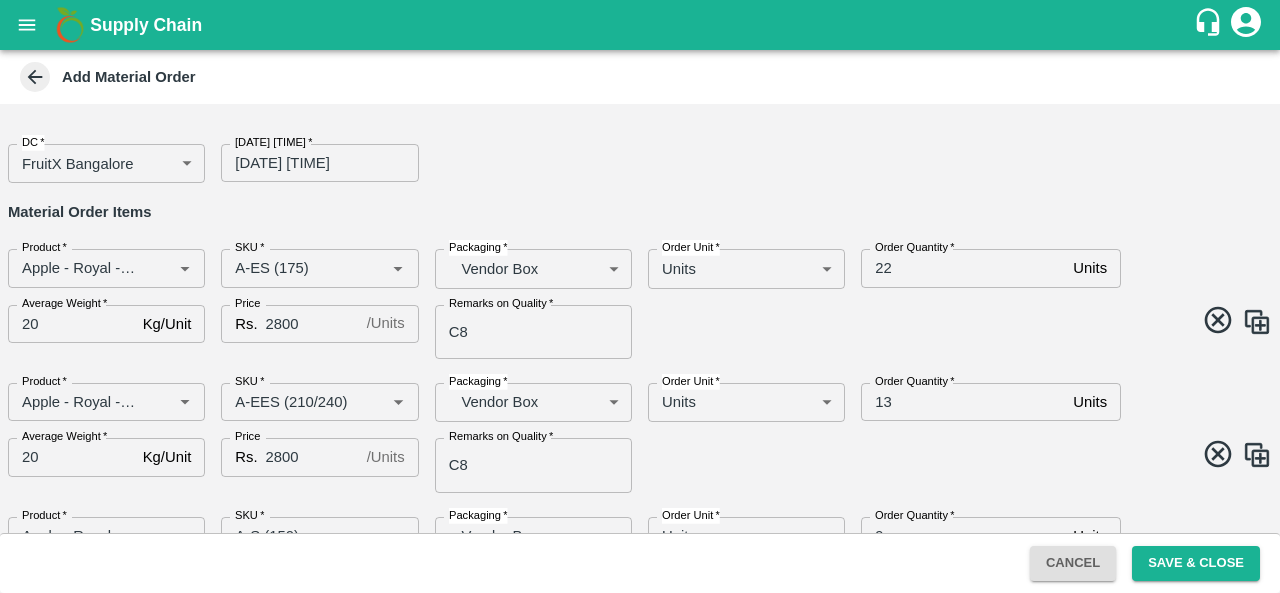 scroll, scrollTop: 0, scrollLeft: 0, axis: both 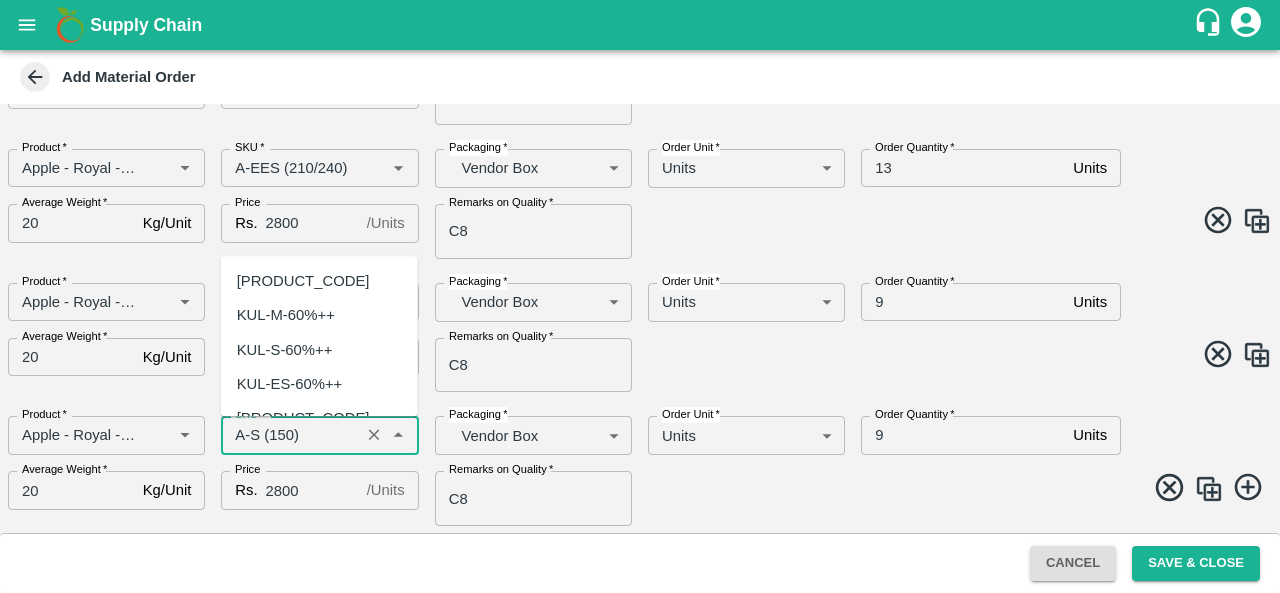 click on "SKU   *" at bounding box center (290, 435) 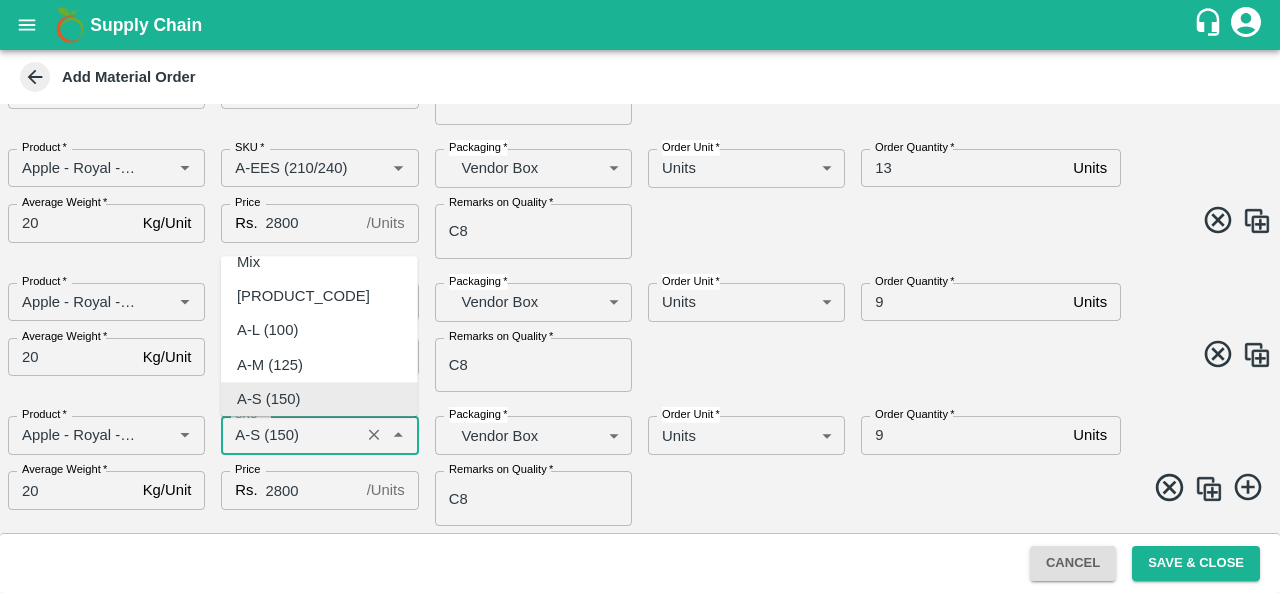 click on "SKU   *" at bounding box center [290, 435] 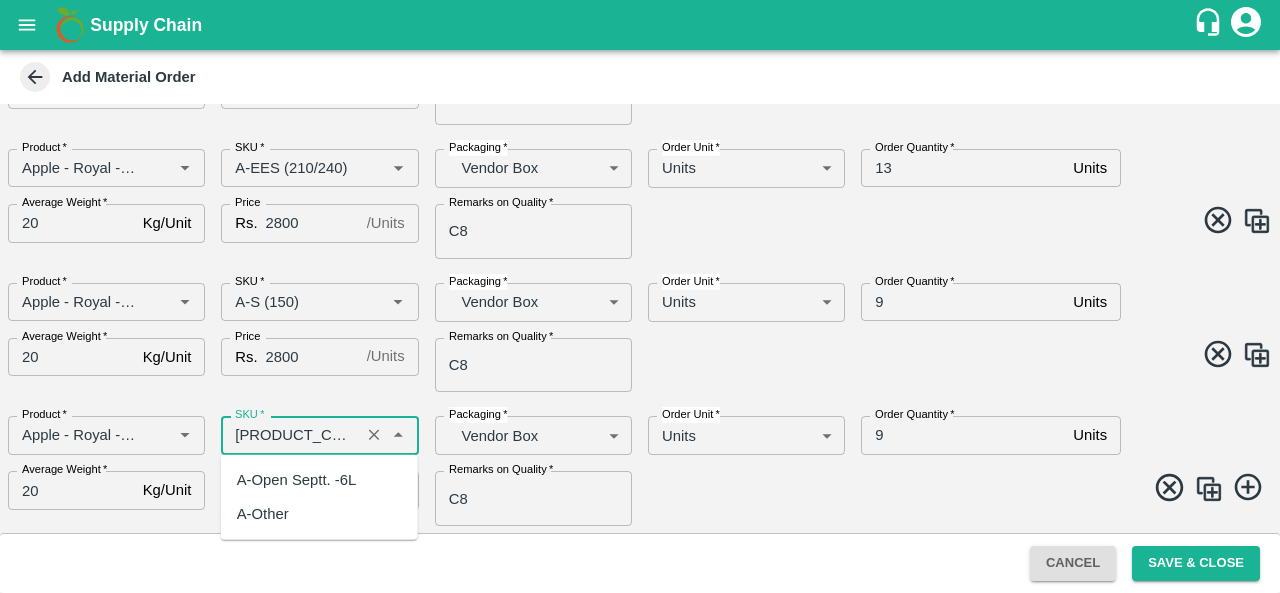 click on "A-Open Septt. -6L" at bounding box center [297, 480] 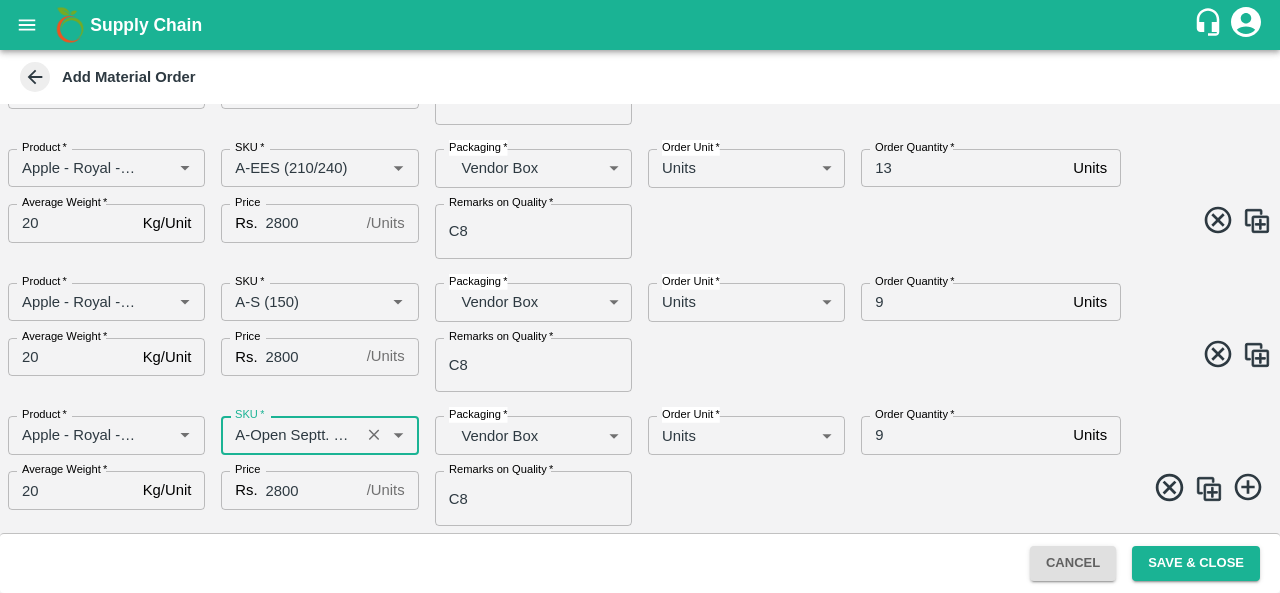 type on "A-Open Septt. -6L" 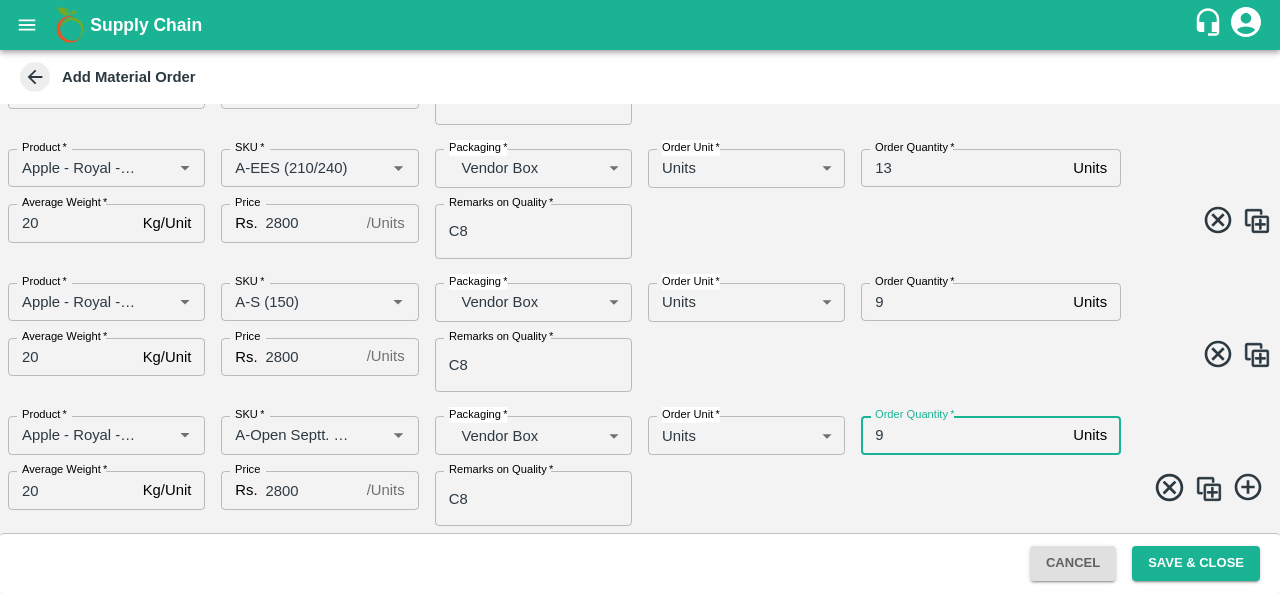 click on "9" at bounding box center [963, 435] 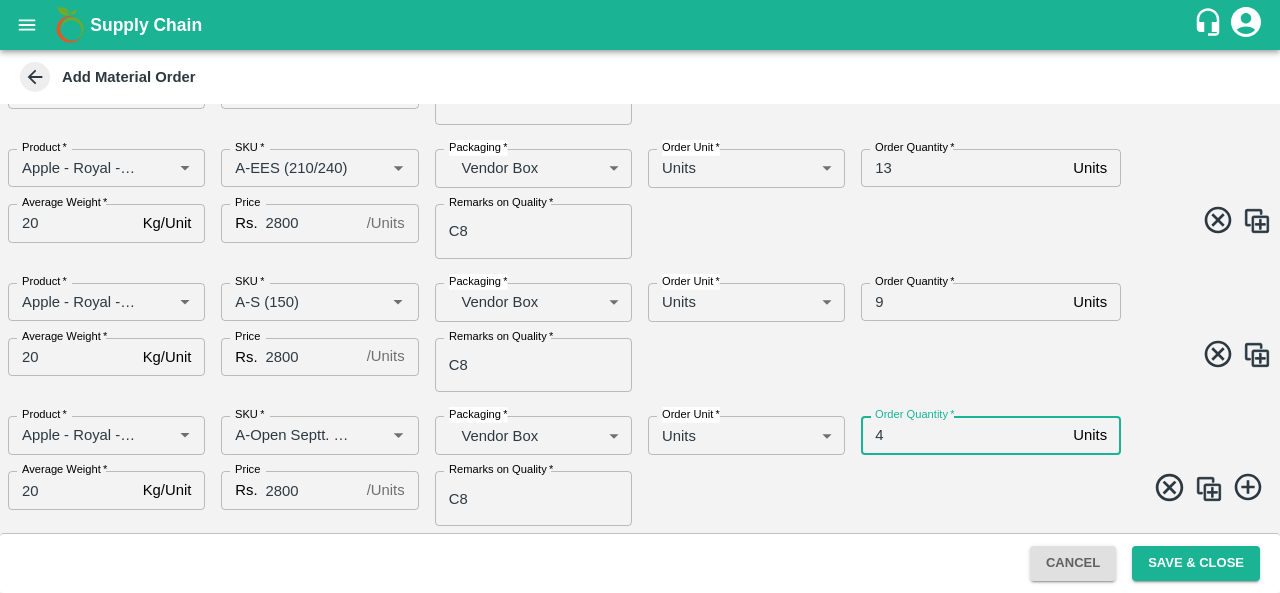 type on "4" 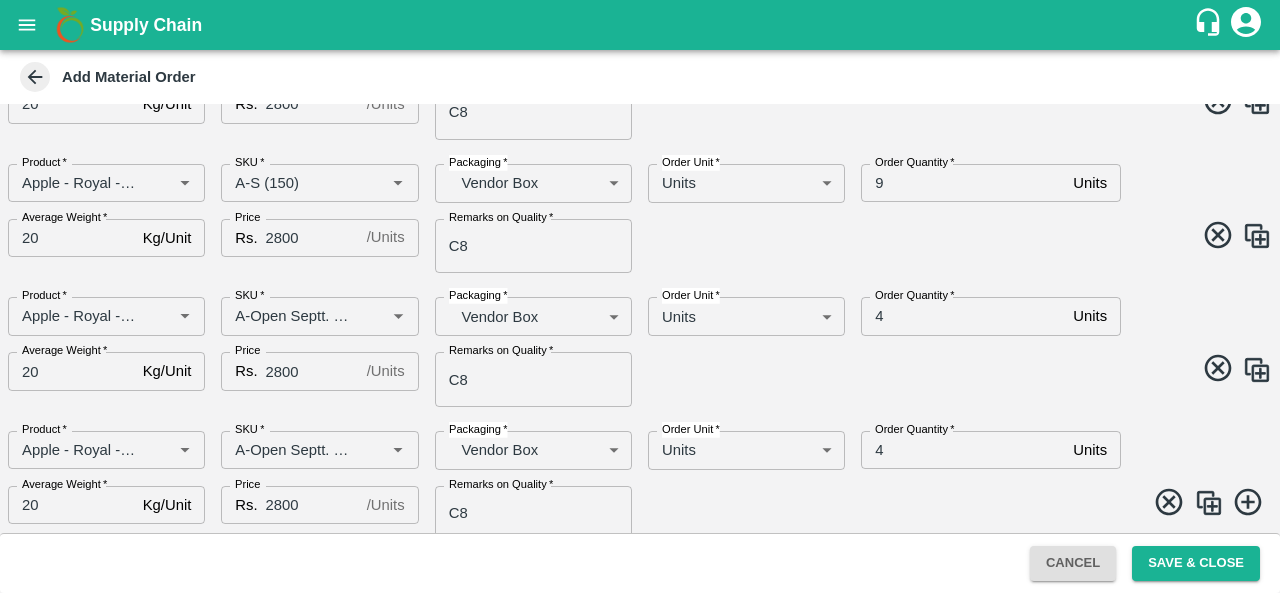 scroll, scrollTop: 367, scrollLeft: 0, axis: vertical 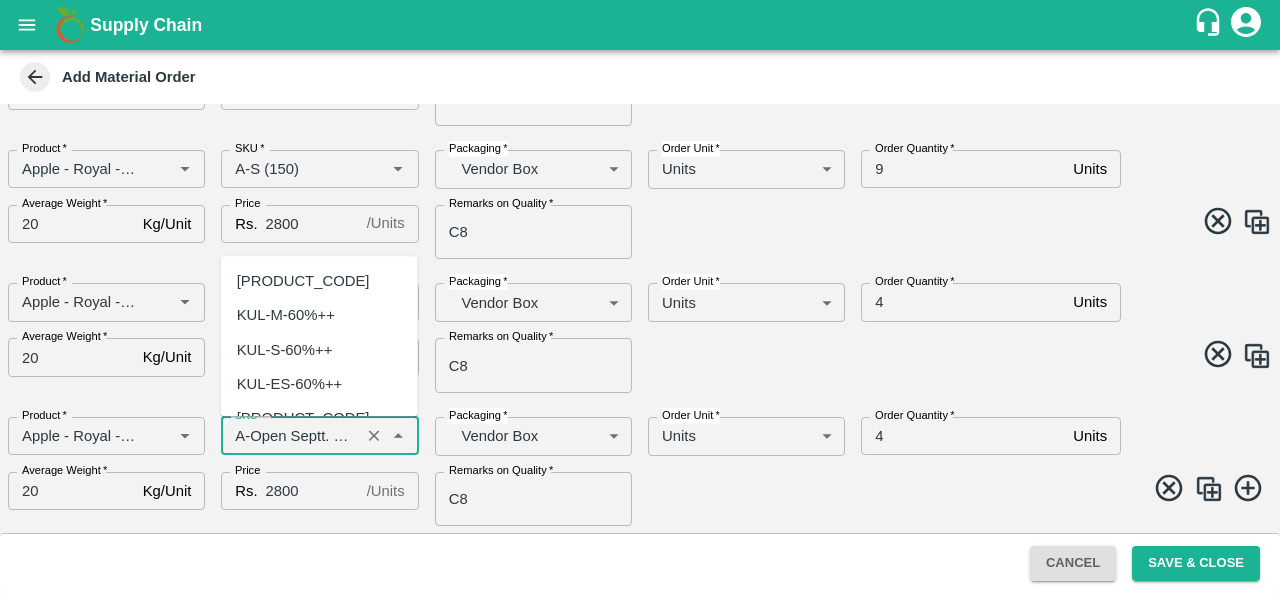 click on "SKU   *" at bounding box center (290, 436) 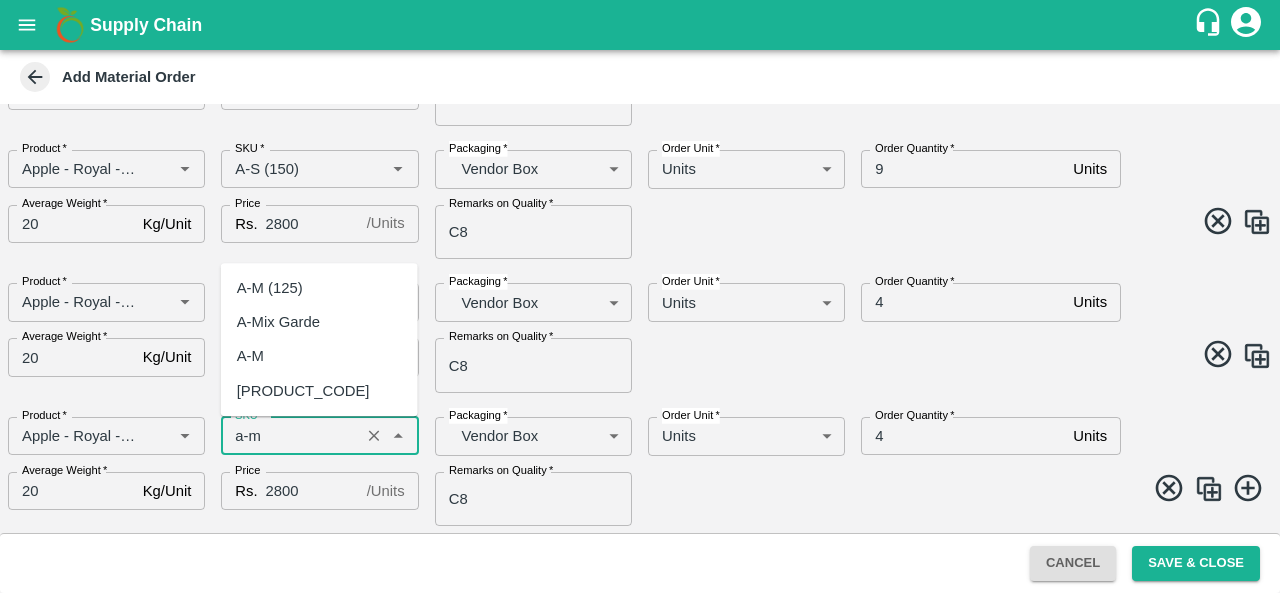 scroll, scrollTop: 0, scrollLeft: 0, axis: both 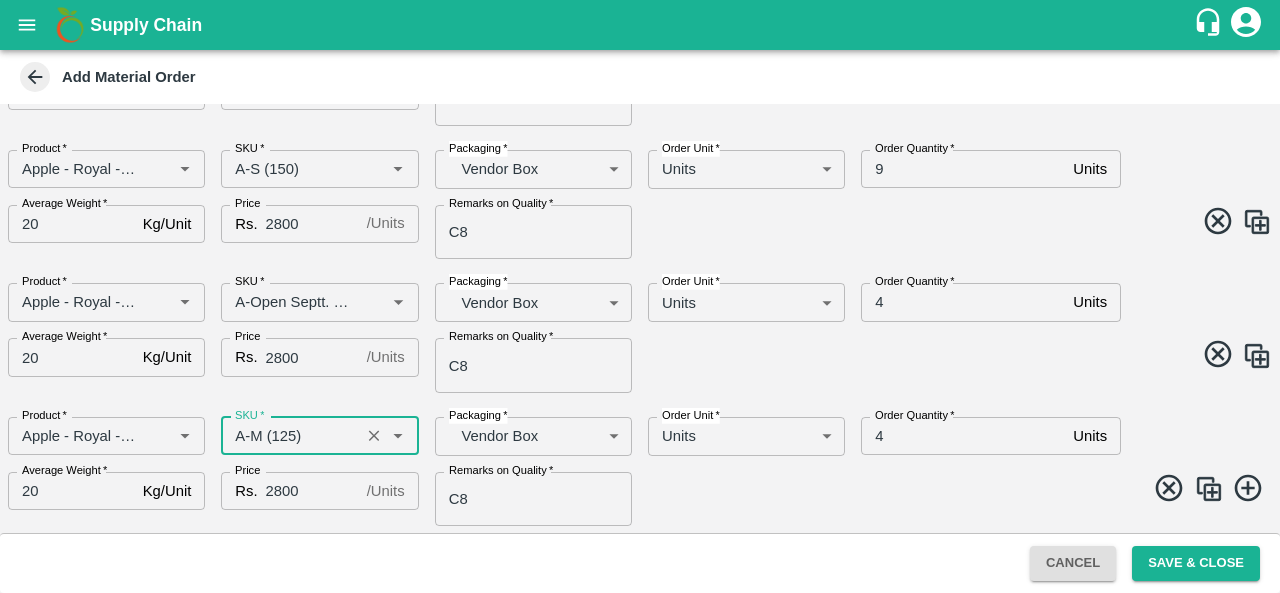 type on "A-M (125)" 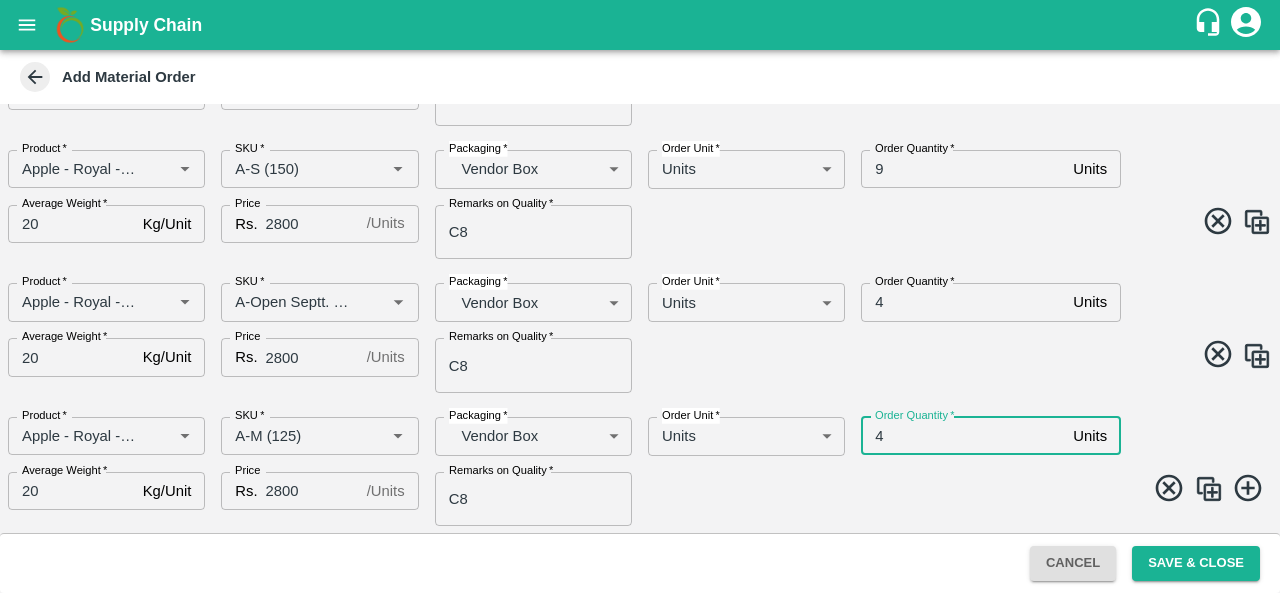 click on "4" at bounding box center (963, 436) 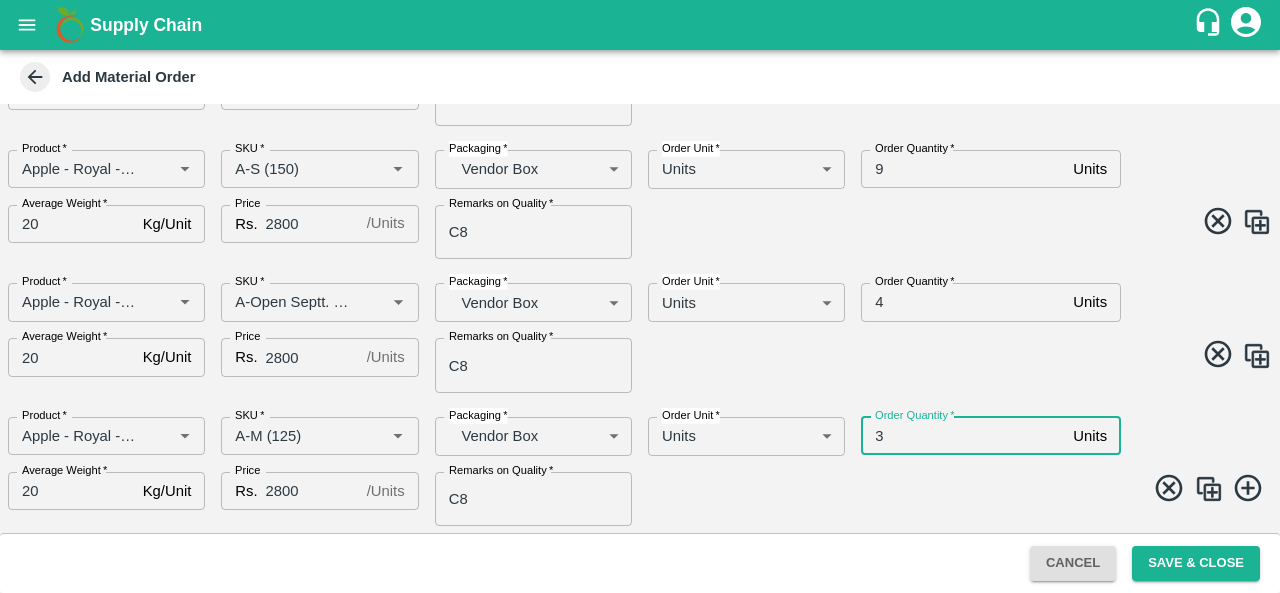 type on "3" 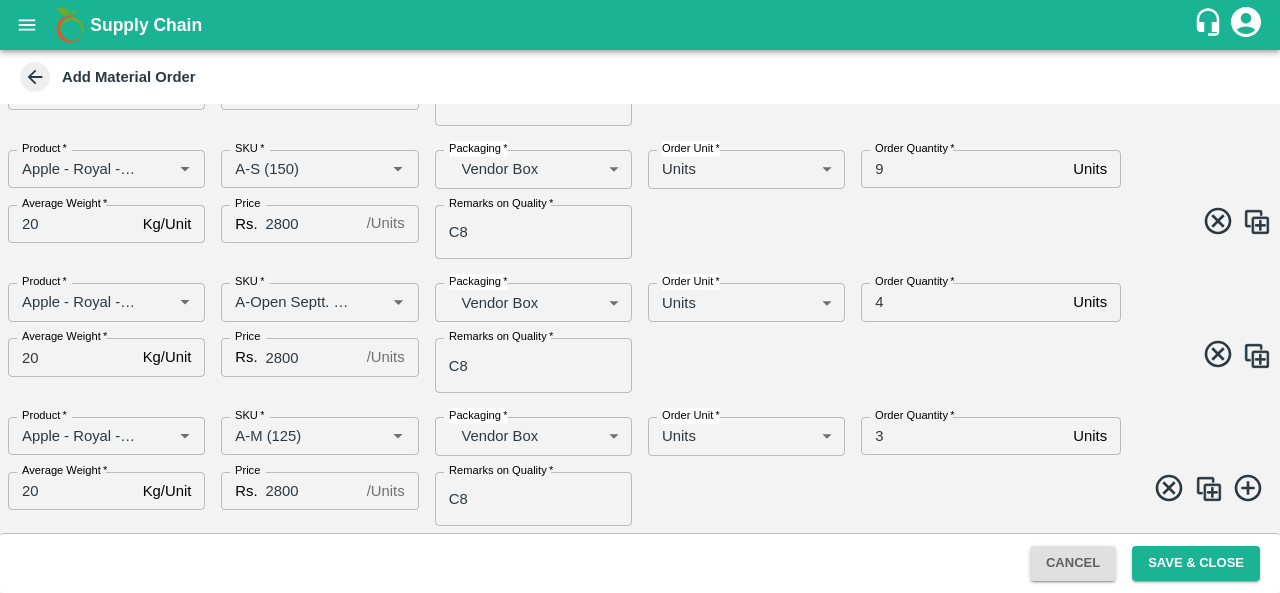click at bounding box center [952, 491] 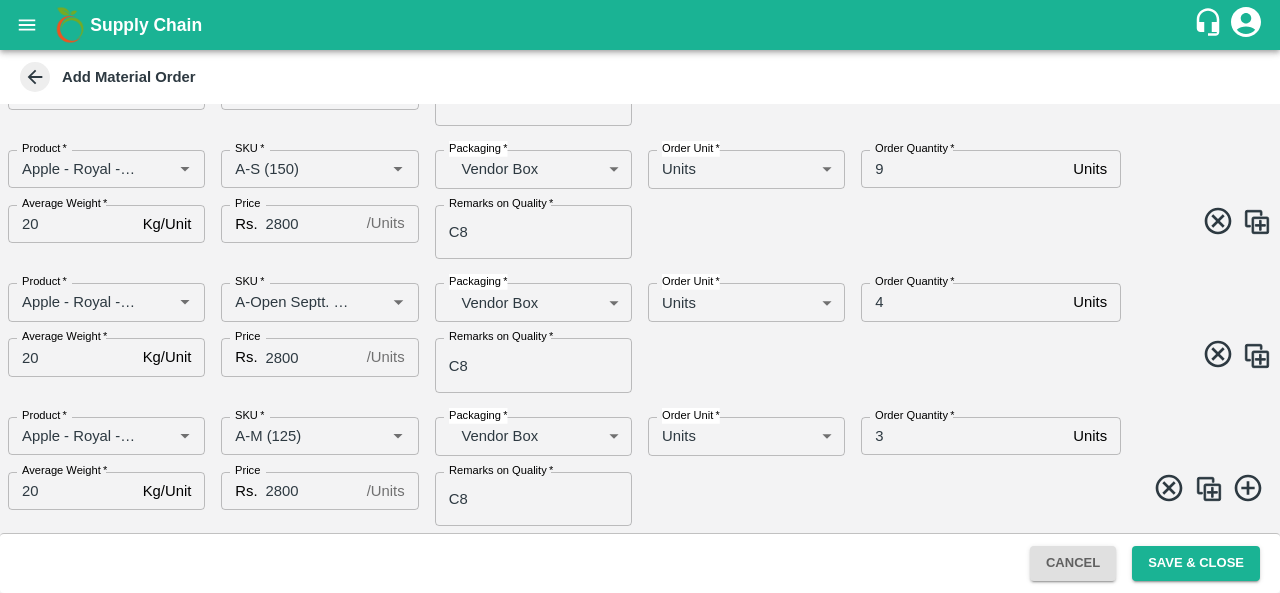 click at bounding box center (1209, 489) 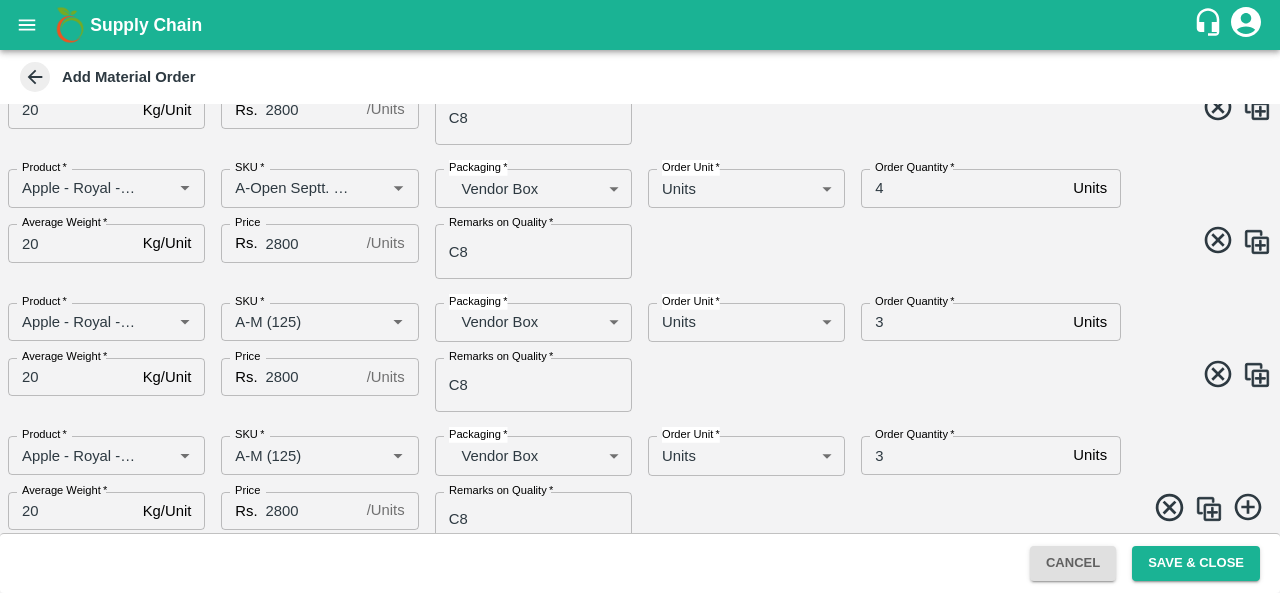 scroll, scrollTop: 501, scrollLeft: 0, axis: vertical 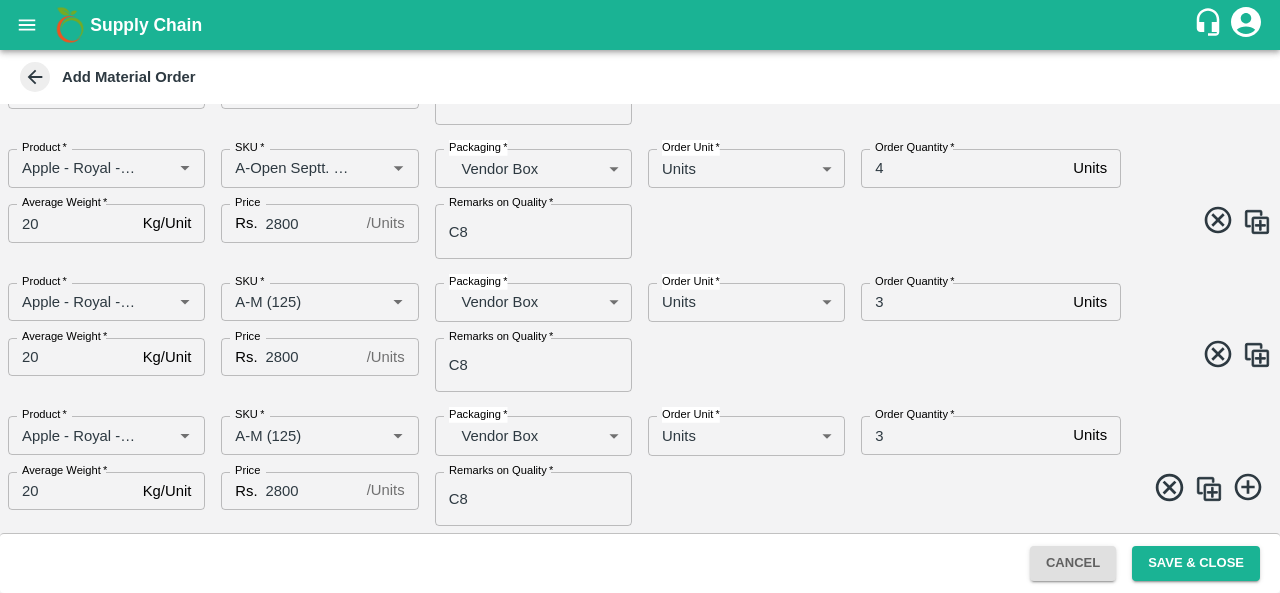 click at bounding box center [1209, 489] 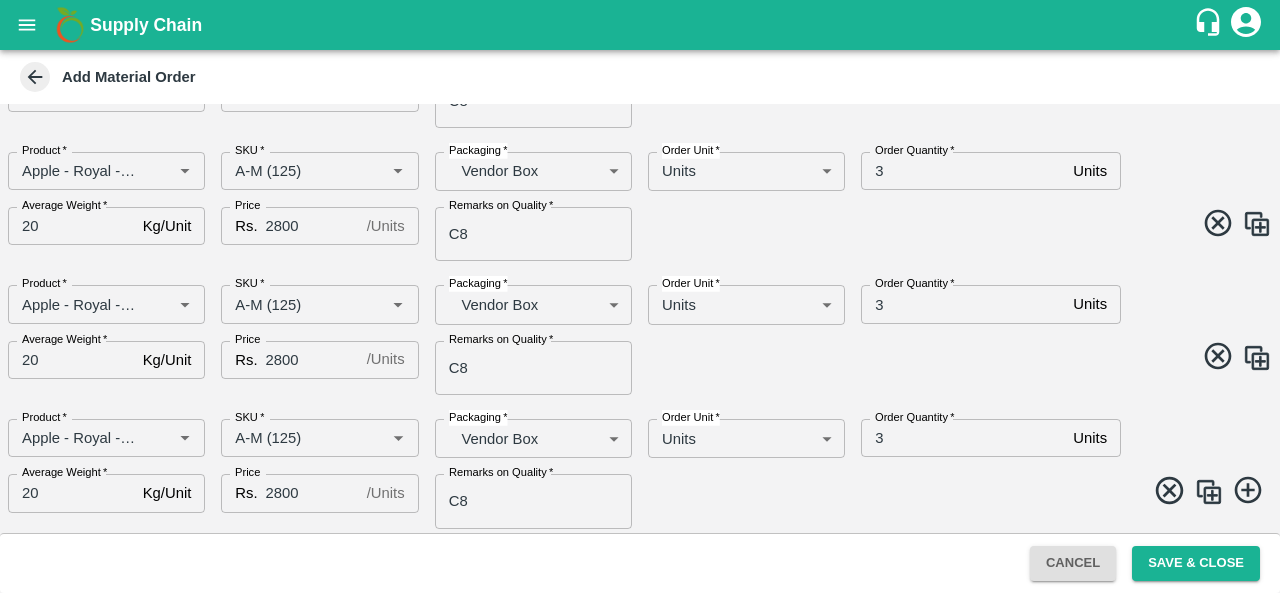 scroll, scrollTop: 634, scrollLeft: 0, axis: vertical 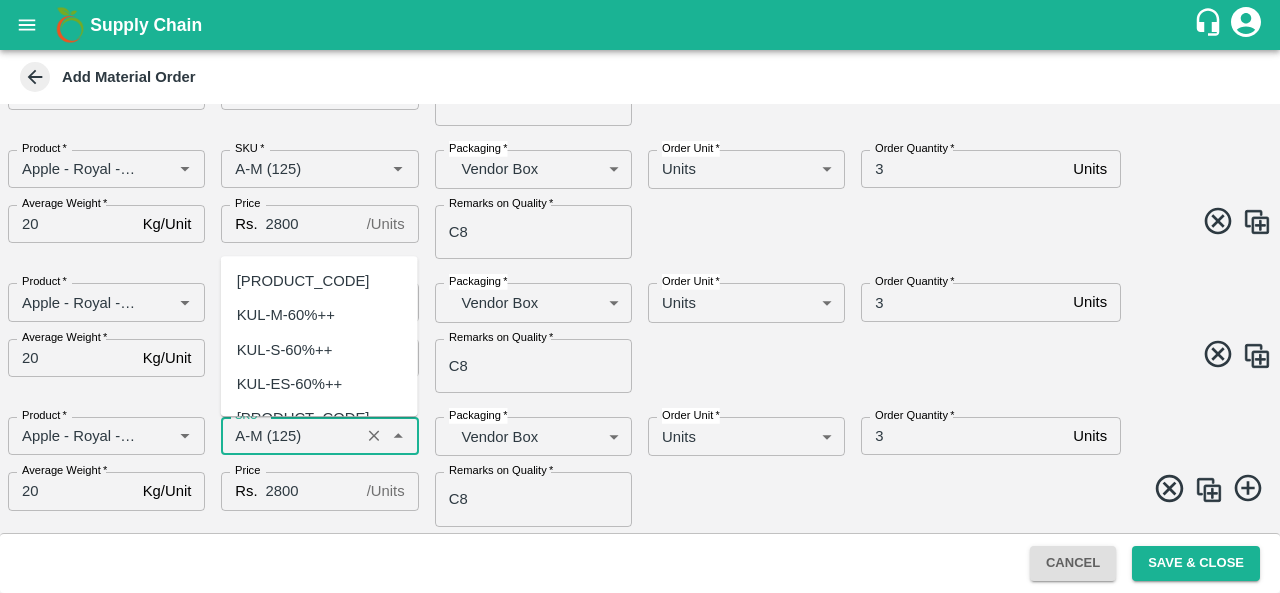 click on "SKU   *" at bounding box center [290, 436] 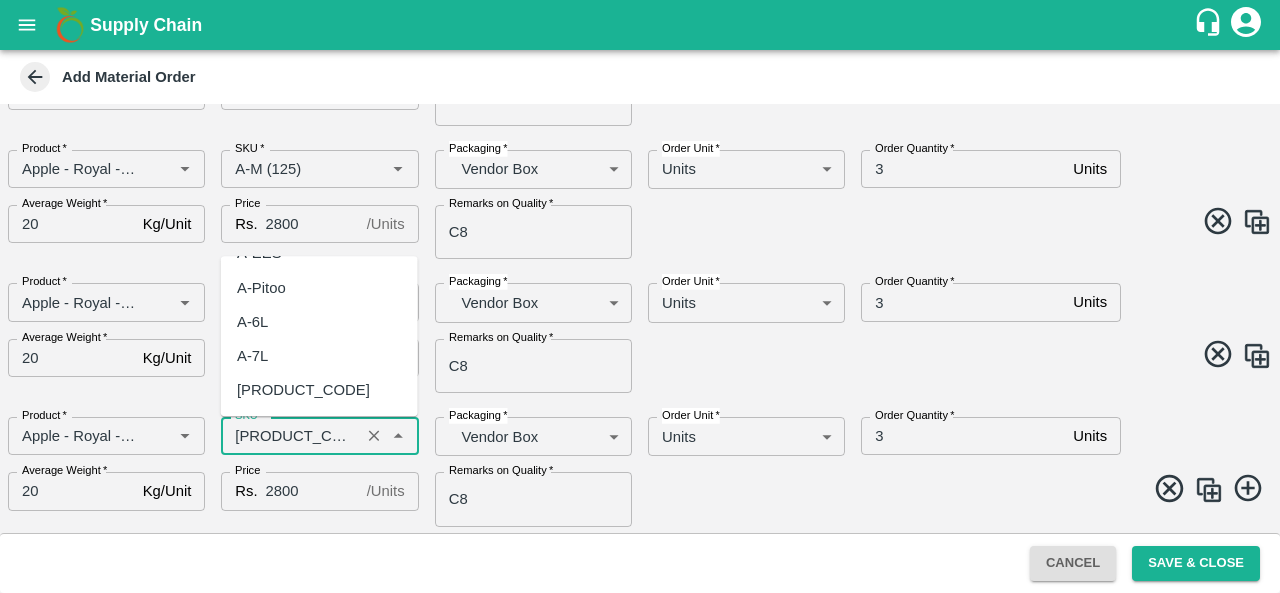 scroll, scrollTop: 0, scrollLeft: 0, axis: both 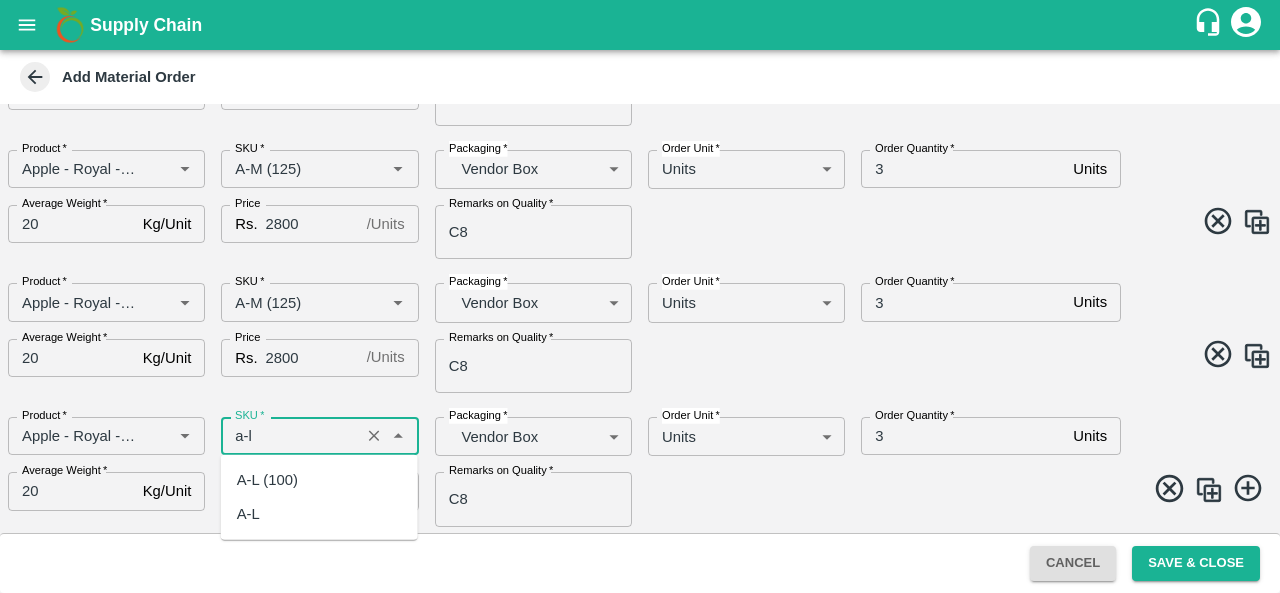 click on "A-L (100)" at bounding box center (267, 480) 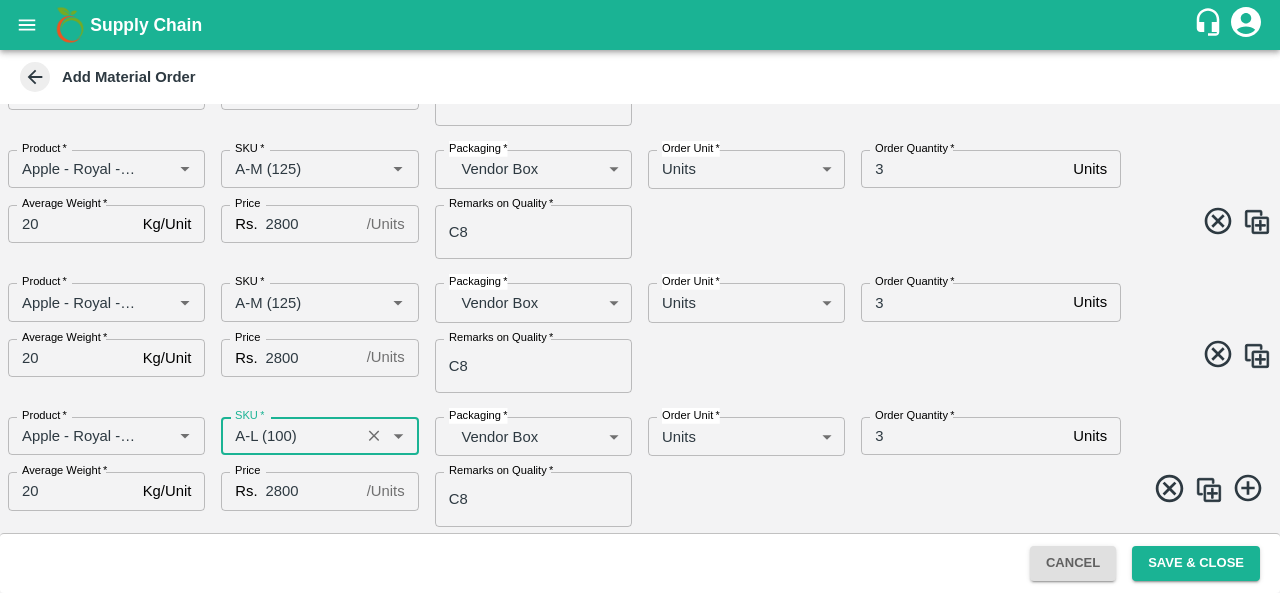 type on "A-L (100)" 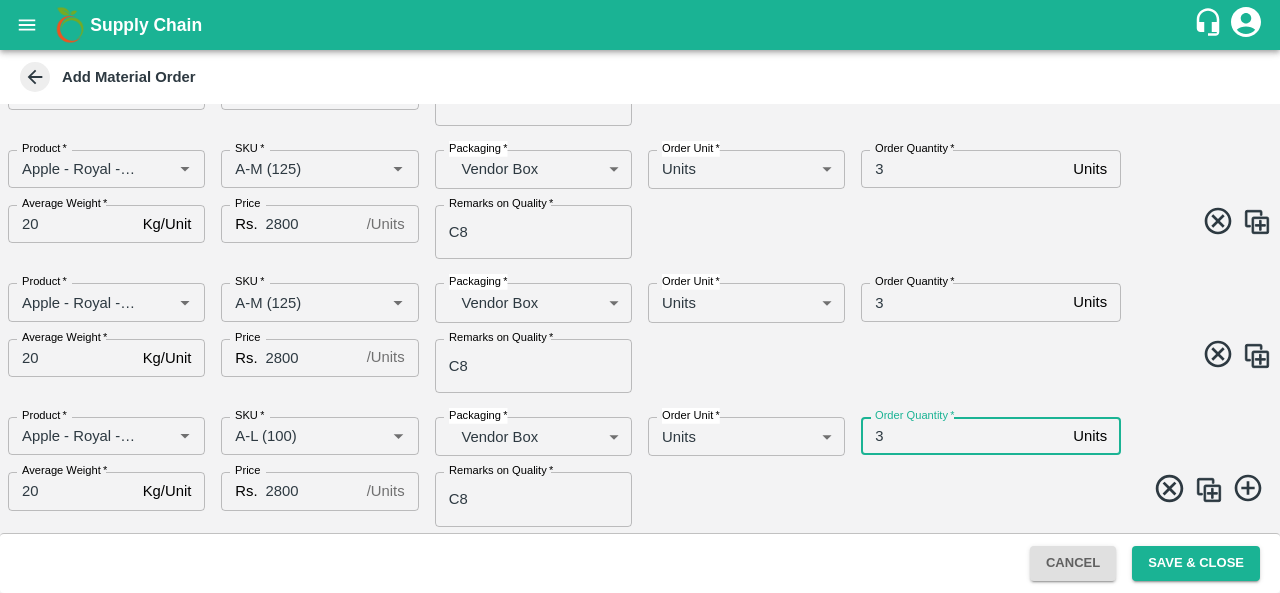 click on "3" at bounding box center (963, 436) 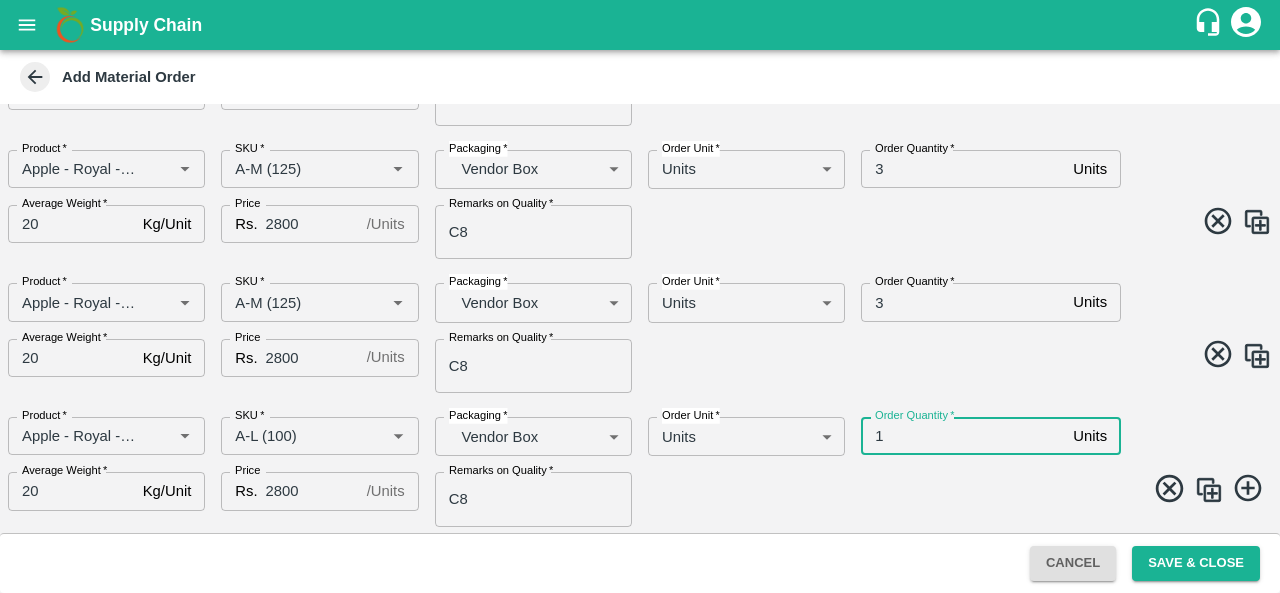 type on "1" 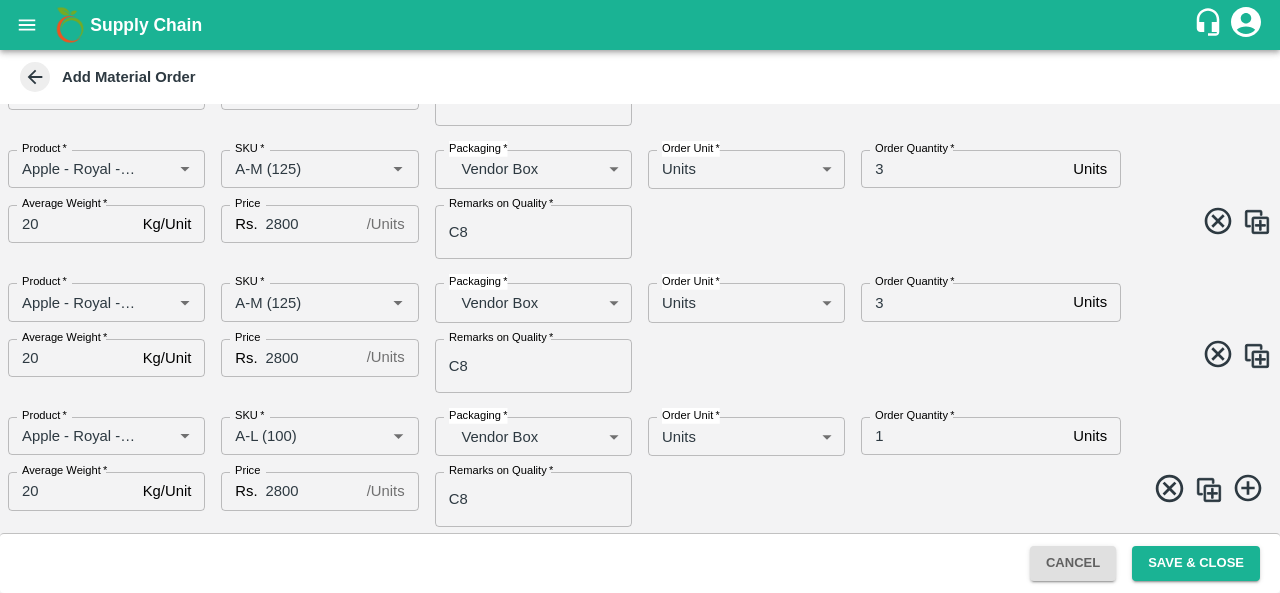click at bounding box center [1209, 490] 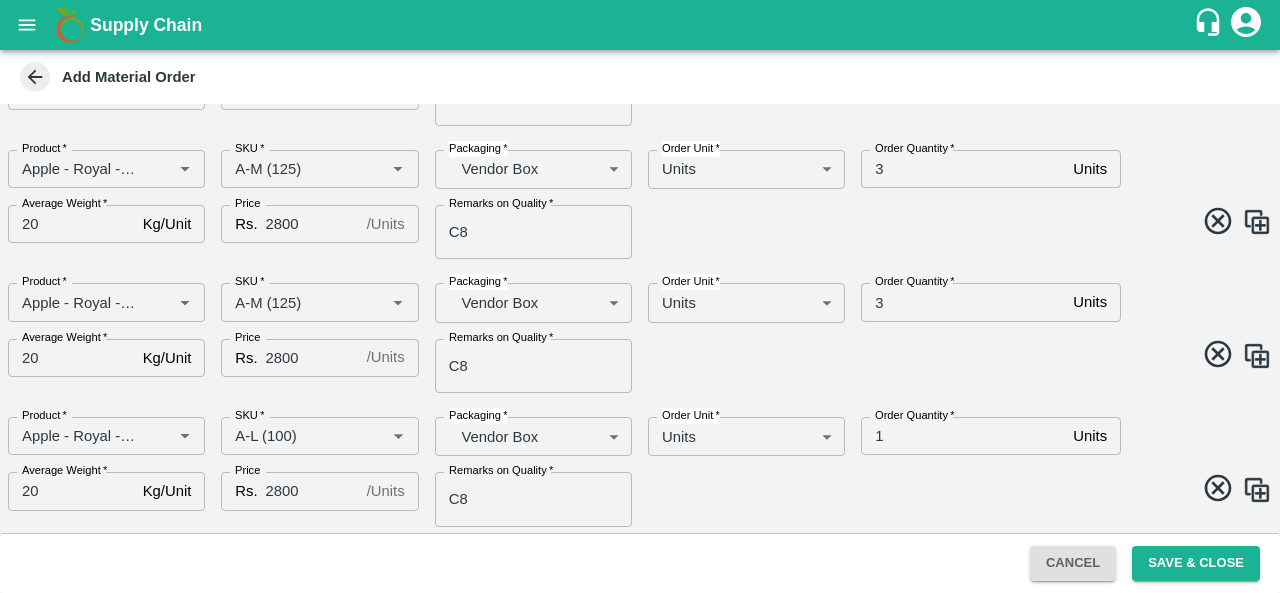 scroll, scrollTop: 768, scrollLeft: 0, axis: vertical 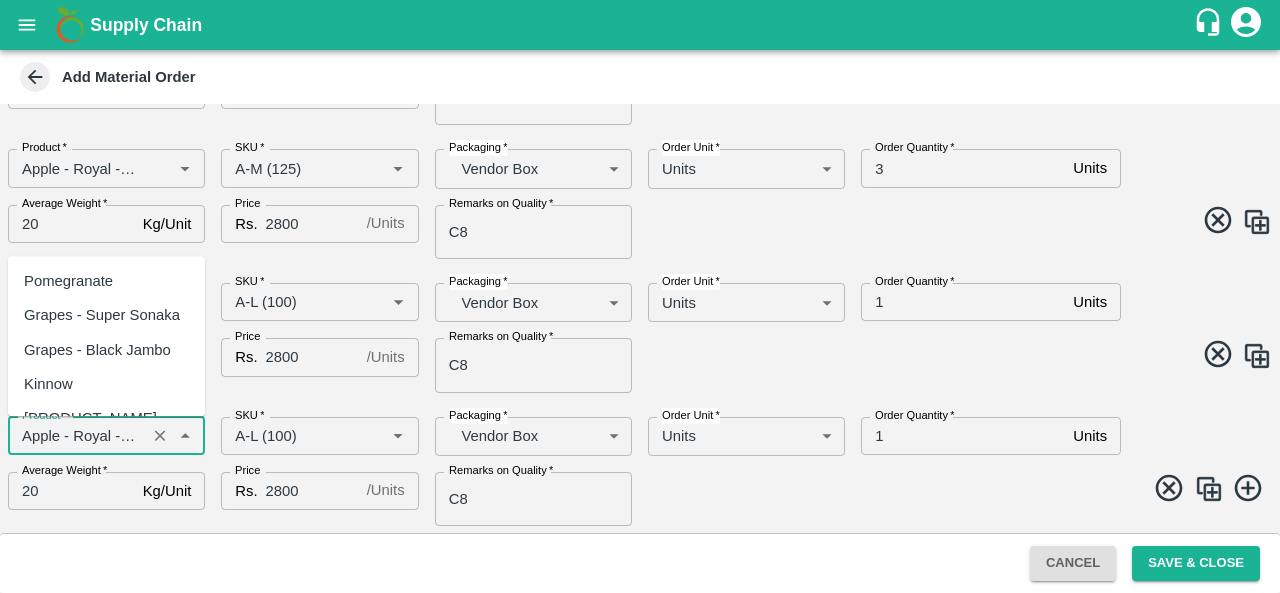 click on "Product   *" at bounding box center [77, 436] 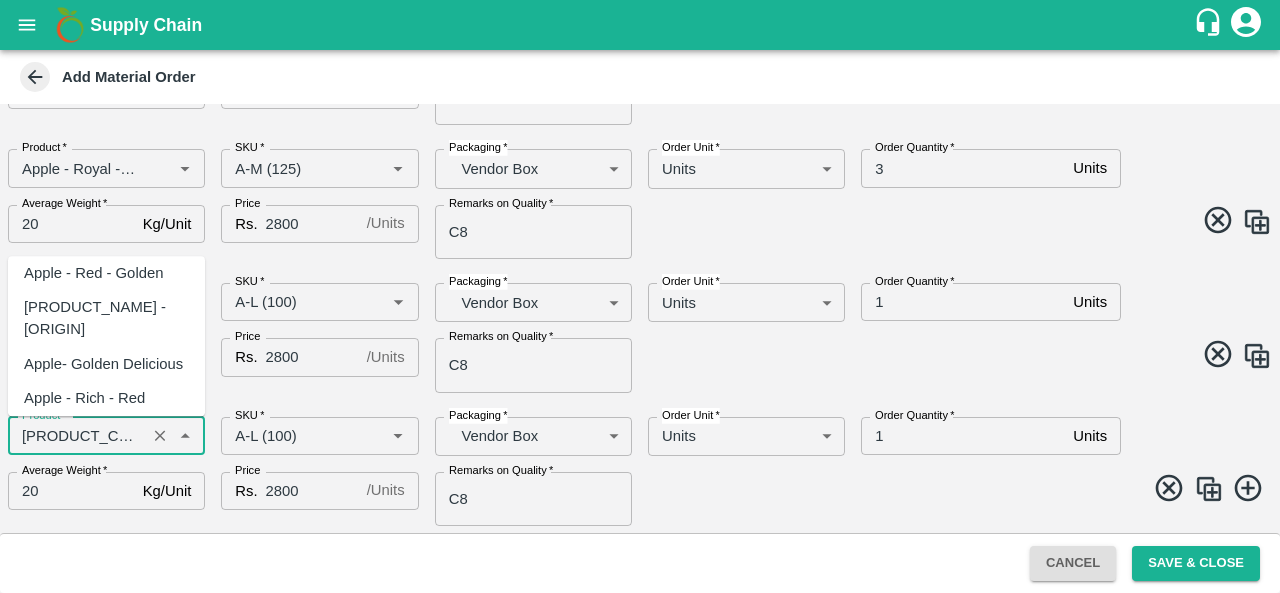 scroll, scrollTop: 0, scrollLeft: 0, axis: both 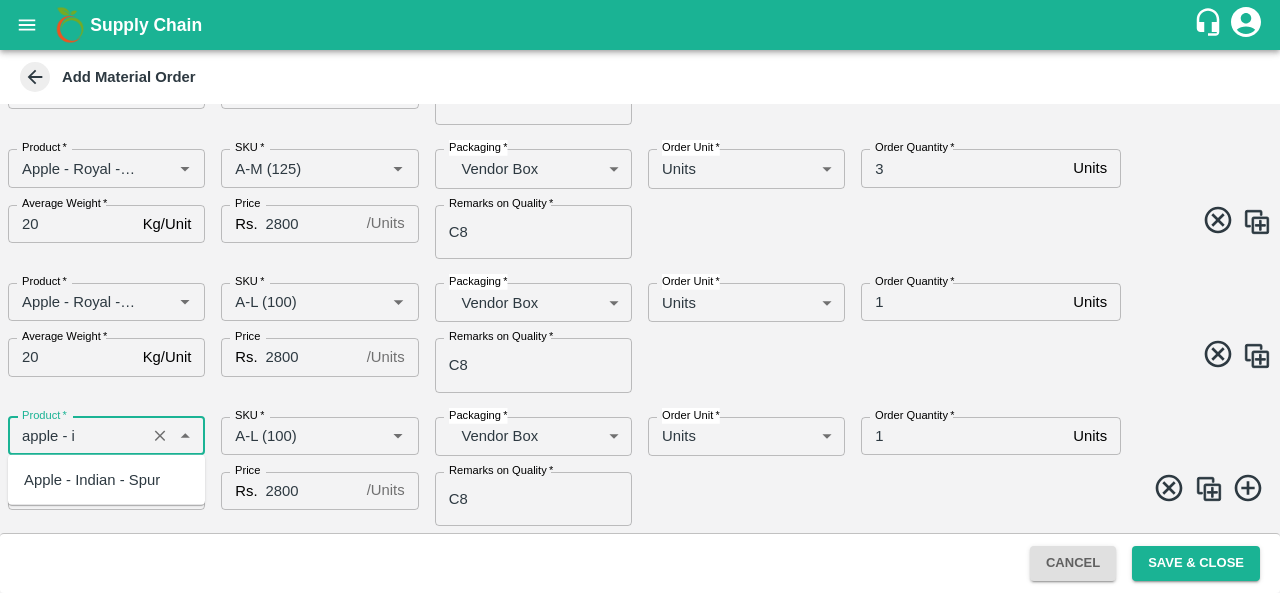 click on "Apple - Indian - Spur" at bounding box center [92, 480] 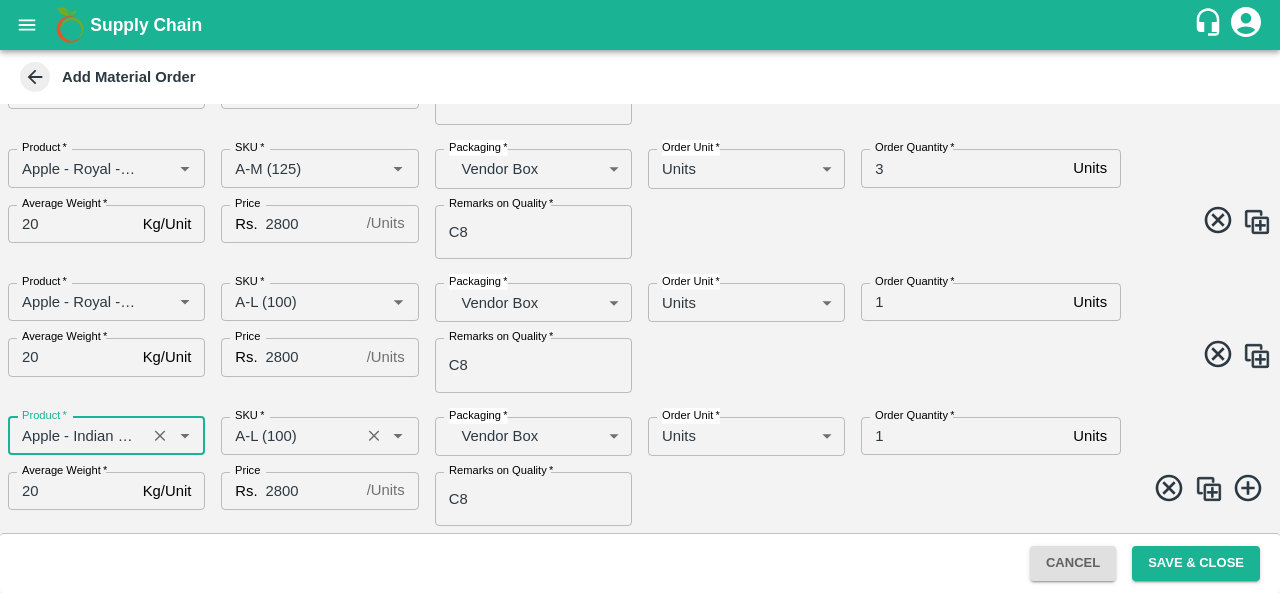 type on "Apple - Indian - Spur" 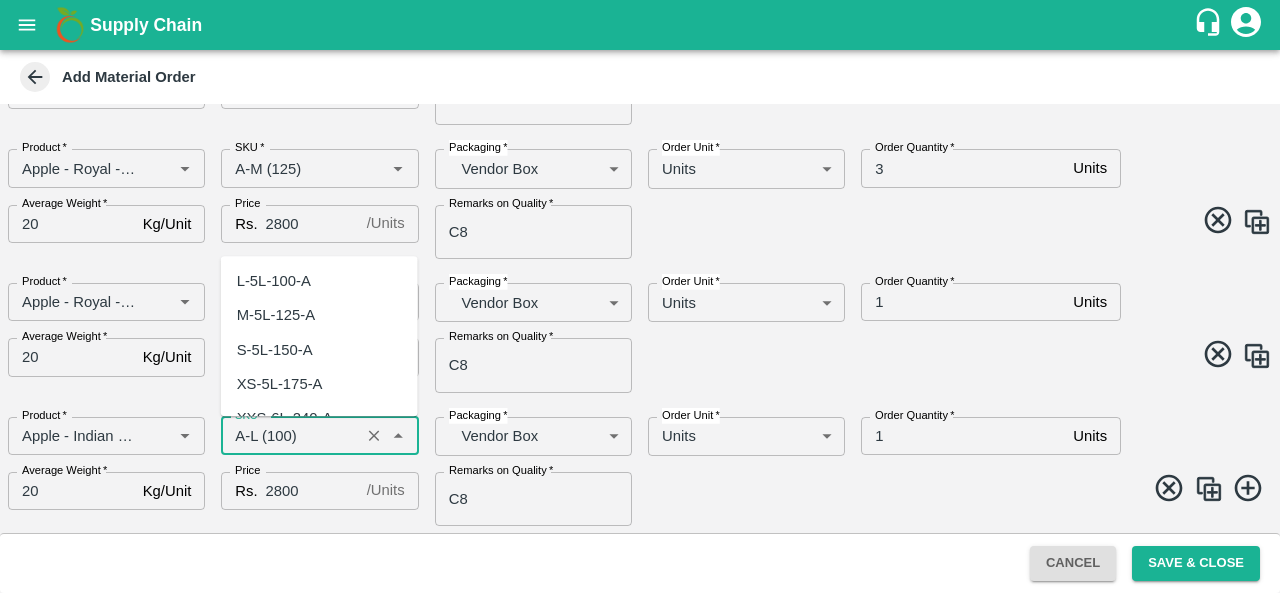 click on "SKU   *" at bounding box center [290, 436] 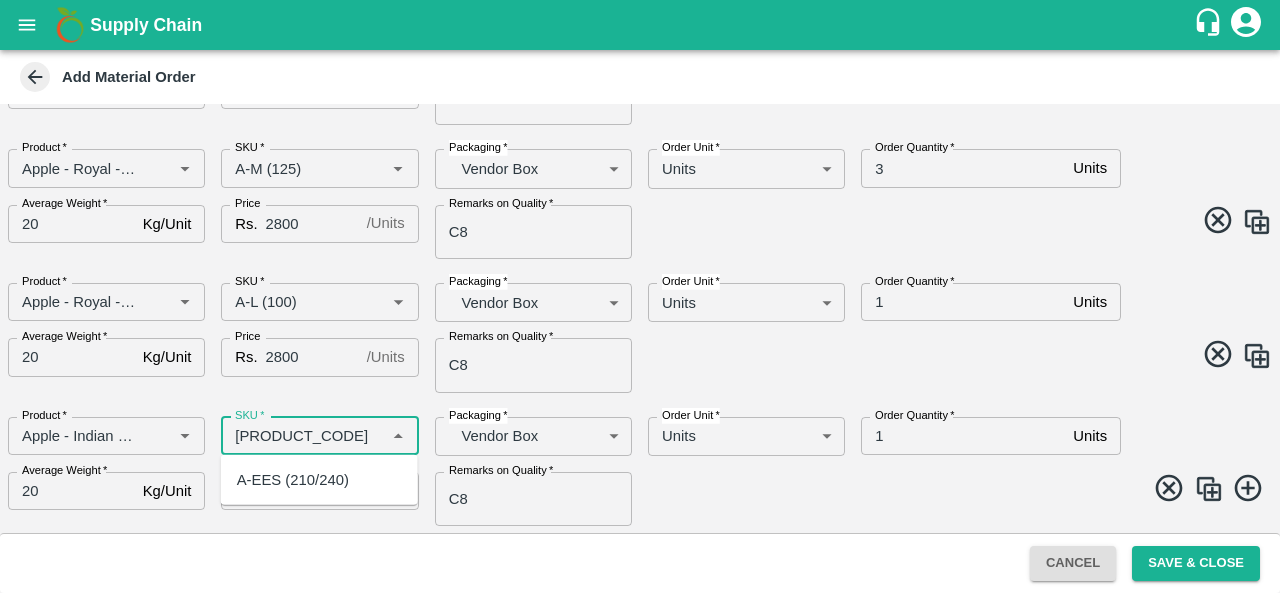 click on "A-EES (210/240)" at bounding box center (293, 480) 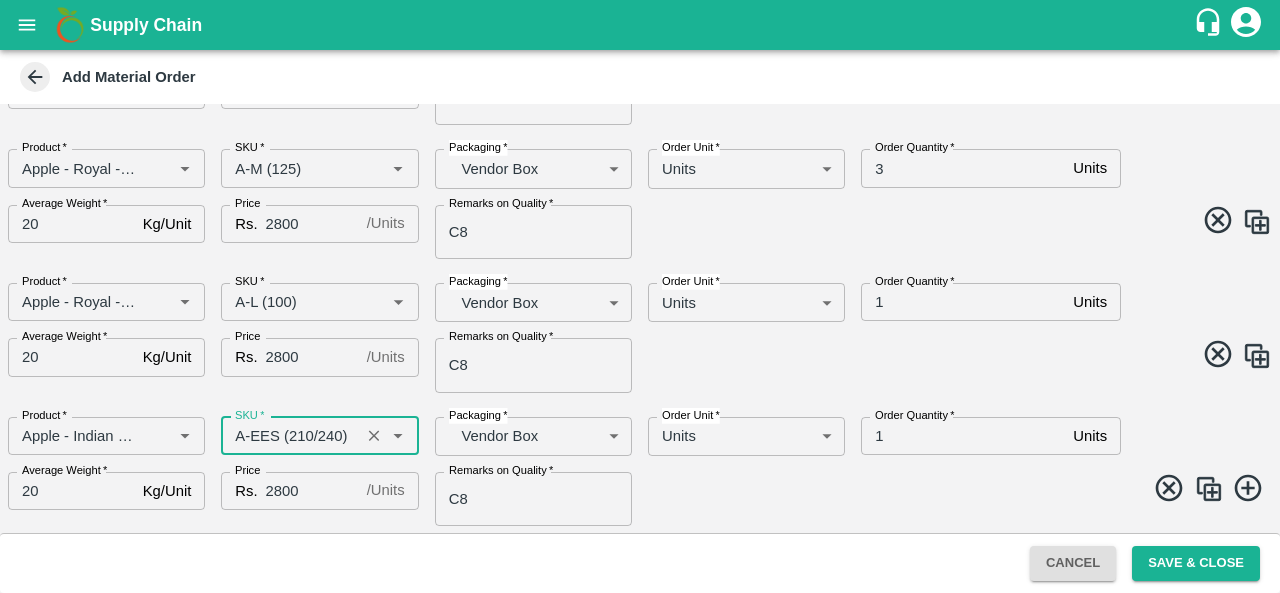 type on "A-EES (210/240)" 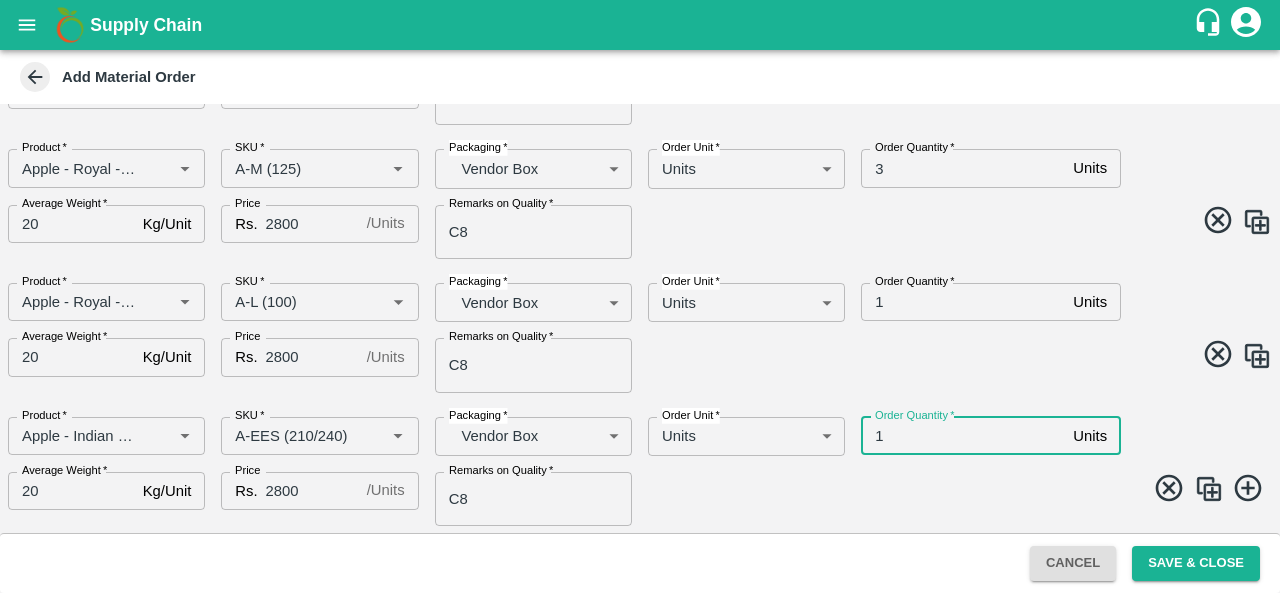click on "1" at bounding box center (963, 436) 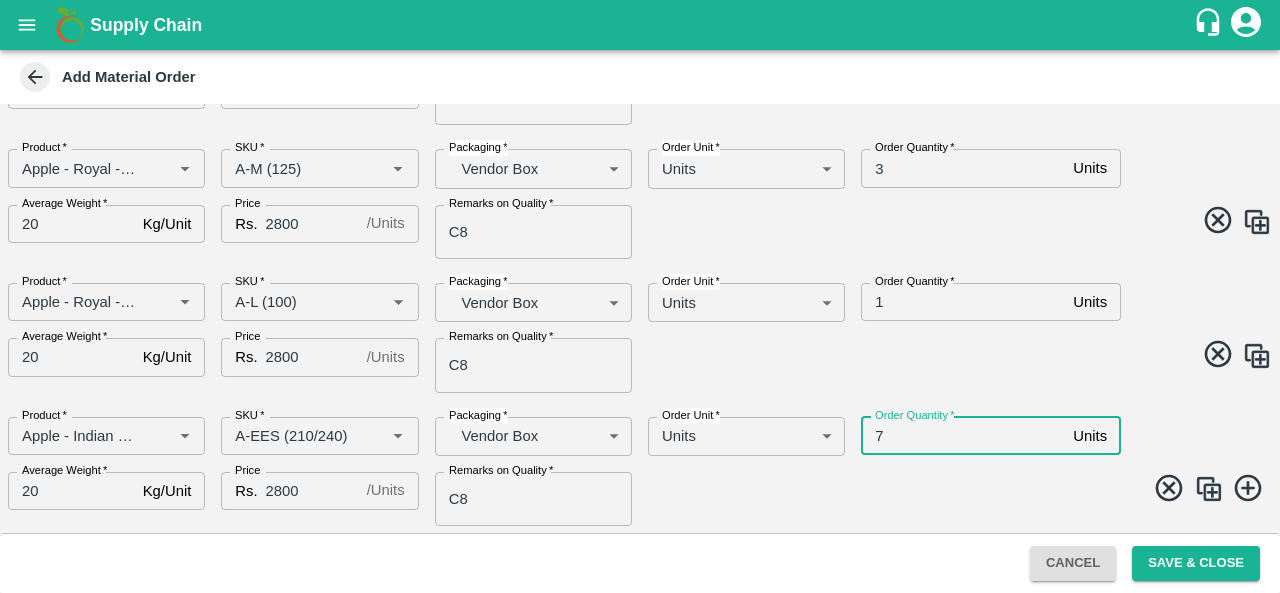 type on "7" 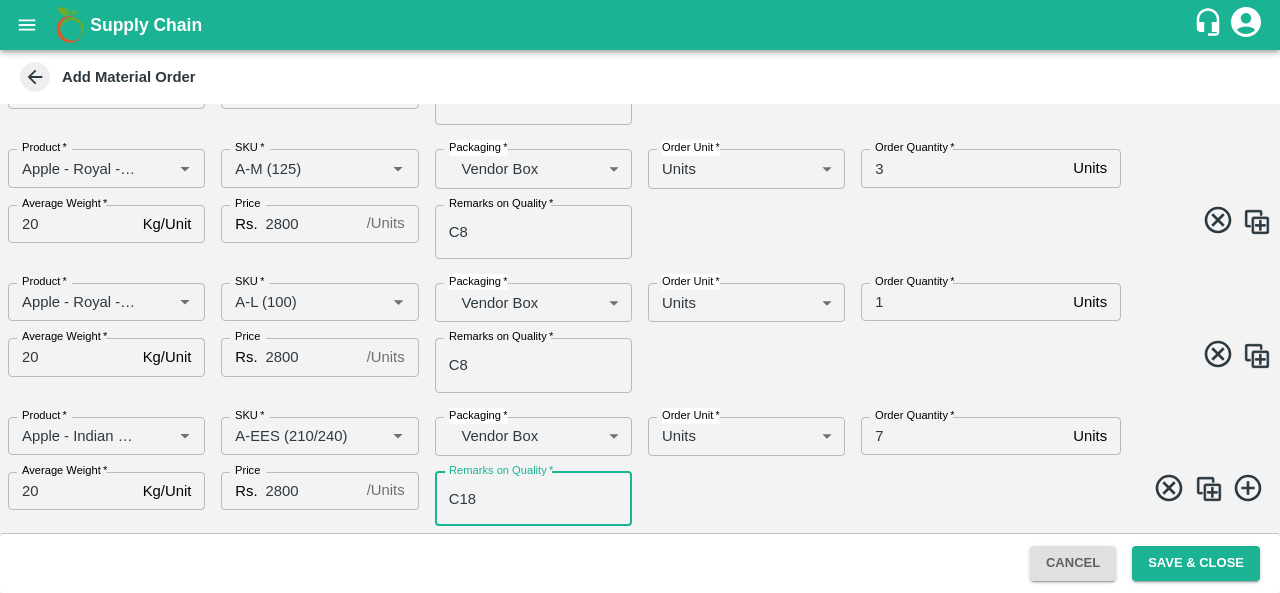 type on "C18" 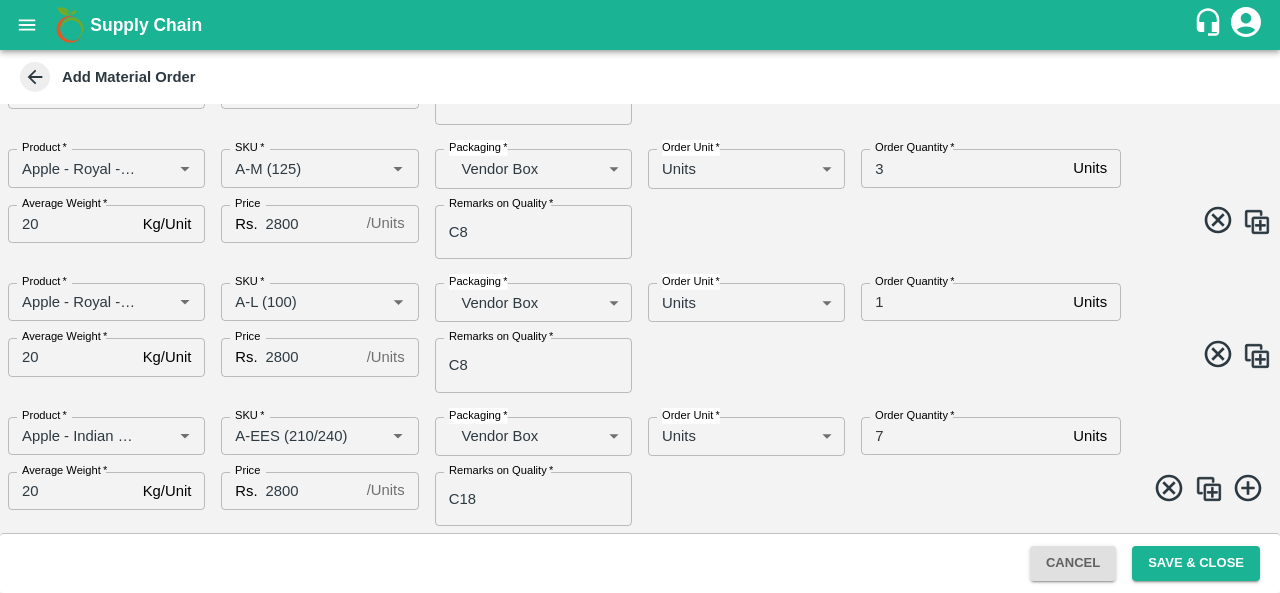 click at bounding box center (1209, 489) 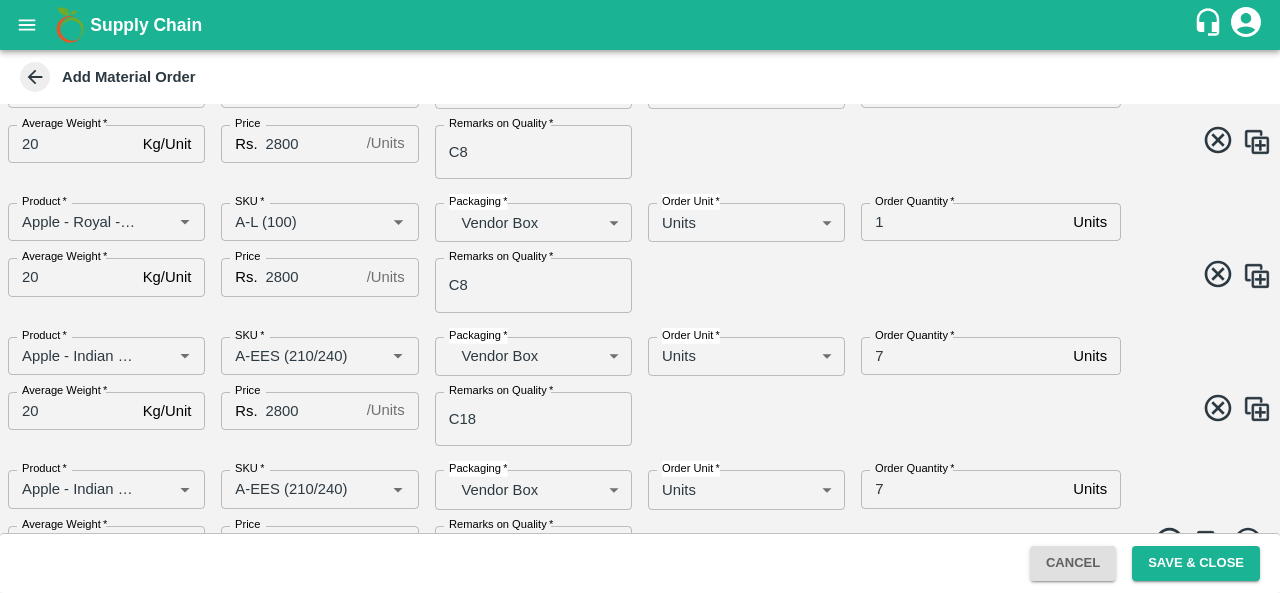 scroll, scrollTop: 902, scrollLeft: 0, axis: vertical 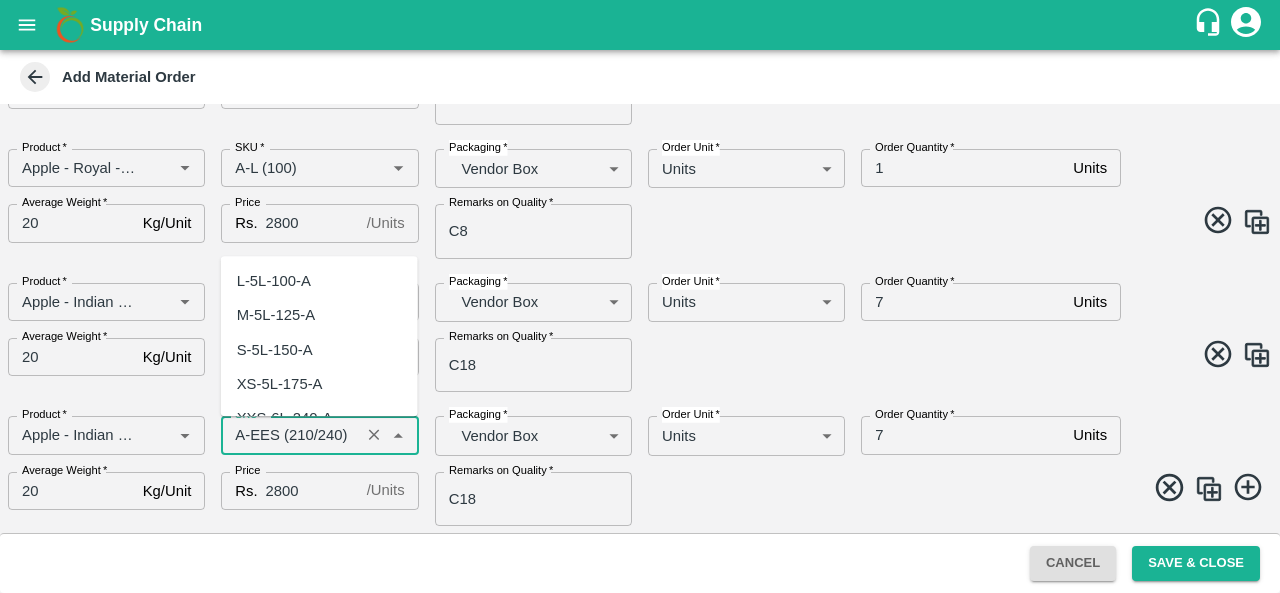 click on "SKU   *" at bounding box center [290, 435] 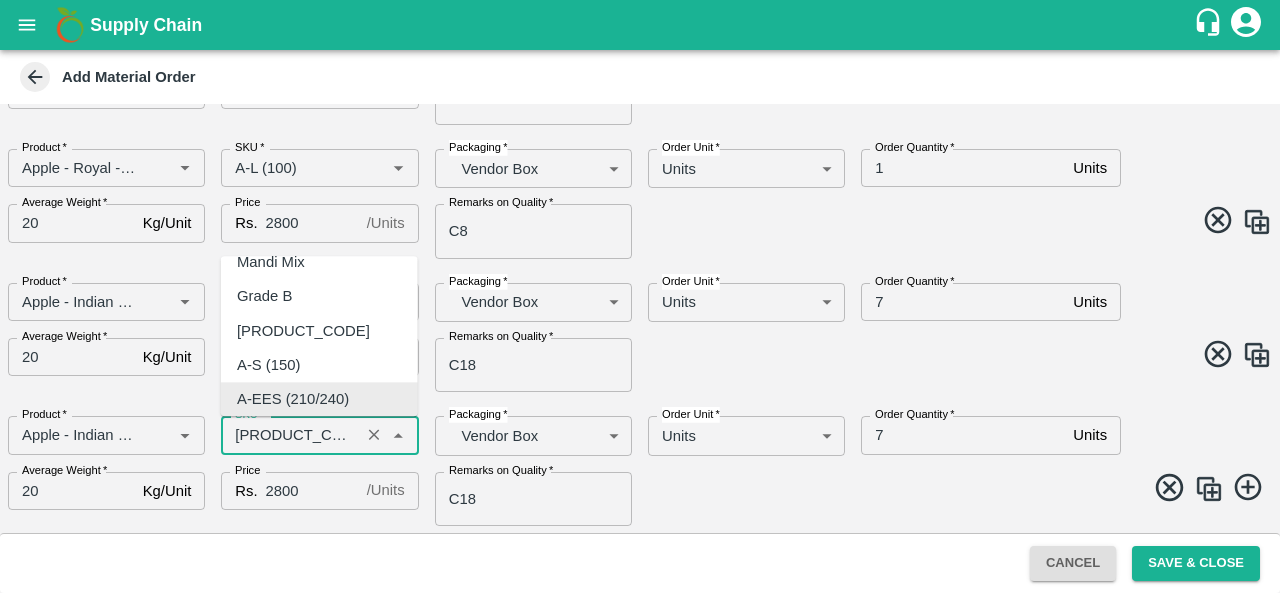 scroll, scrollTop: 0, scrollLeft: 0, axis: both 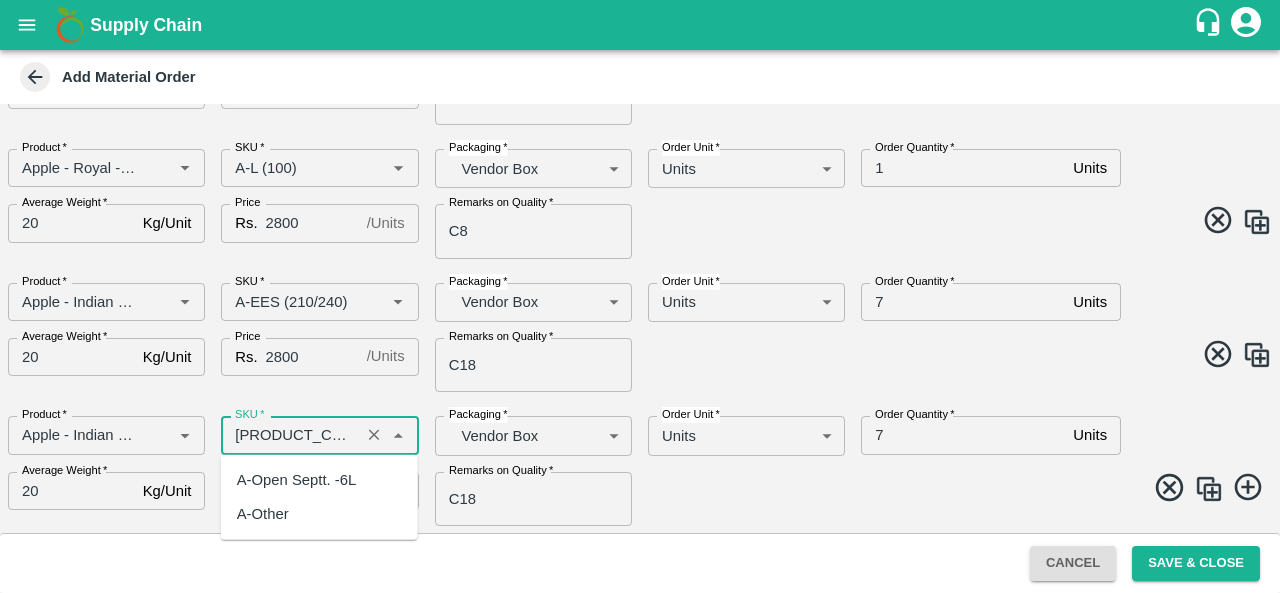 click on "A-Open Septt. -6L" at bounding box center [297, 480] 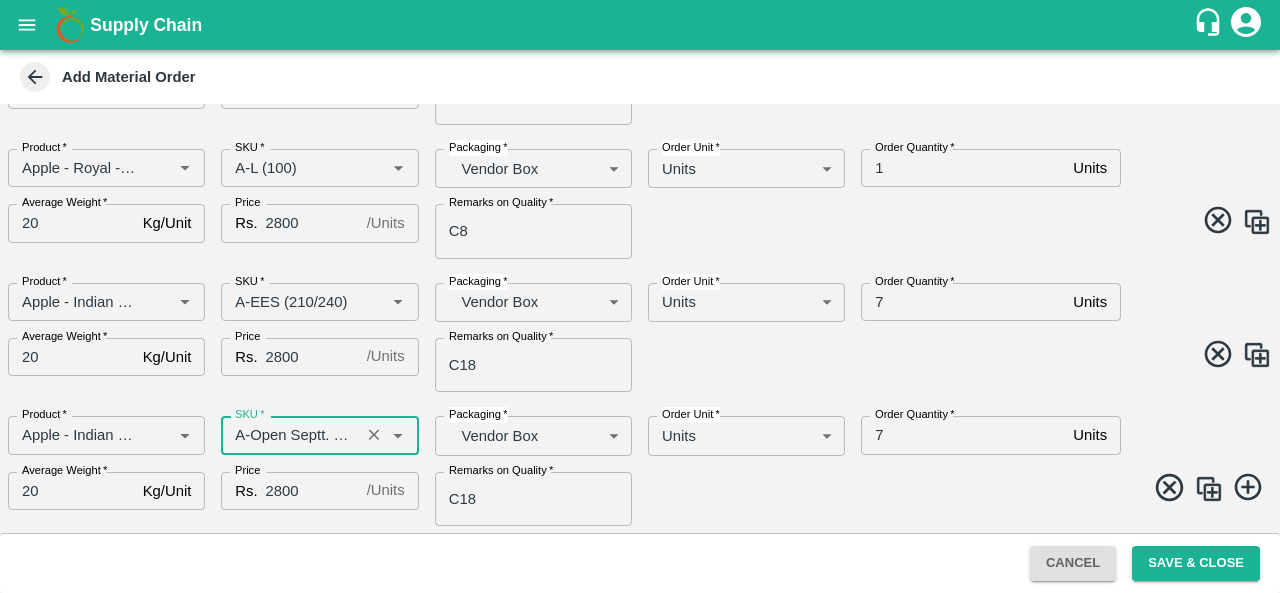 type on "A-Open Septt. -6L" 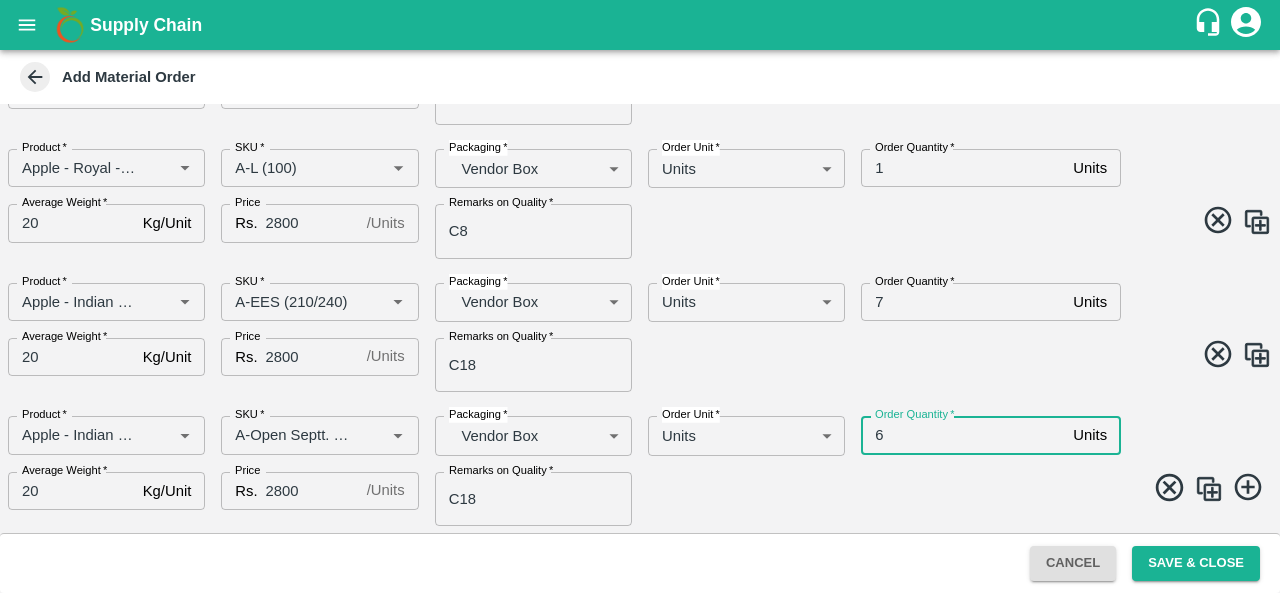 type on "6" 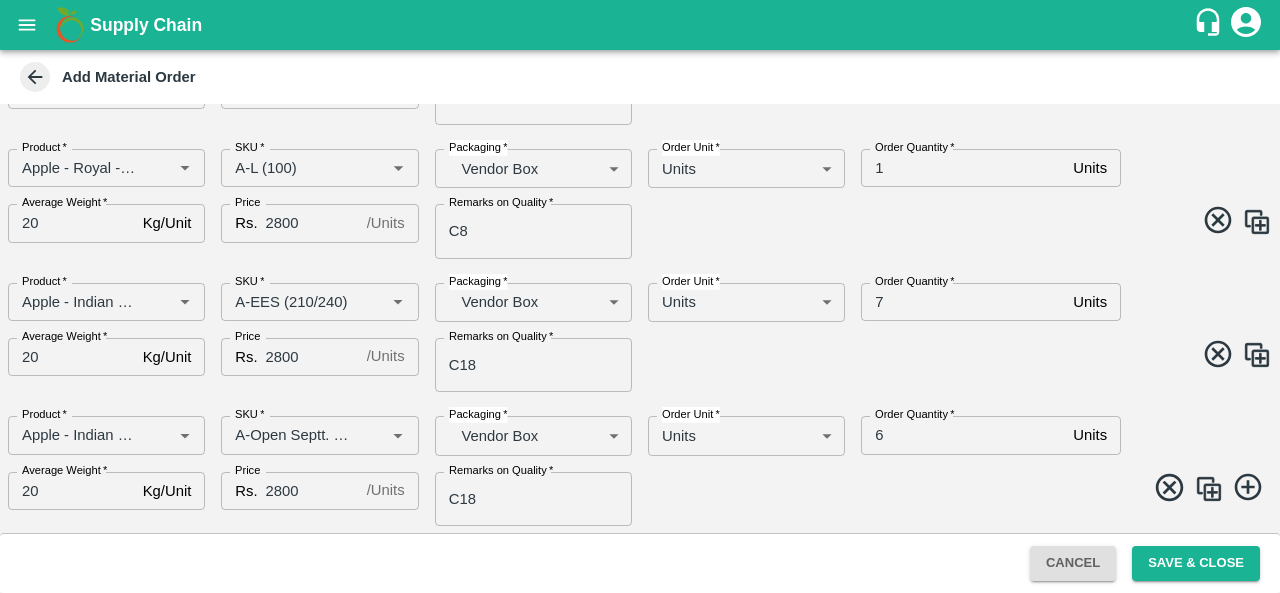 click at bounding box center [952, 490] 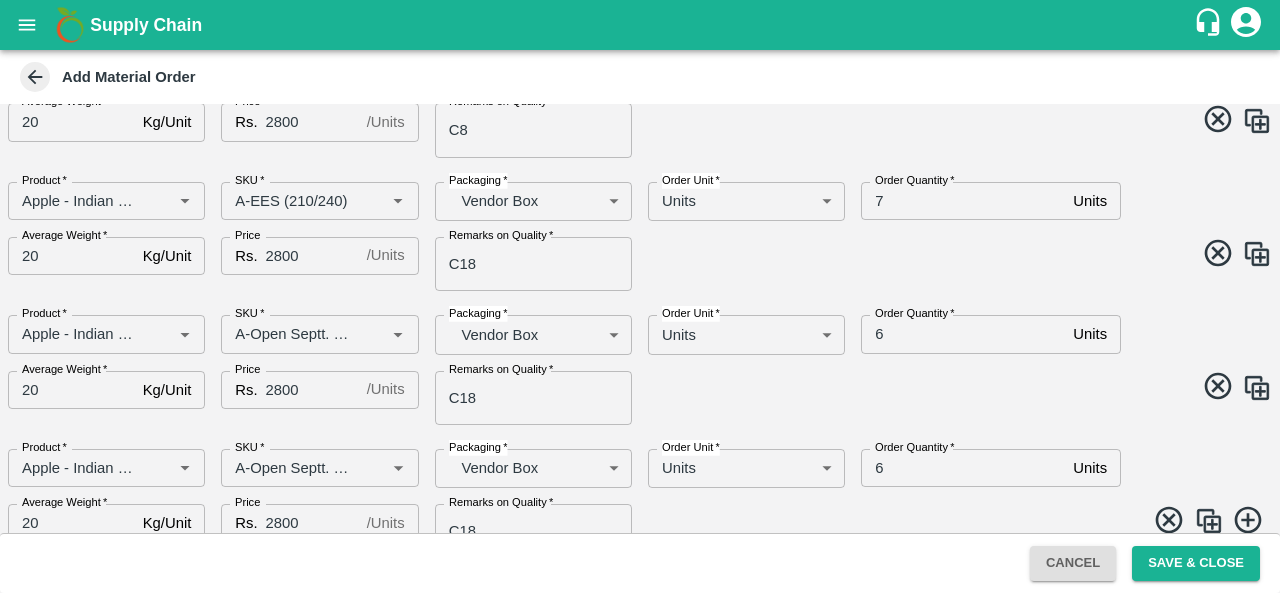 scroll, scrollTop: 1035, scrollLeft: 0, axis: vertical 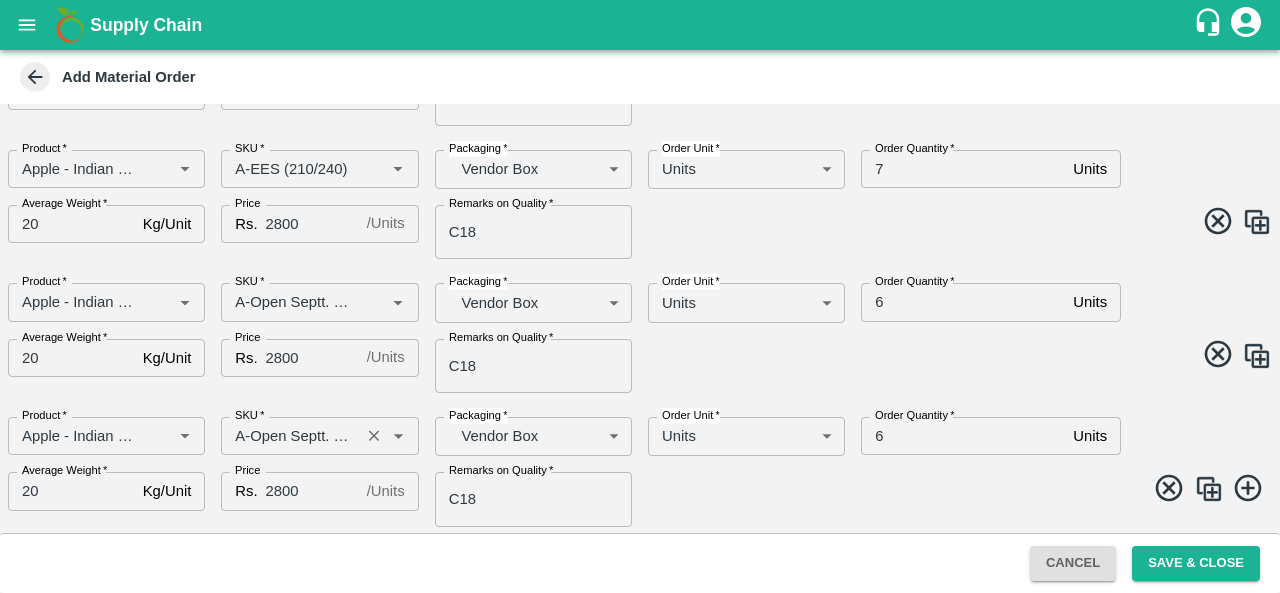 click on "SKU   *" at bounding box center [290, 436] 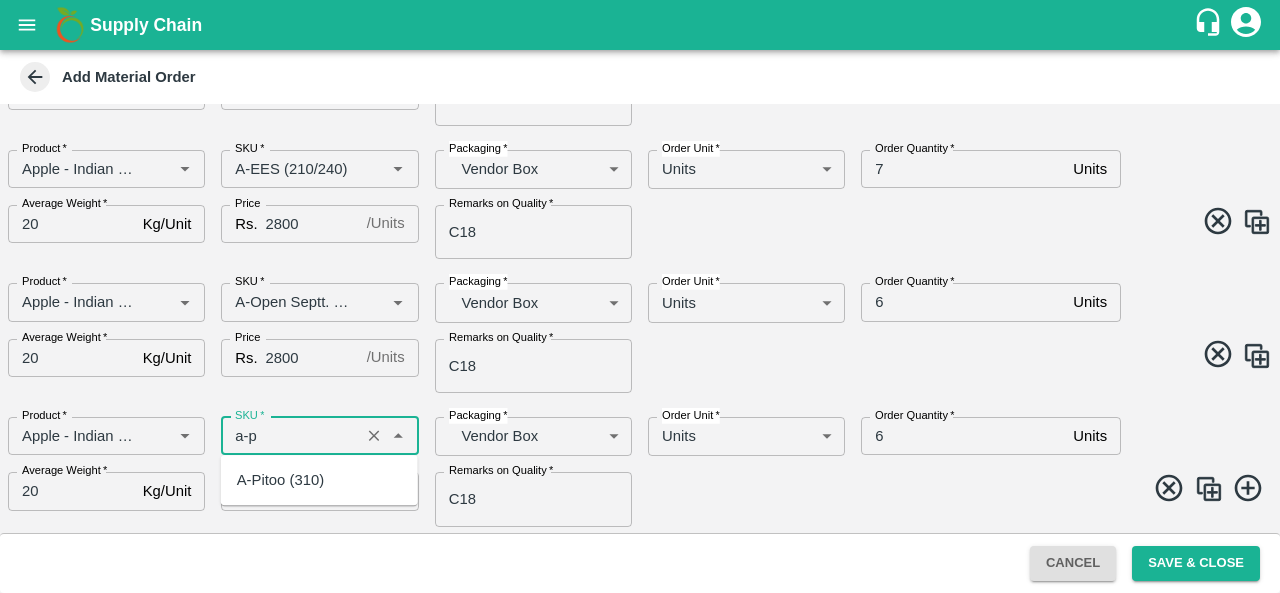 scroll, scrollTop: 0, scrollLeft: 0, axis: both 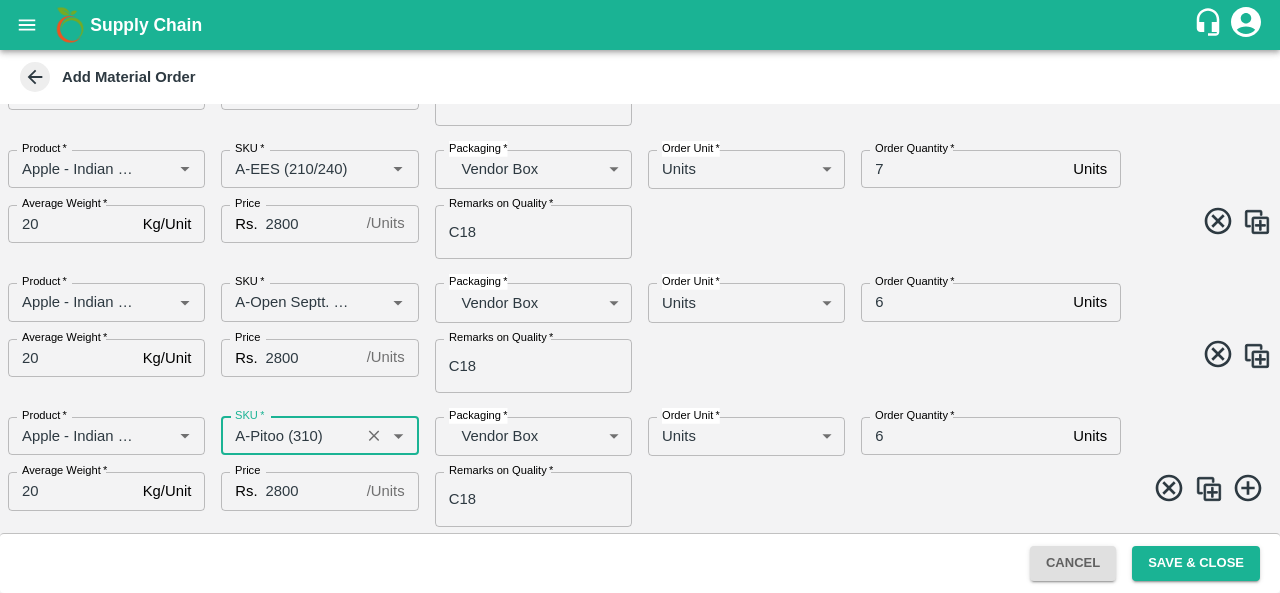 type on "A-Pitoo (310)" 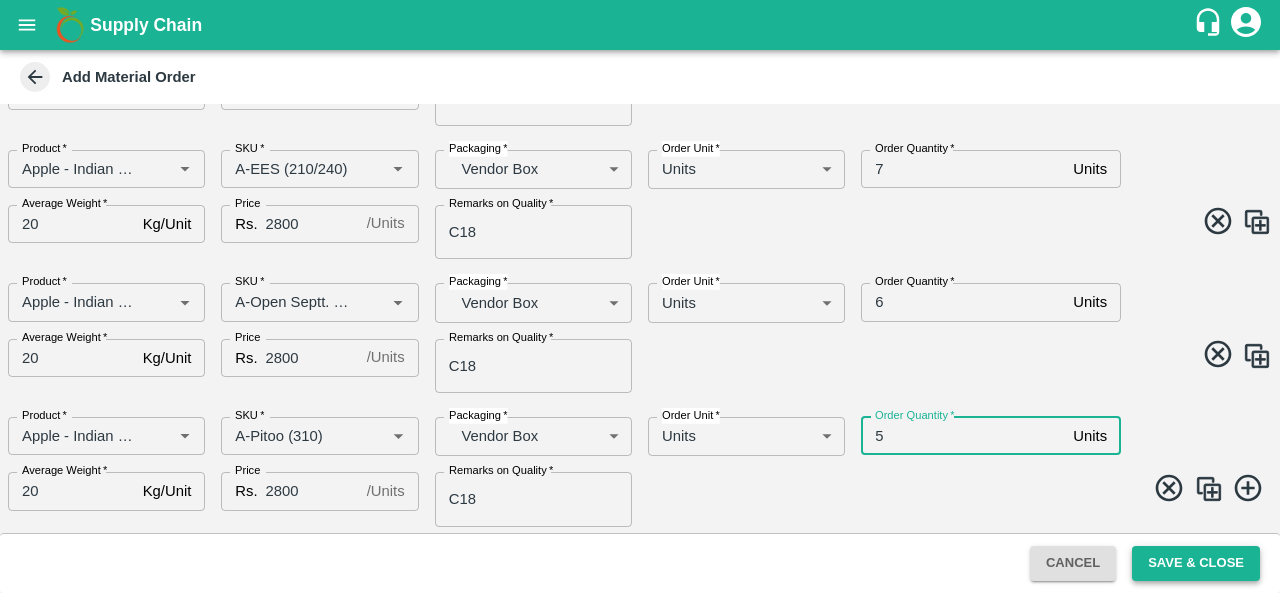 type on "5" 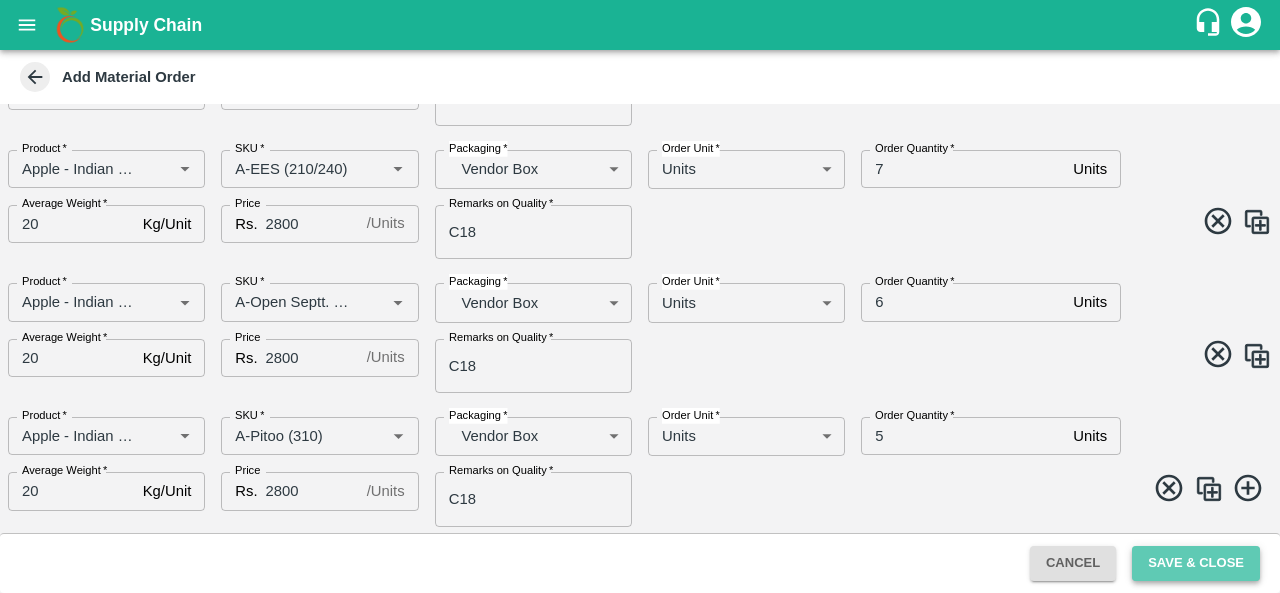 click on "Save & Close" at bounding box center [1196, 563] 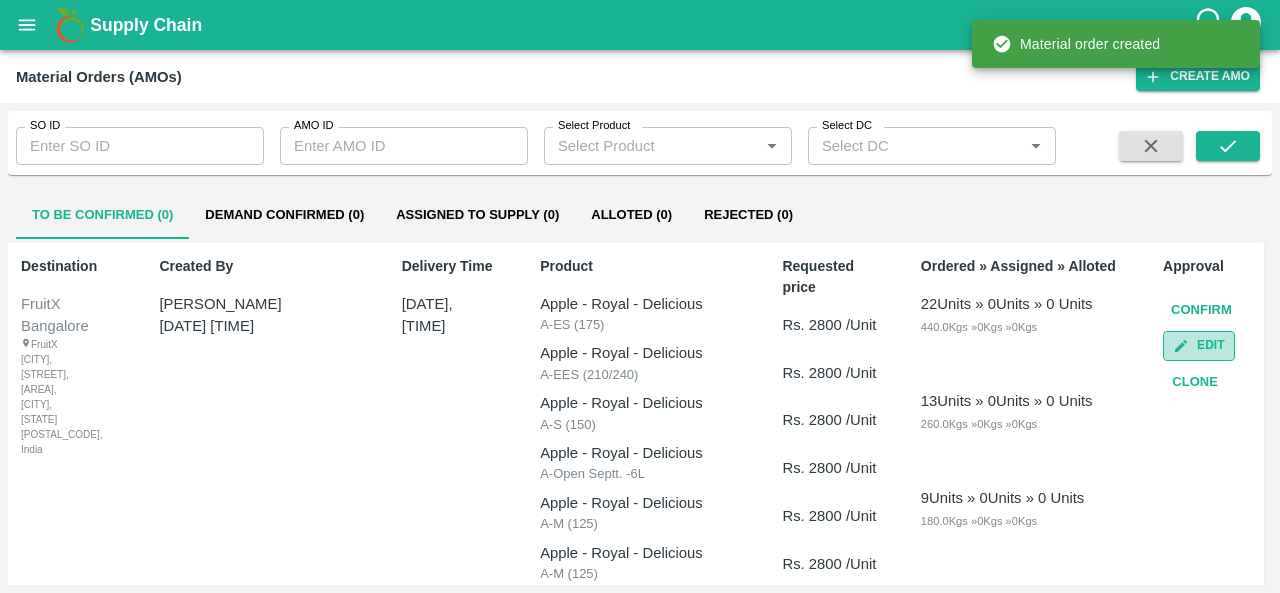 click 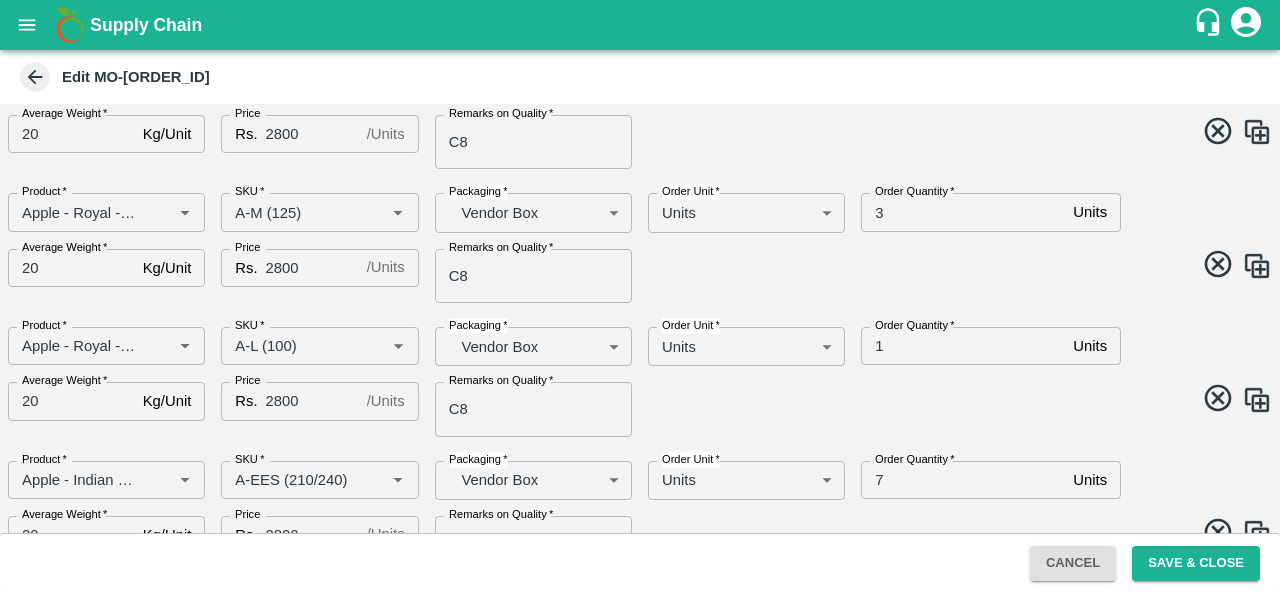 scroll, scrollTop: 1035, scrollLeft: 0, axis: vertical 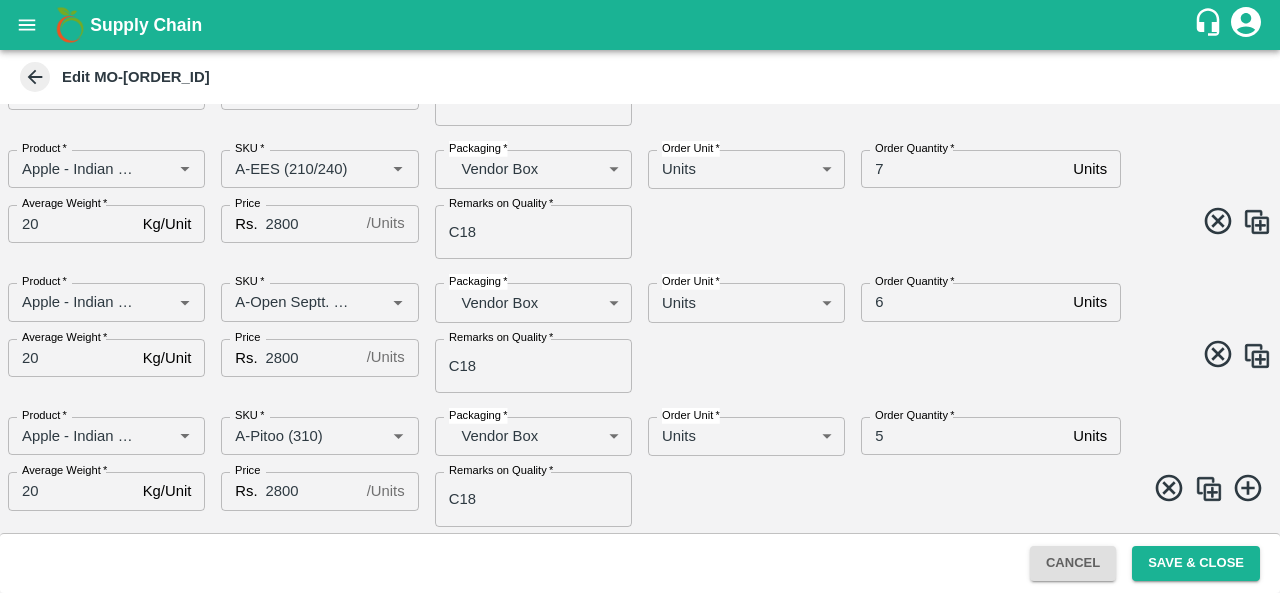 click at bounding box center (1209, 489) 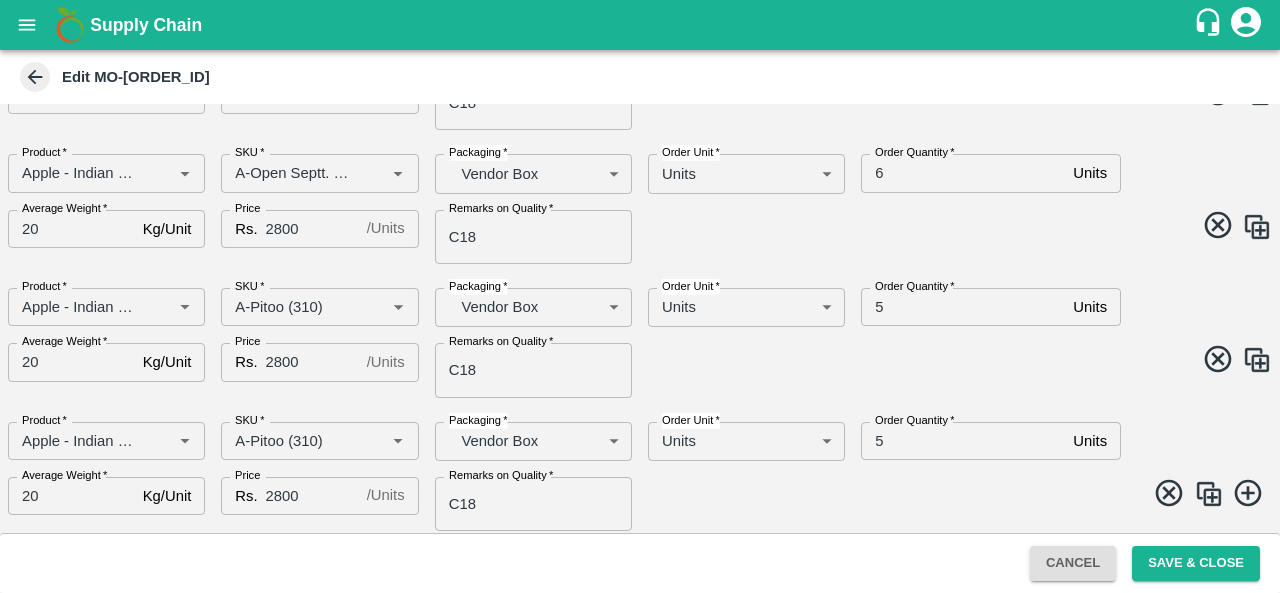 scroll, scrollTop: 1169, scrollLeft: 0, axis: vertical 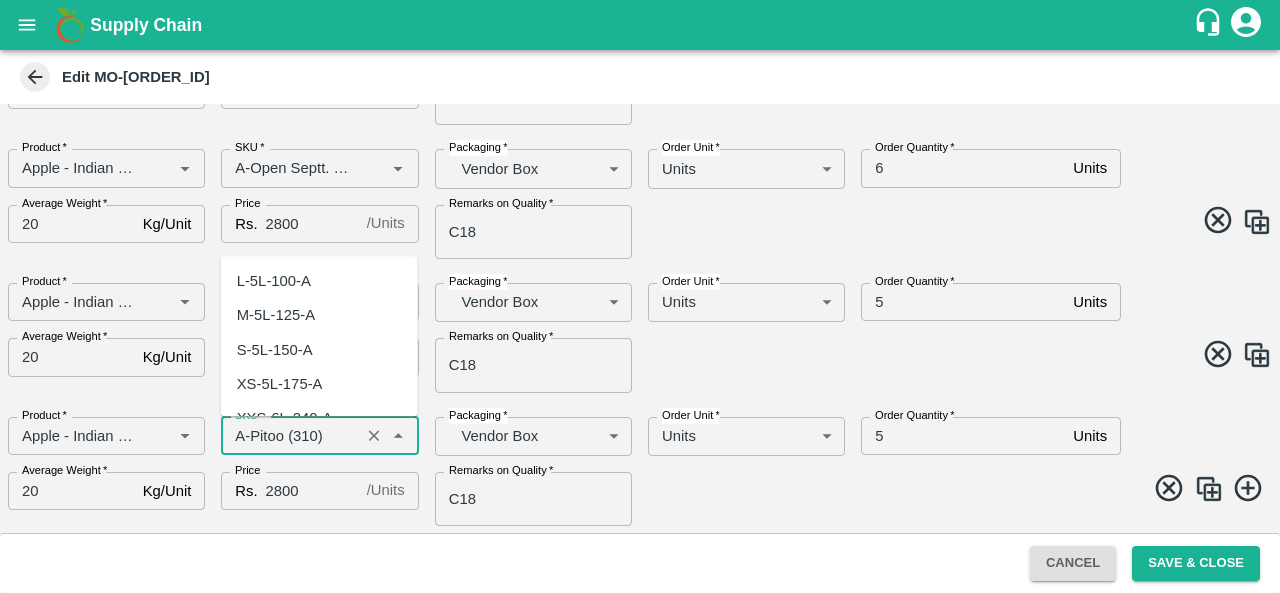 click on "SKU   *" at bounding box center [290, 436] 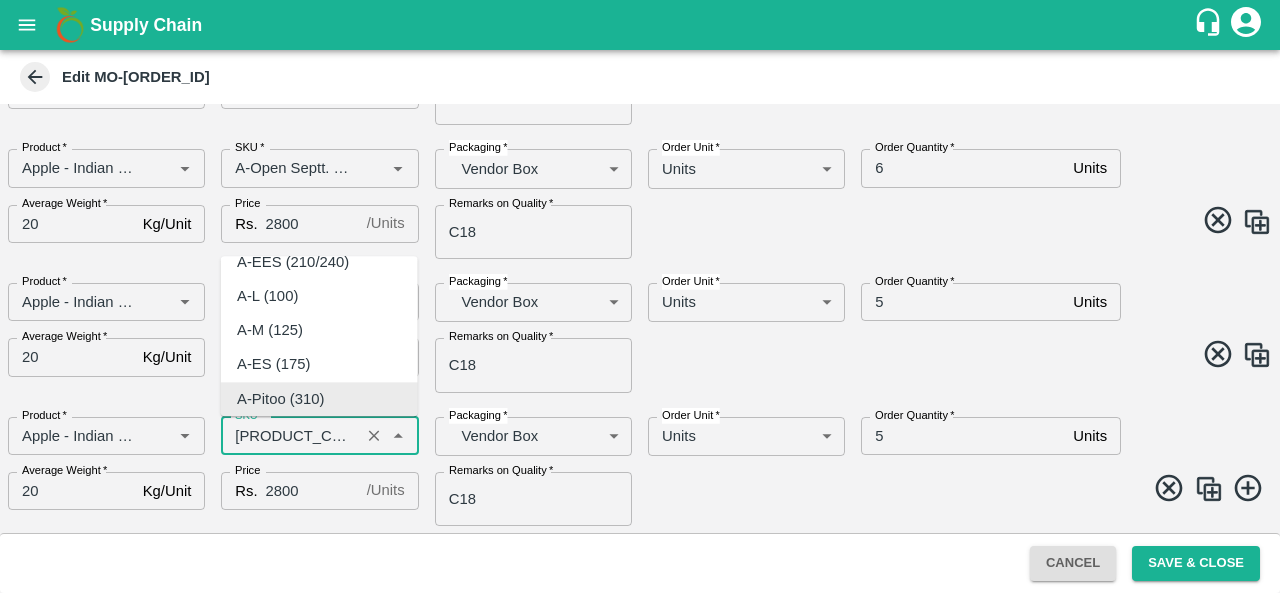 scroll, scrollTop: 0, scrollLeft: 0, axis: both 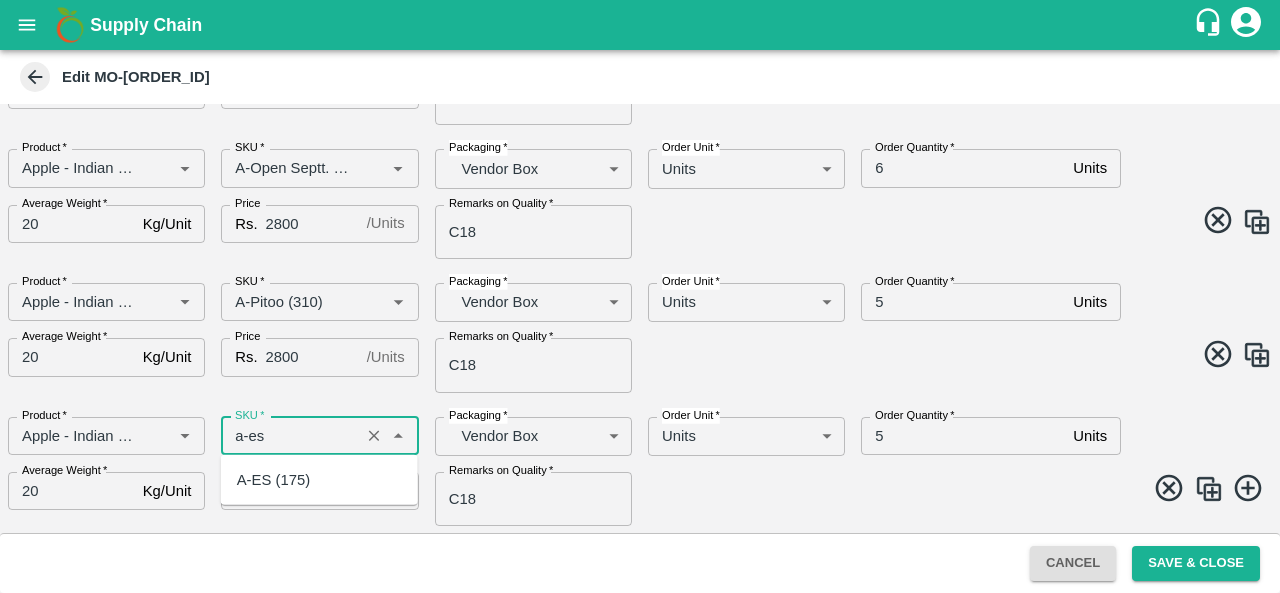 click on "A-ES (175)" at bounding box center (273, 480) 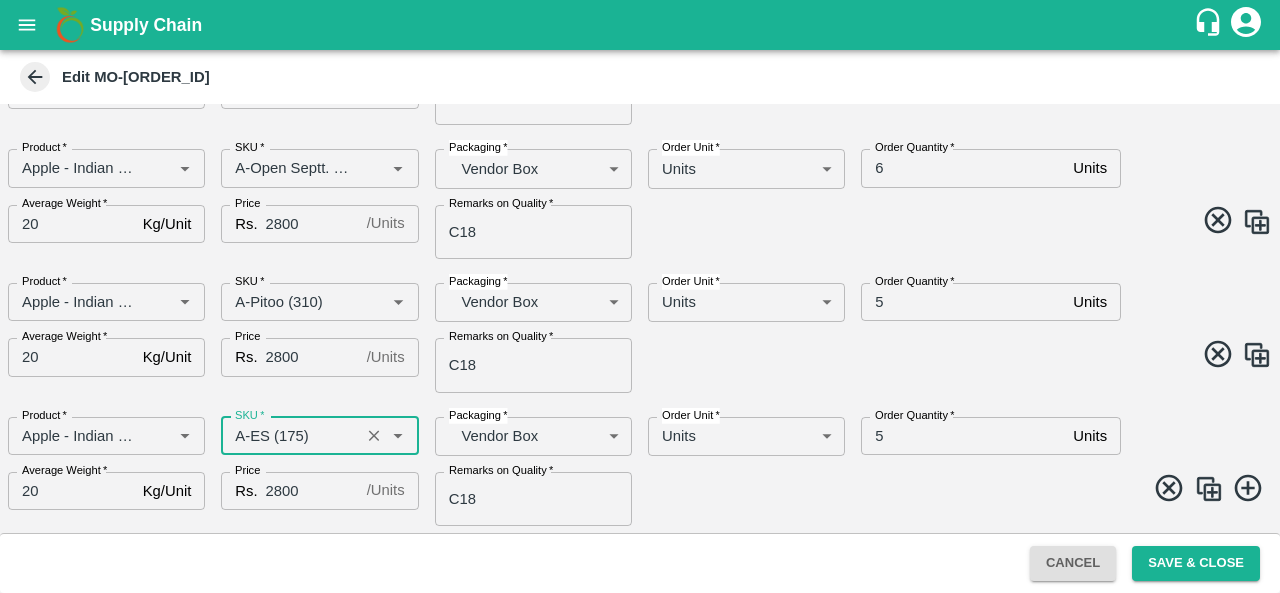 type on "A-ES (175)" 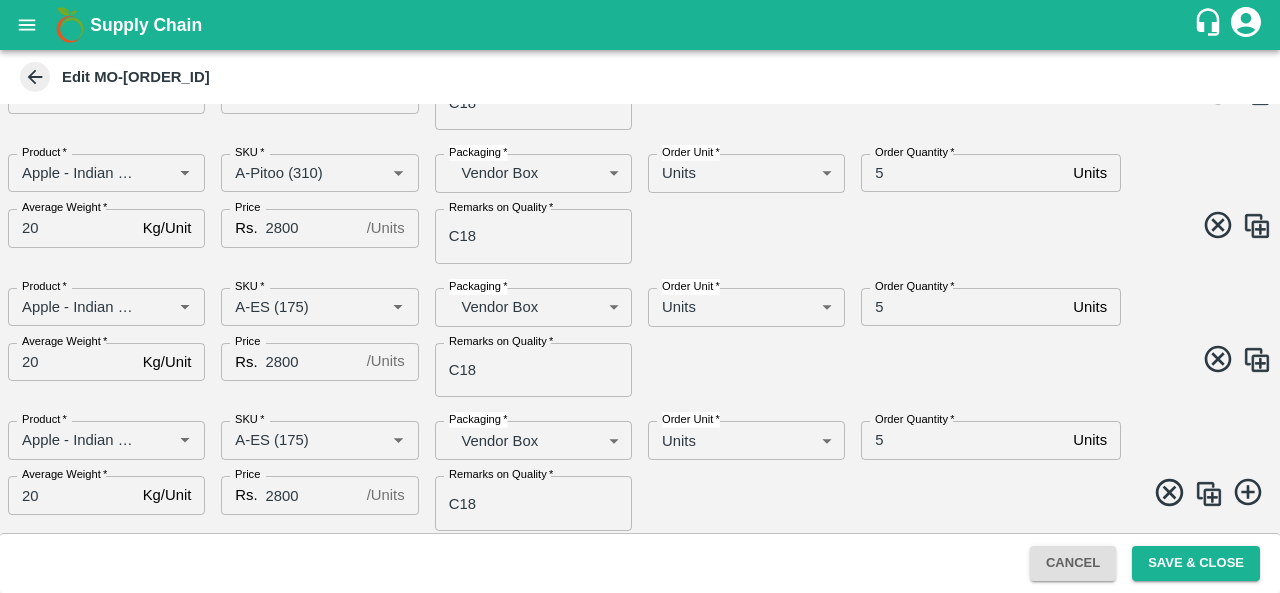scroll, scrollTop: 1302, scrollLeft: 0, axis: vertical 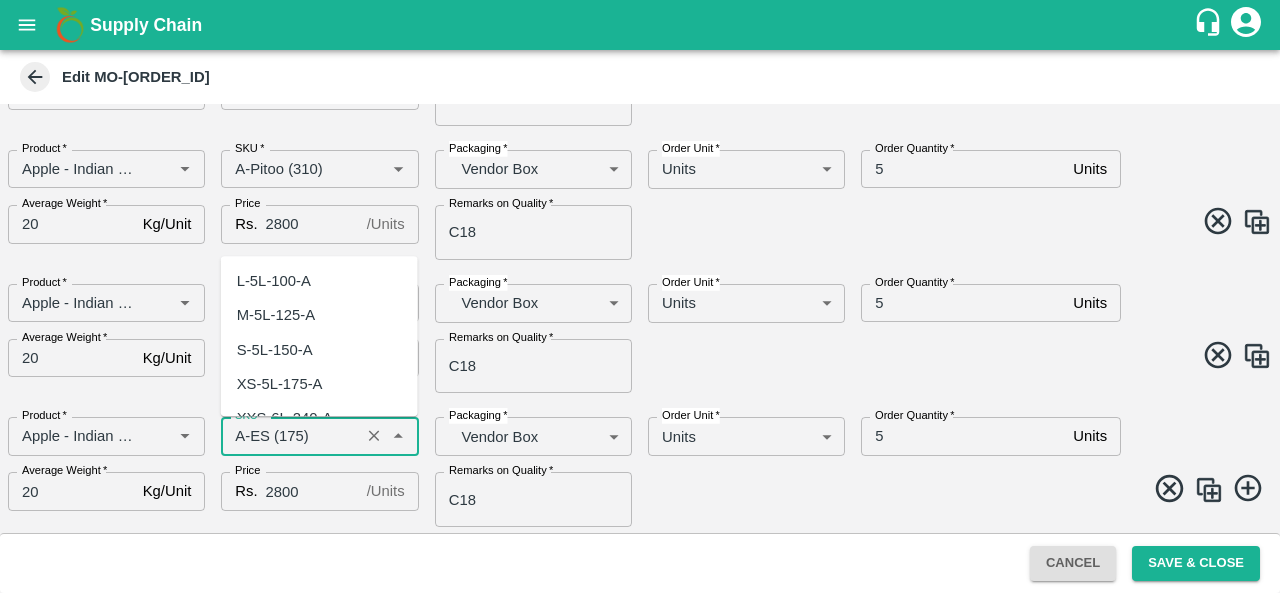 click on "SKU   *" at bounding box center [290, 436] 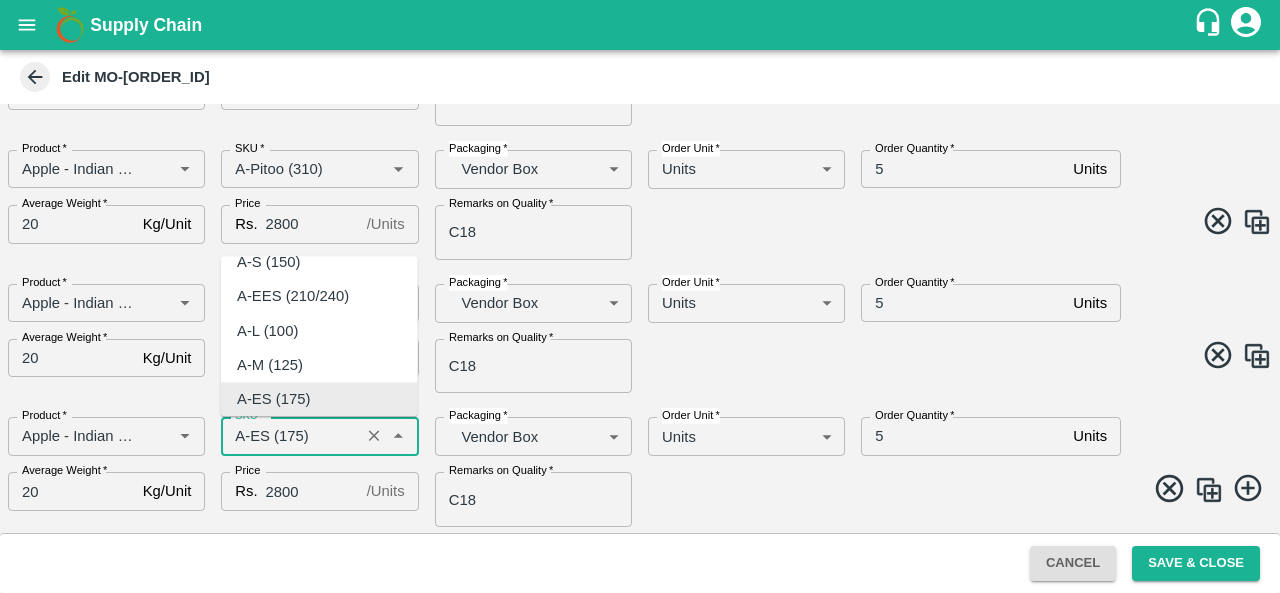 click on "SKU   *" at bounding box center [290, 436] 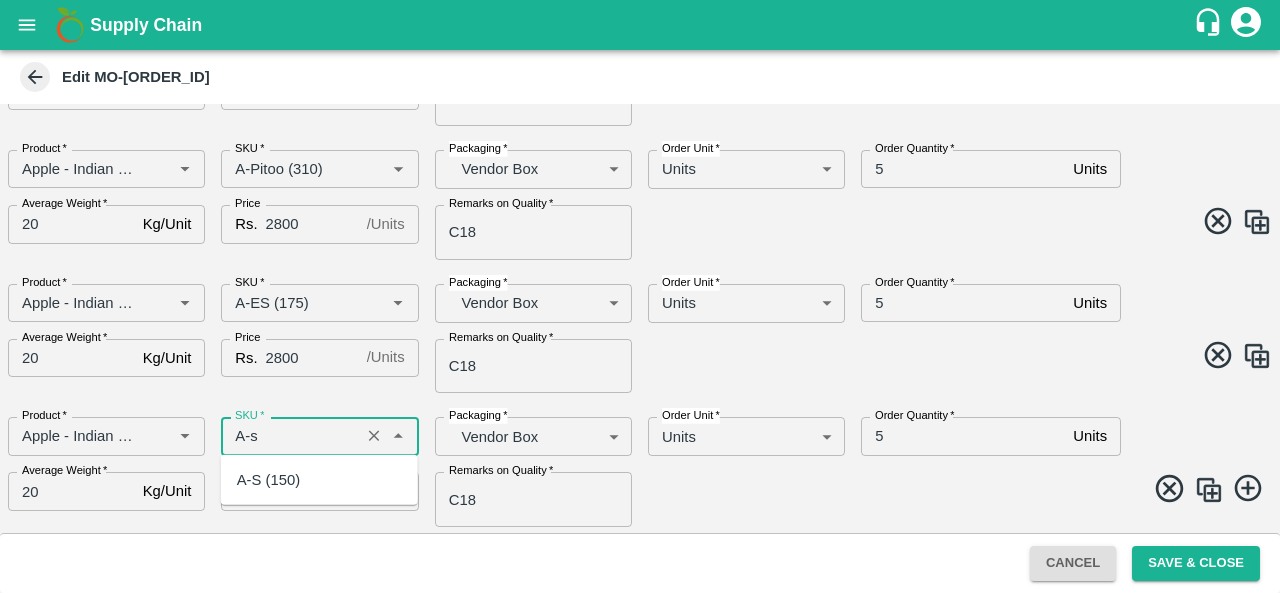 scroll, scrollTop: 0, scrollLeft: 0, axis: both 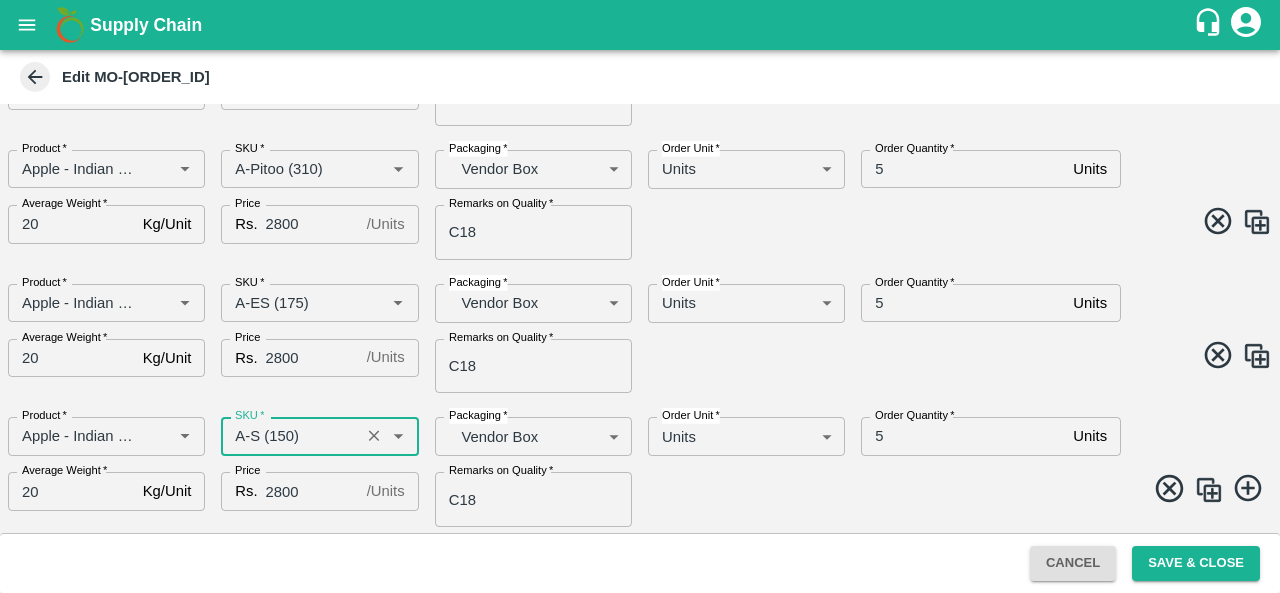 type on "A-S (150)" 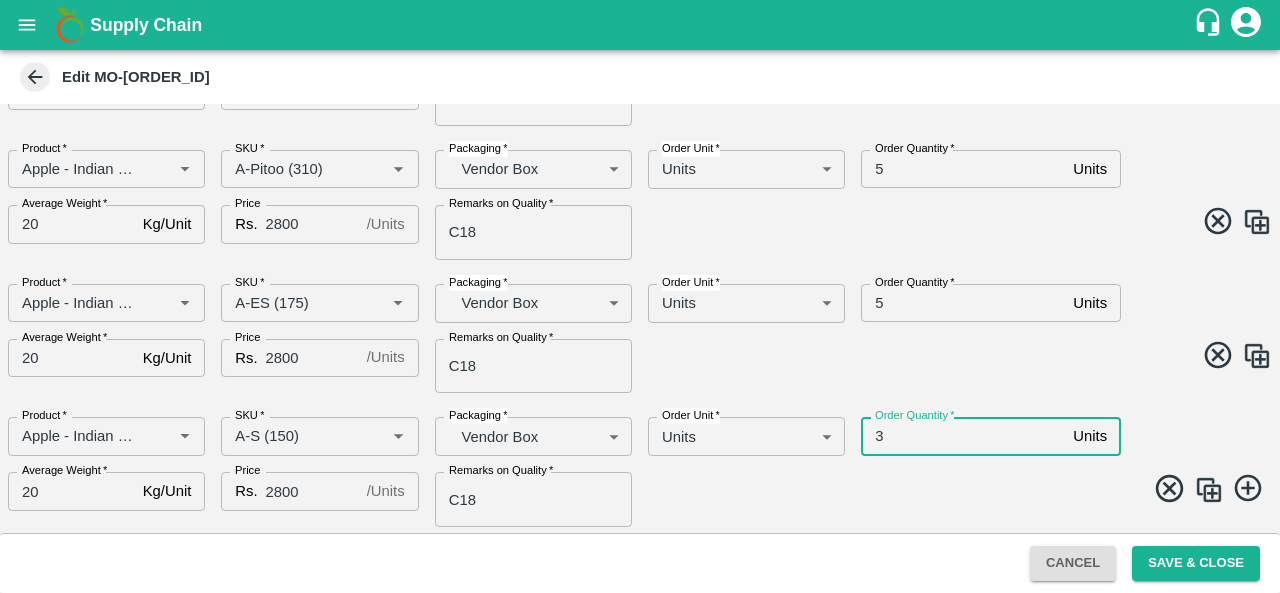 type on "3" 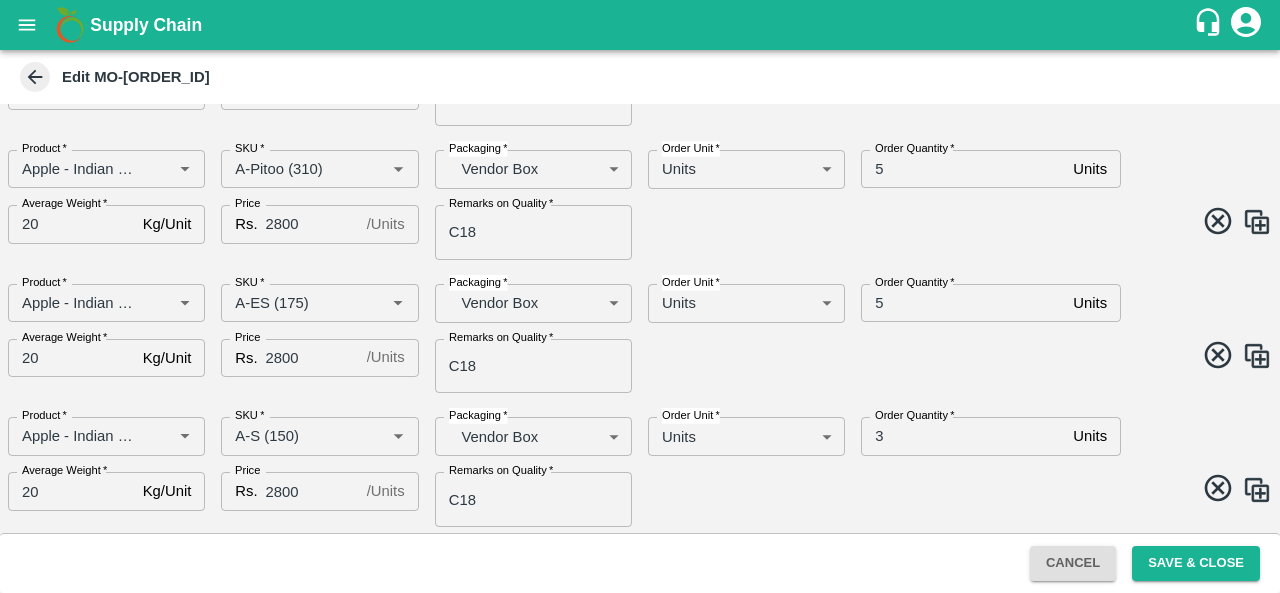 scroll, scrollTop: 1436, scrollLeft: 0, axis: vertical 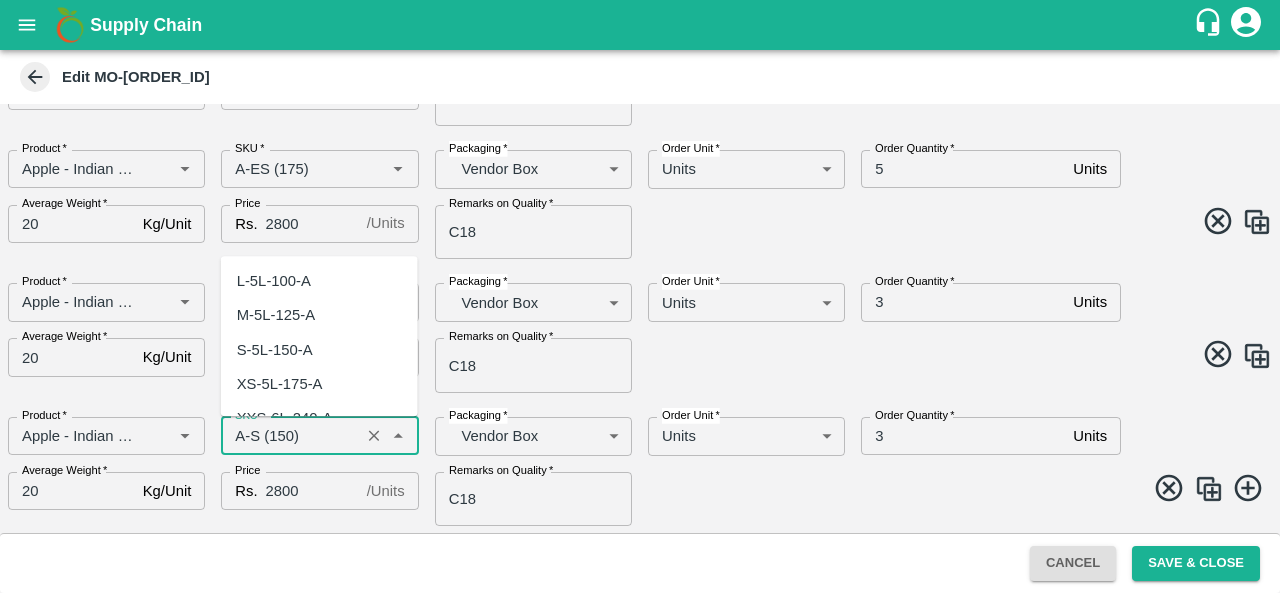 click on "SKU   *" at bounding box center (290, 436) 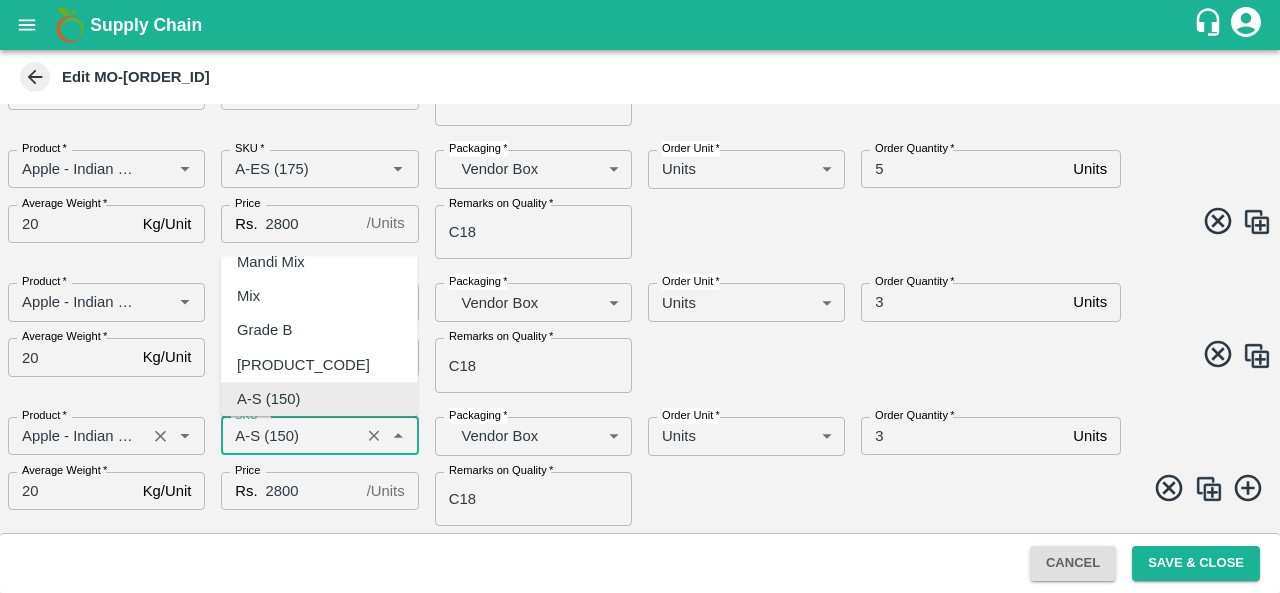 click on "Product   *" at bounding box center [77, 436] 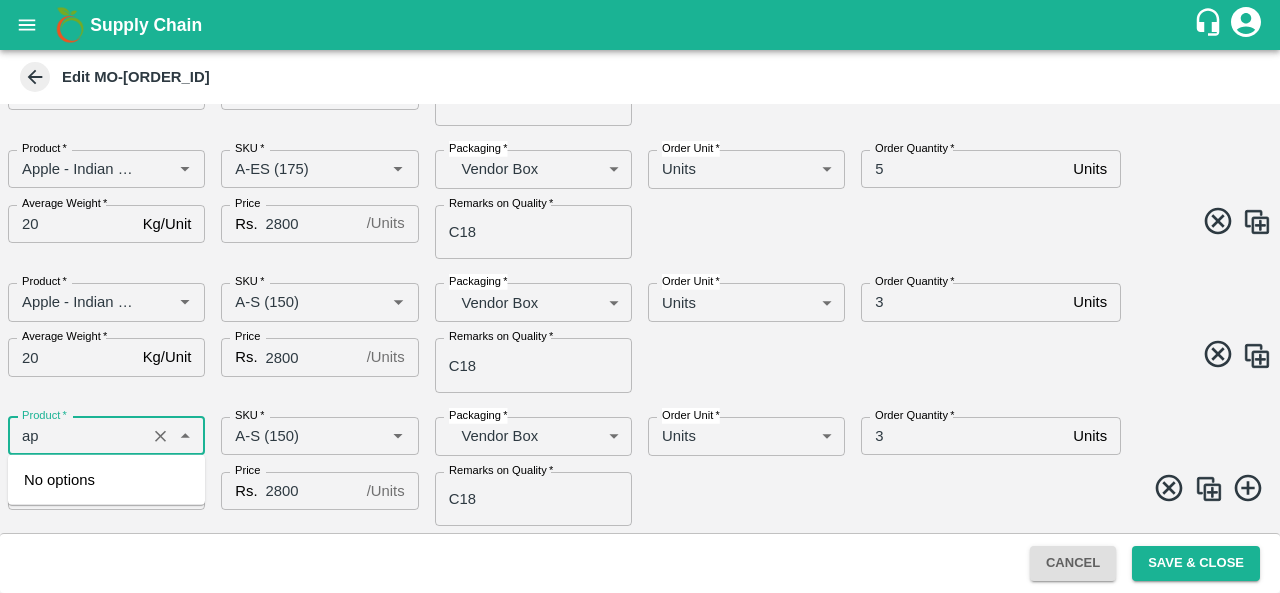 type on "a" 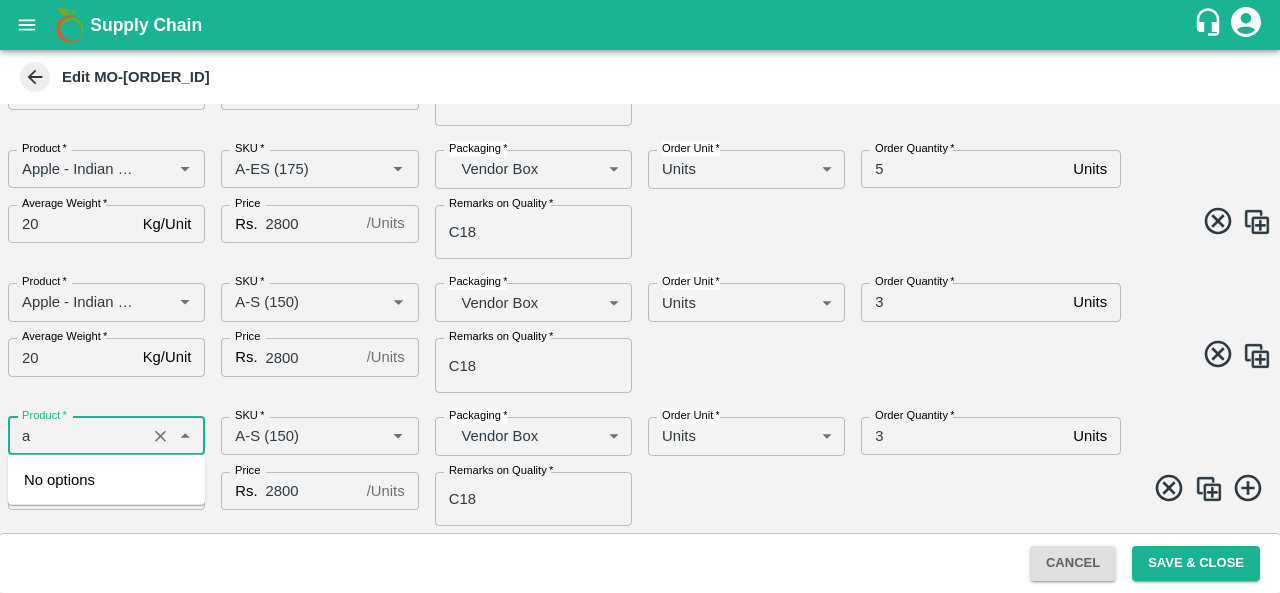 type 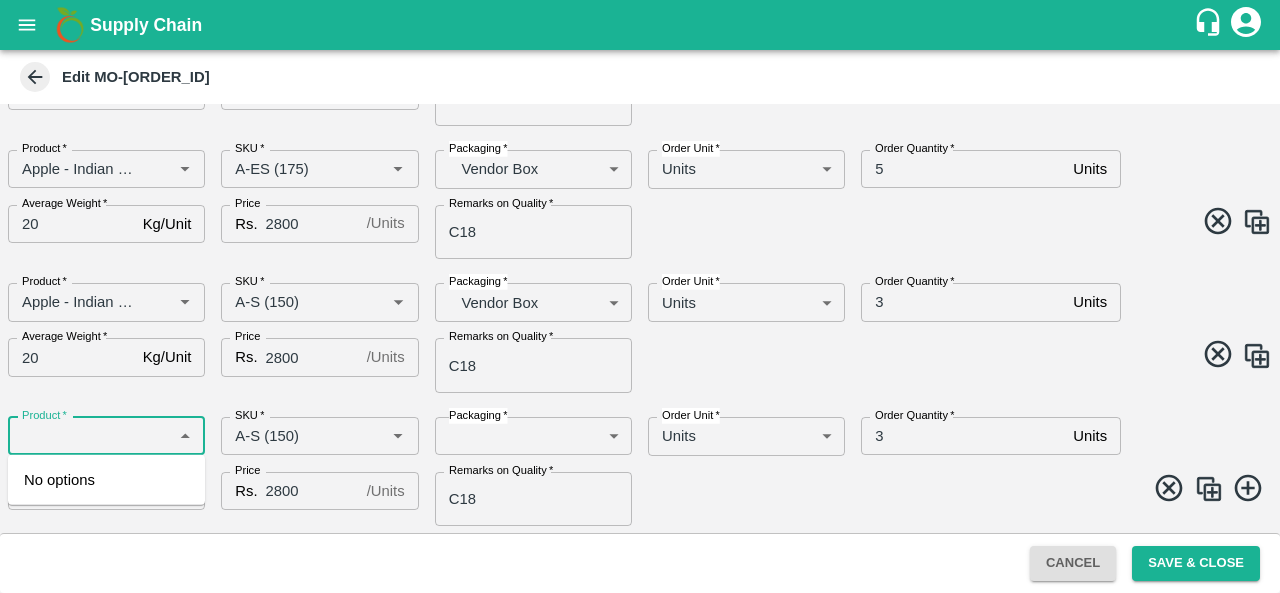 type 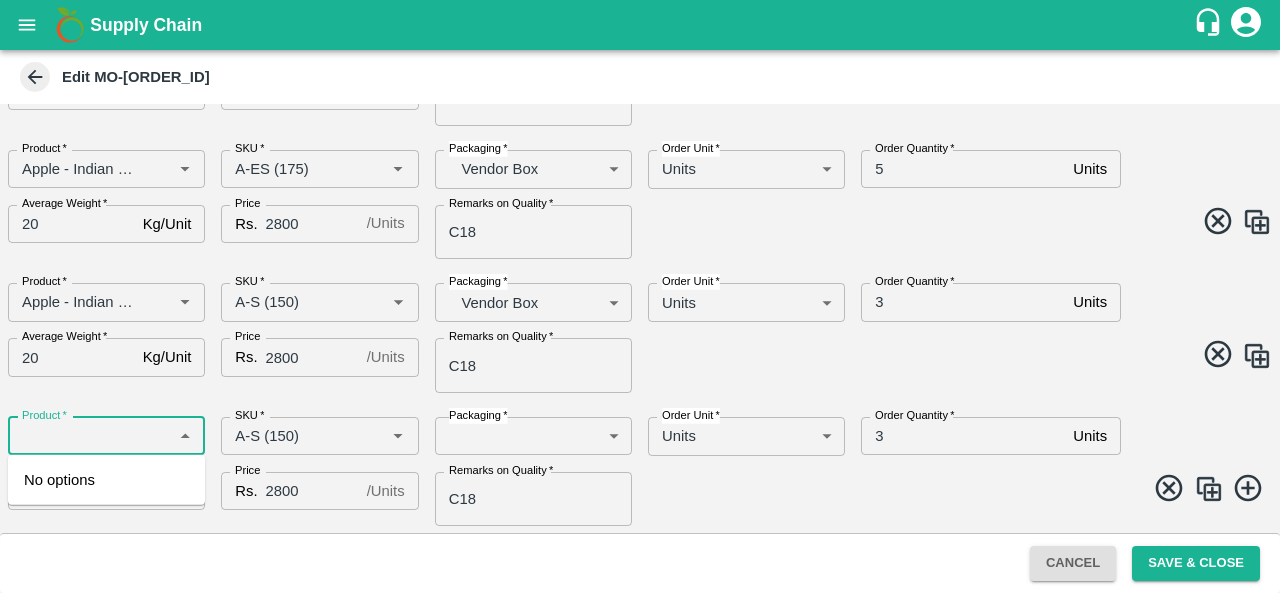click on "Average Weight   * [WEIGHT] [UNIT] Average Weight" at bounding box center (98, 357) 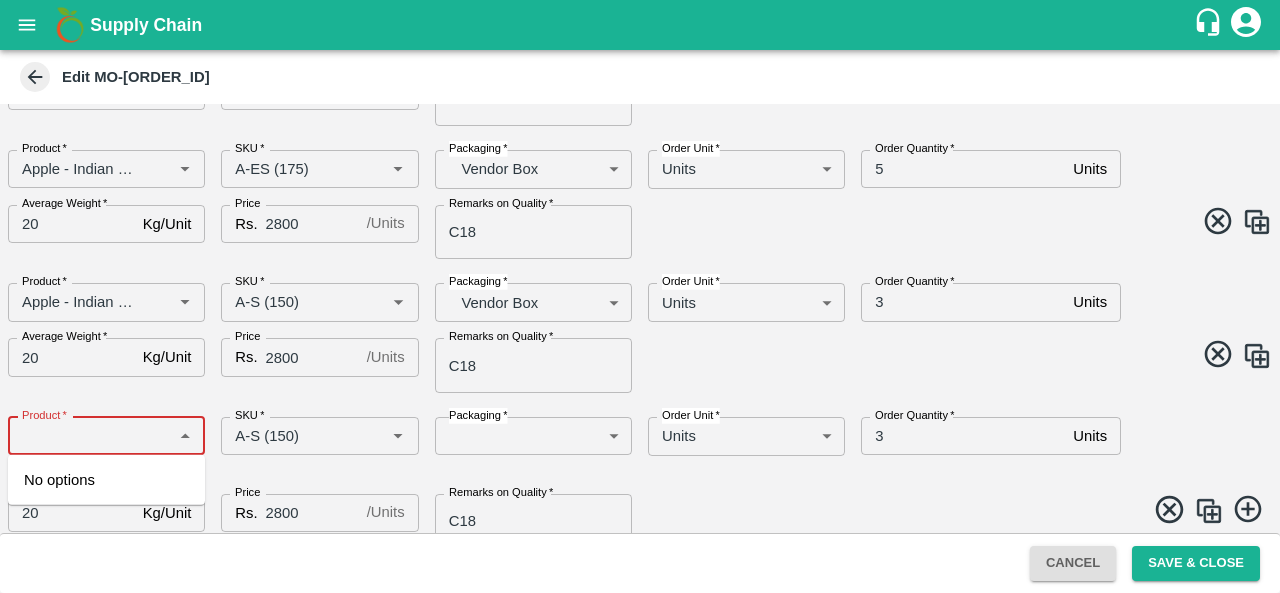 click on "Product   *" at bounding box center (90, 436) 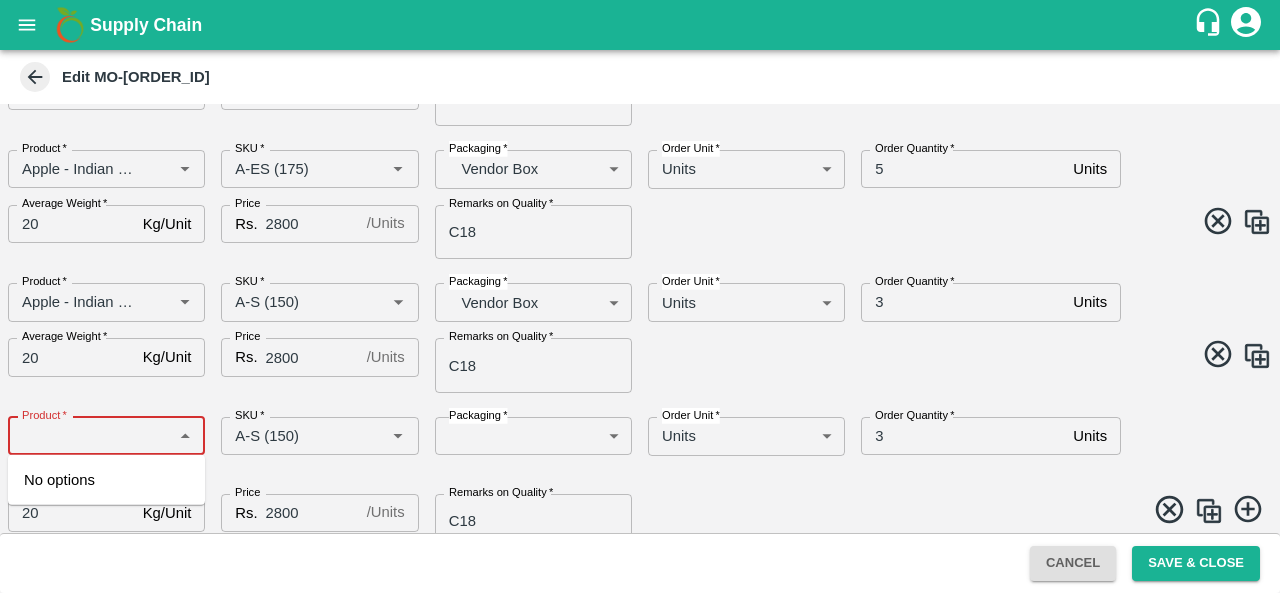scroll, scrollTop: 1458, scrollLeft: 0, axis: vertical 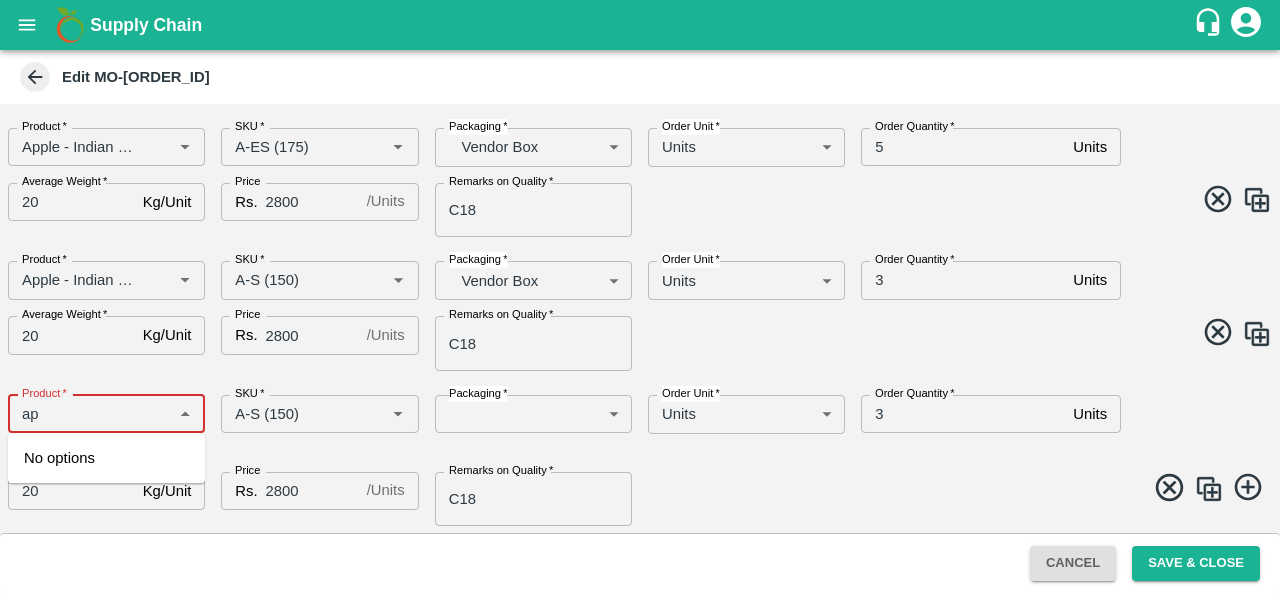 type on "a" 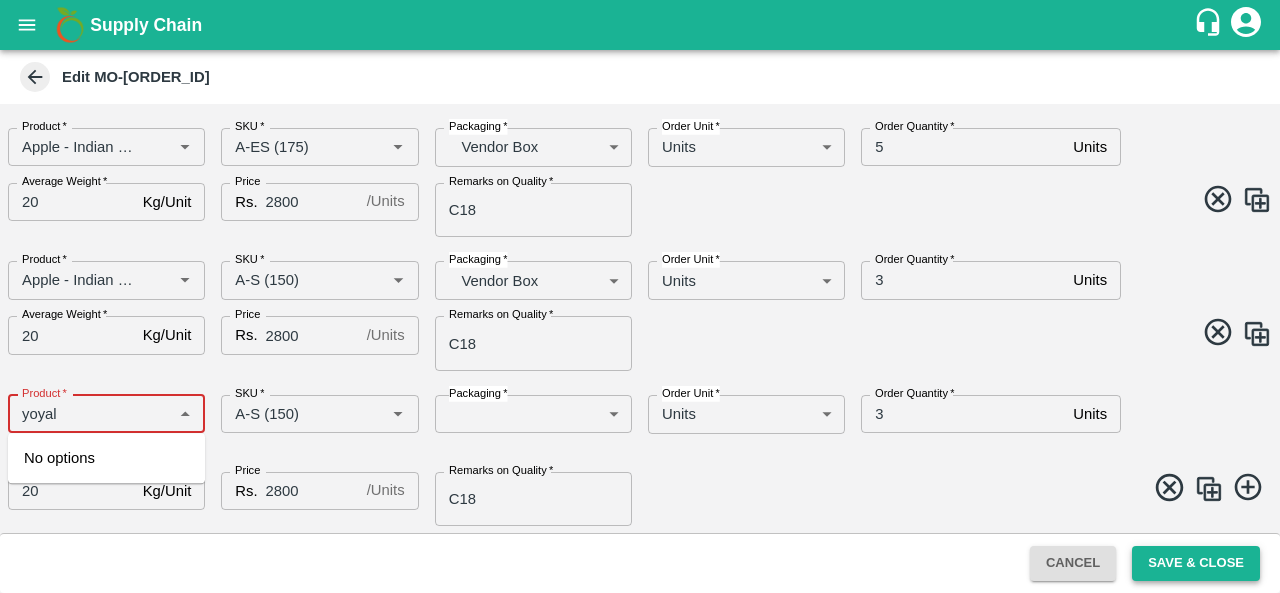 type on "yoyal" 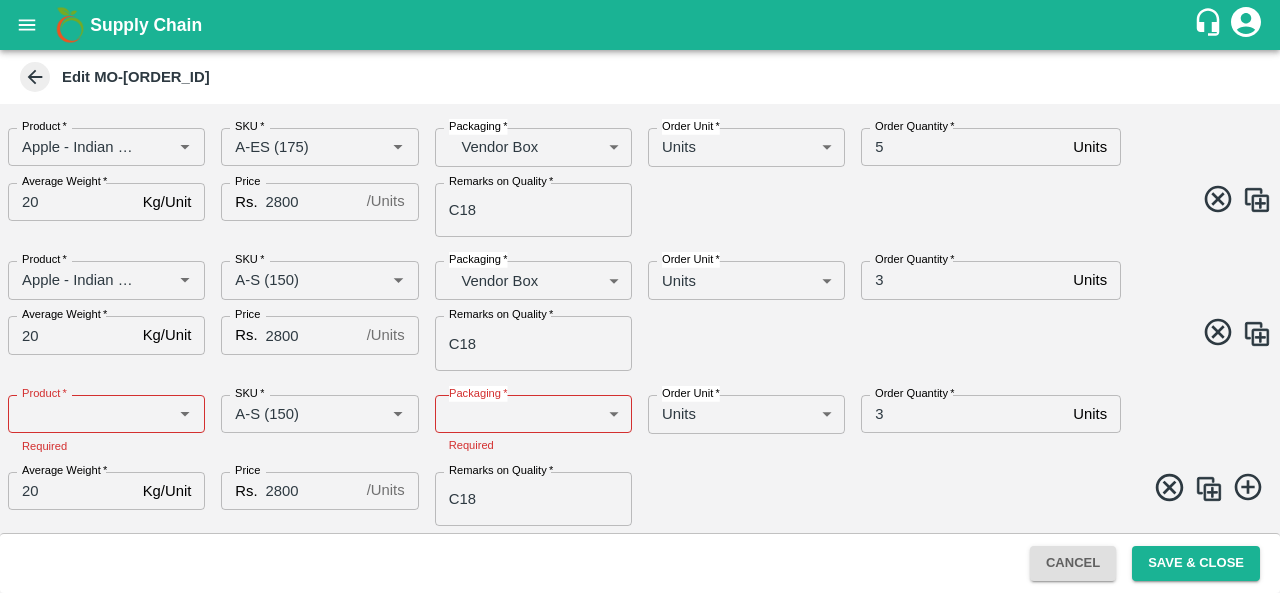 click 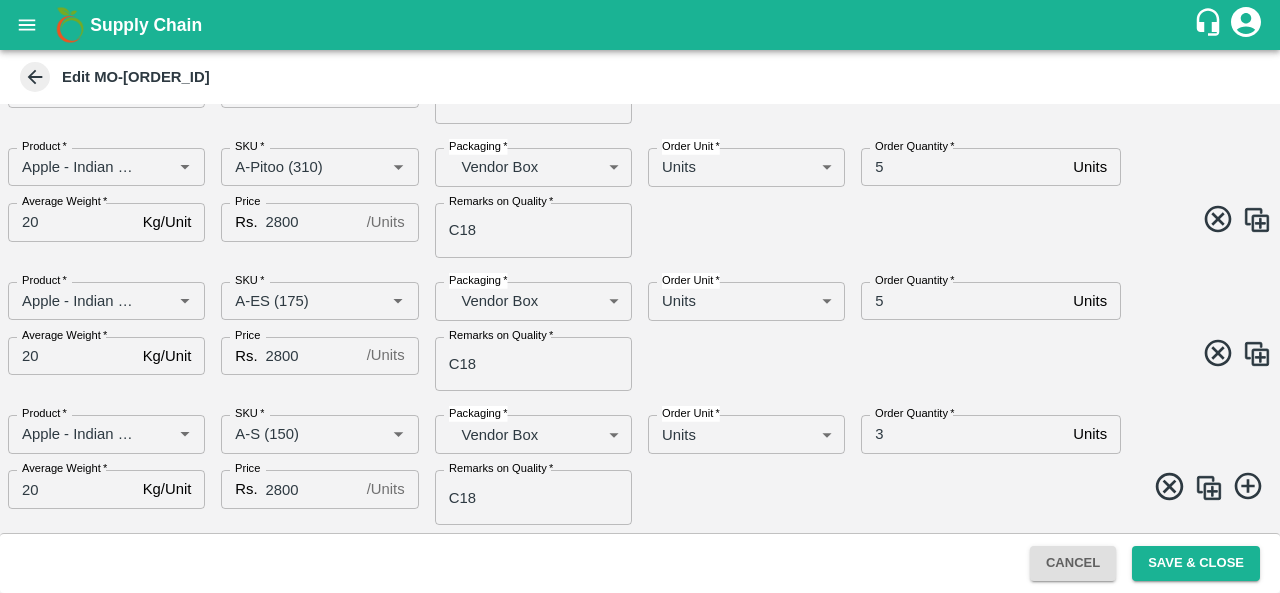 scroll, scrollTop: 1302, scrollLeft: 0, axis: vertical 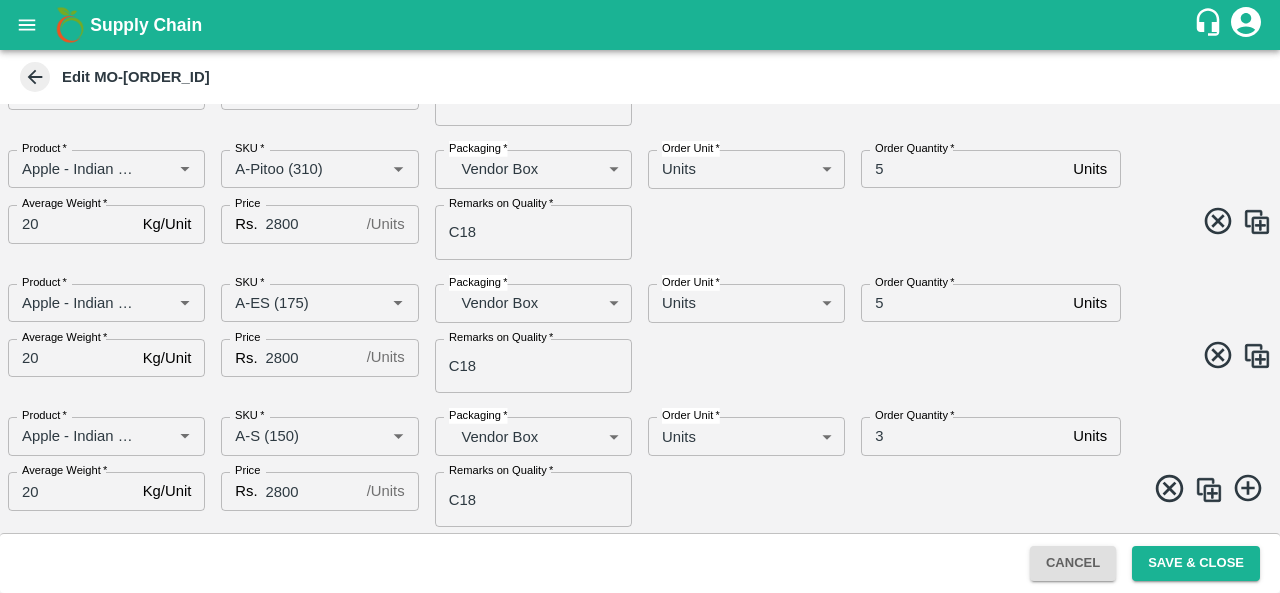click at bounding box center [1209, 490] 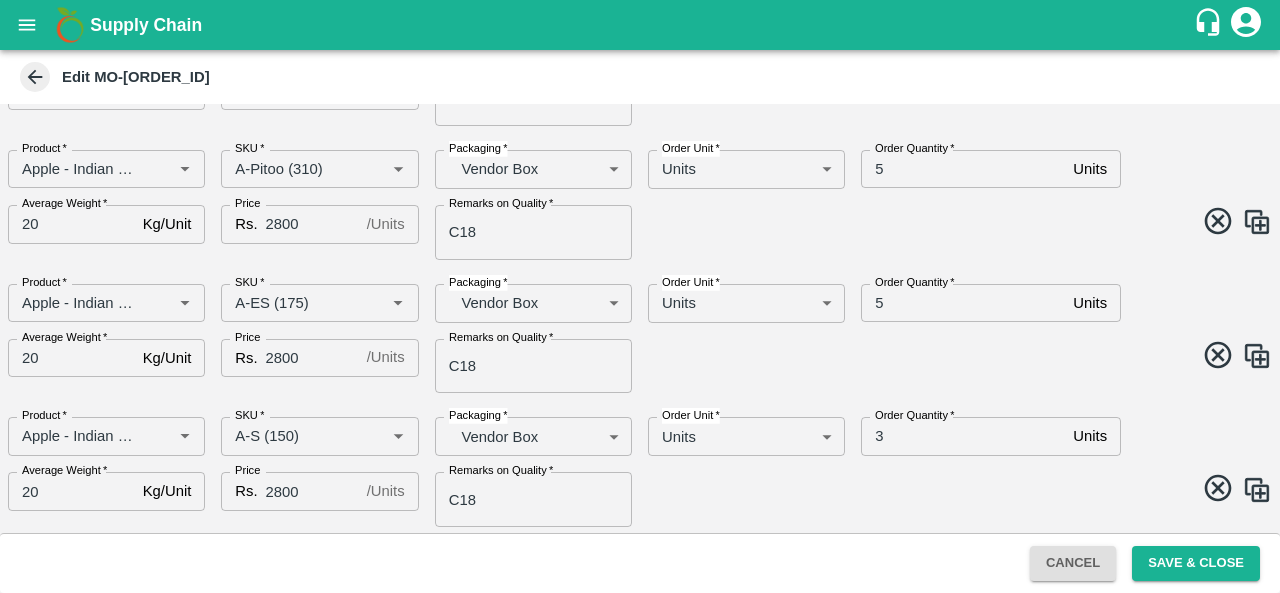 scroll, scrollTop: 1436, scrollLeft: 0, axis: vertical 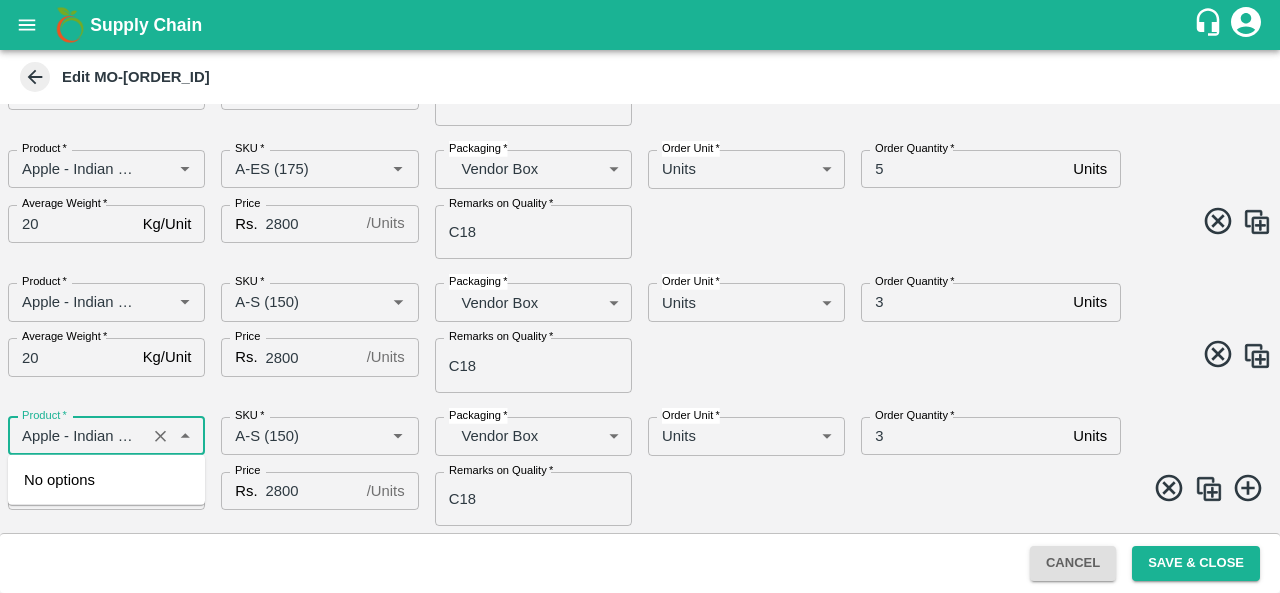 click on "Product   *" at bounding box center [77, 436] 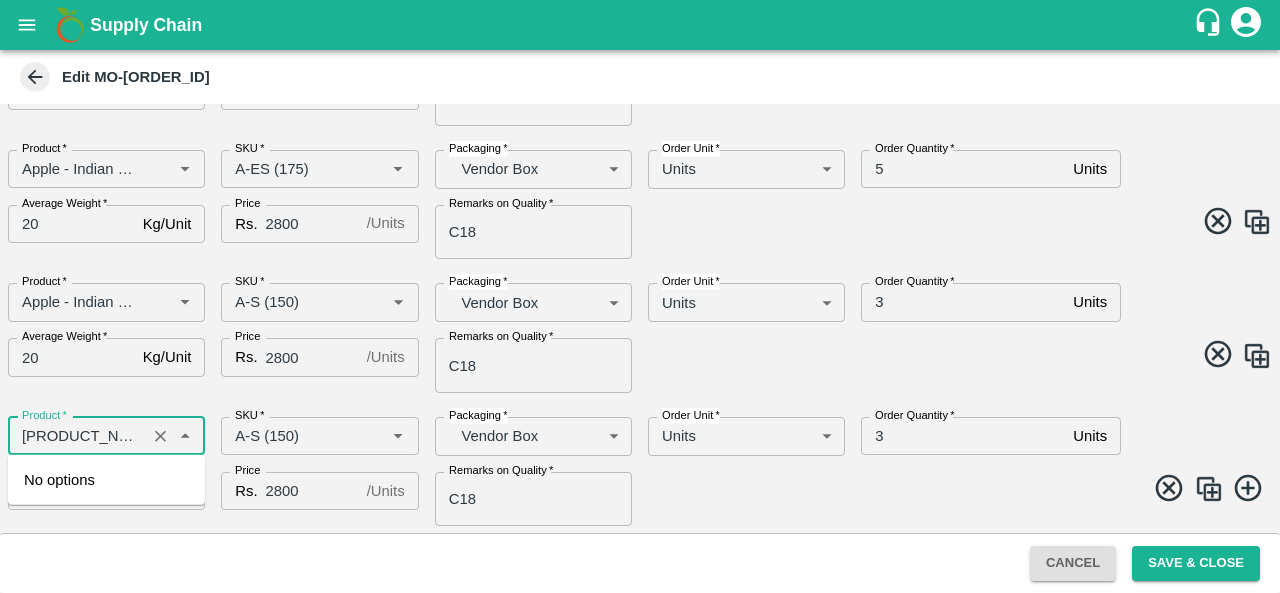 type on "[PRODUCT_NAME] - [VARIETY]" 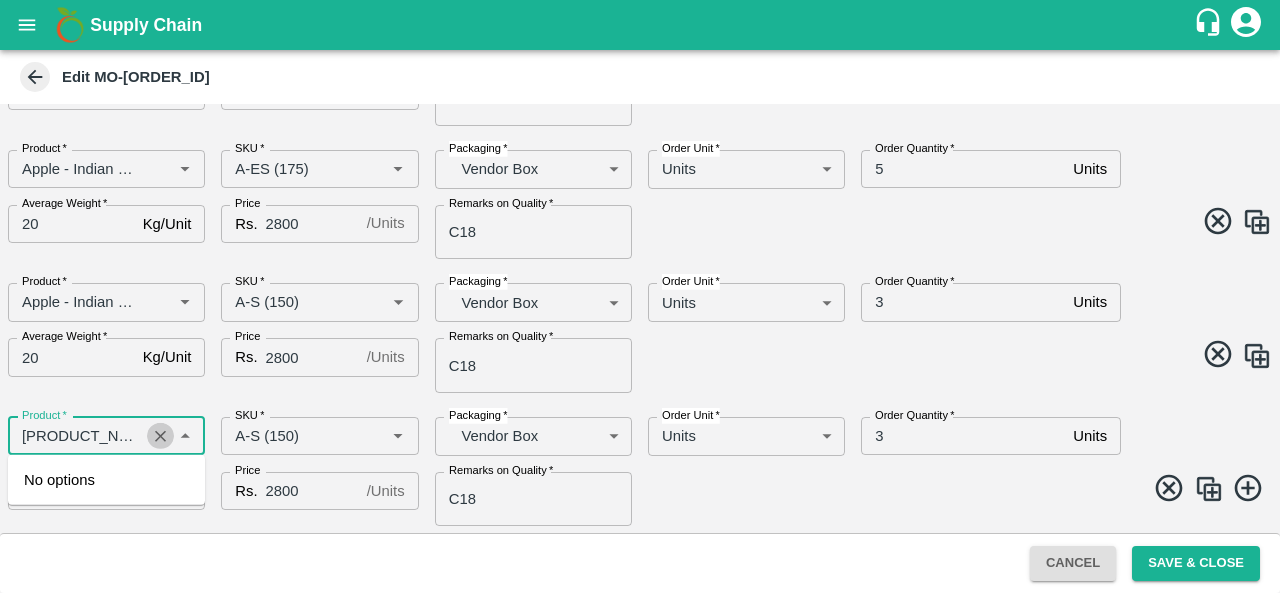 click 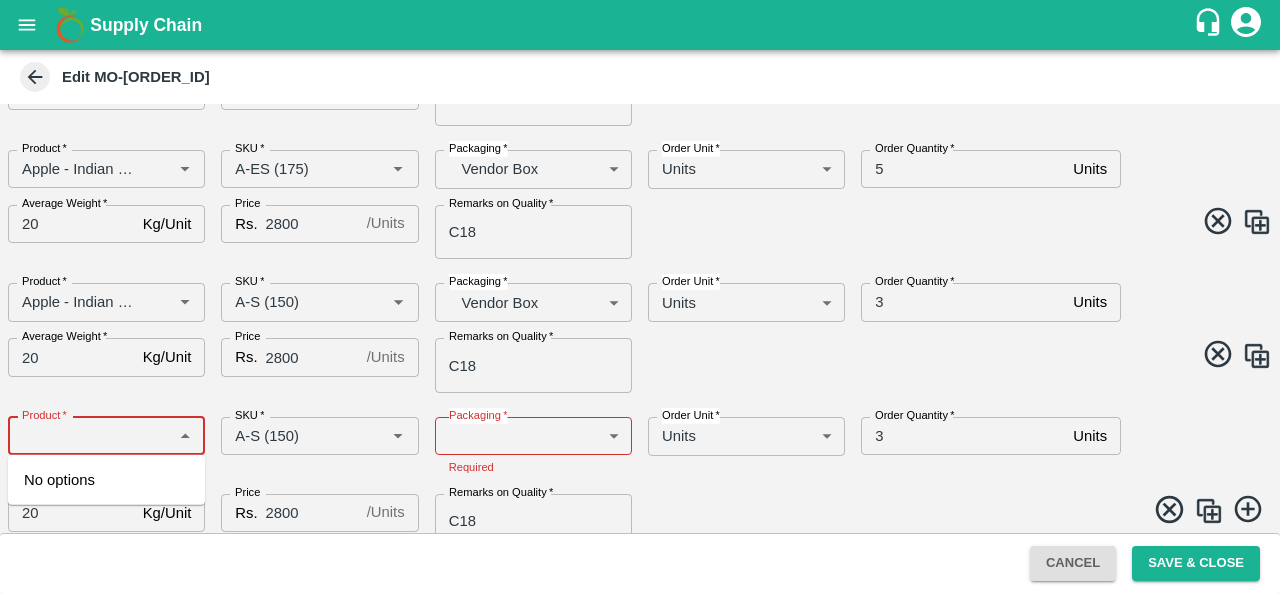 click 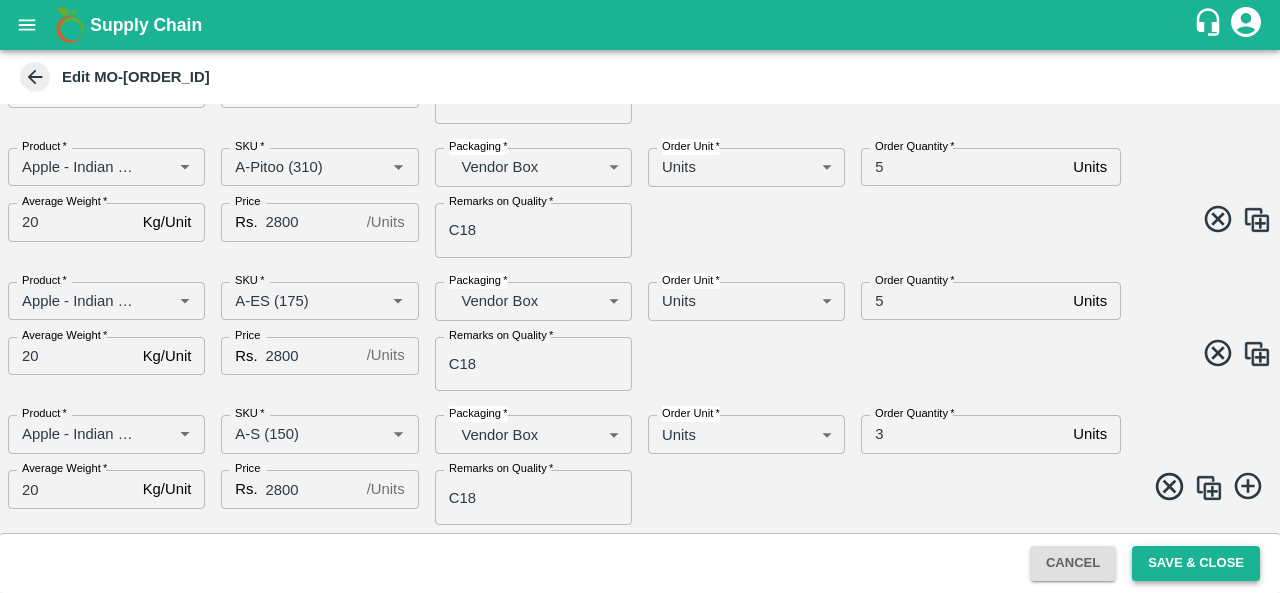 scroll, scrollTop: 1302, scrollLeft: 0, axis: vertical 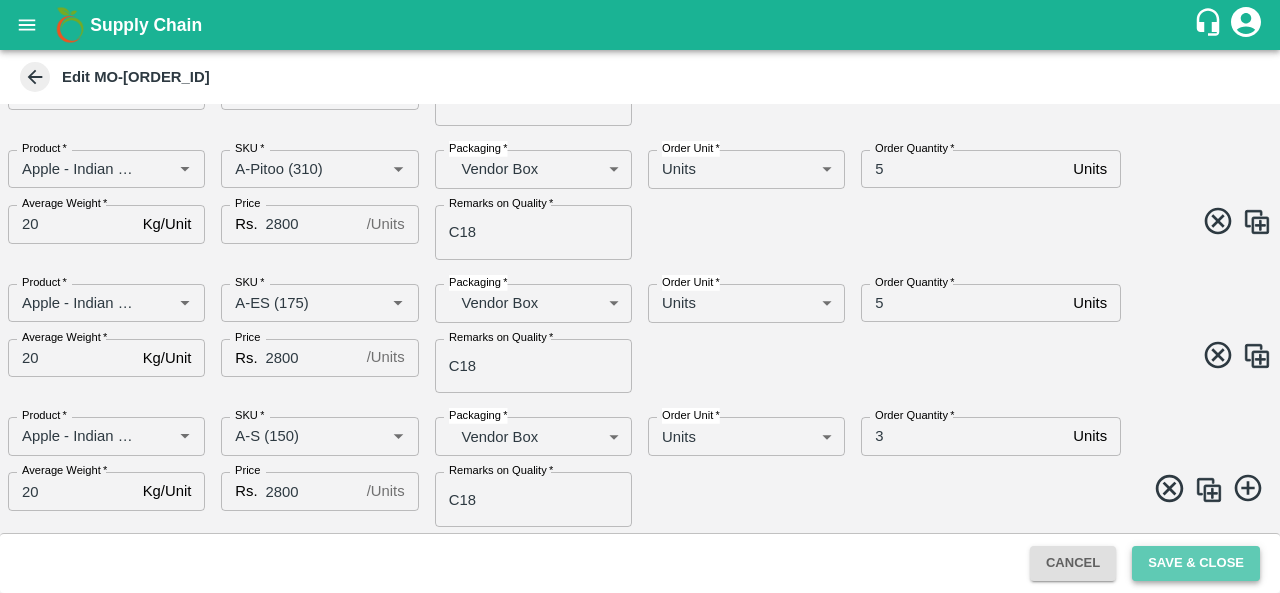 click on "Save & Close" at bounding box center (1196, 563) 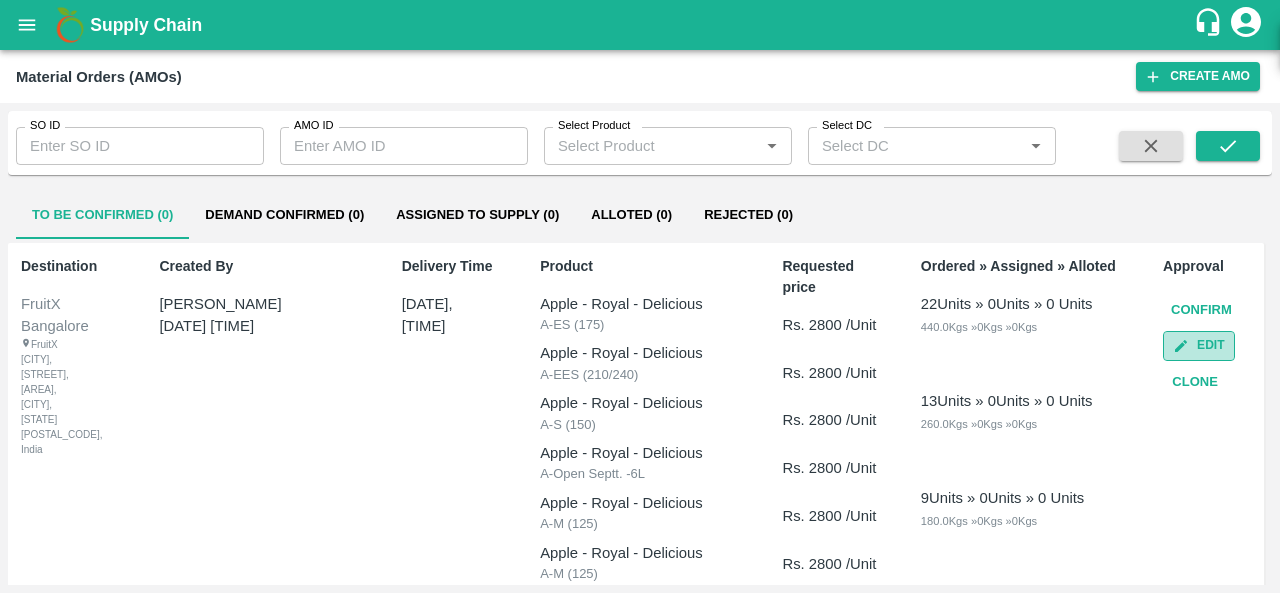 click on "Edit" at bounding box center (1198, 345) 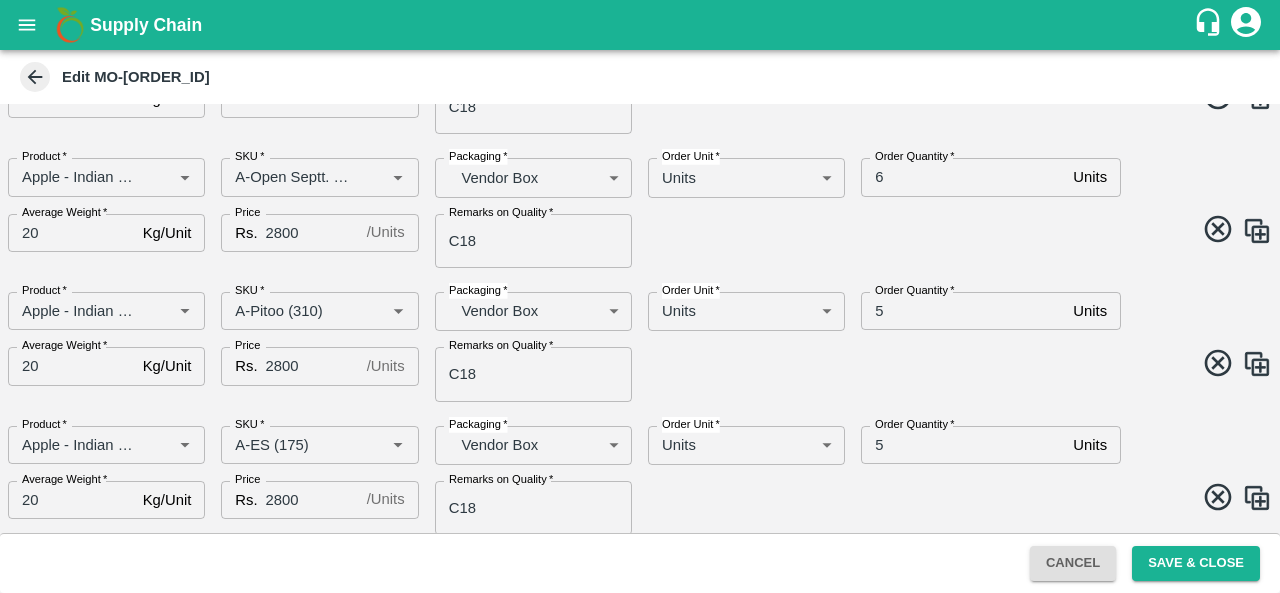 scroll, scrollTop: 1302, scrollLeft: 0, axis: vertical 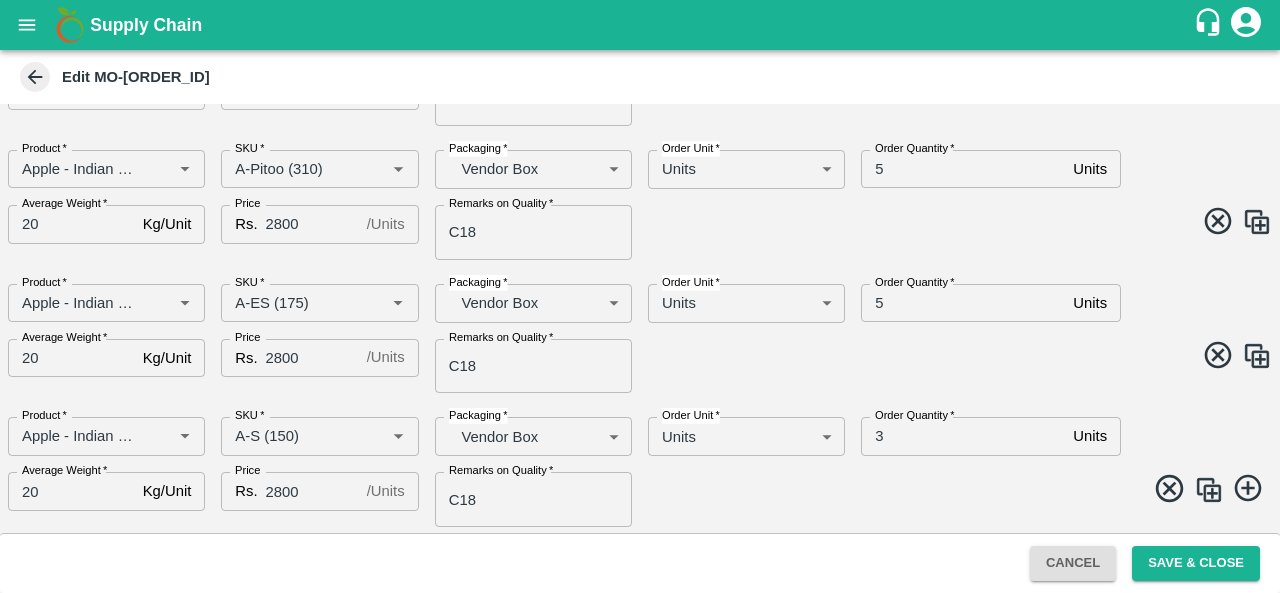 click at bounding box center (1209, 490) 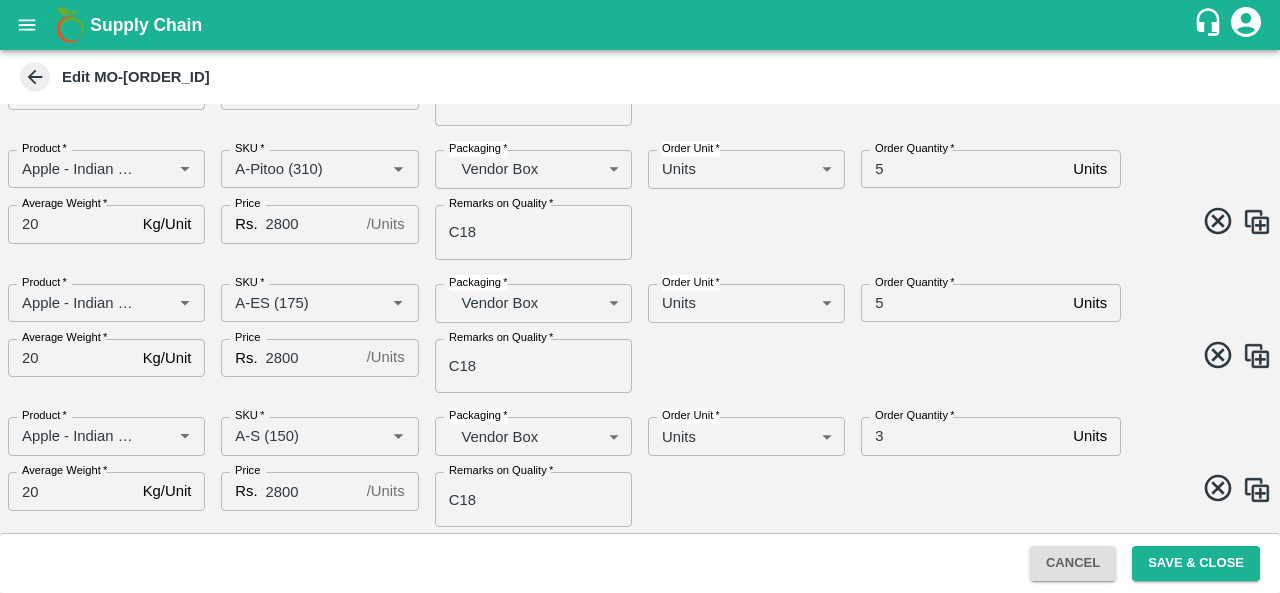 scroll, scrollTop: 1436, scrollLeft: 0, axis: vertical 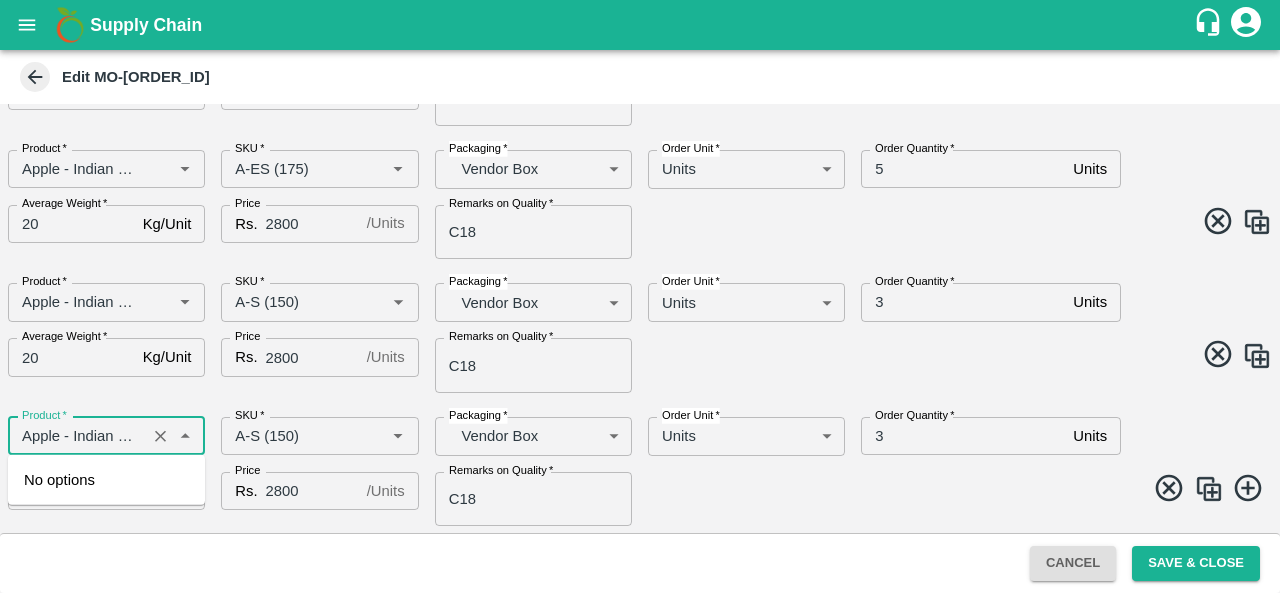 click on "Product   *" at bounding box center [77, 436] 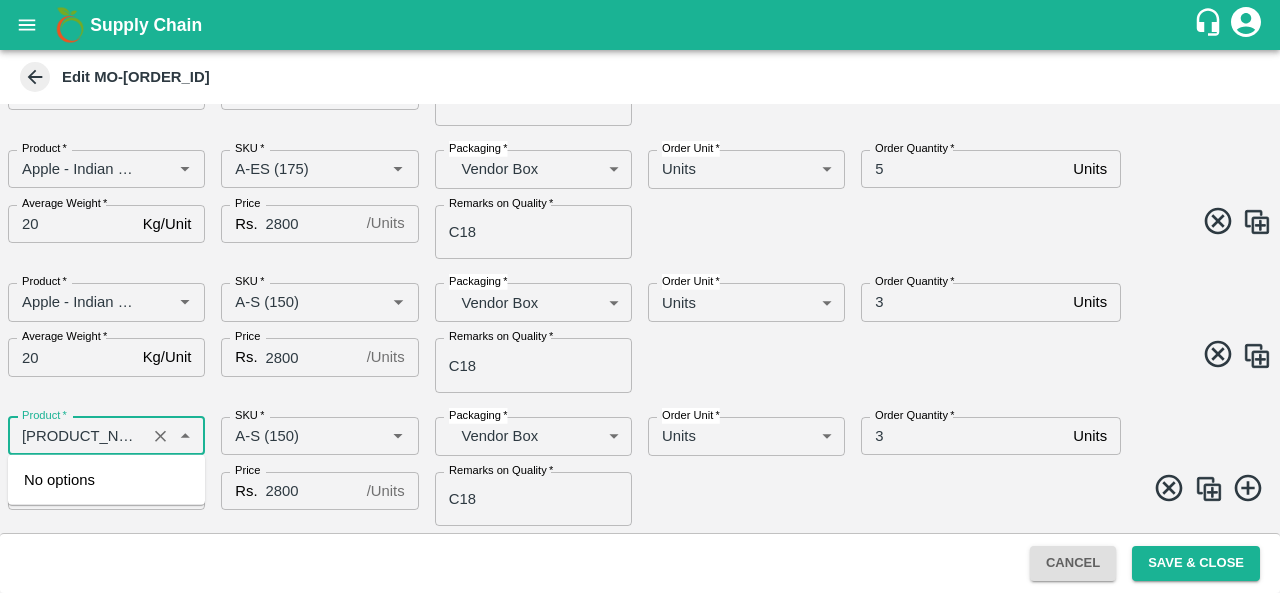 type on "apple - roy" 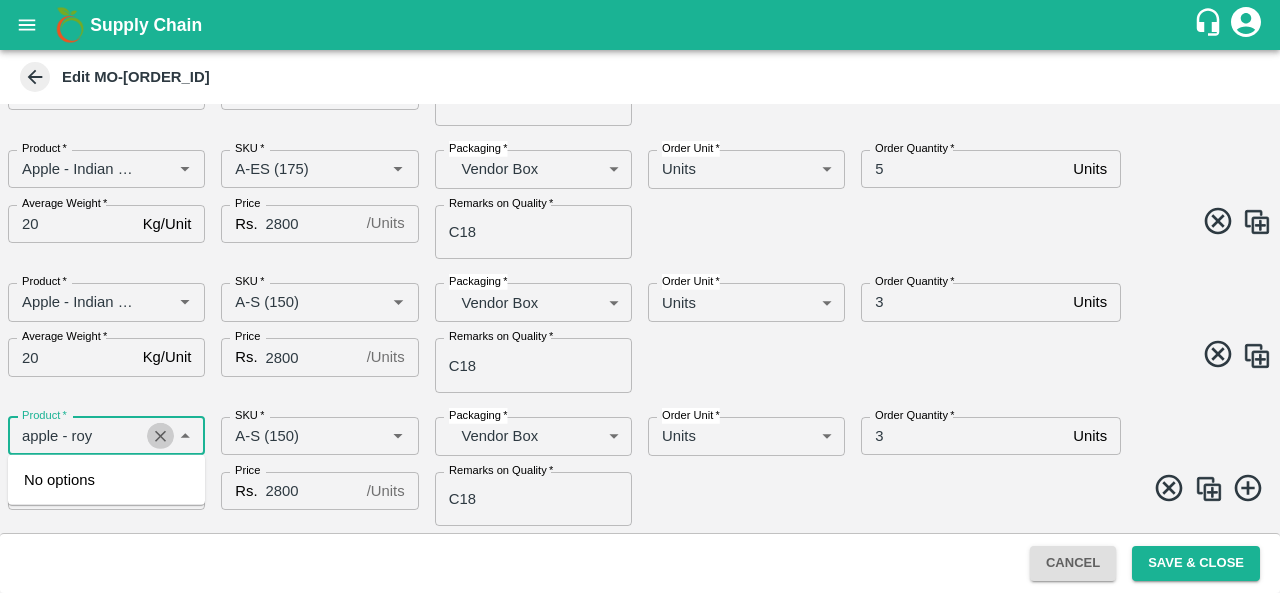 click 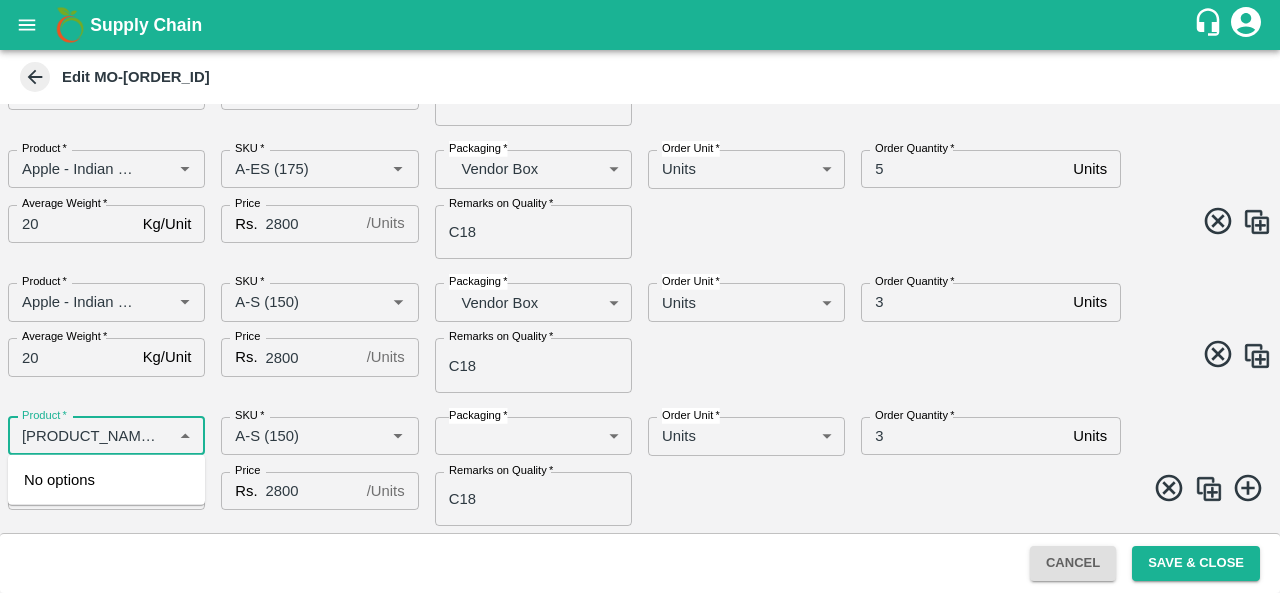 type on "[PRODUCT_NAME] - [VARIETY] - [GRADE]" 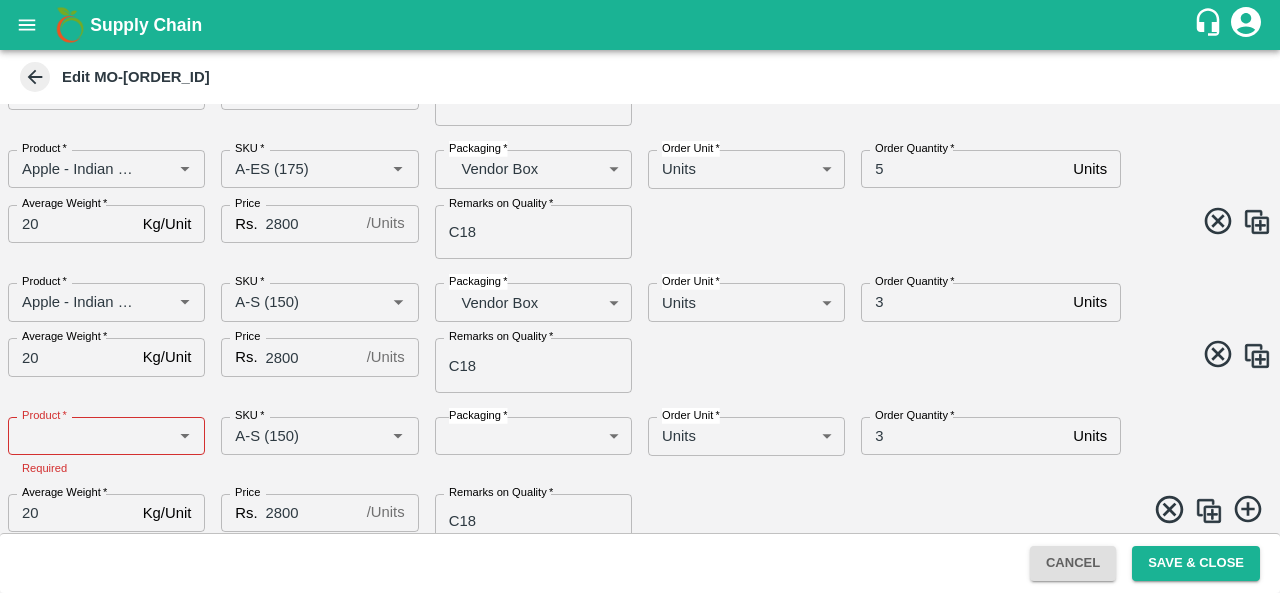scroll, scrollTop: 1458, scrollLeft: 0, axis: vertical 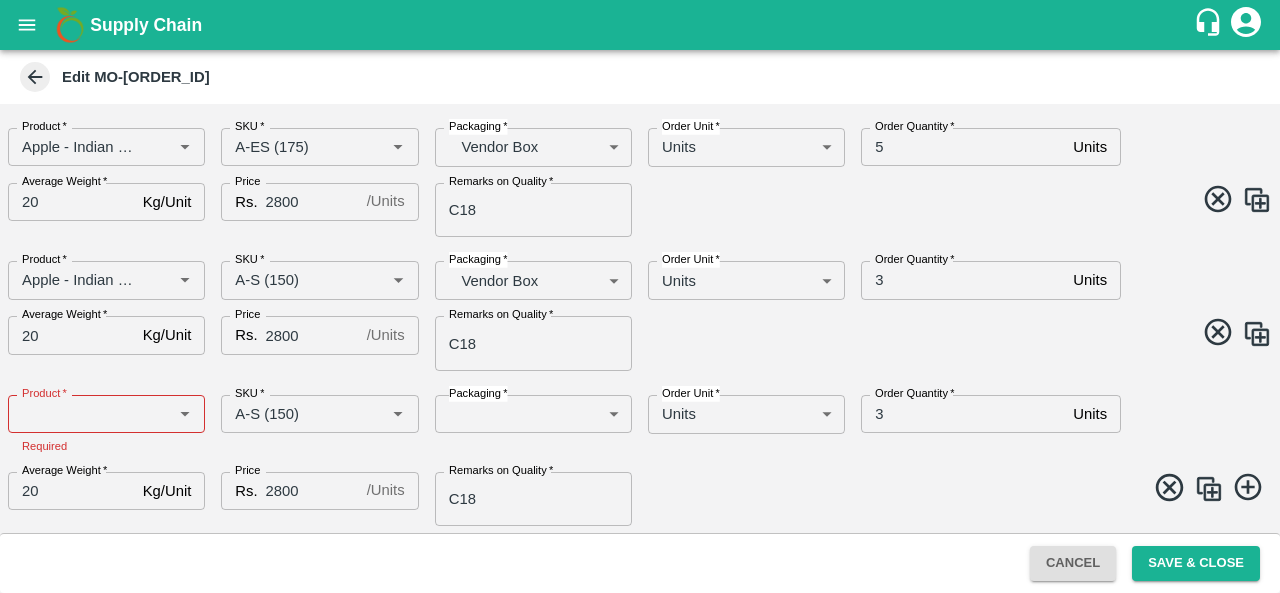 click 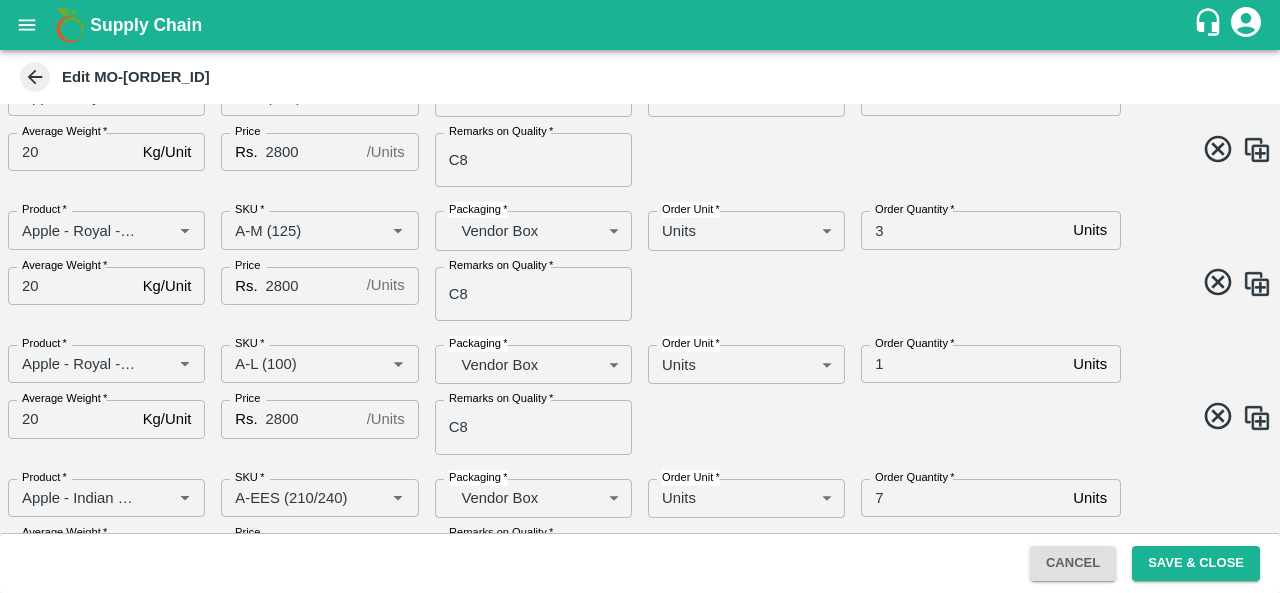 scroll, scrollTop: 710, scrollLeft: 0, axis: vertical 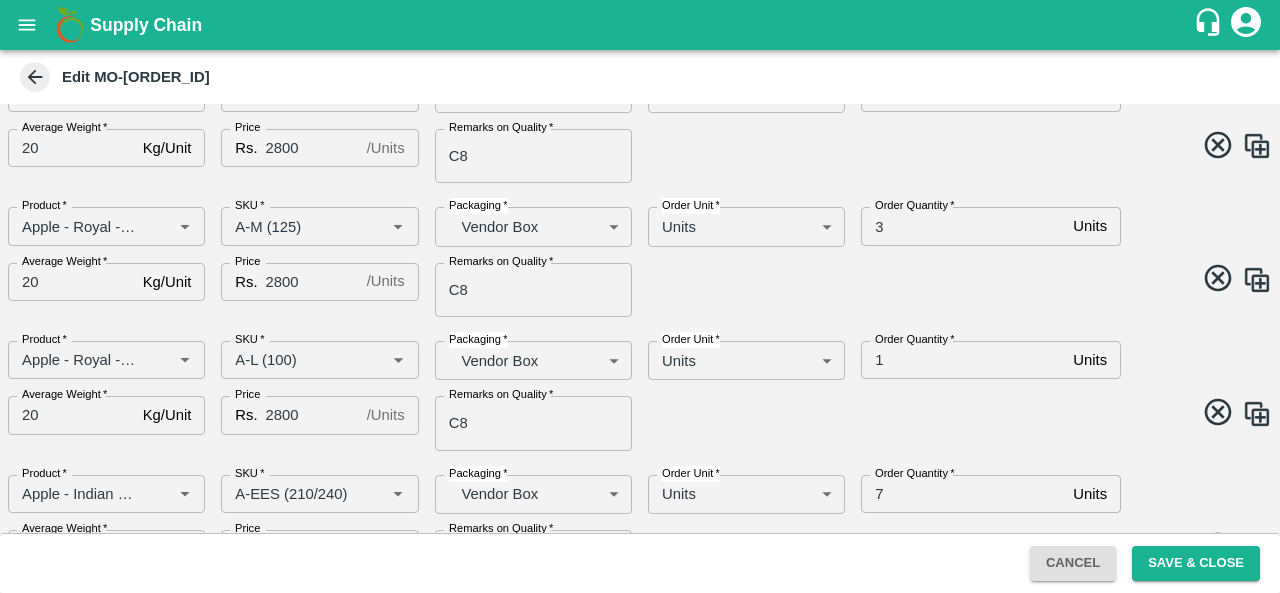 click at bounding box center [1257, 414] 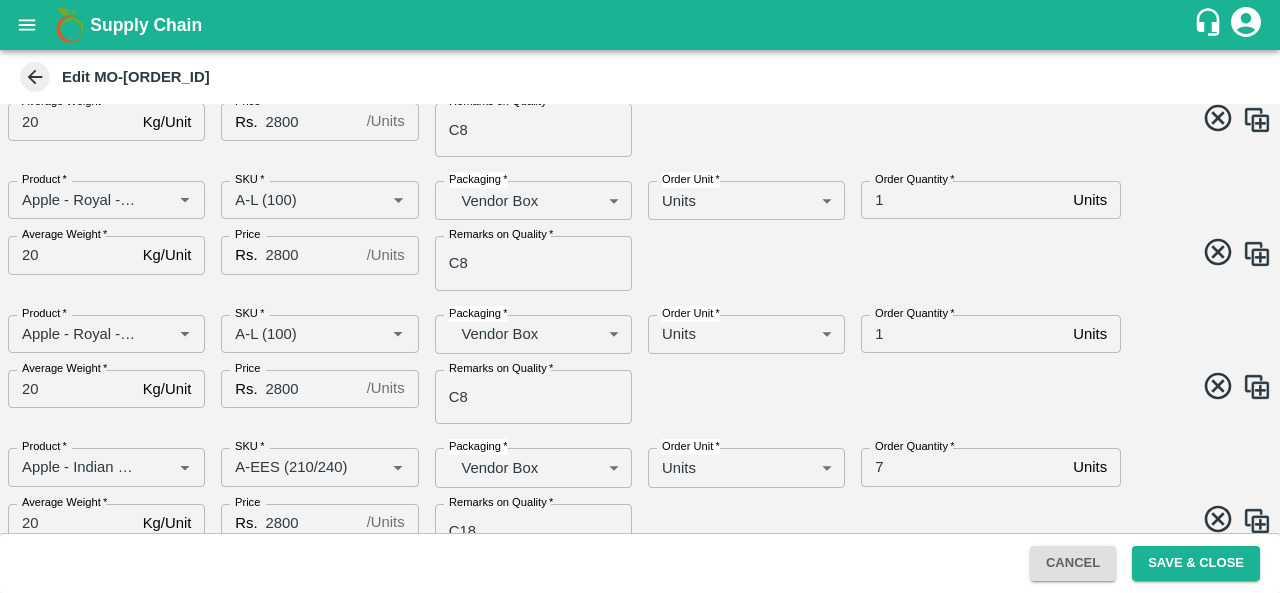 scroll, scrollTop: 872, scrollLeft: 0, axis: vertical 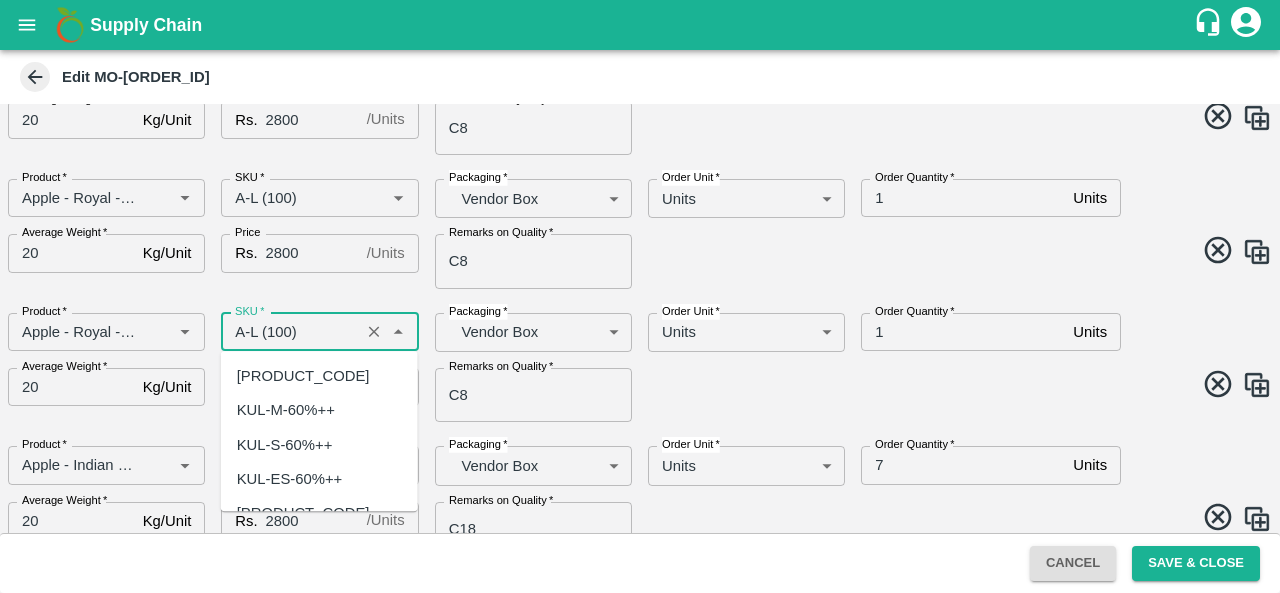 click on "SKU   *" at bounding box center [290, 332] 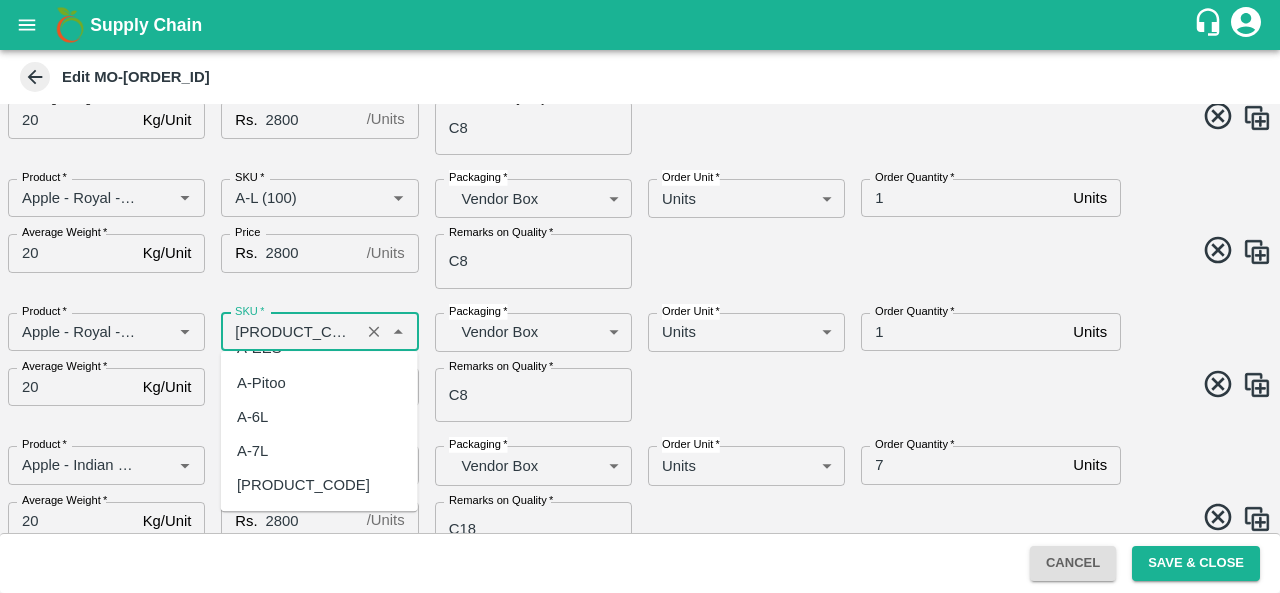 scroll, scrollTop: 0, scrollLeft: 0, axis: both 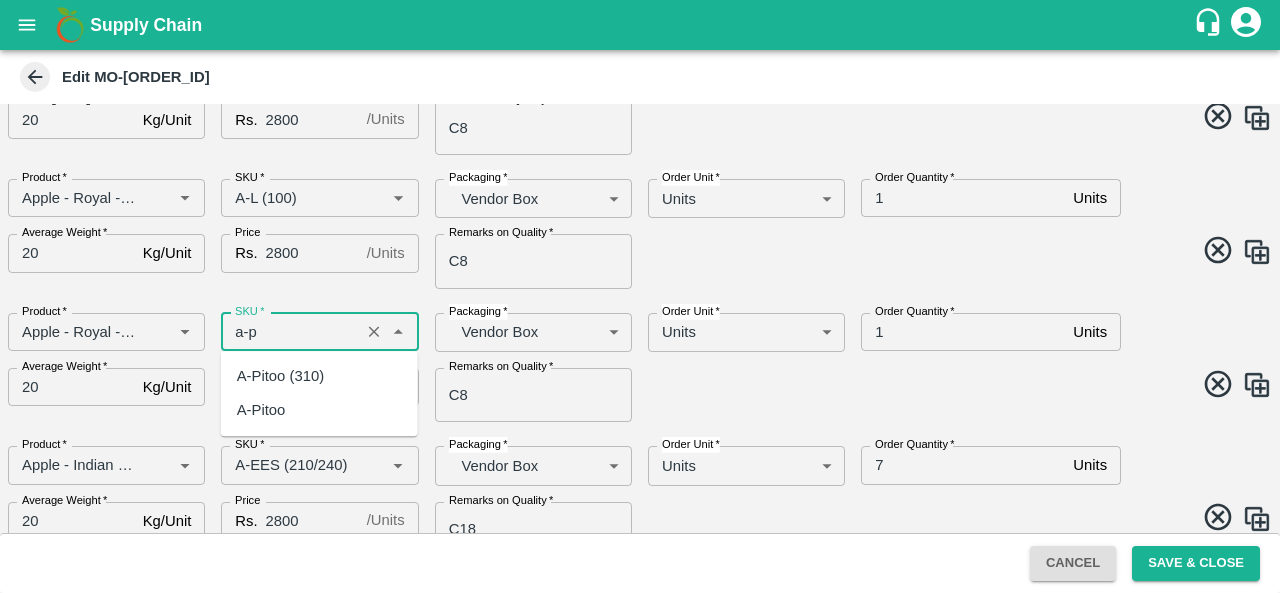 click on "A-Pitoo (310)" at bounding box center (280, 376) 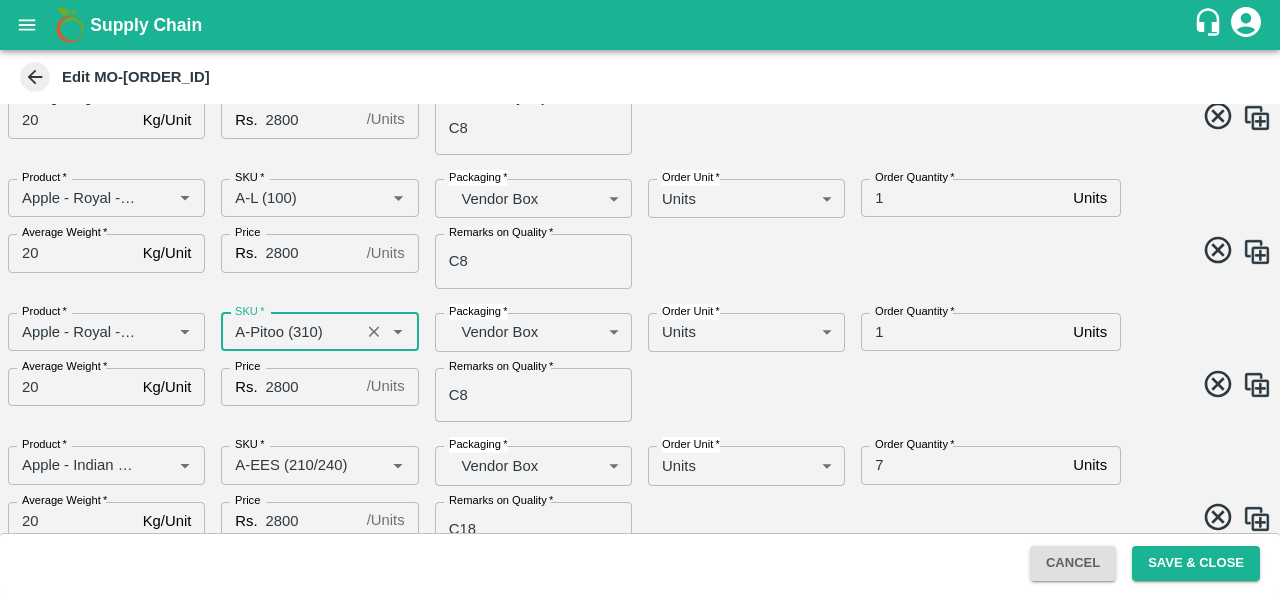type on "A-Pitoo (310)" 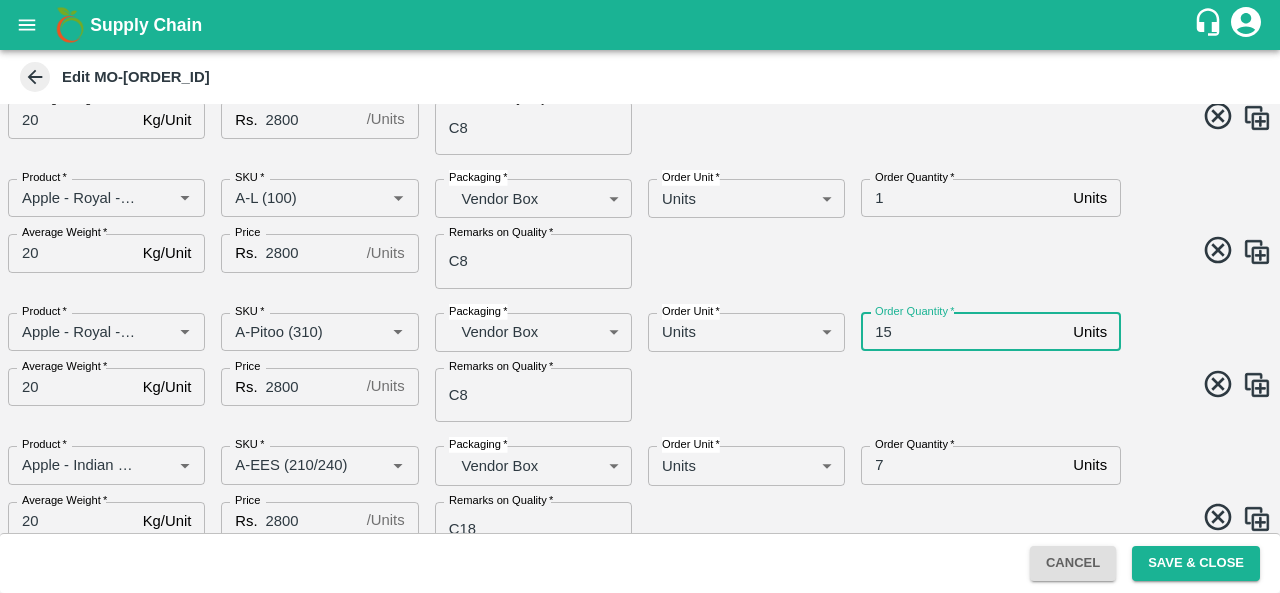 type on "15" 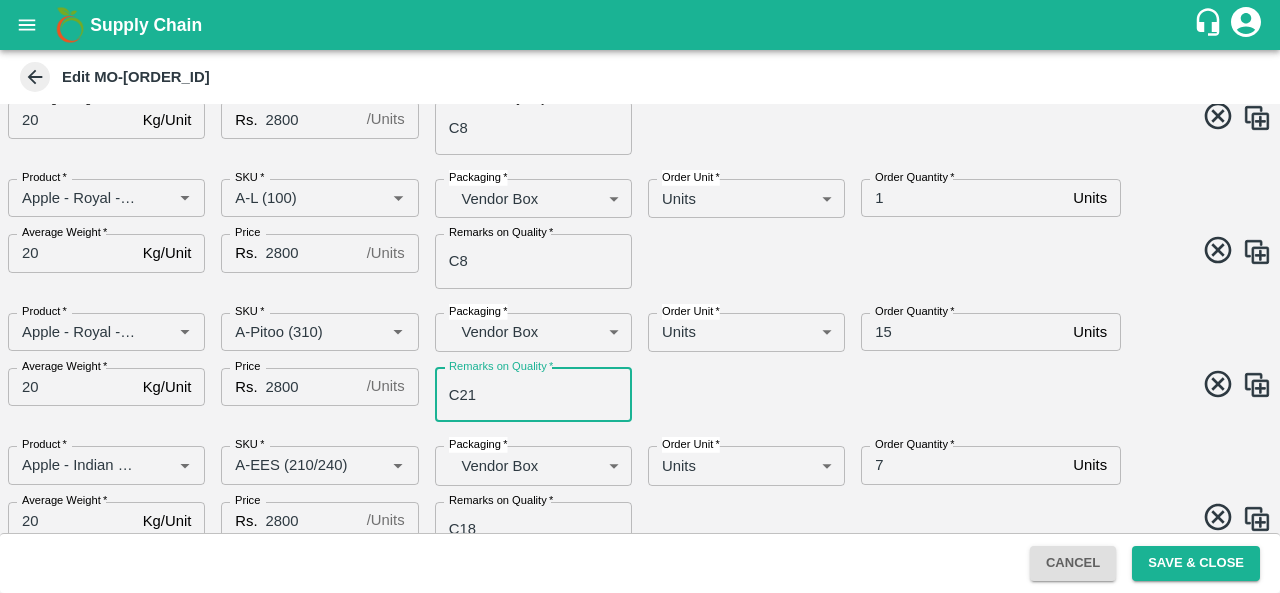 type on "C21" 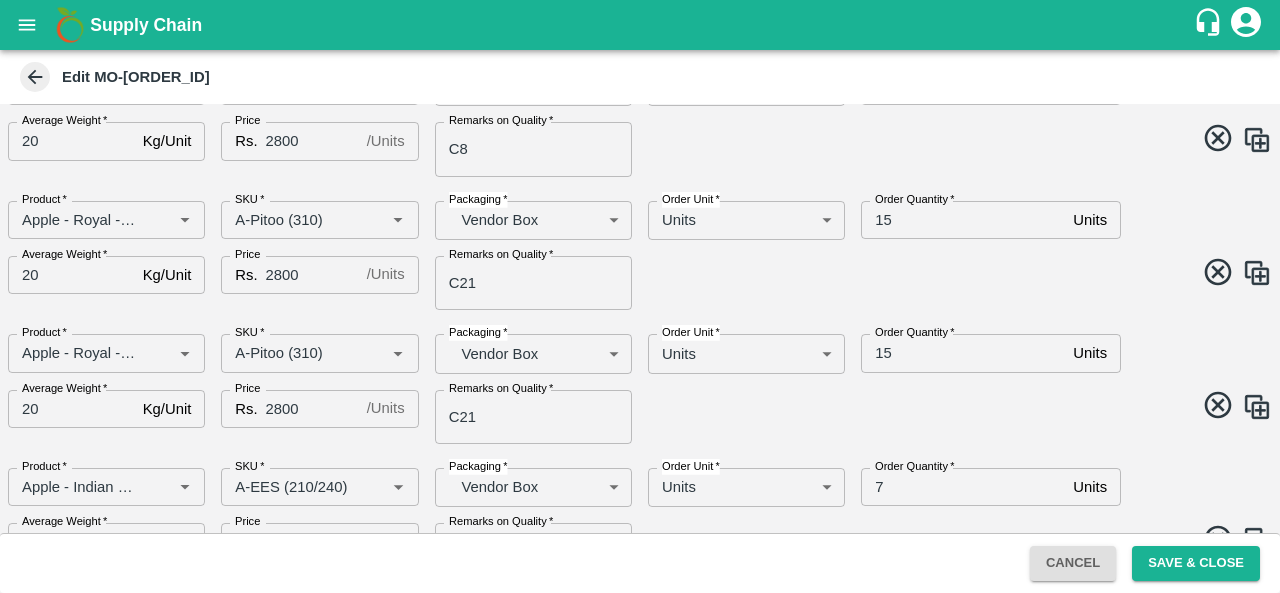 scroll, scrollTop: 1048, scrollLeft: 0, axis: vertical 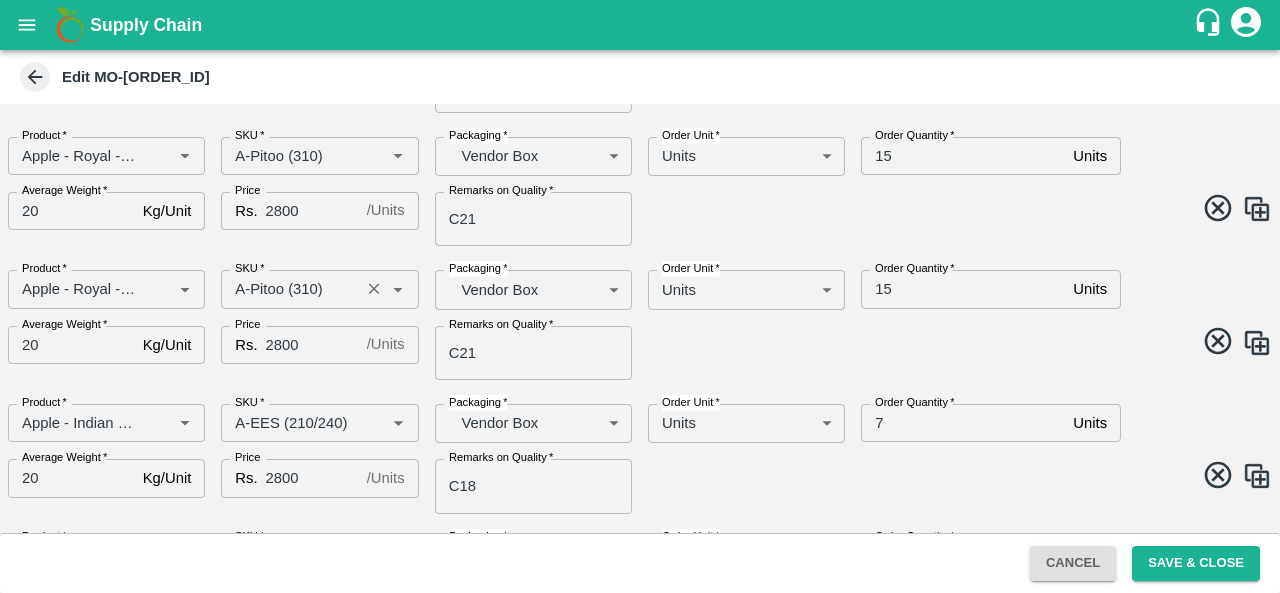 click on "SKU   *" at bounding box center [290, 289] 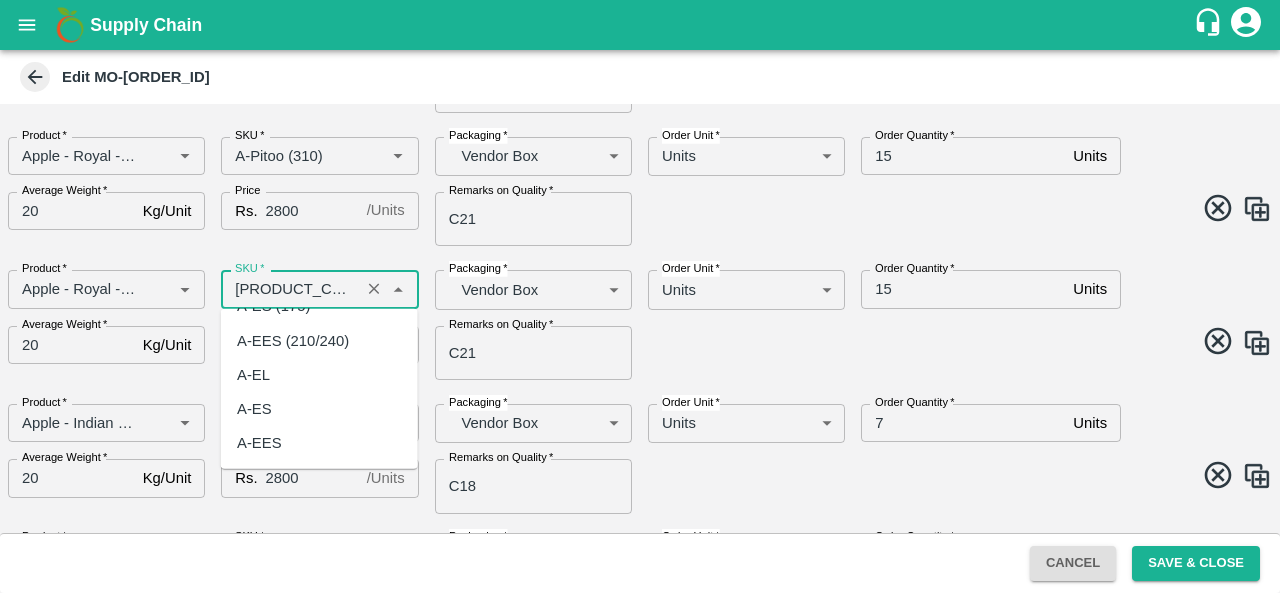 scroll, scrollTop: 0, scrollLeft: 0, axis: both 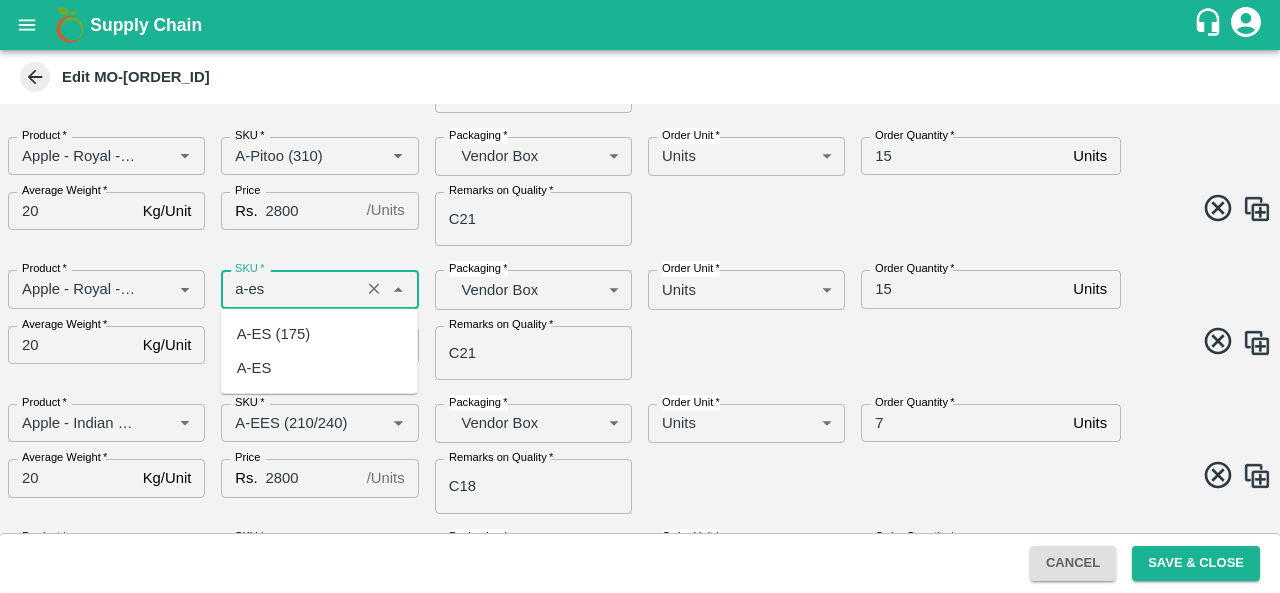 click on "A-ES (175)" at bounding box center [273, 334] 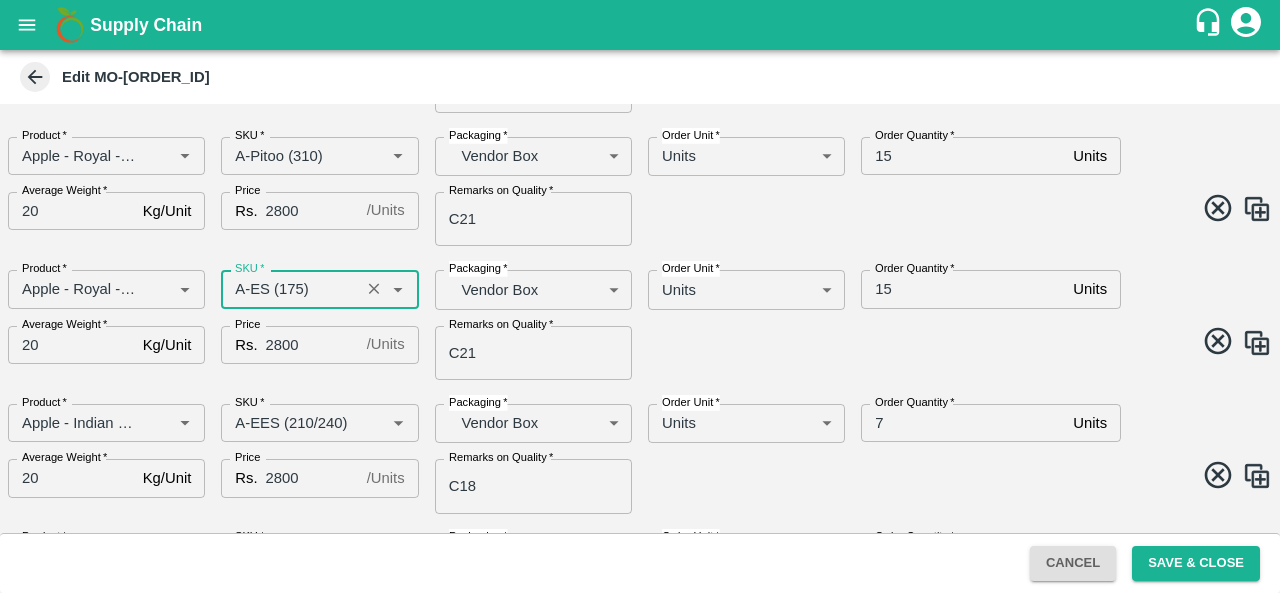type on "A-ES (175)" 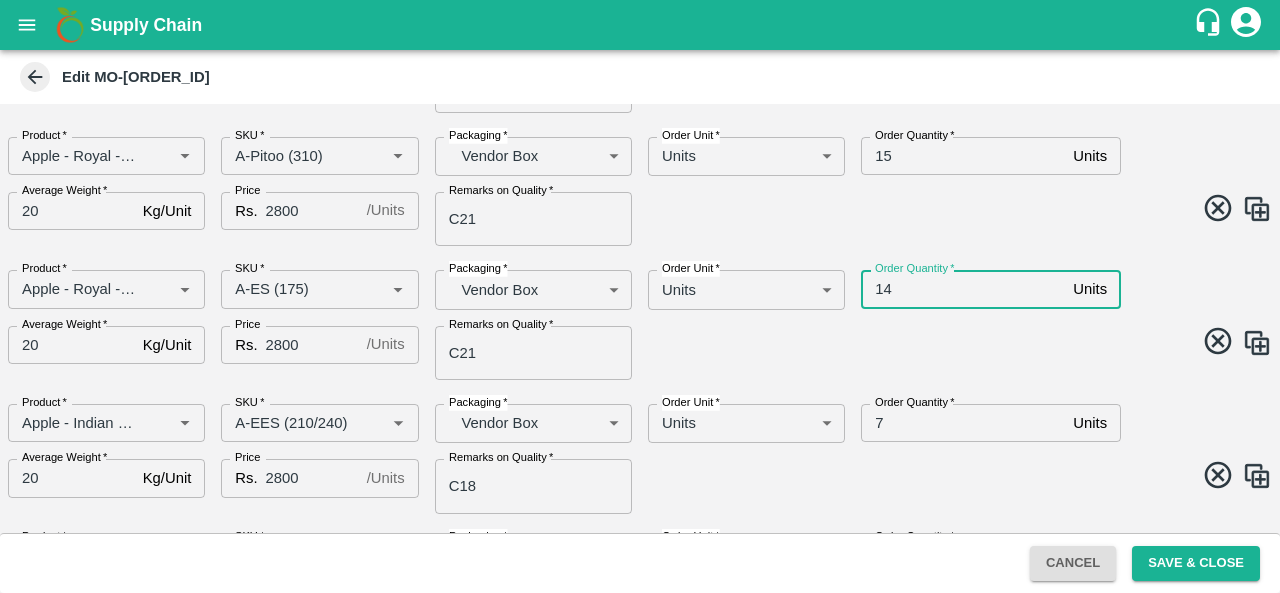 type on "14" 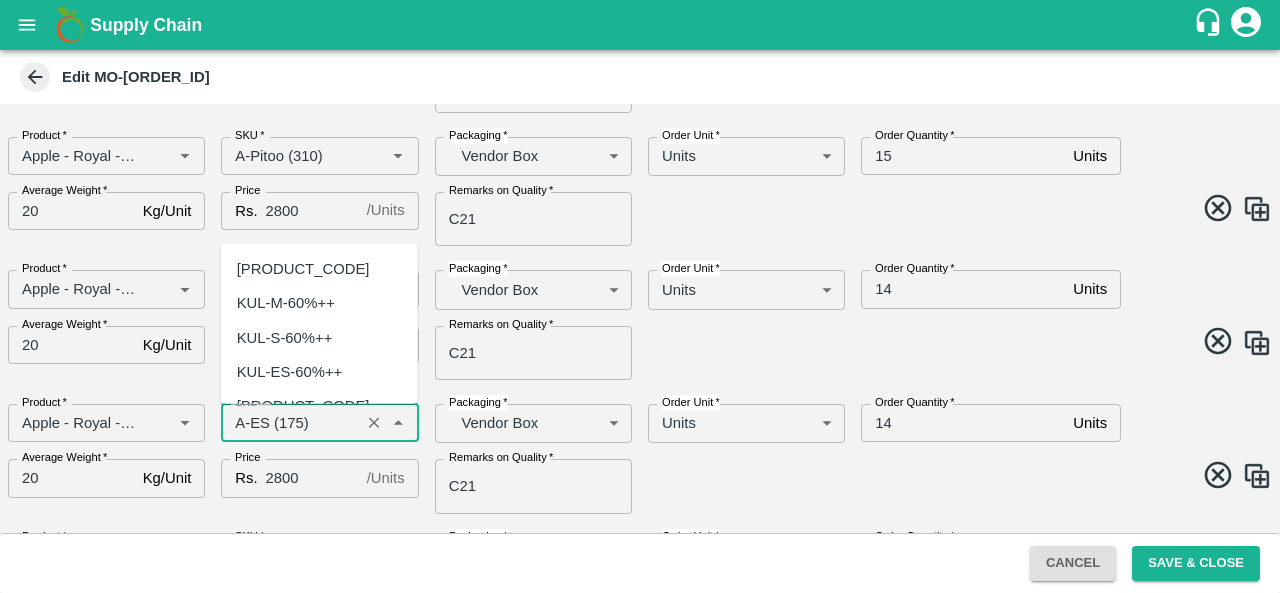 click on "SKU   *" at bounding box center [290, 423] 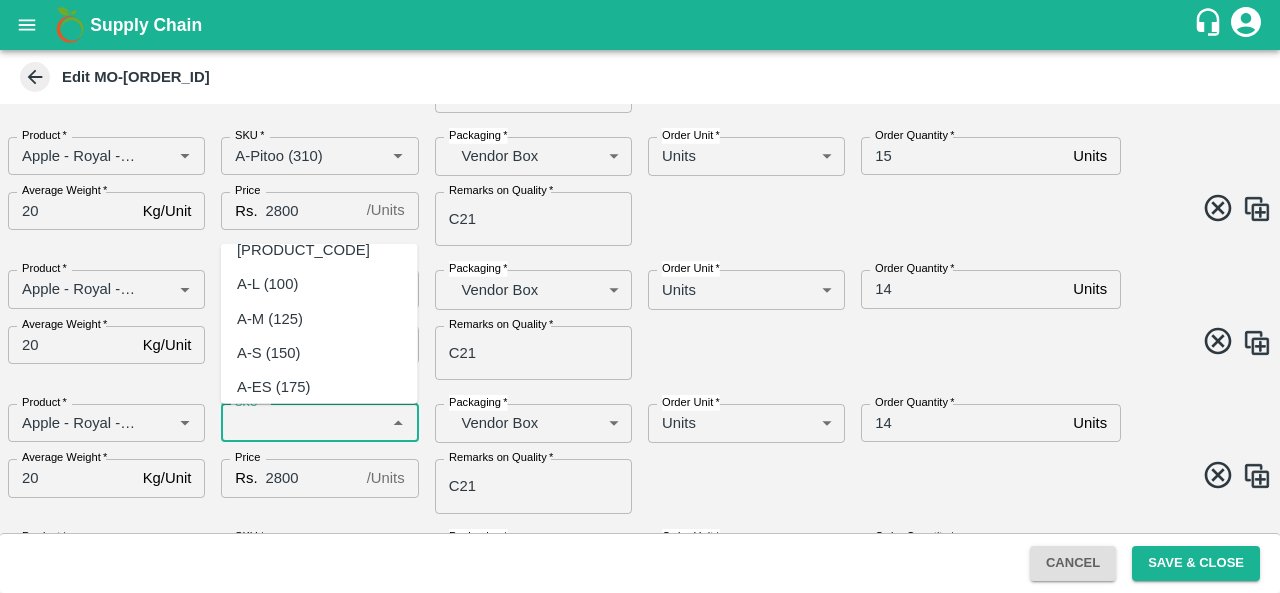 scroll, scrollTop: 0, scrollLeft: 0, axis: both 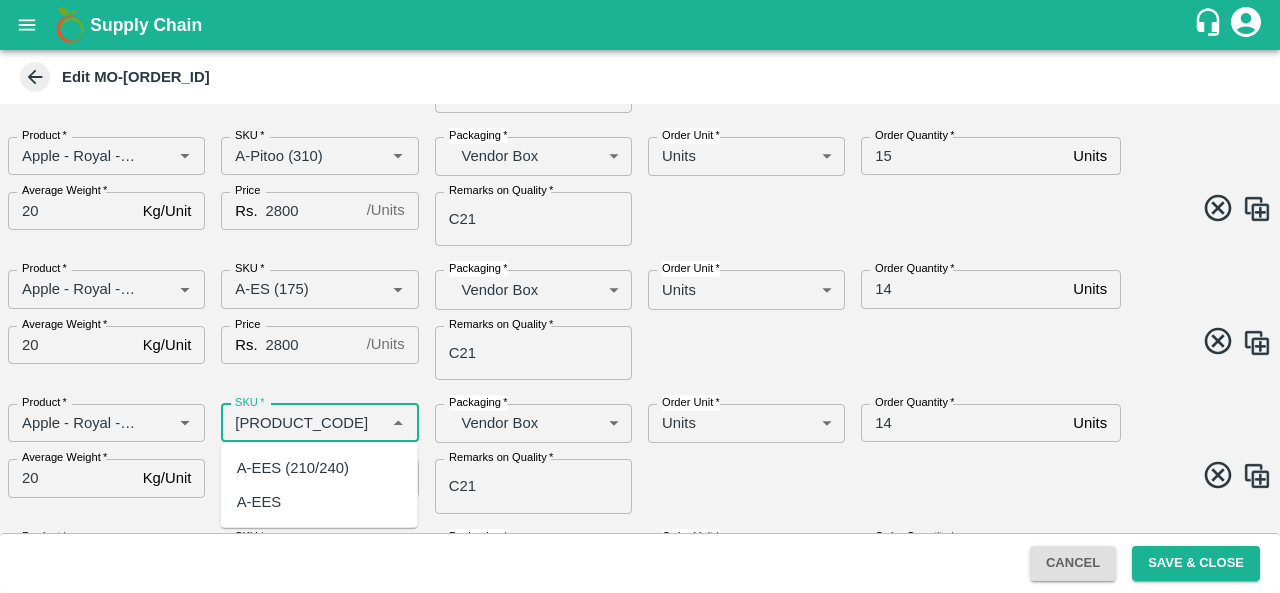 click on "A-EES (210/240)" at bounding box center [293, 468] 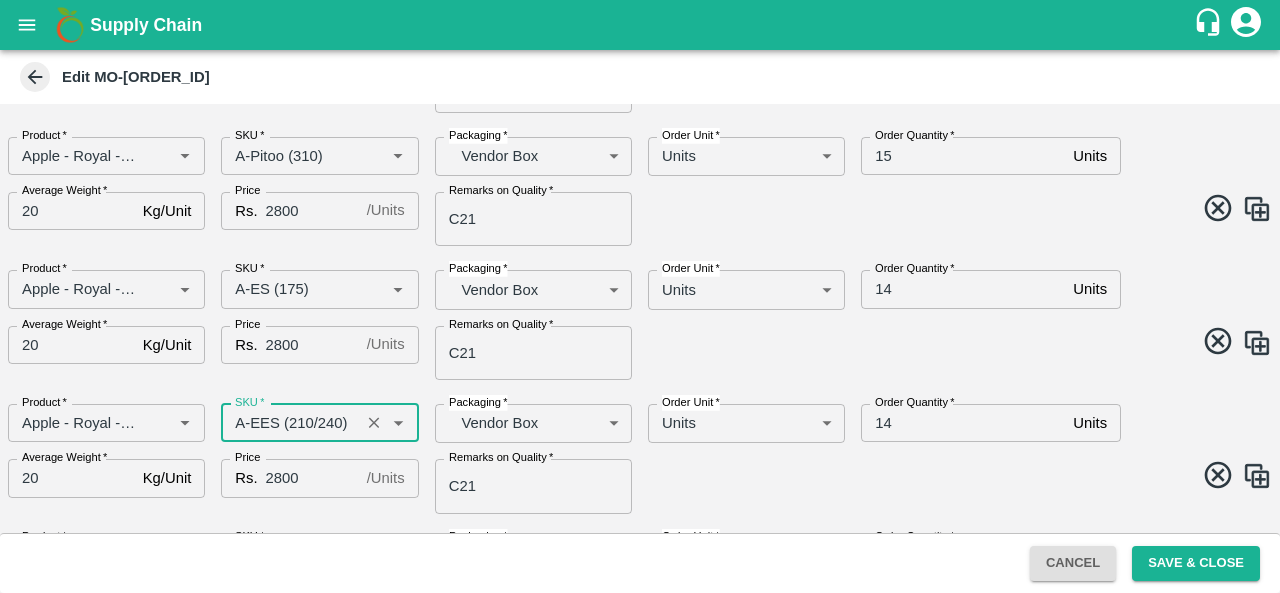 type on "A-EES (210/240)" 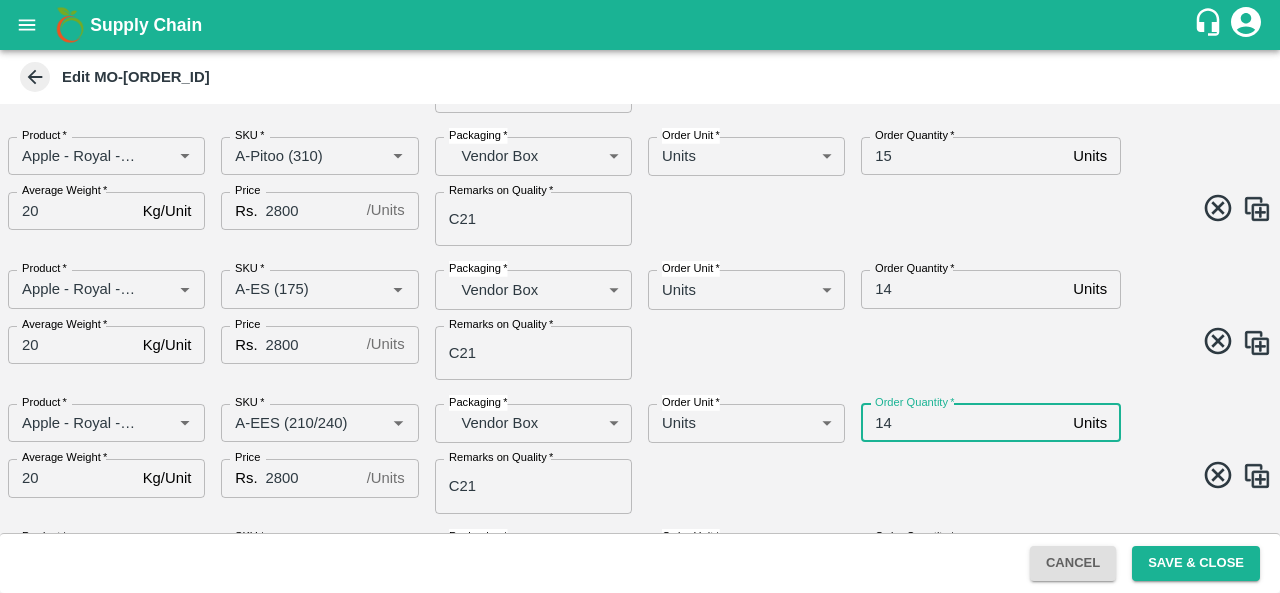 type on "1" 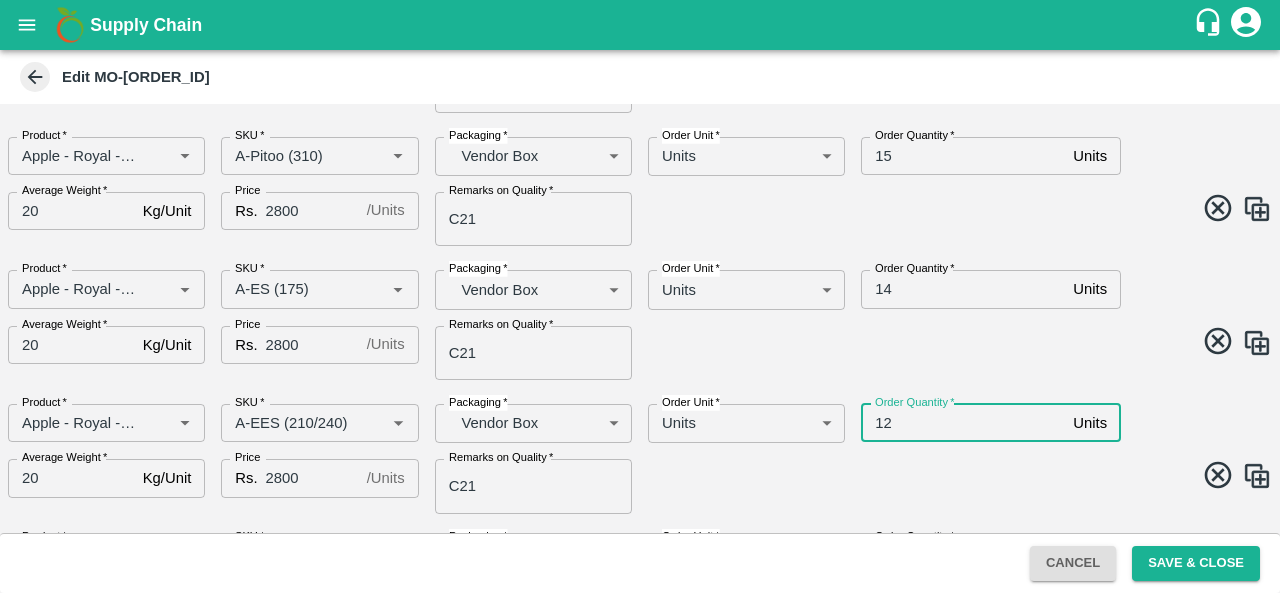 type on "12" 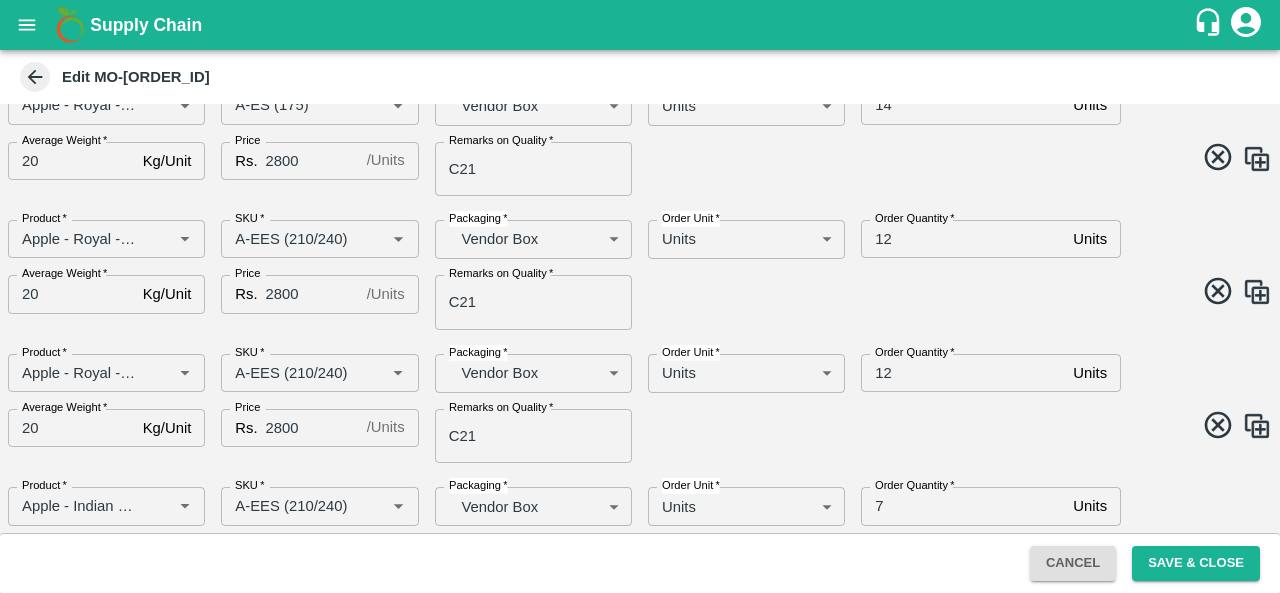 scroll, scrollTop: 1270, scrollLeft: 0, axis: vertical 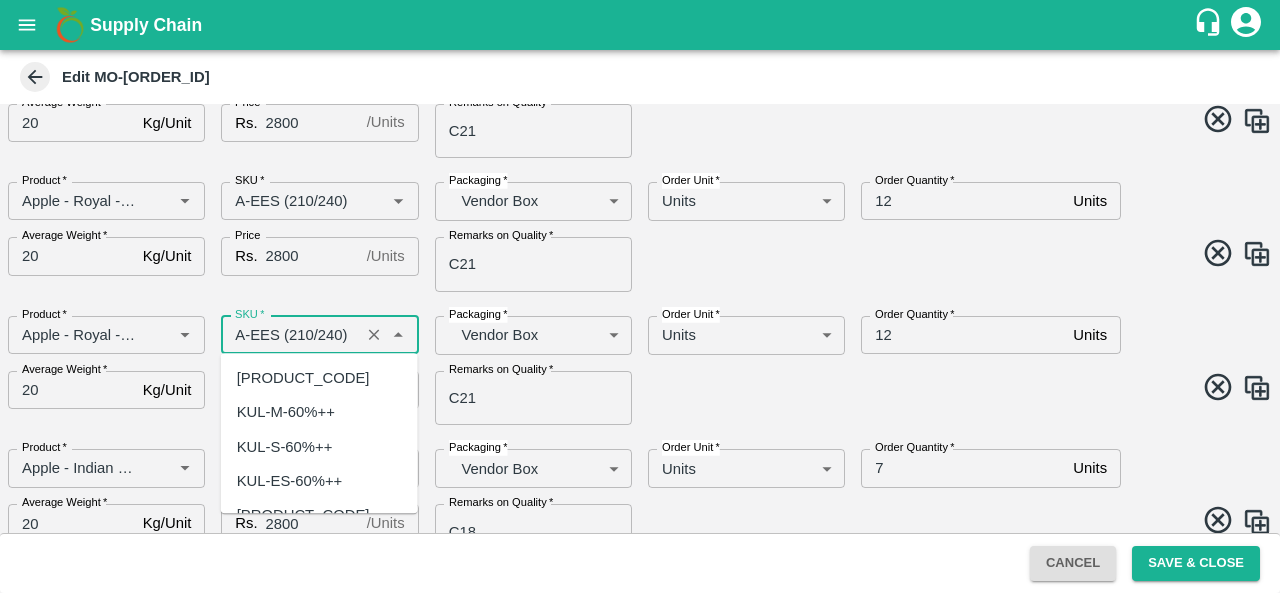 click on "SKU   *" at bounding box center (290, 335) 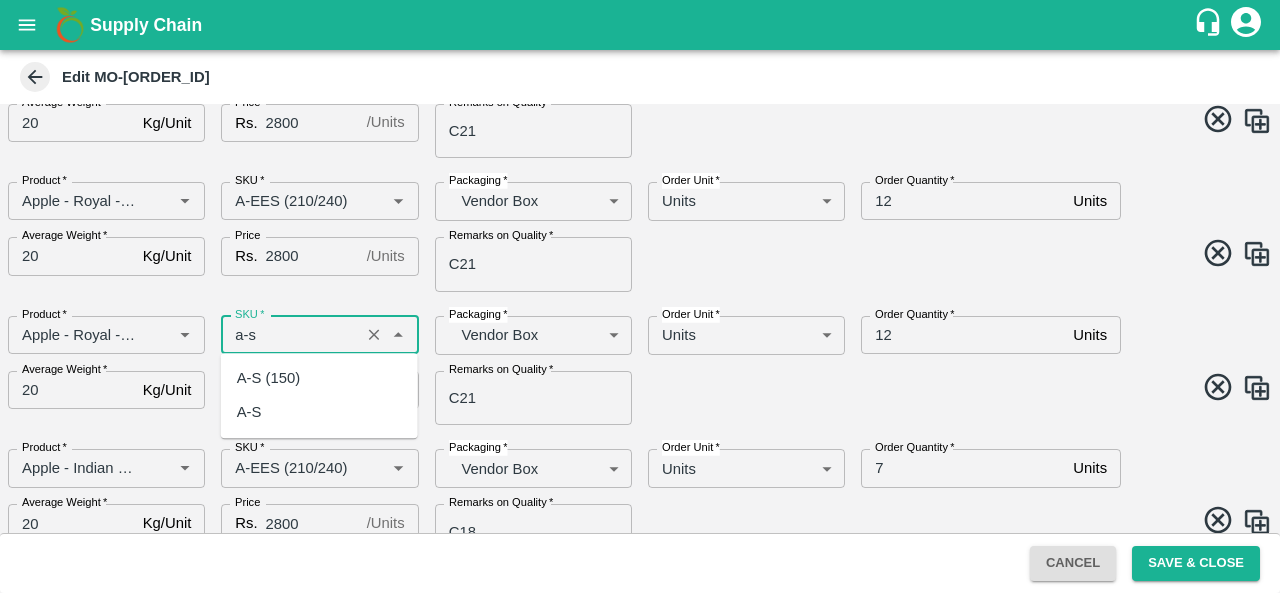 scroll, scrollTop: 0, scrollLeft: 0, axis: both 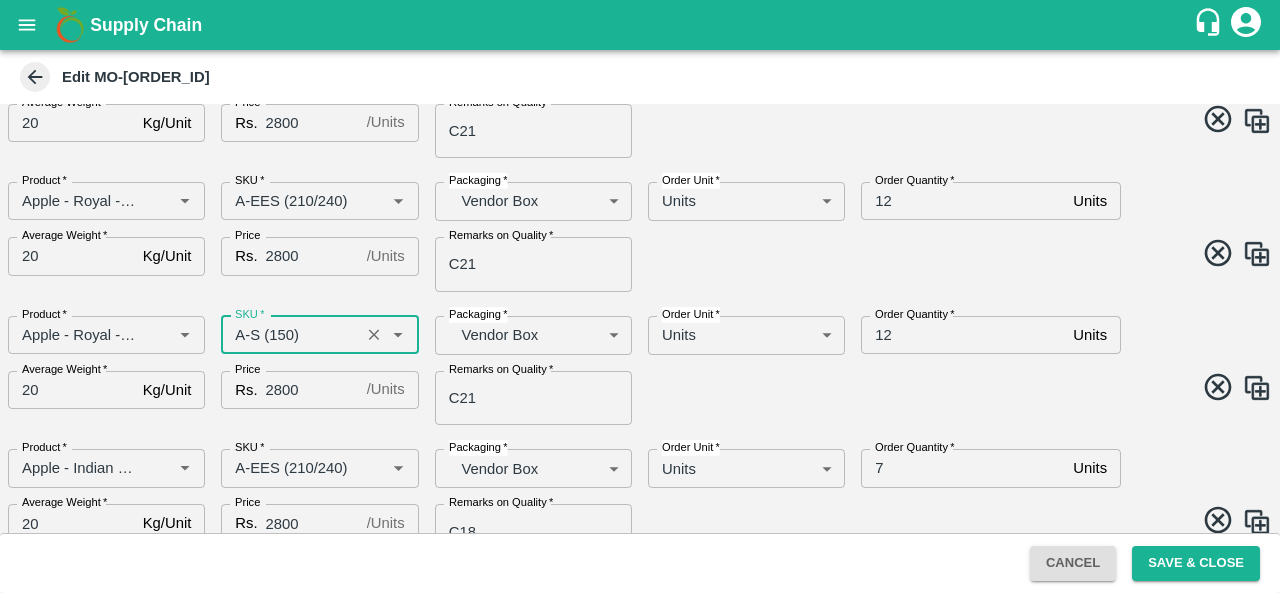 type on "A-S (150)" 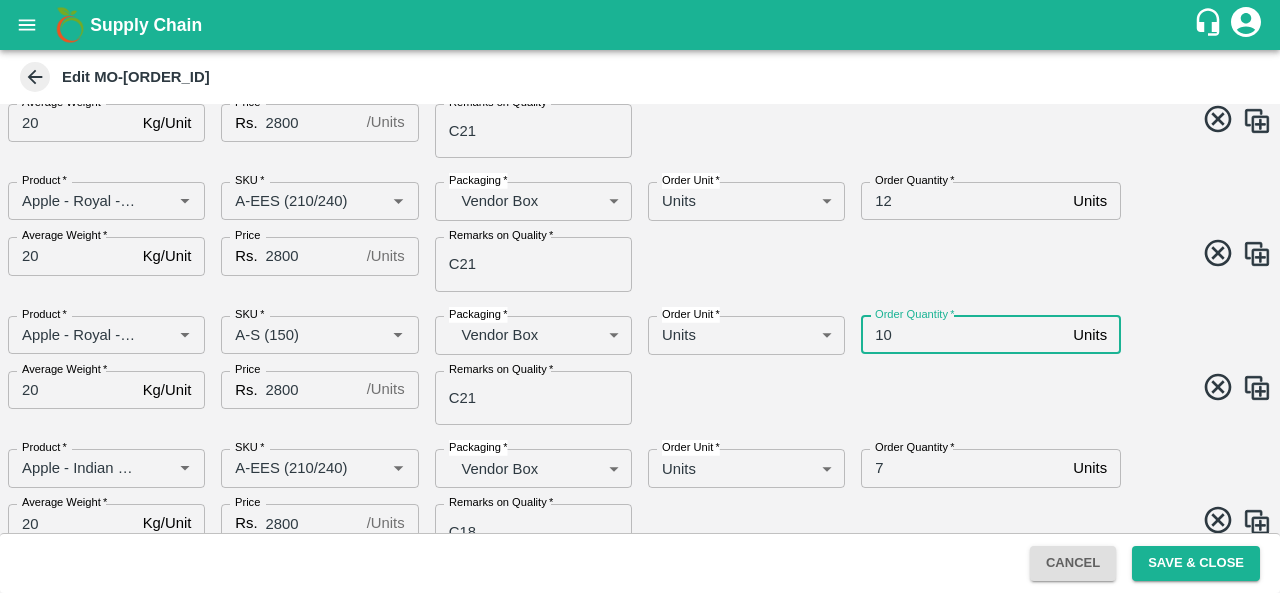 type on "10" 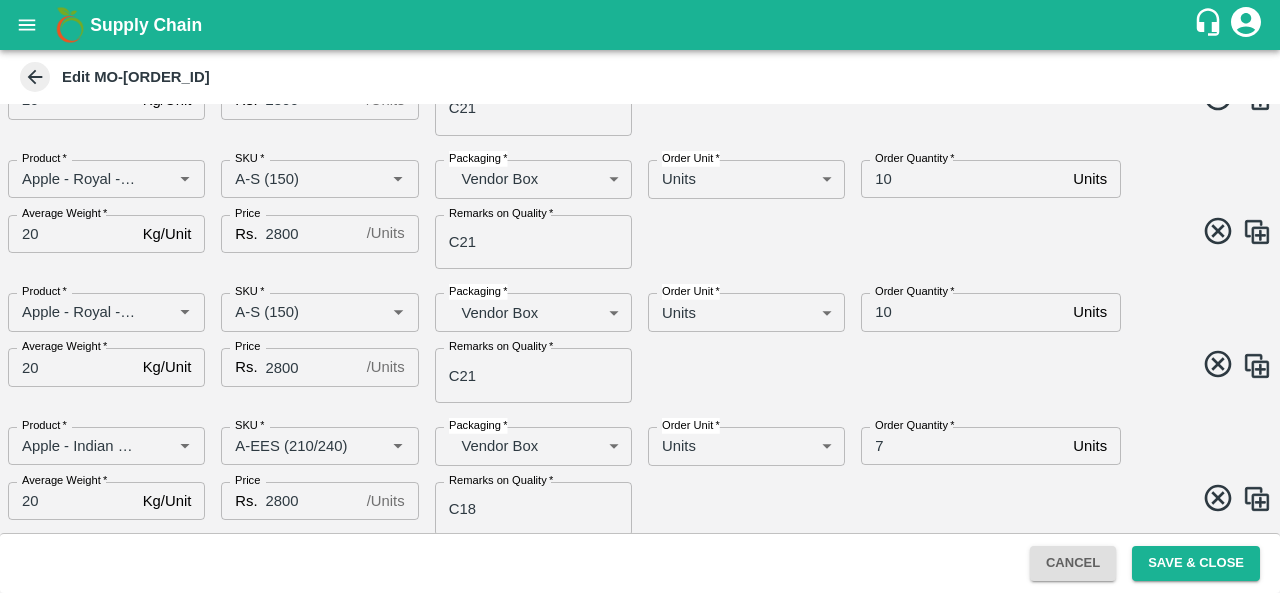 scroll, scrollTop: 1426, scrollLeft: 0, axis: vertical 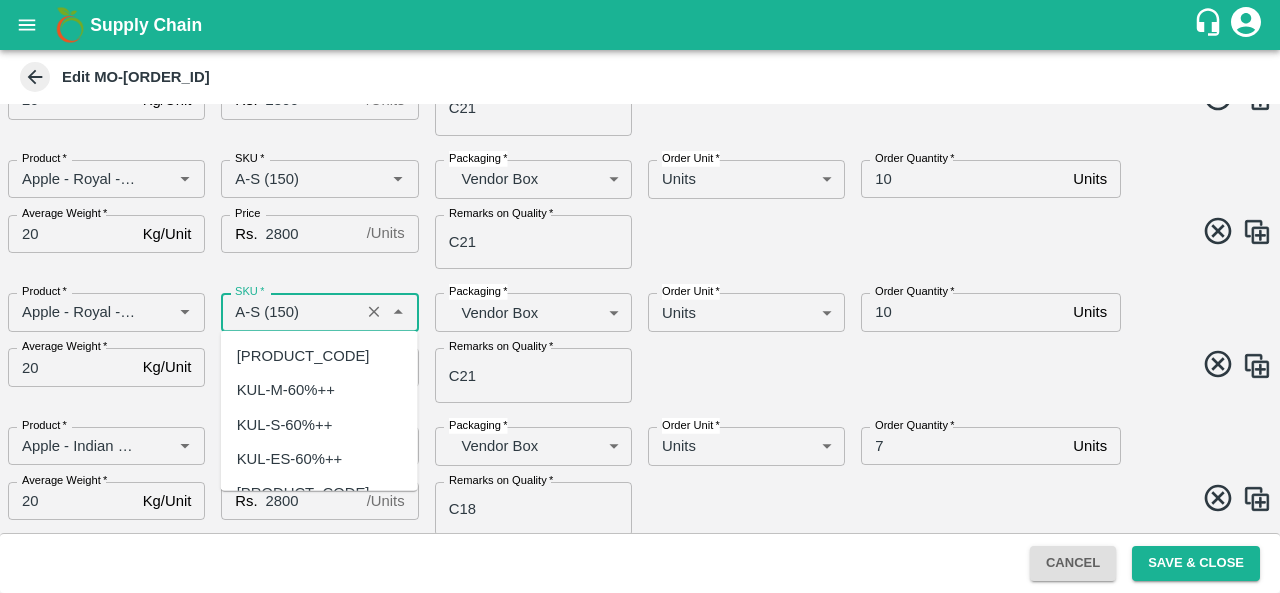click on "SKU   *" at bounding box center [290, 312] 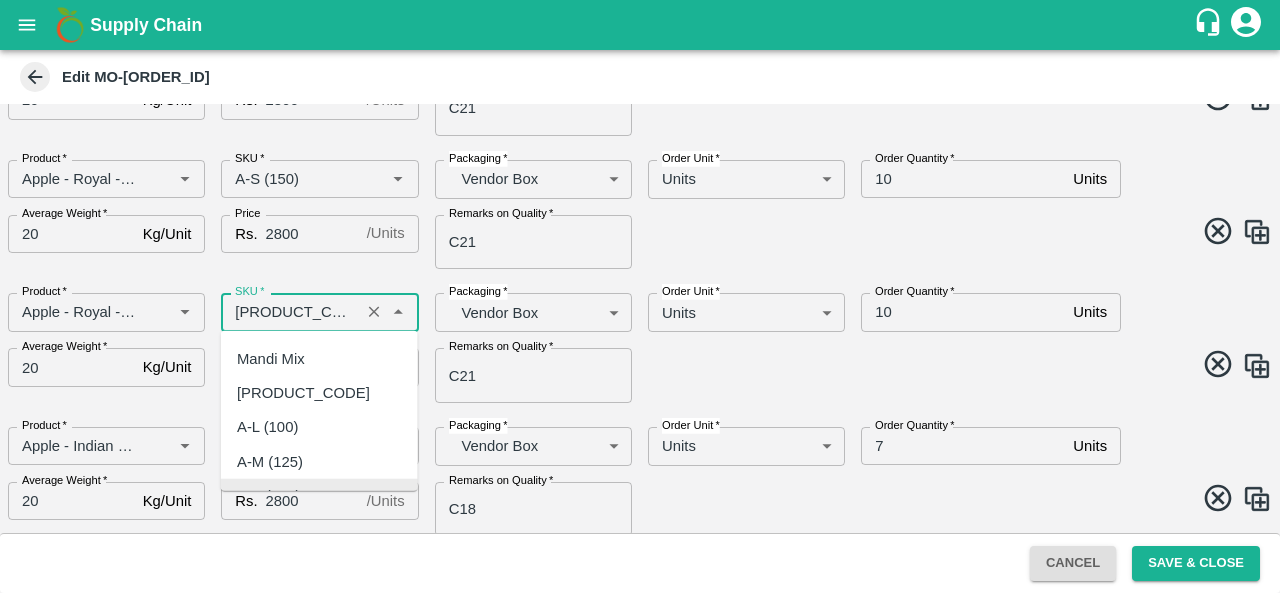 scroll, scrollTop: 0, scrollLeft: 0, axis: both 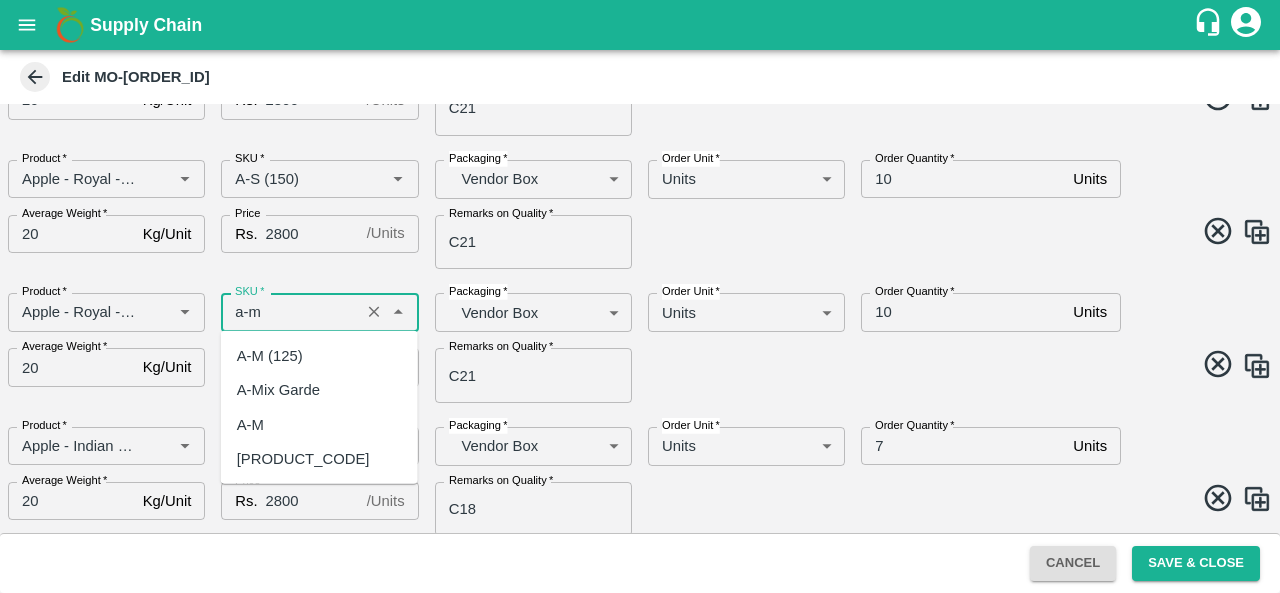 click on "A-M (125)" at bounding box center (319, 356) 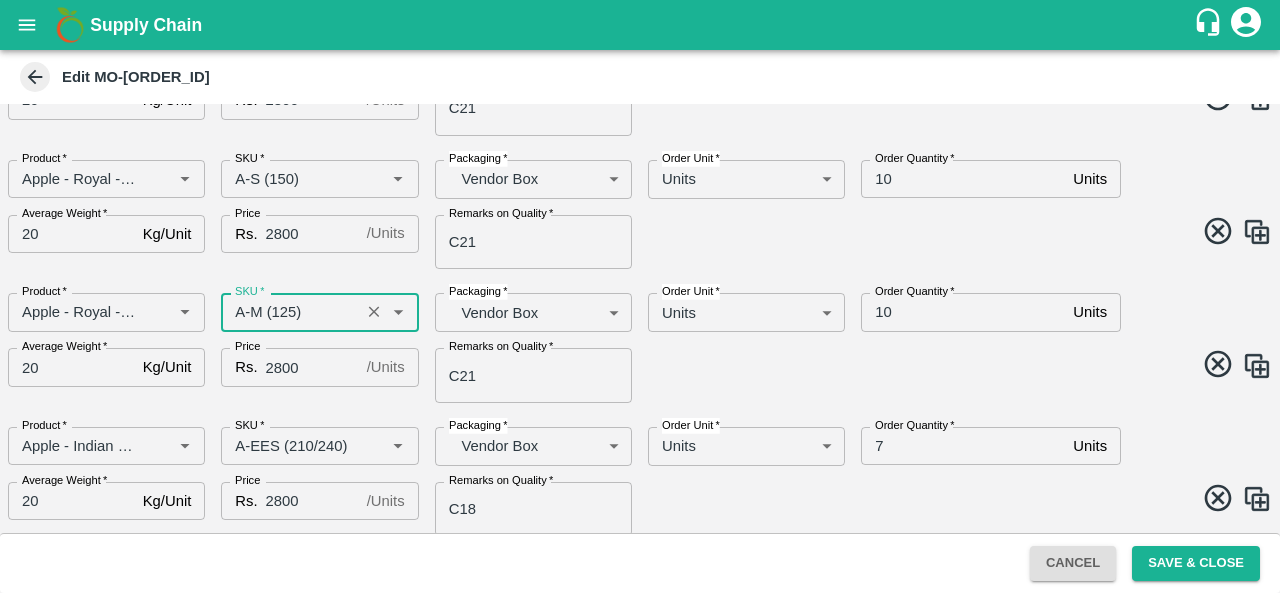 type on "A-M (125)" 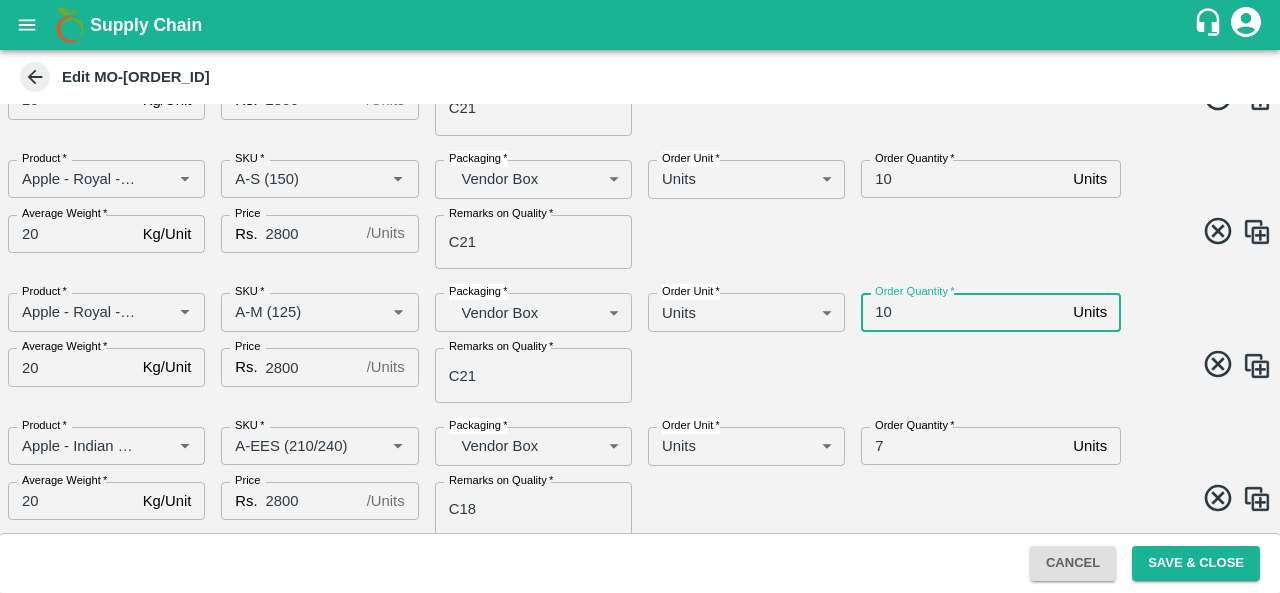 type on "1" 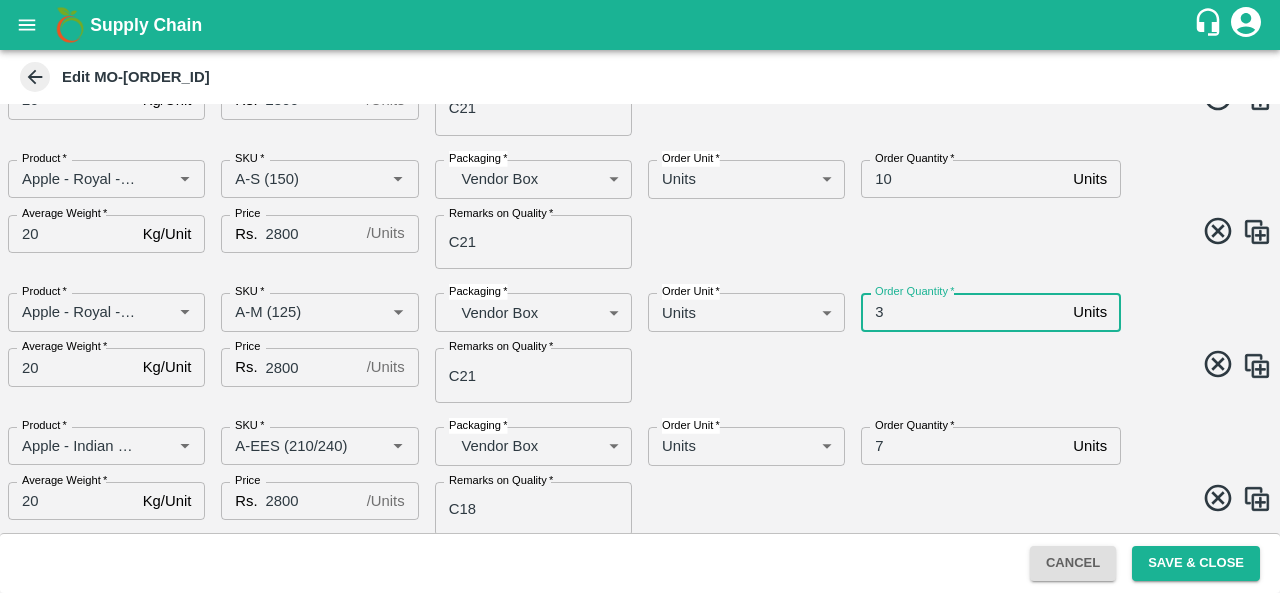 type on "3" 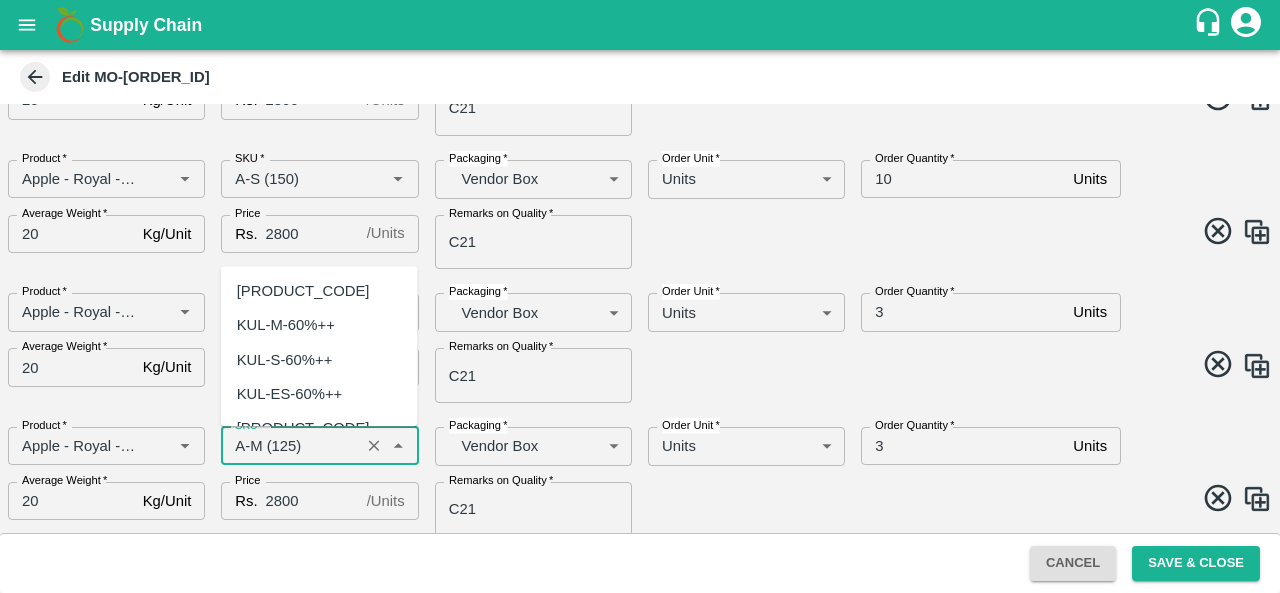 click on "SKU   *" at bounding box center [290, 446] 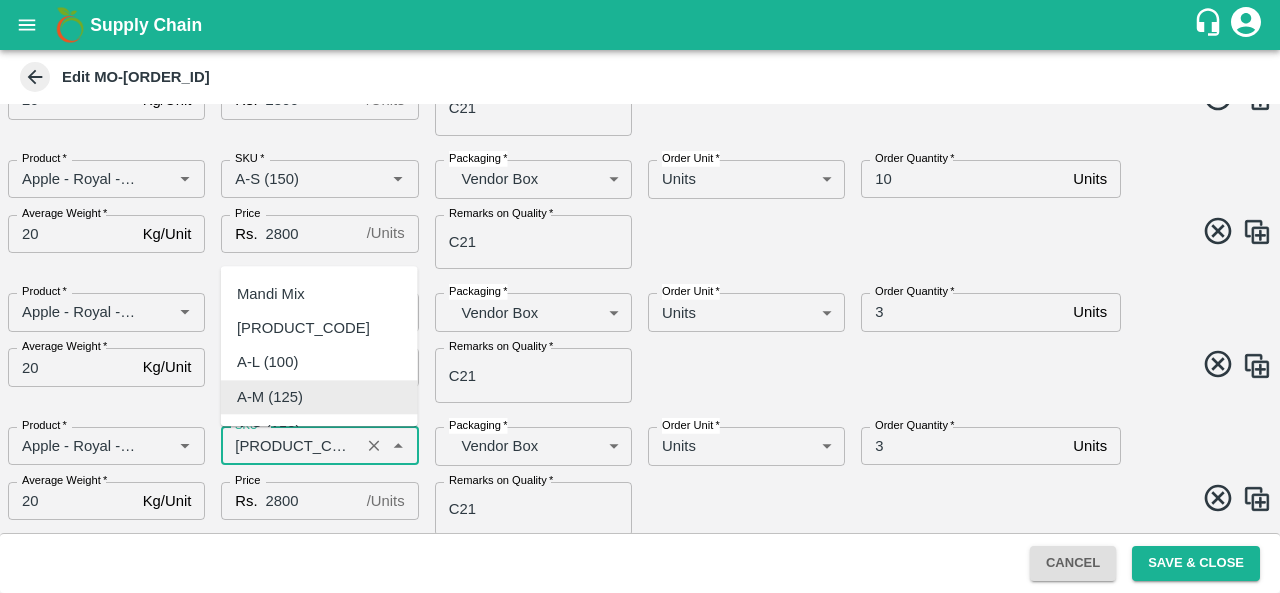 scroll, scrollTop: 0, scrollLeft: 0, axis: both 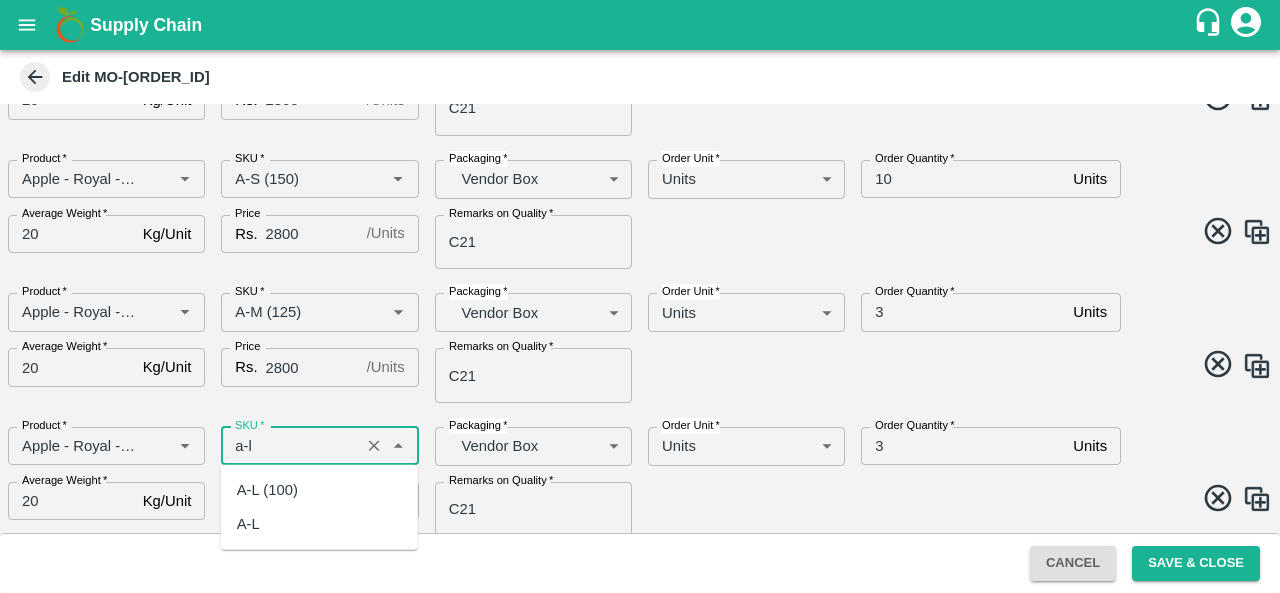 click on "A-L (100)" at bounding box center [267, 490] 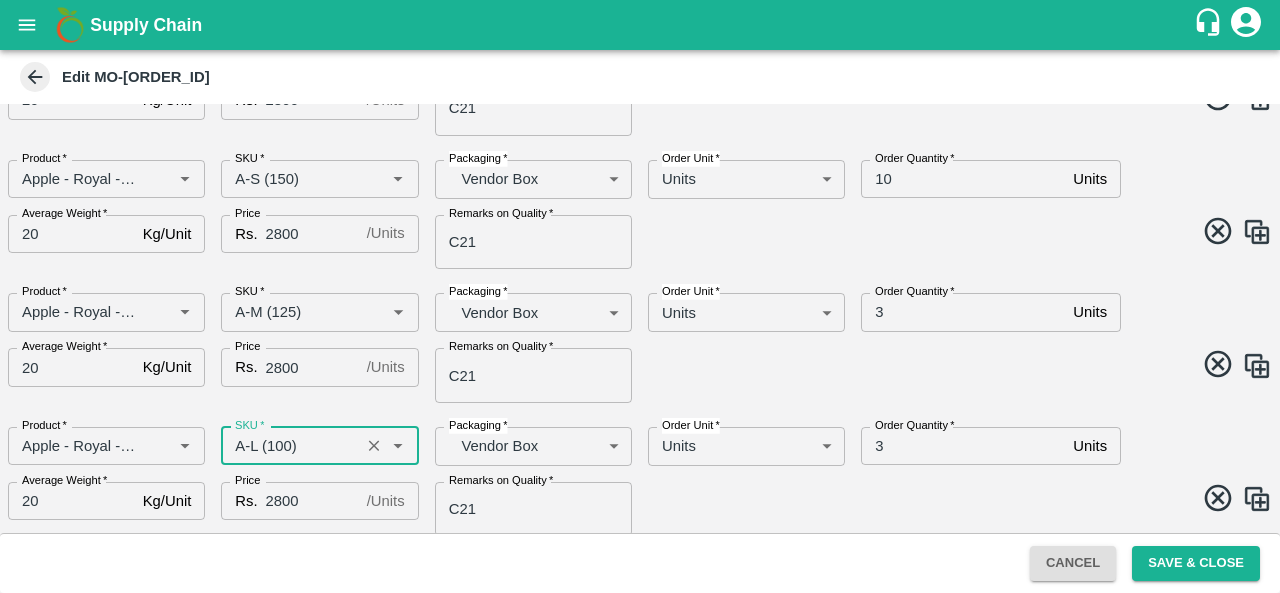 type on "A-L (100)" 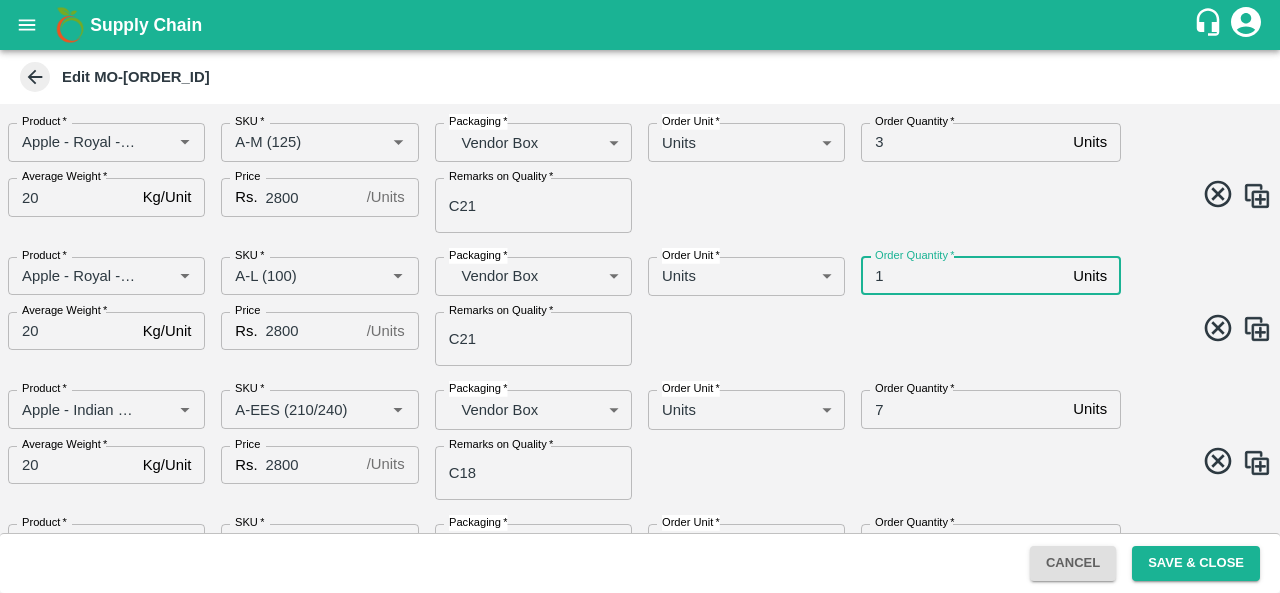 scroll, scrollTop: 1602, scrollLeft: 0, axis: vertical 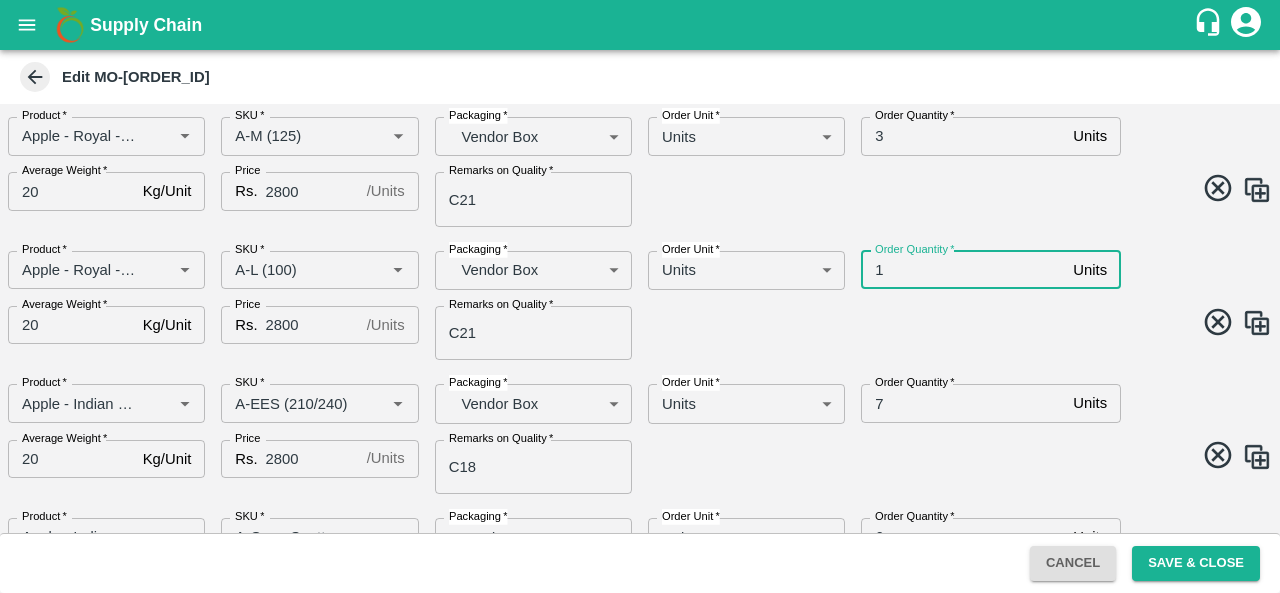 type on "1" 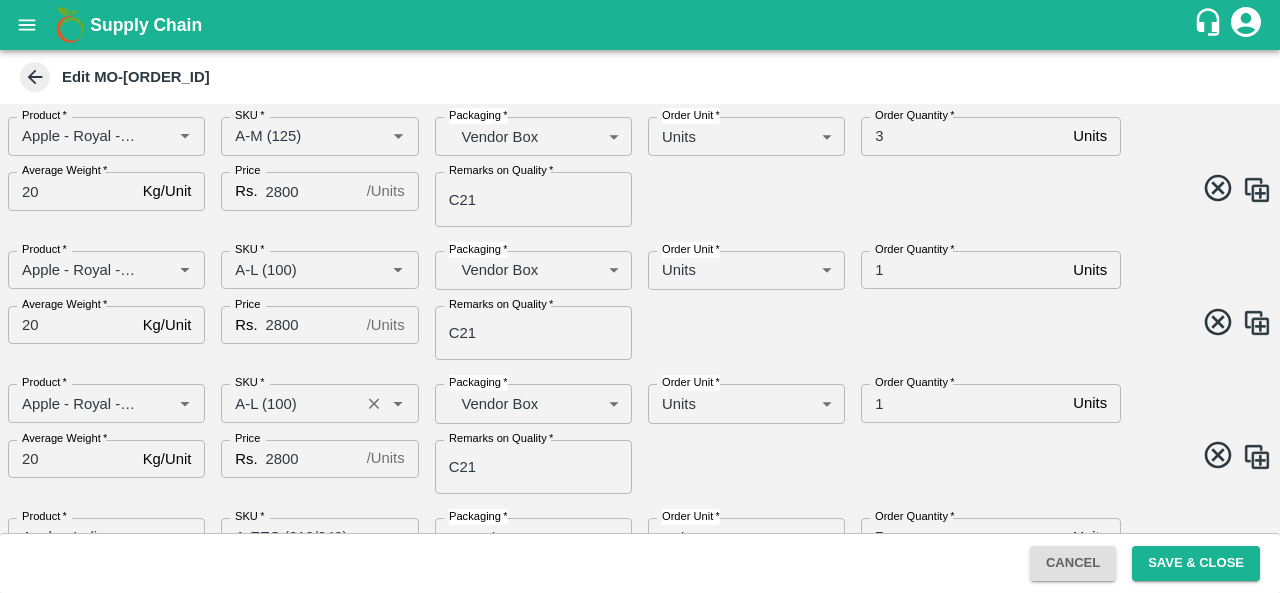 click on "SKU   *" at bounding box center (290, 403) 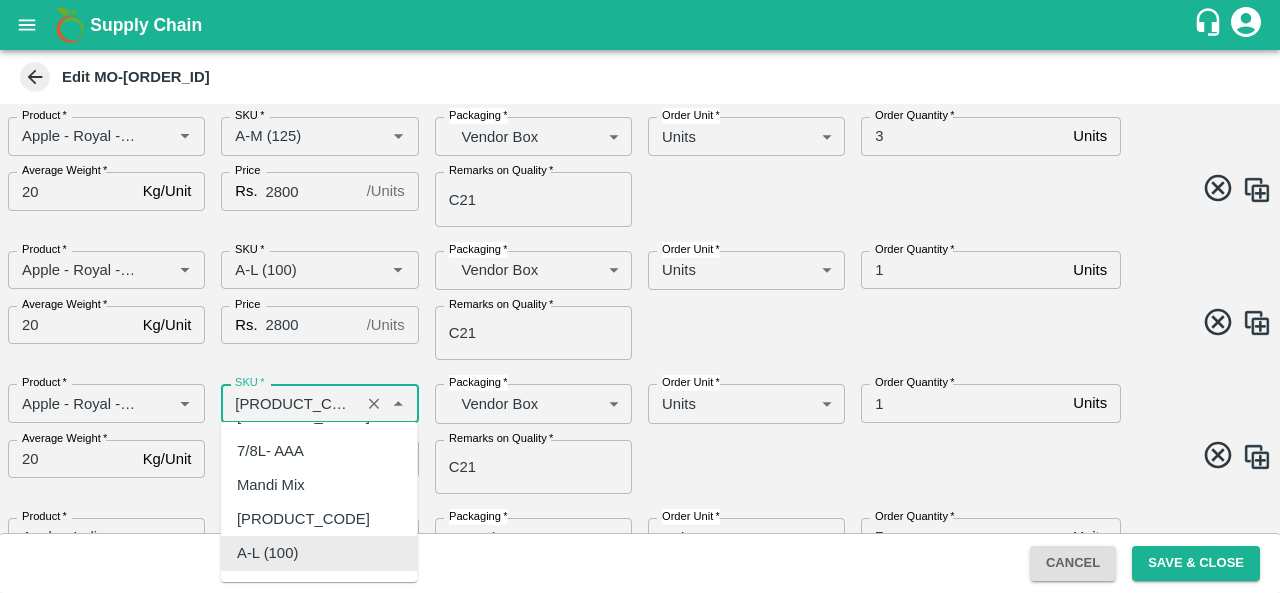 scroll, scrollTop: 0, scrollLeft: 0, axis: both 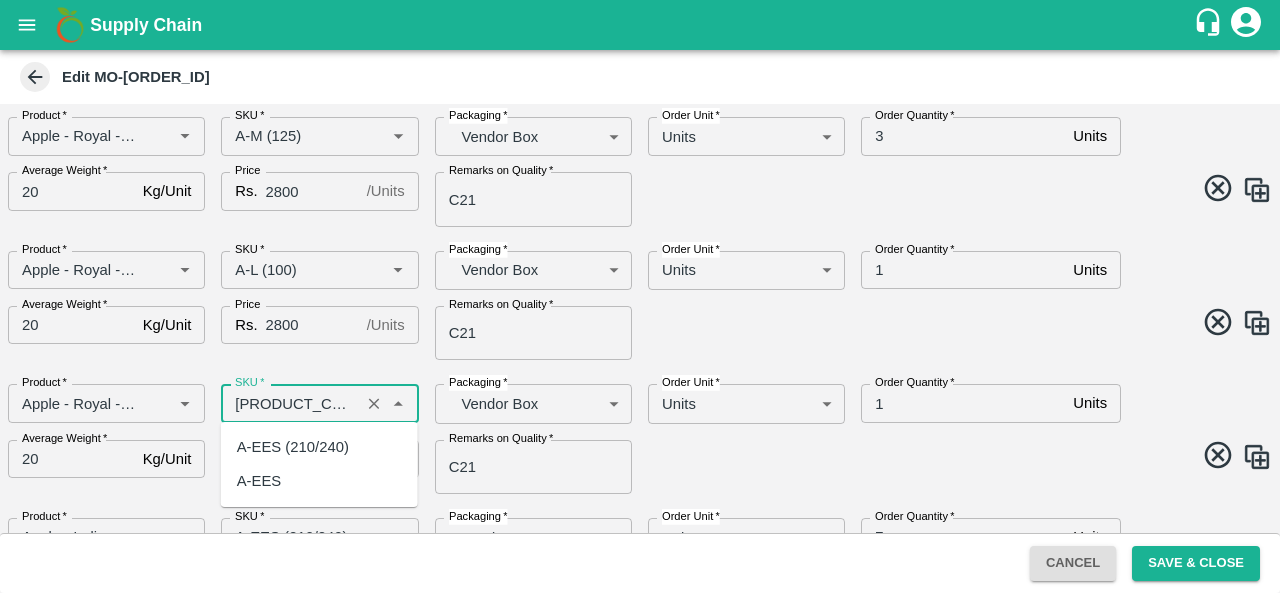 click on "A-EES (210/240)" at bounding box center [293, 447] 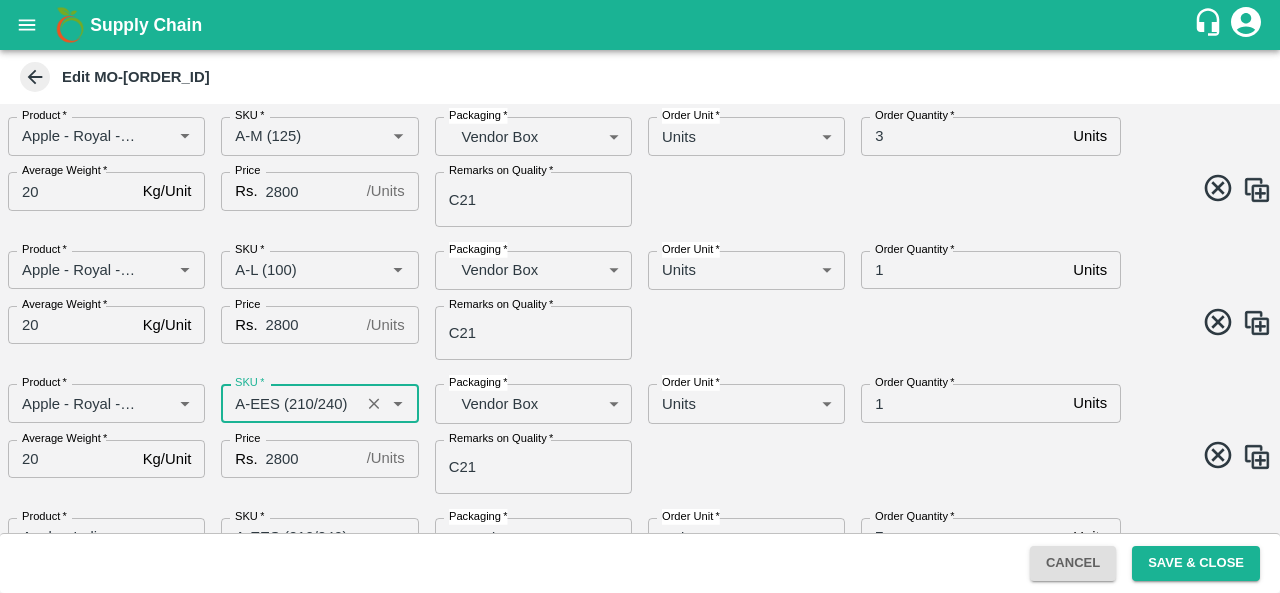 type on "A-EES (210/240)" 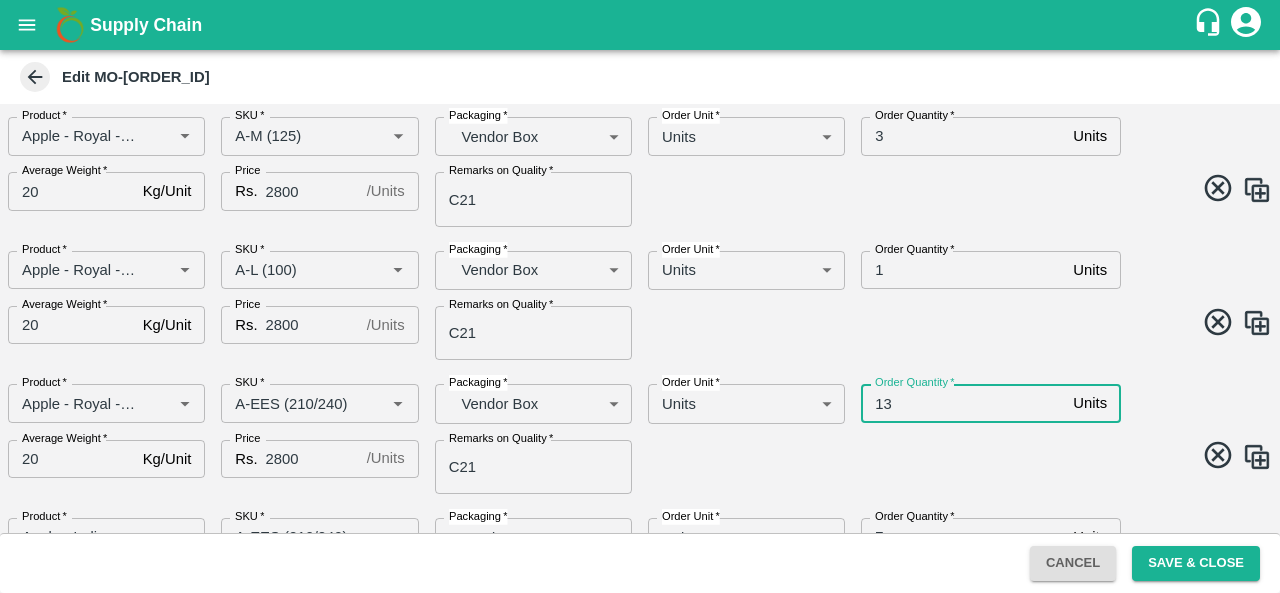 type on "13" 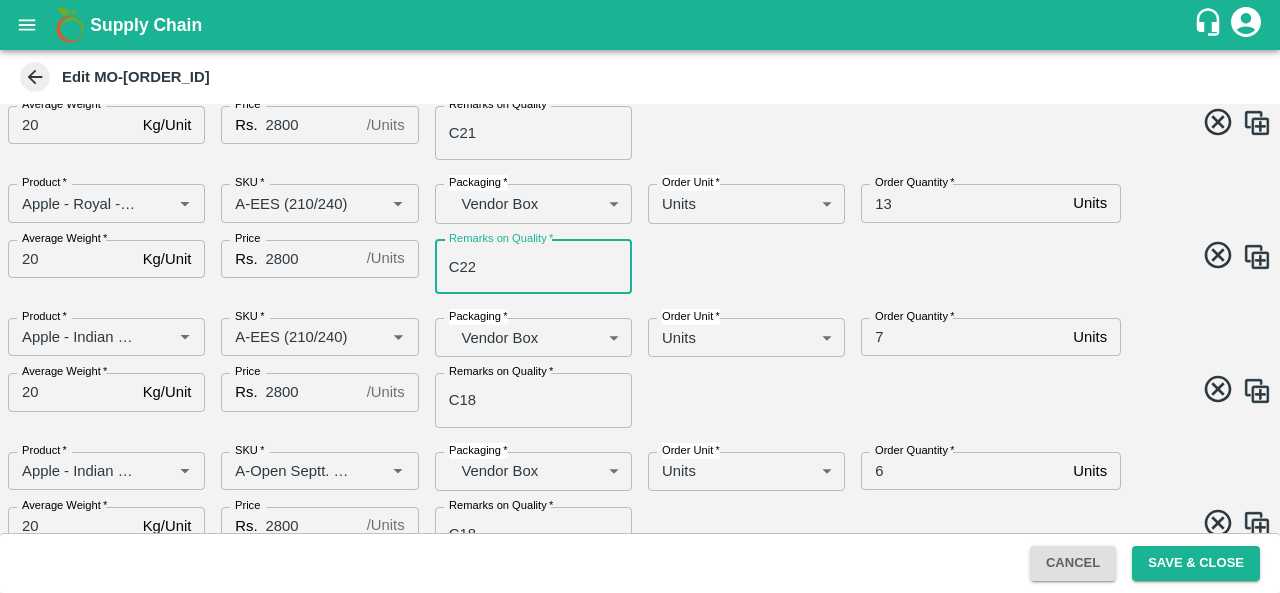 scroll, scrollTop: 1806, scrollLeft: 0, axis: vertical 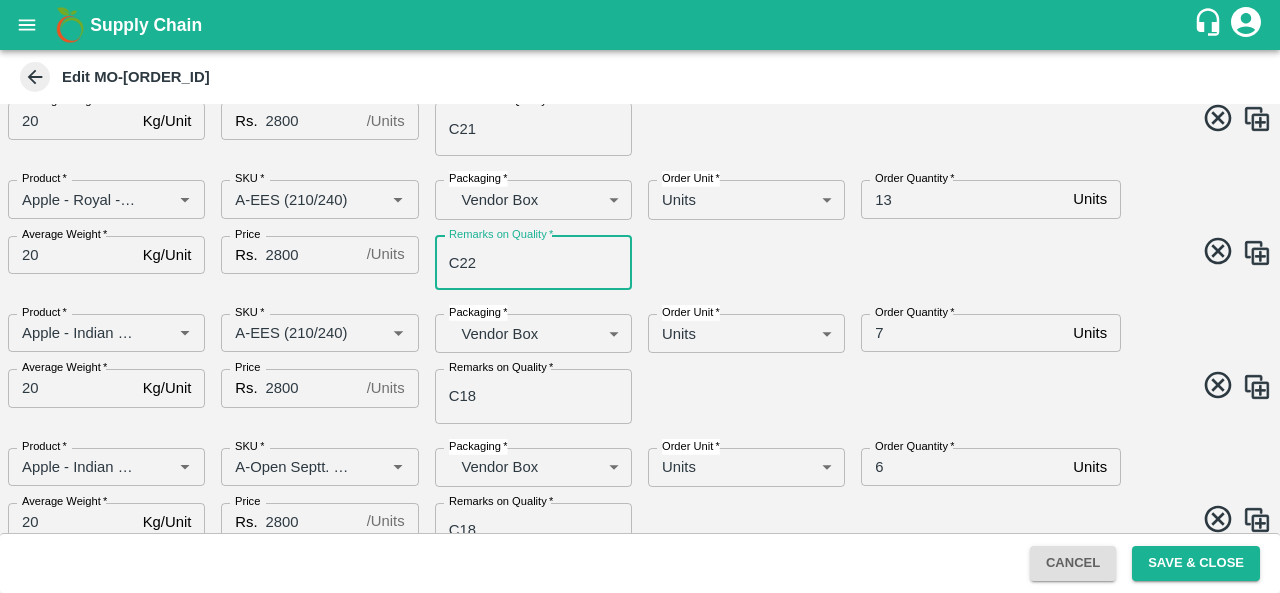 type on "C22" 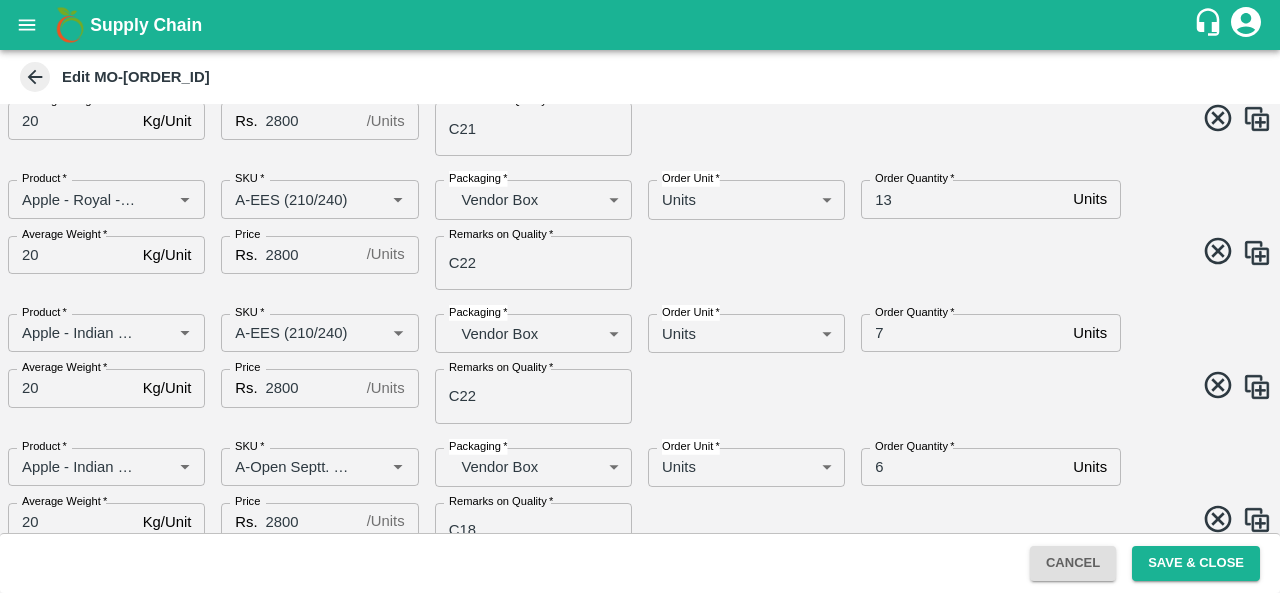 type on "Apple - Royal - Delicious" 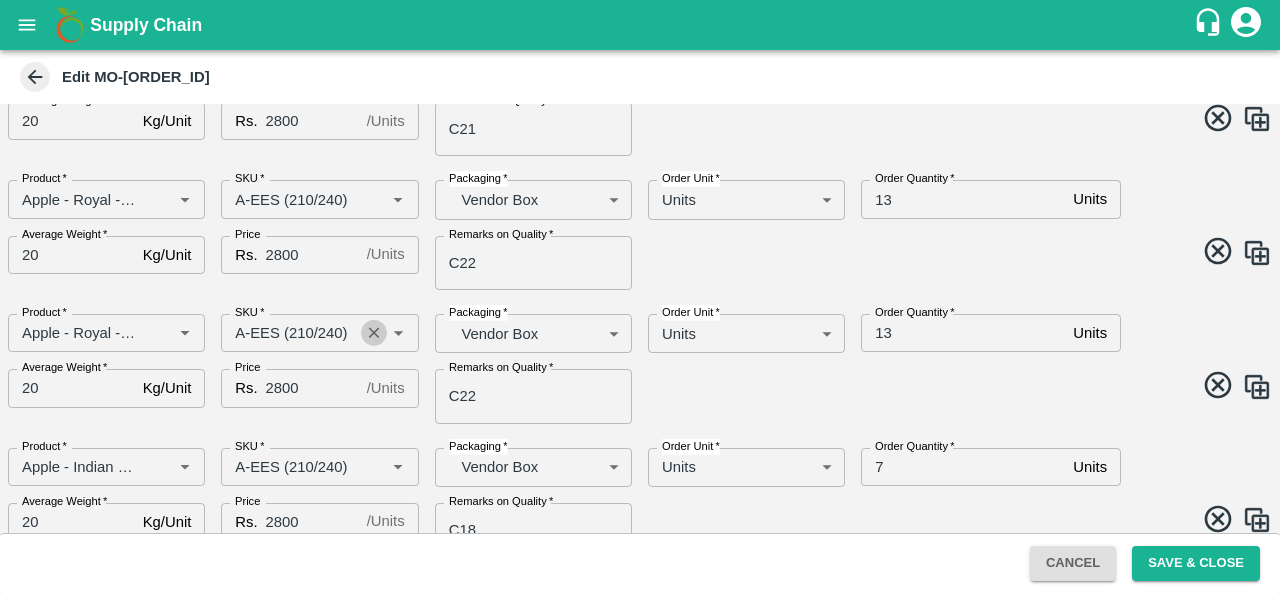 click 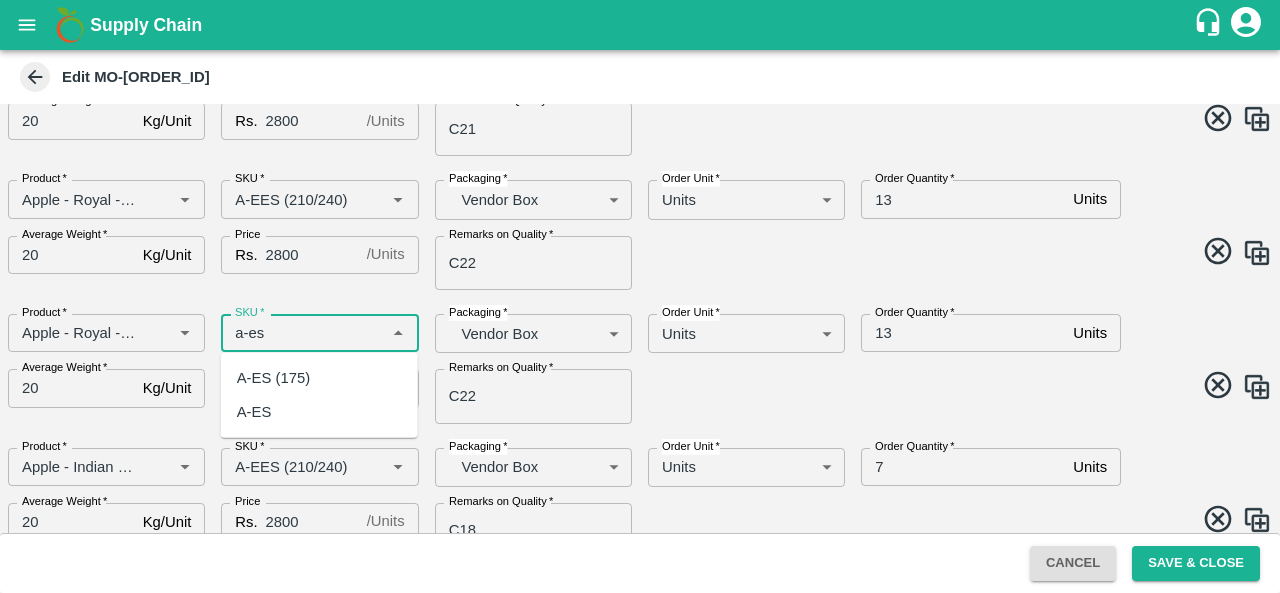 click on "A-ES (175)" at bounding box center (273, 378) 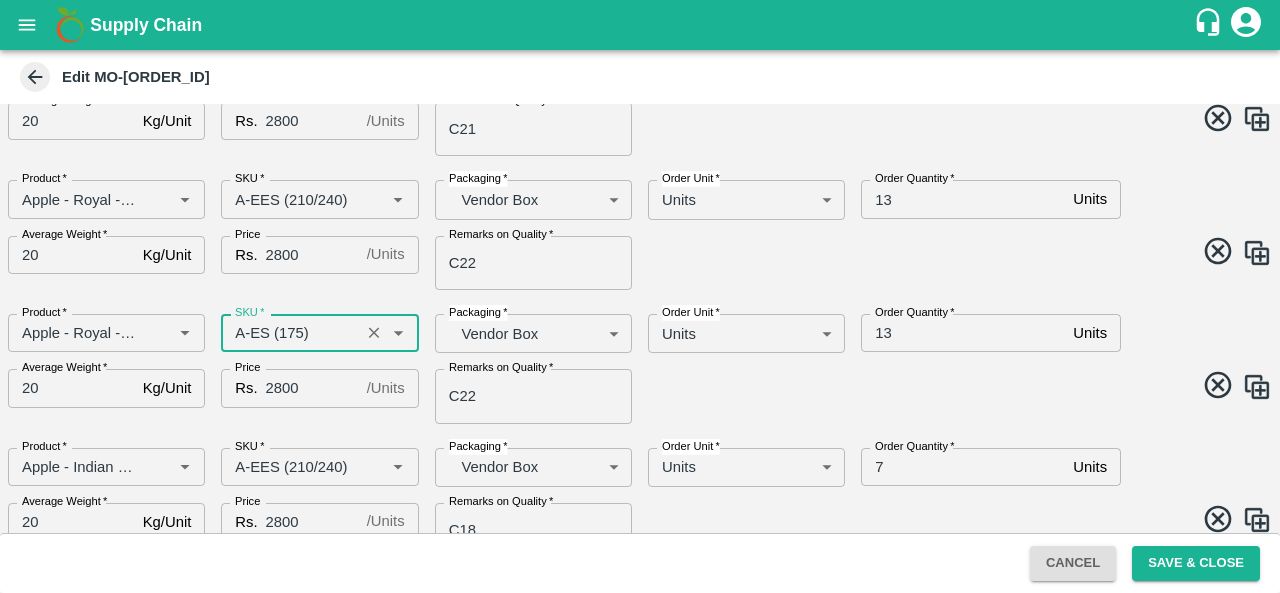 type on "A-ES (175)" 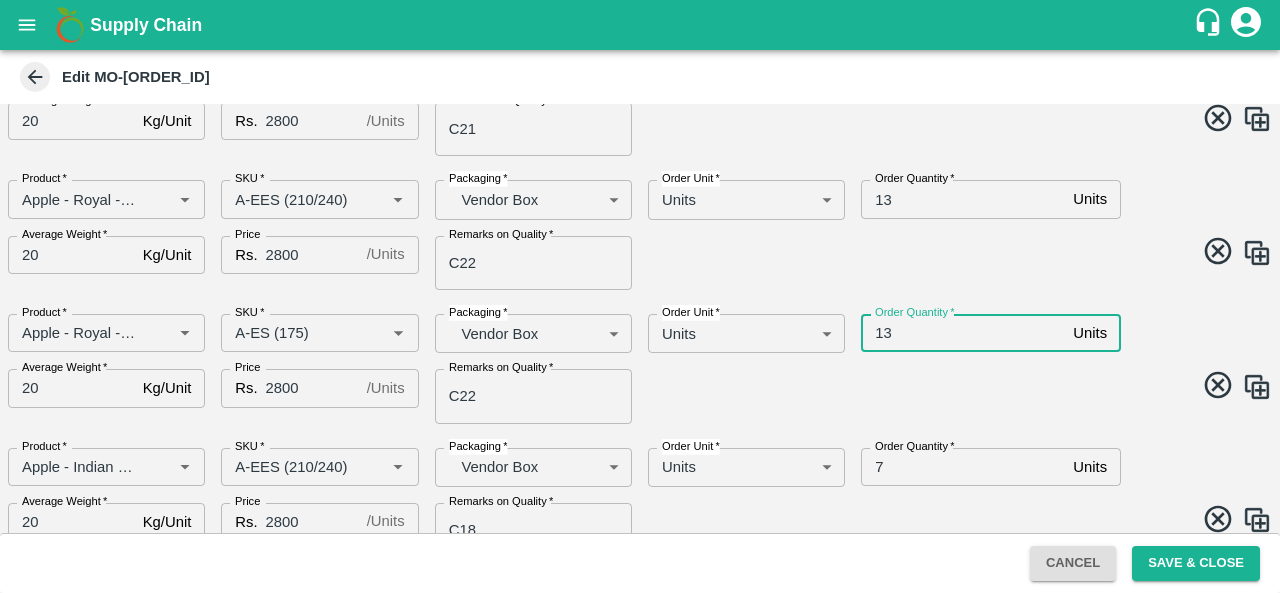 type on "1" 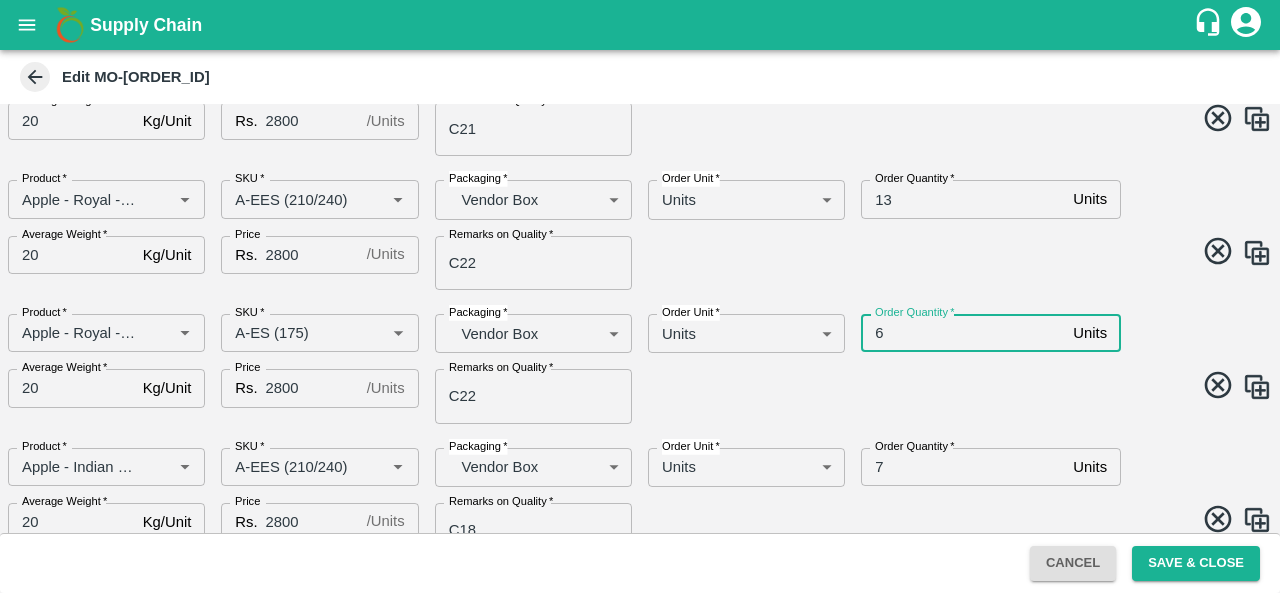 type on "6" 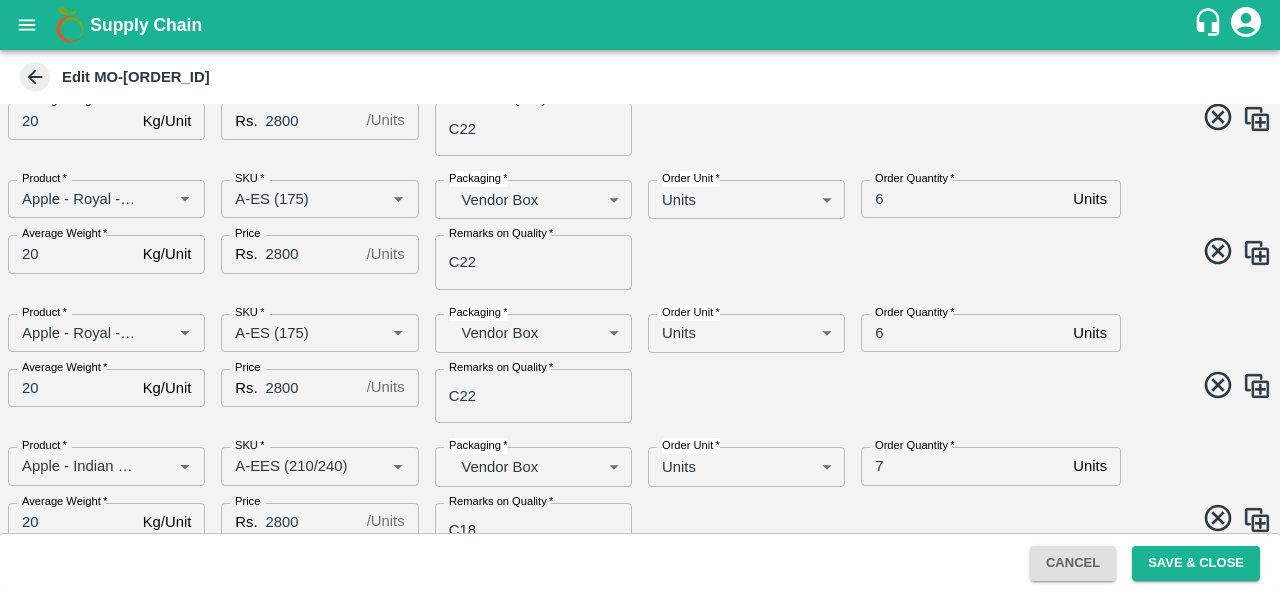 scroll, scrollTop: 1948, scrollLeft: 0, axis: vertical 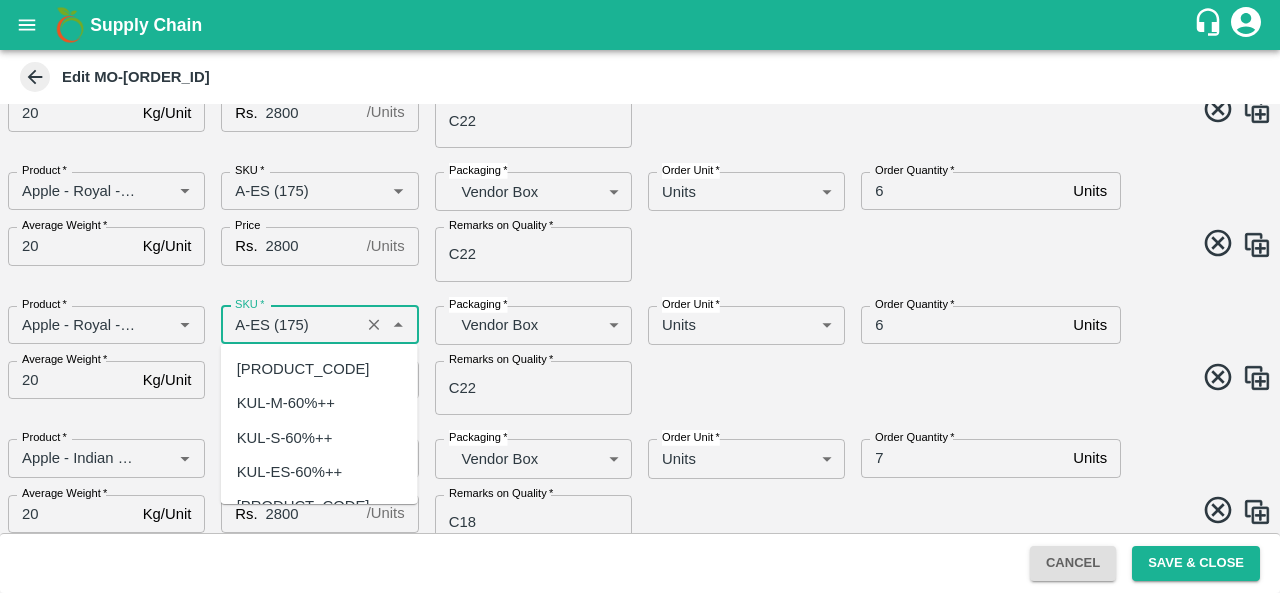 click on "SKU   *" at bounding box center [290, 325] 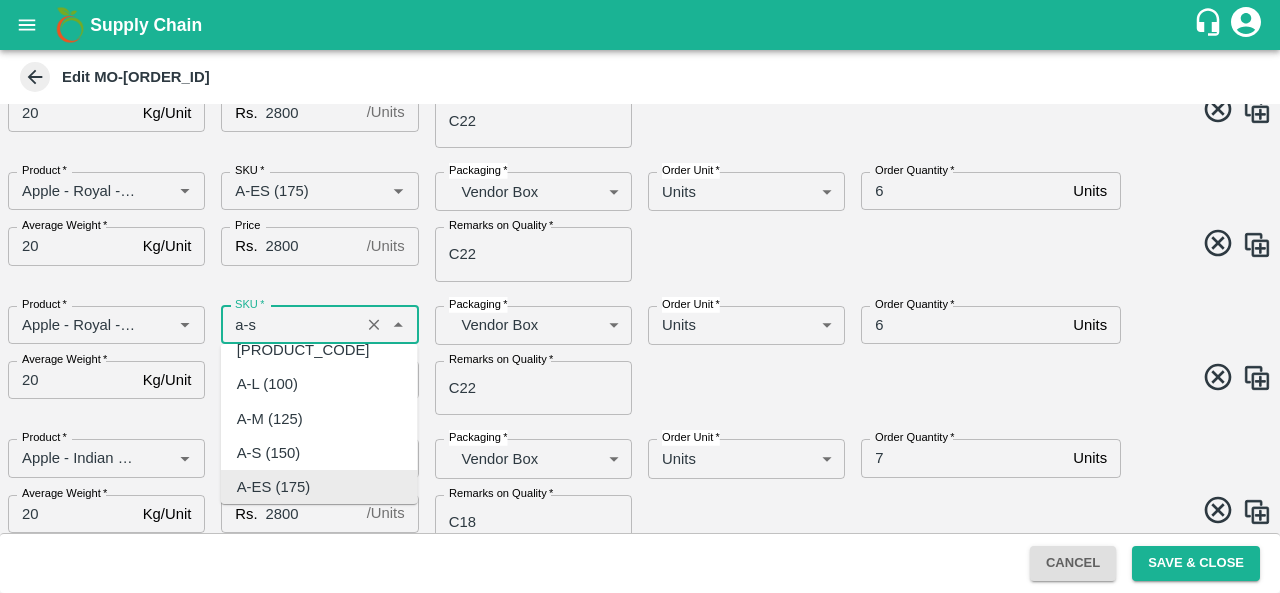 scroll, scrollTop: 0, scrollLeft: 0, axis: both 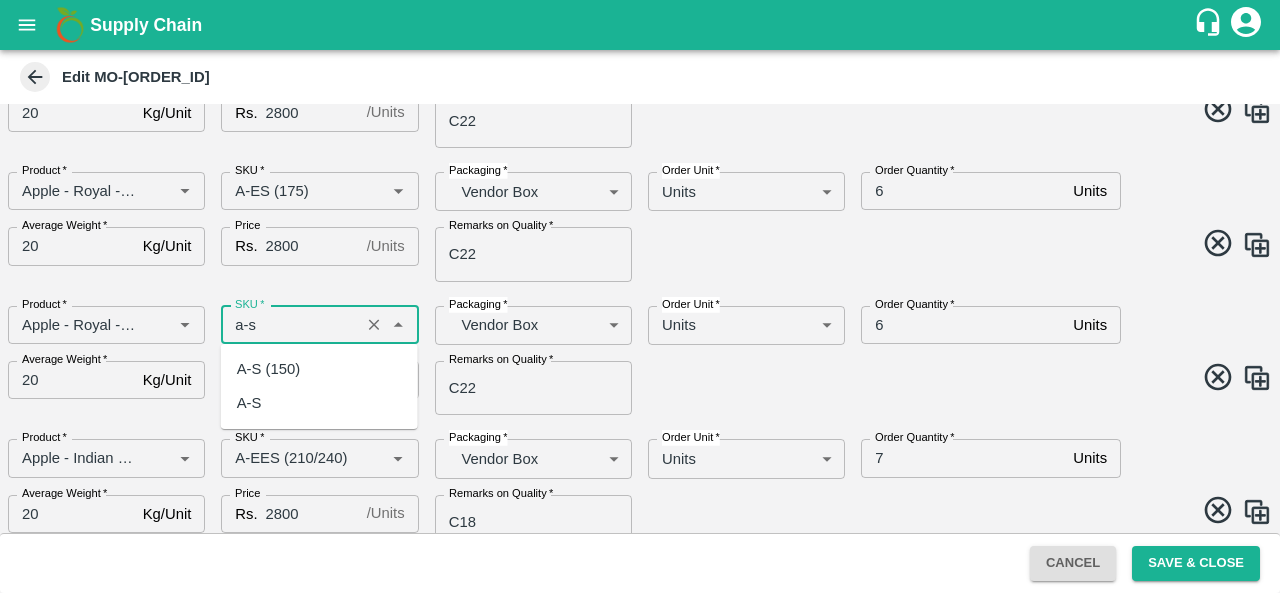 click on "A-S (150)" at bounding box center (269, 369) 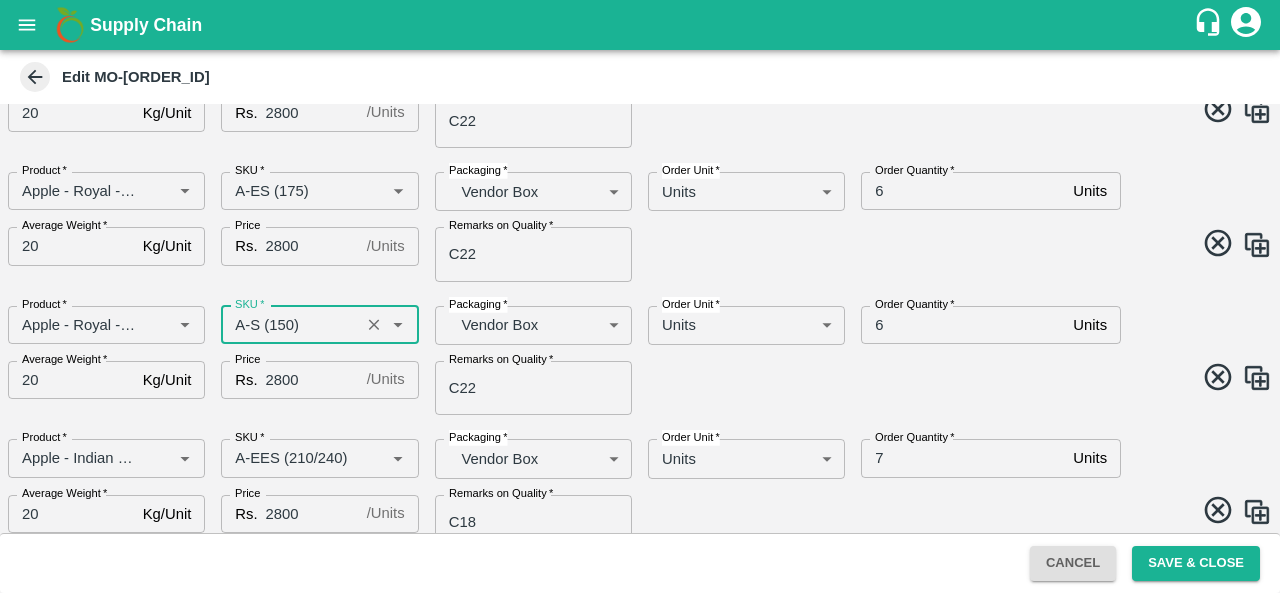 type on "A-S (150)" 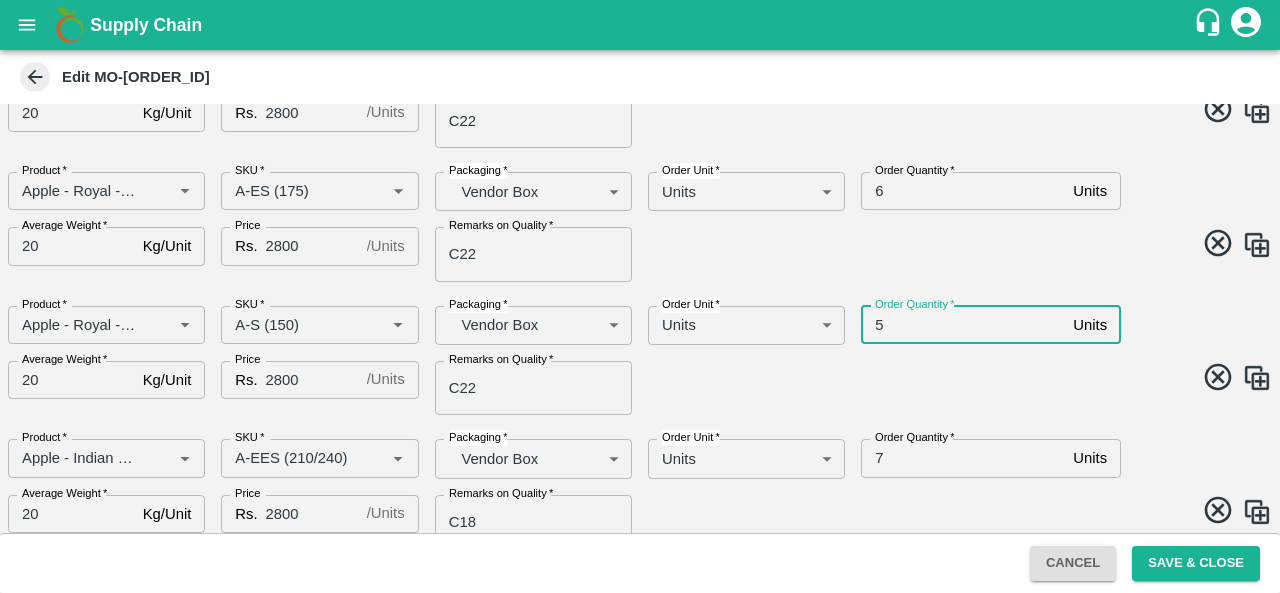 type on "5" 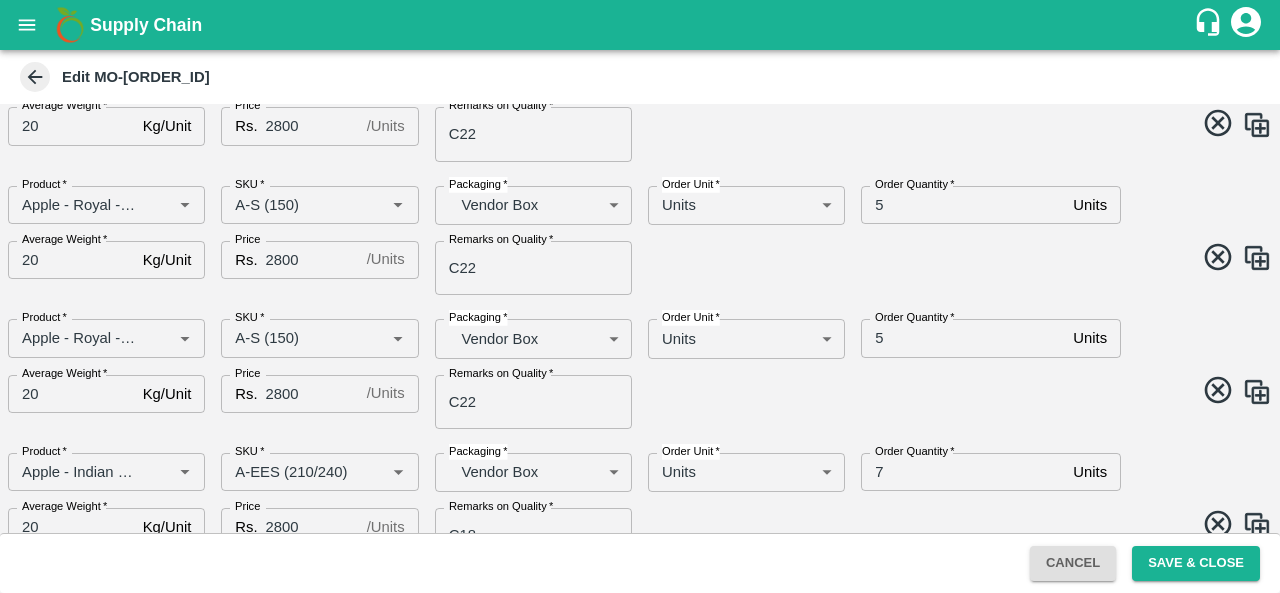 scroll, scrollTop: 2068, scrollLeft: 0, axis: vertical 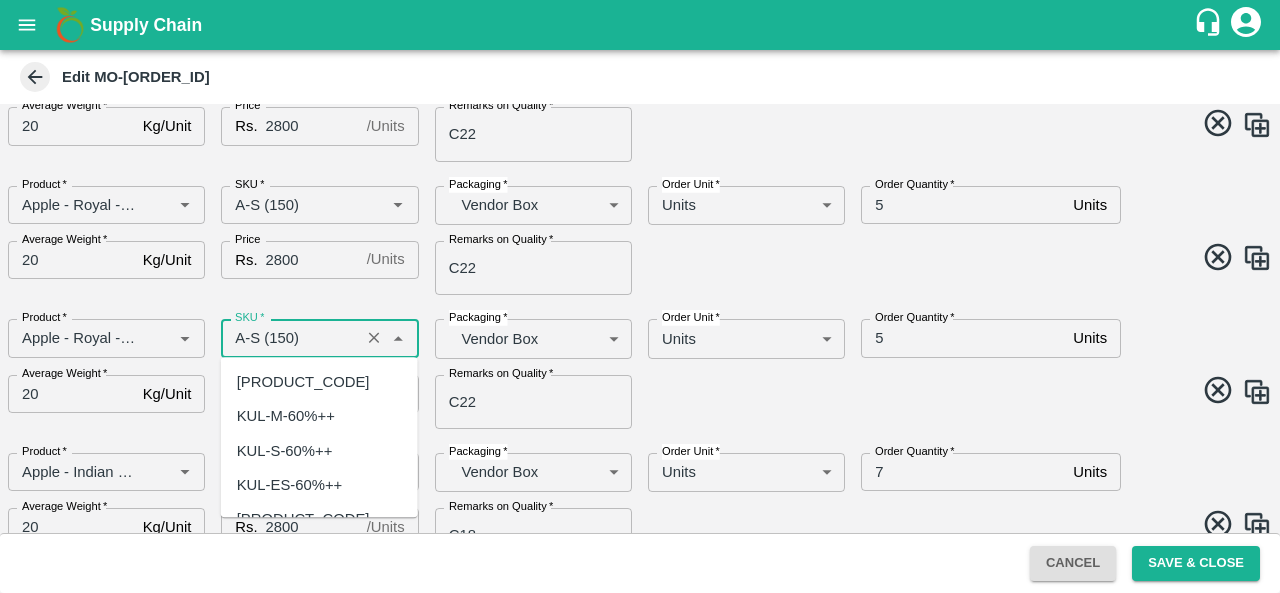 click on "SKU   *" at bounding box center (290, 338) 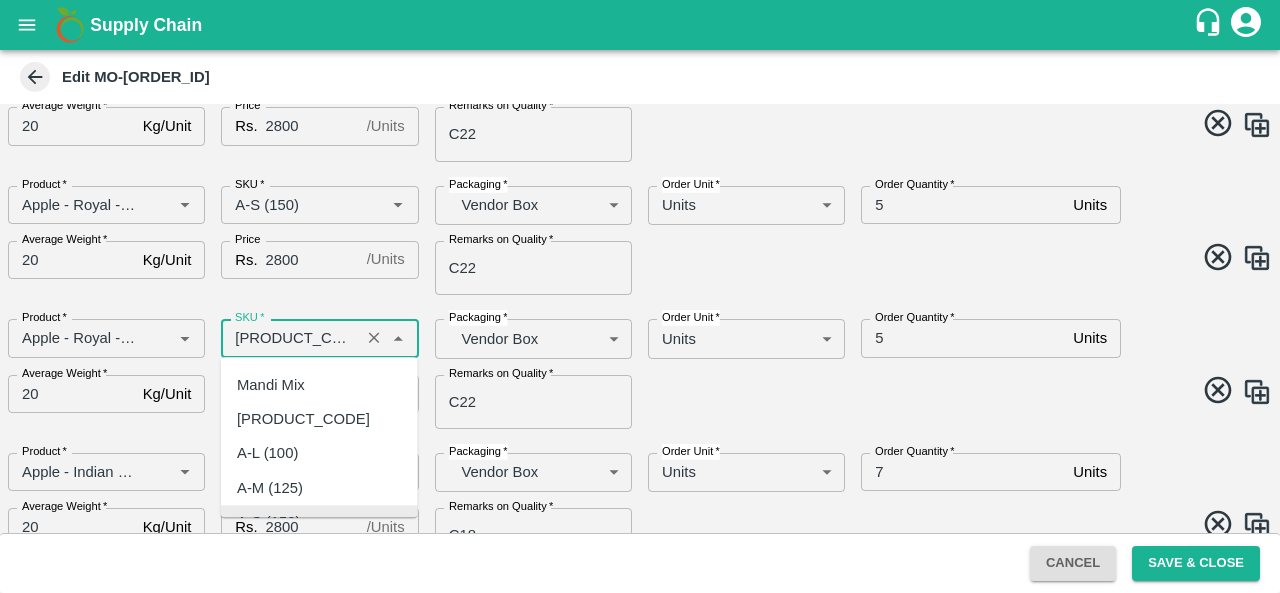 scroll, scrollTop: 0, scrollLeft: 0, axis: both 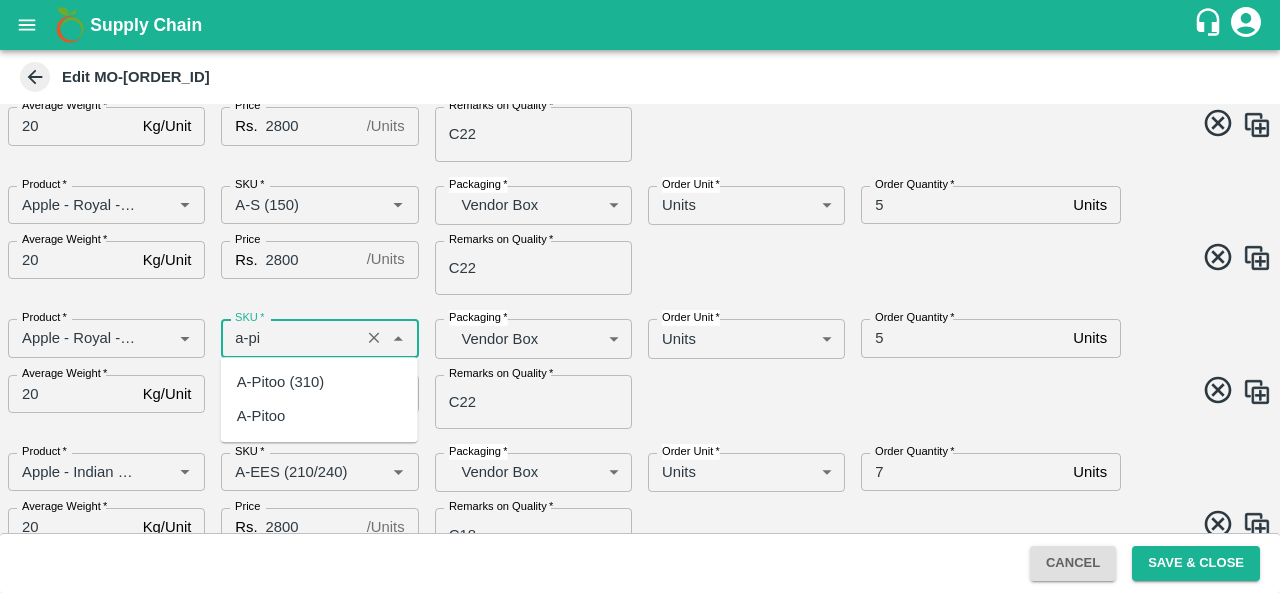 click on "A-Pitoo (310)" at bounding box center [280, 382] 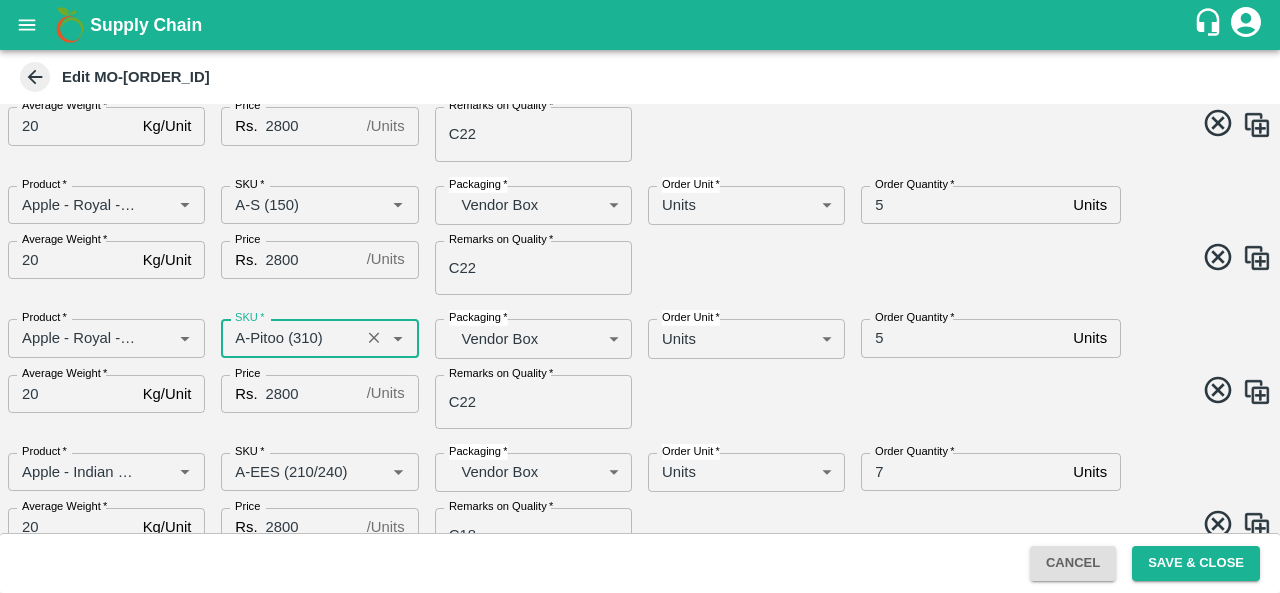 type on "A-Pitoo (310)" 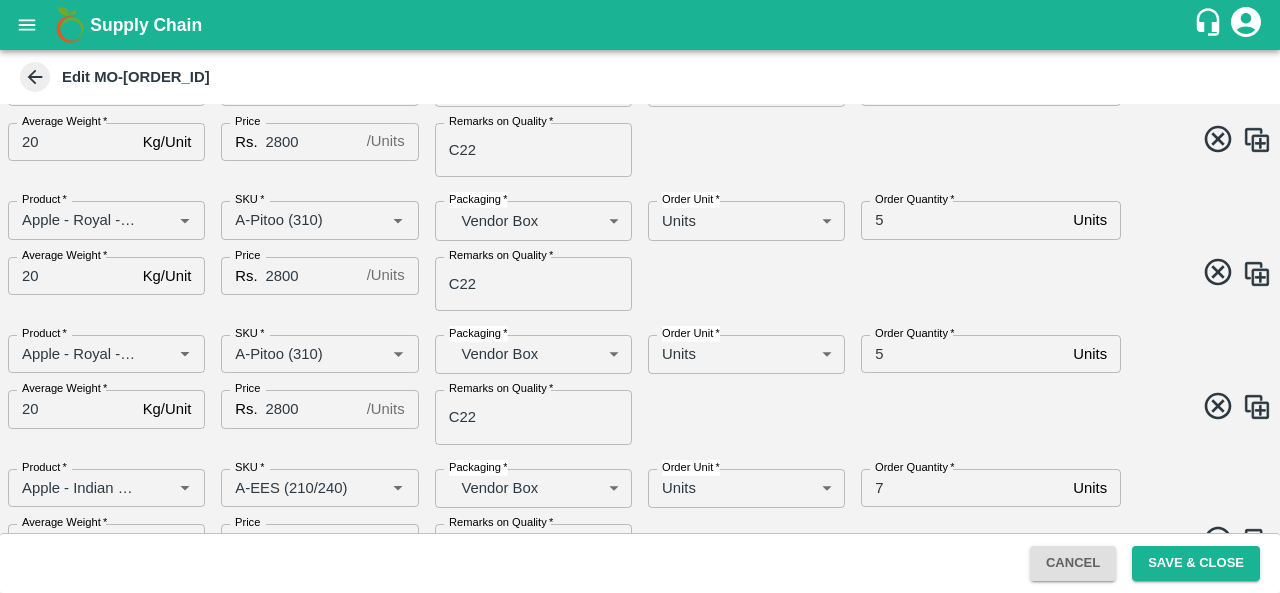 scroll, scrollTop: 2196, scrollLeft: 0, axis: vertical 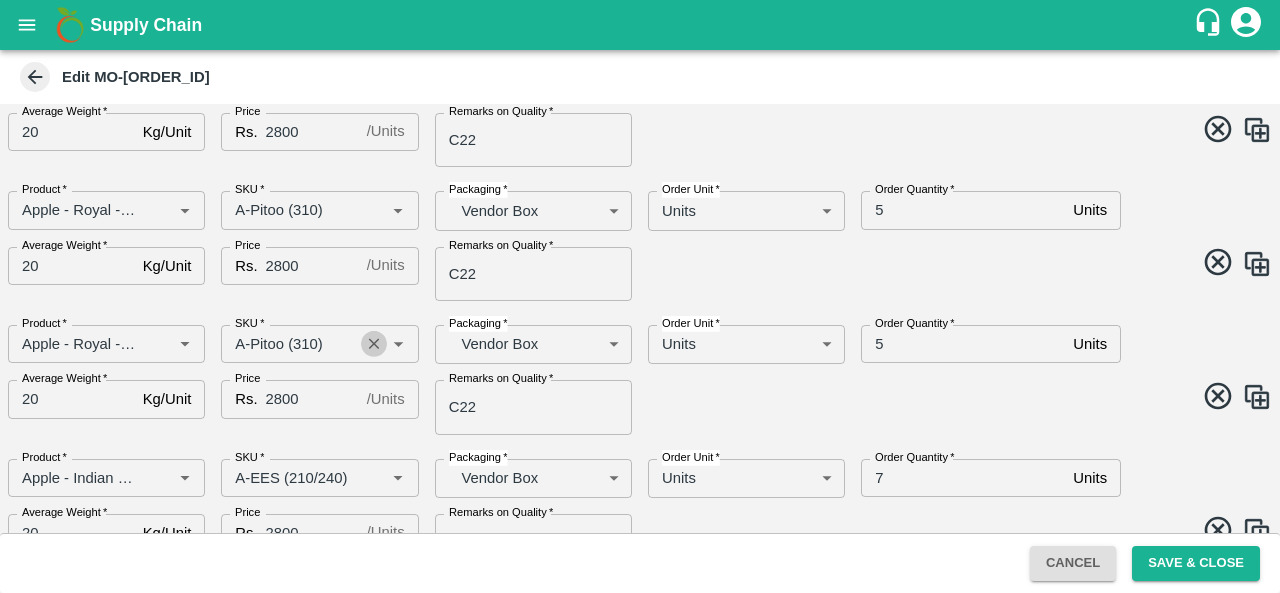 click 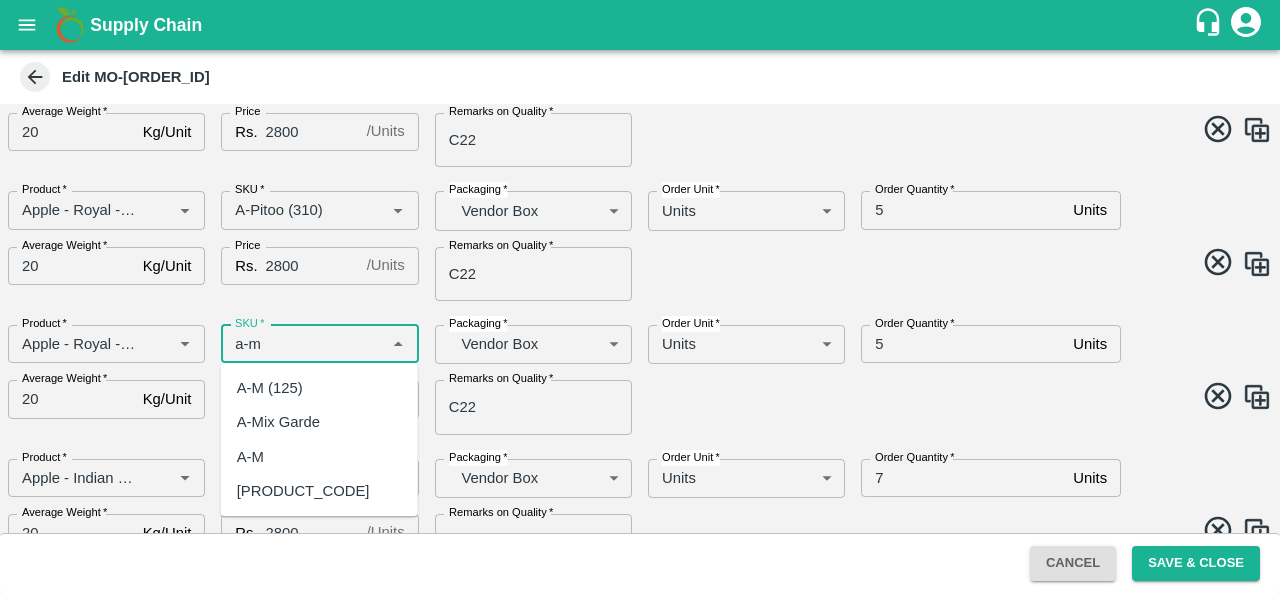 click on "A-M (125)" at bounding box center [270, 388] 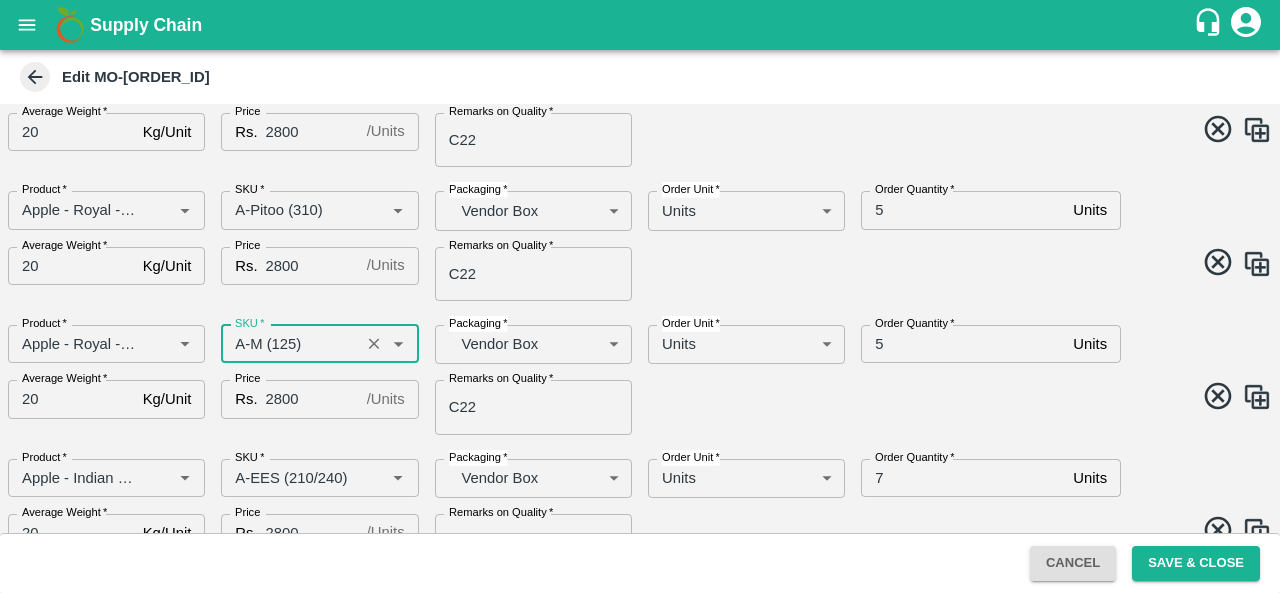 type on "A-M (125)" 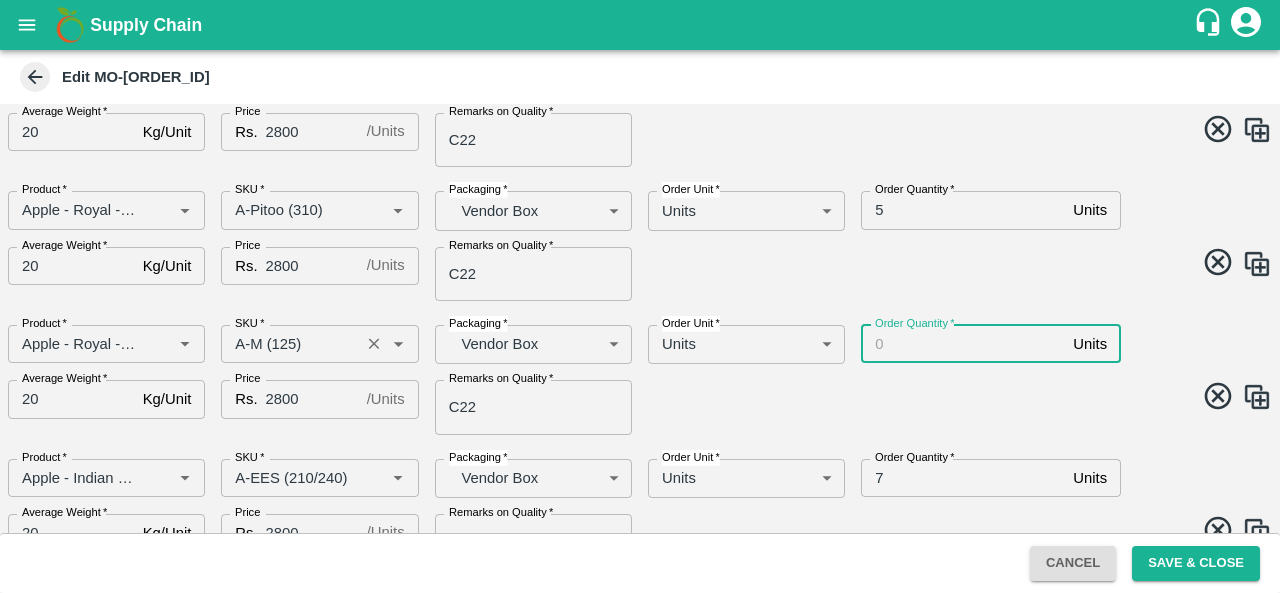 type on "1" 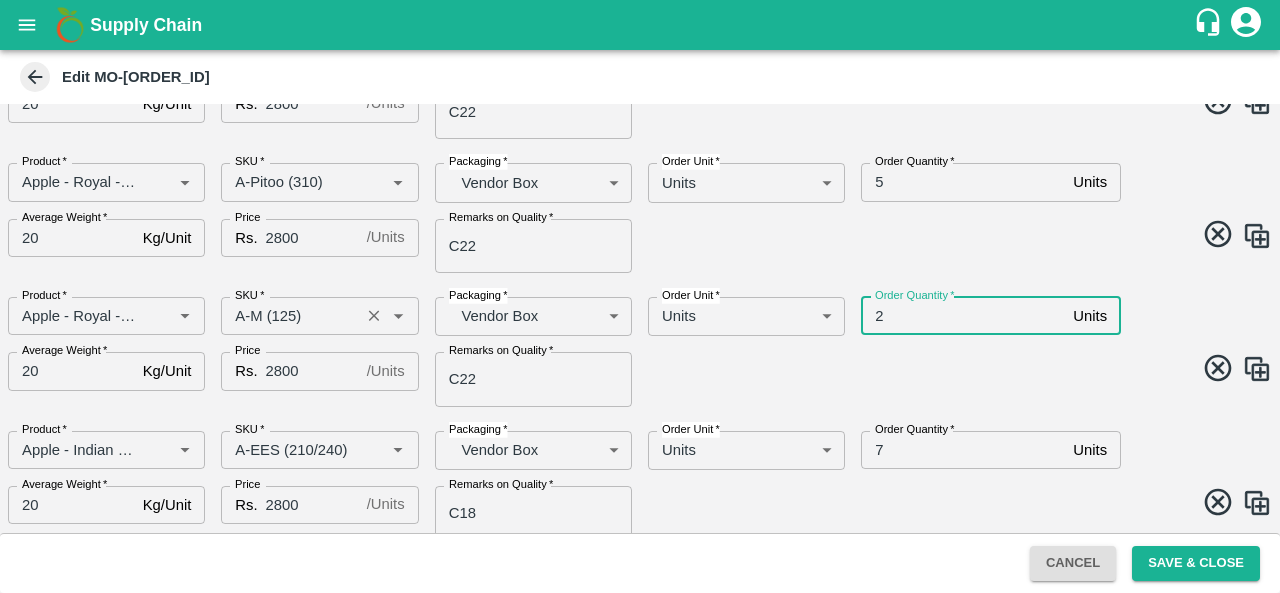 scroll, scrollTop: 2224, scrollLeft: 0, axis: vertical 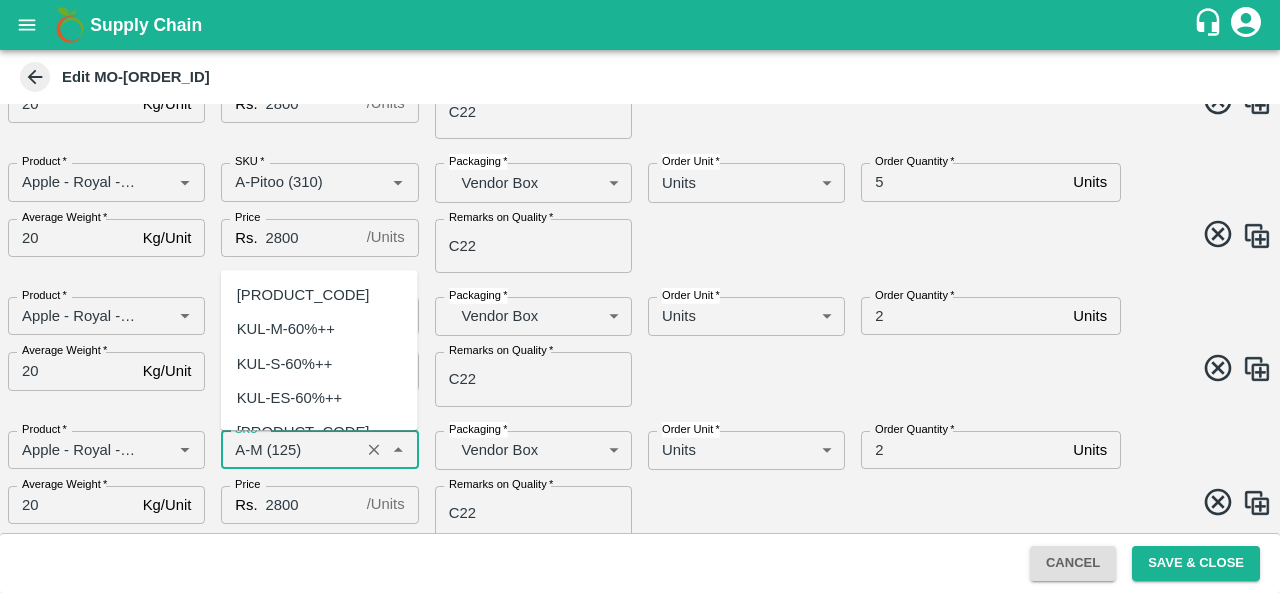 click on "SKU   *" at bounding box center (290, 450) 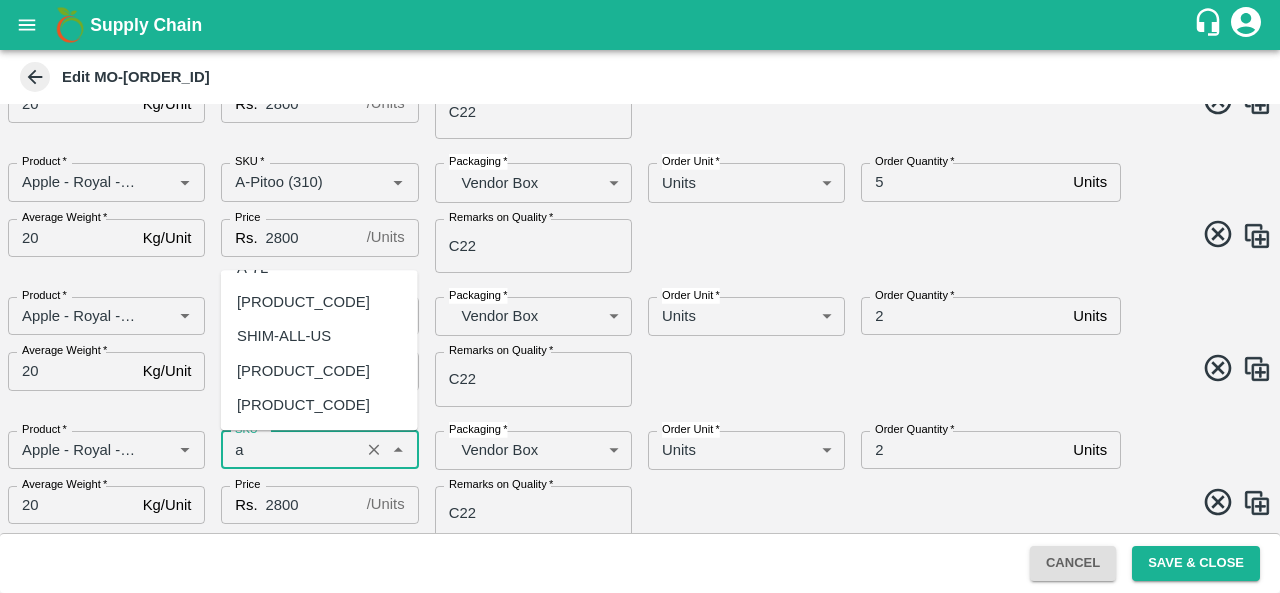 scroll, scrollTop: 6910, scrollLeft: 0, axis: vertical 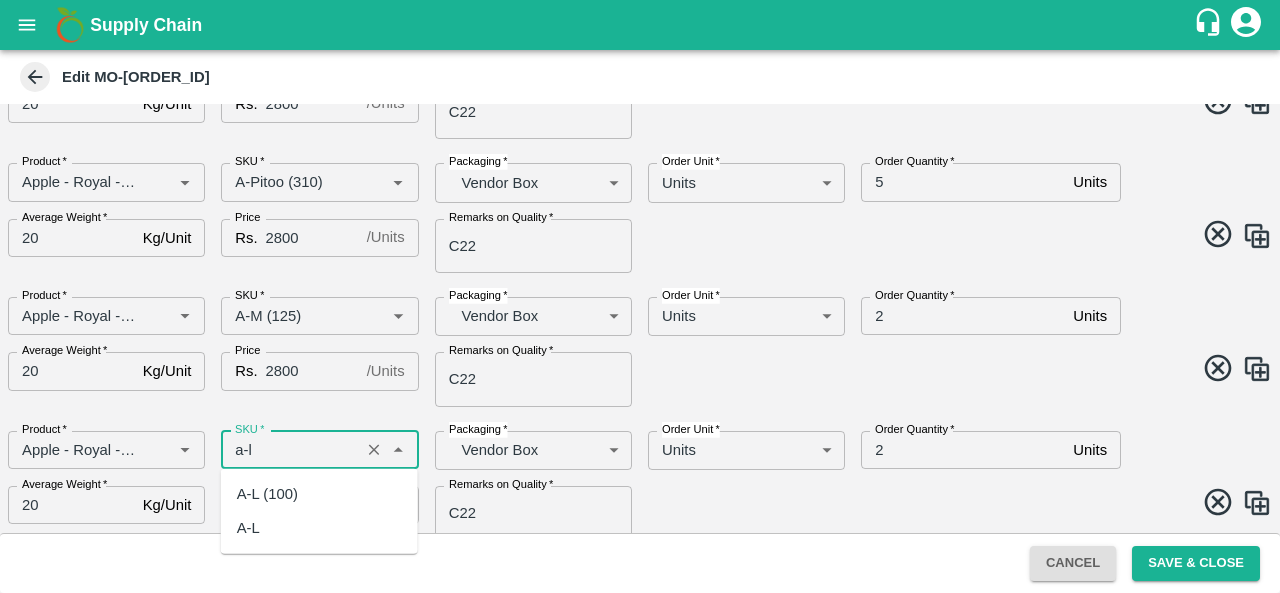 click on "A-L (100)" at bounding box center [267, 494] 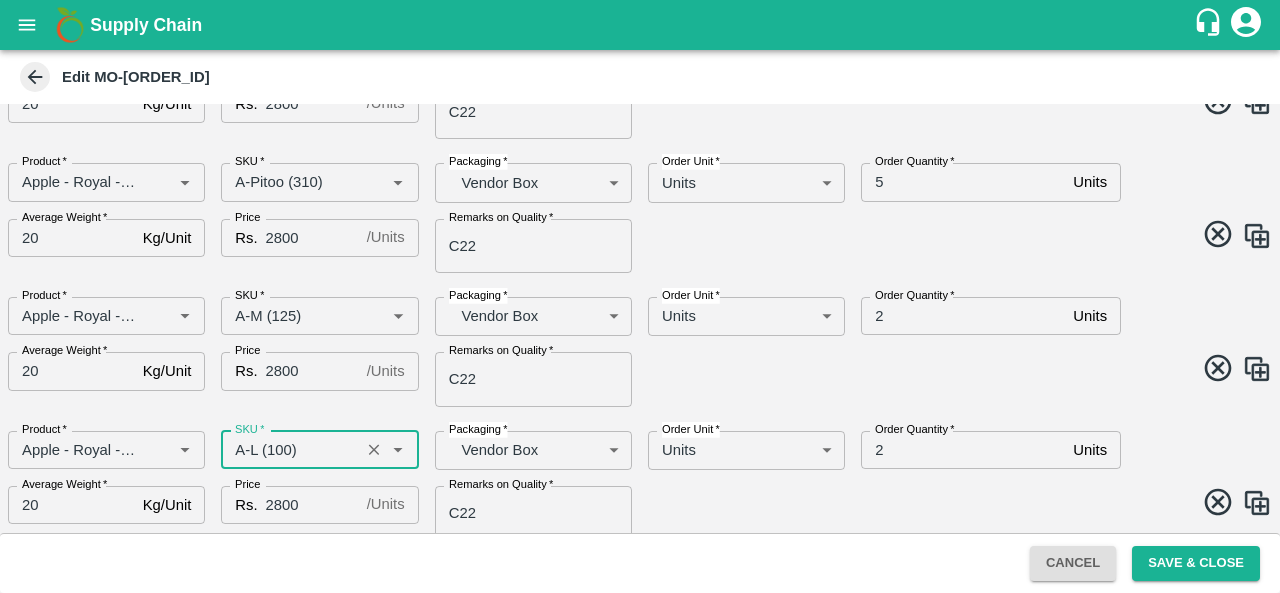 type on "A-L (100)" 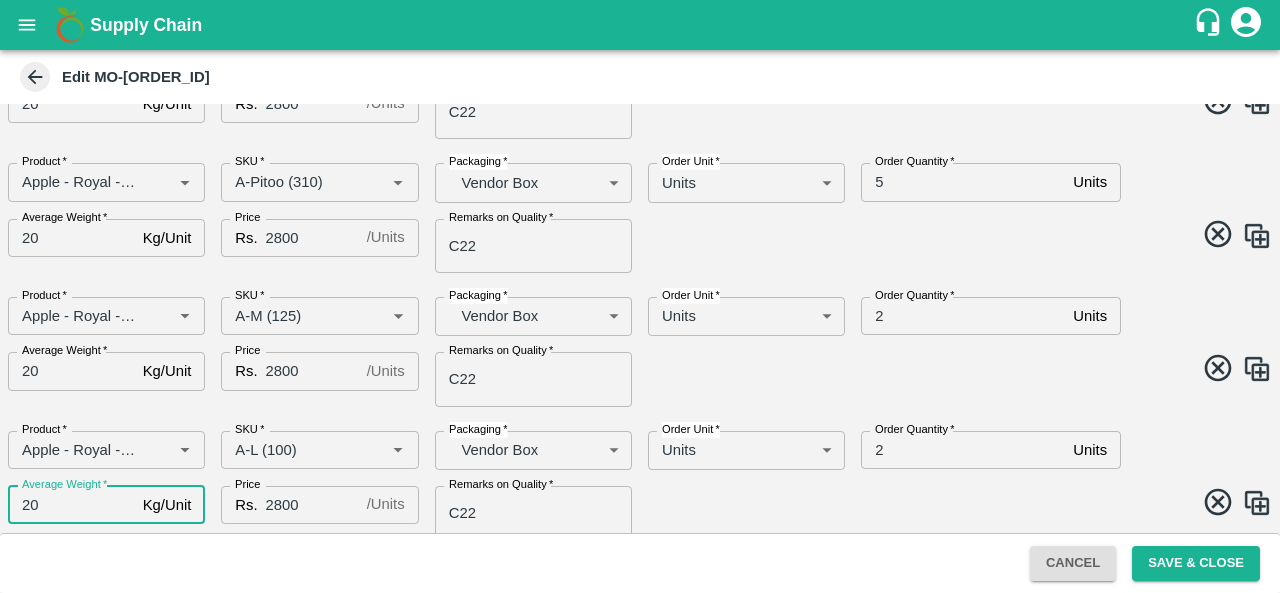 type on "2" 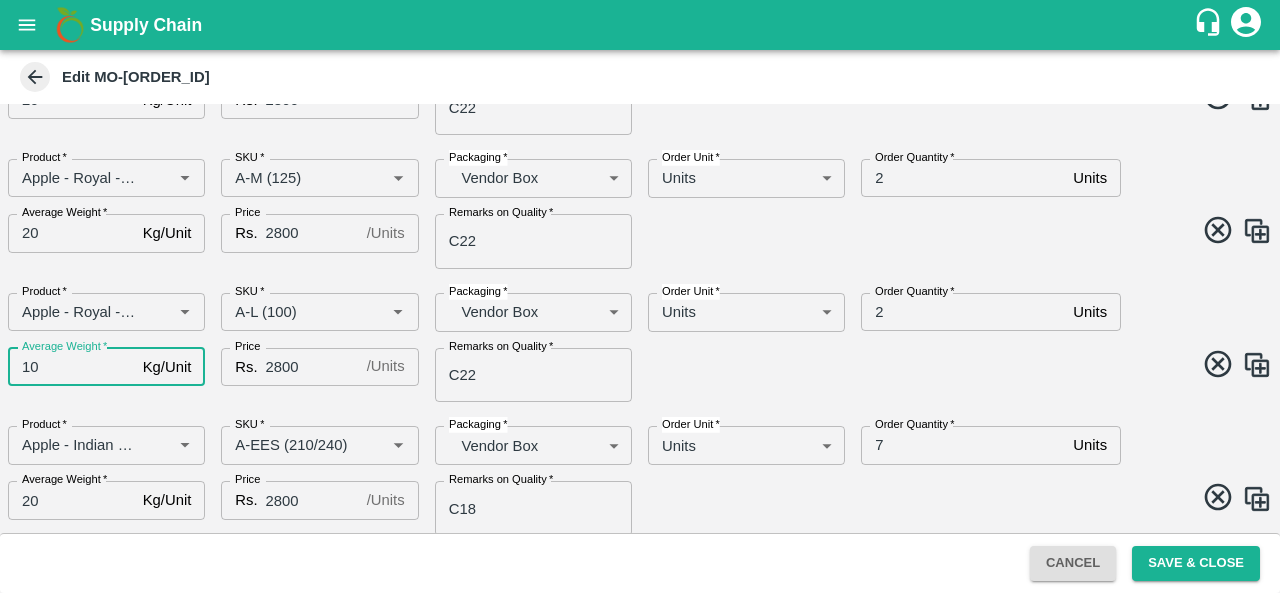 scroll, scrollTop: 2404, scrollLeft: 0, axis: vertical 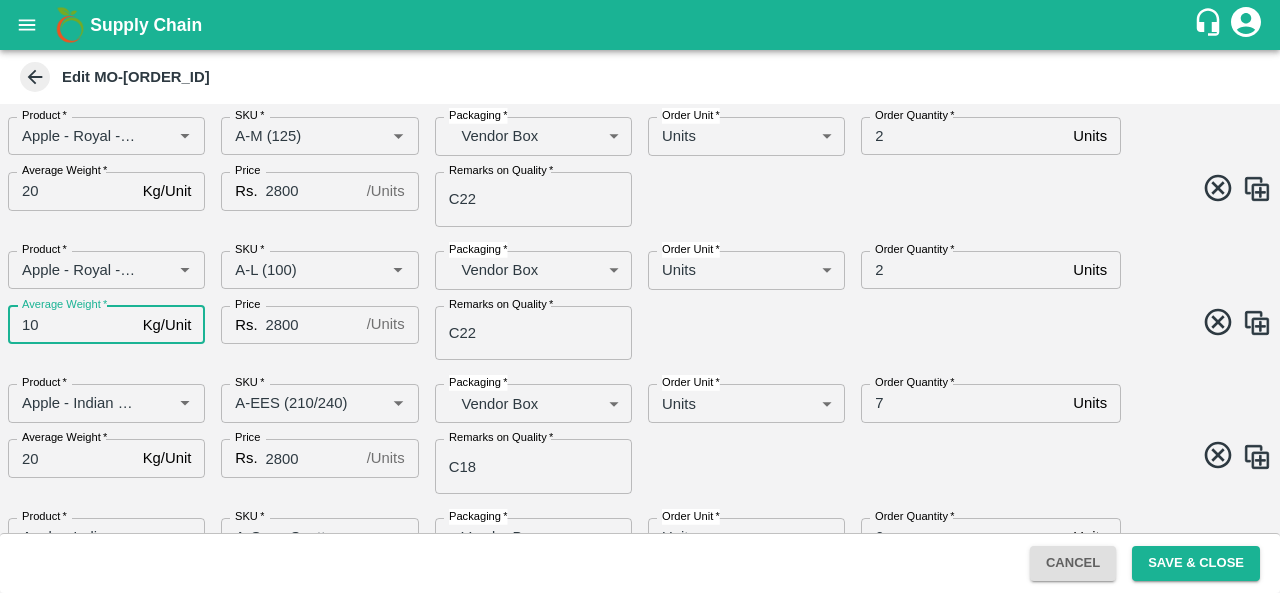 type on "10" 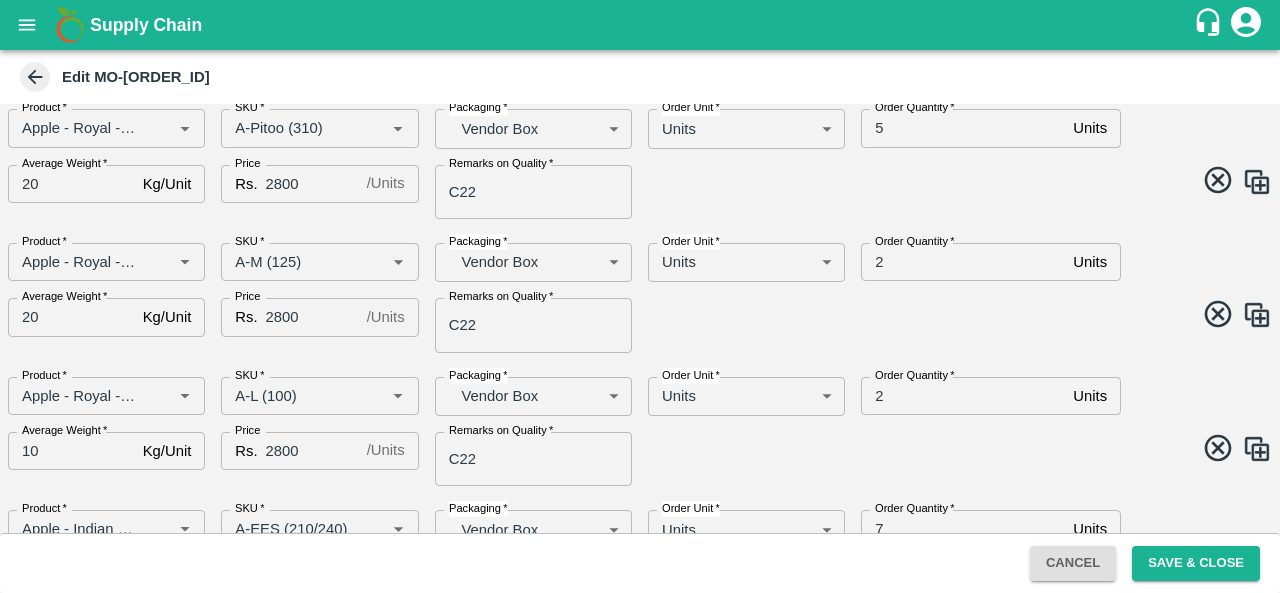 scroll, scrollTop: 2266, scrollLeft: 0, axis: vertical 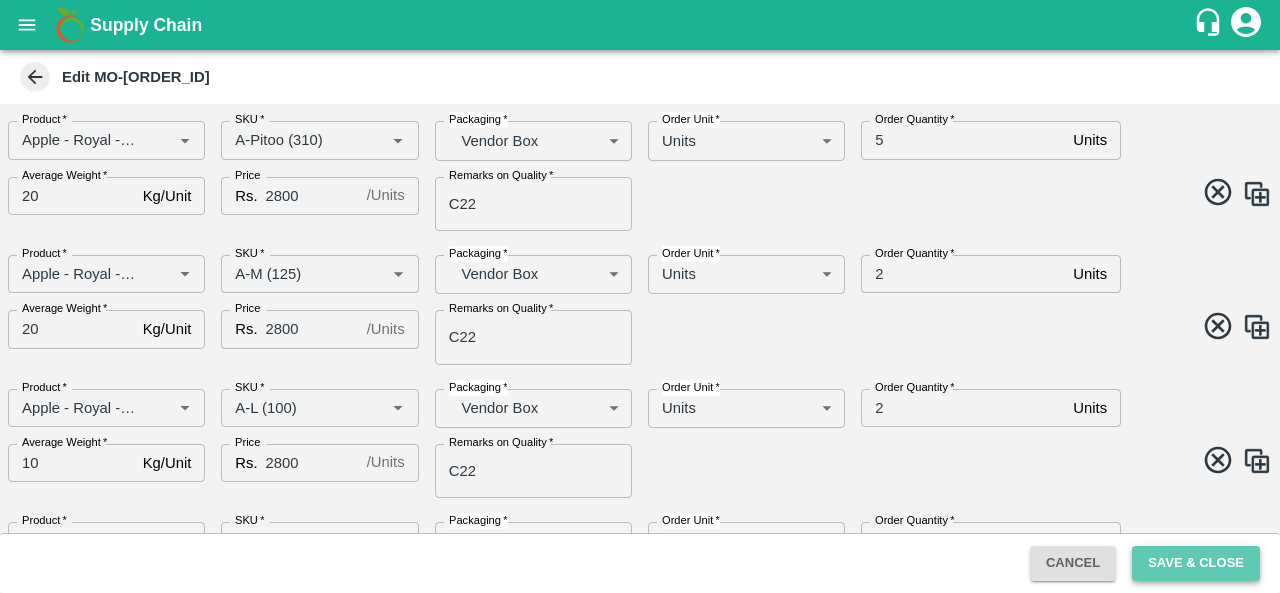 click on "Save & Close" at bounding box center [1196, 563] 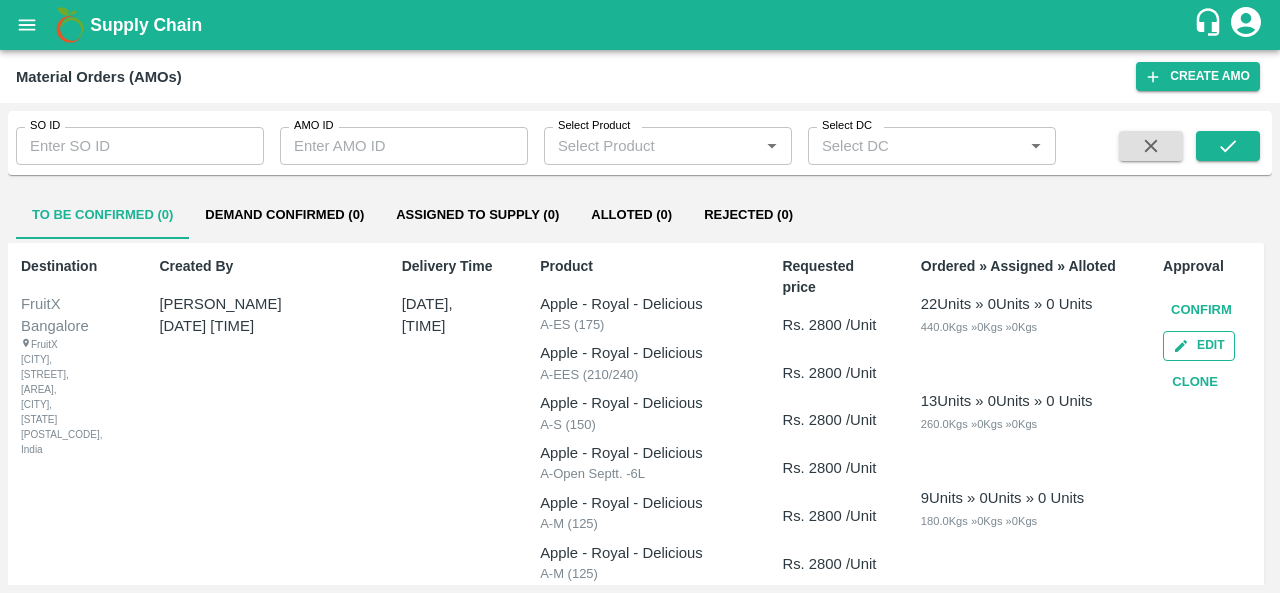 click 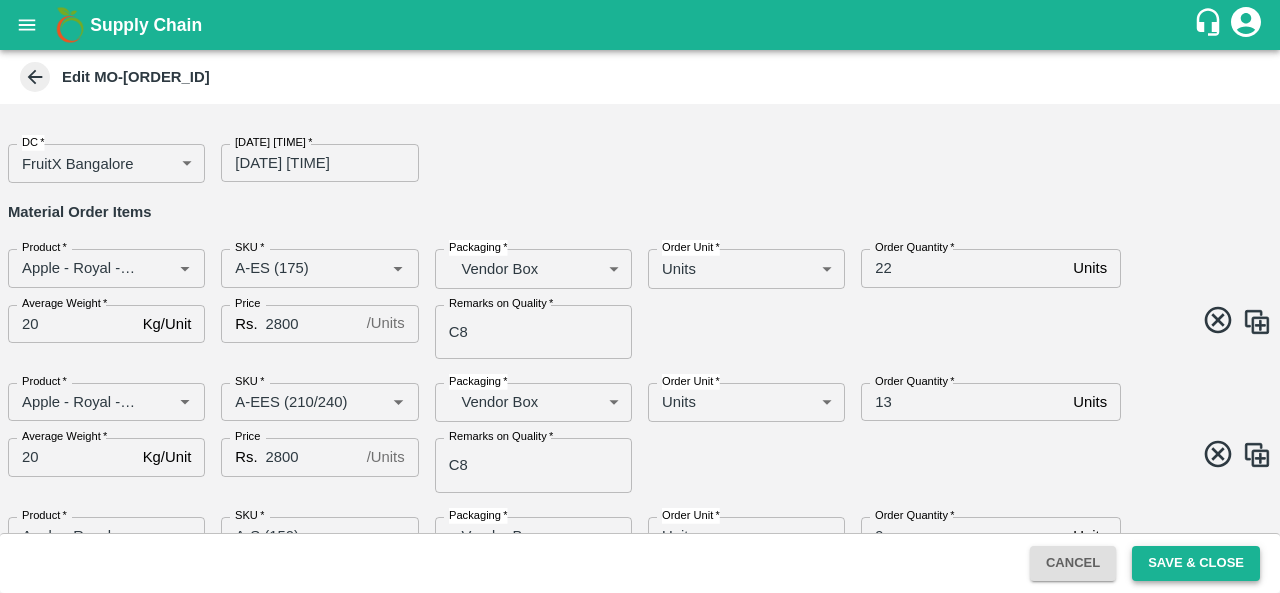 click on "Save & Close" at bounding box center (1196, 563) 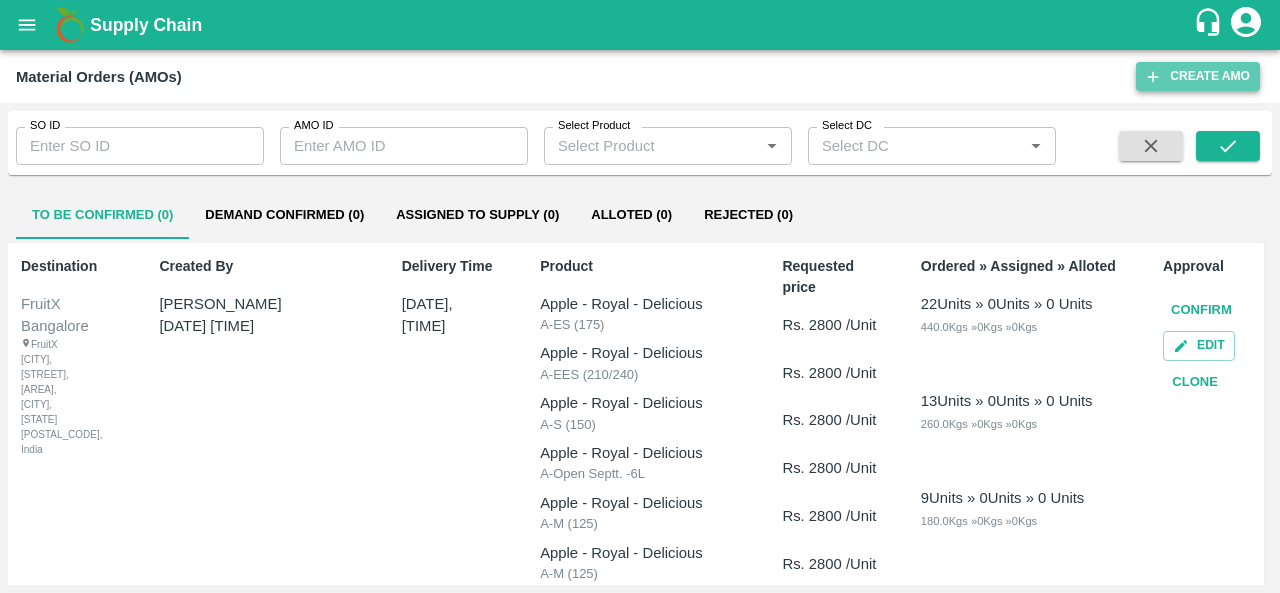 click 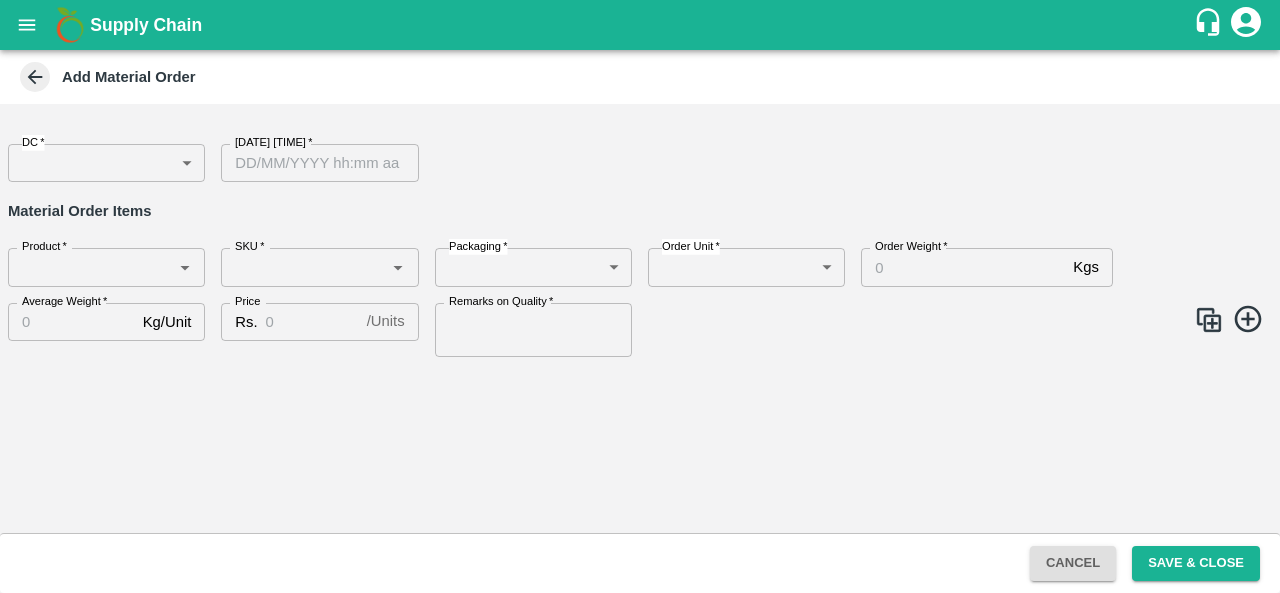 click on "Supply Chain Add Material Order DC   * ​ DC Date & time of delivery   * Date & time of delivery Material Order Items Product   * Product   * SKU   * SKU   * Packaging   * ​ Packaging Order Unit   * ​ Order Unit Order Weight   * Kgs Order Weight Average Weight   * Kg/Unit Average Weight Price Rs. / Units Price Remarks on Quality   * Remarks on Quality Cancel Save & Close FXD LMD DC Direct Customer FruitX [CITY] FruitX [CITY] FruitX [CITY] [FIRST] [LAST] Logout" at bounding box center (640, 296) 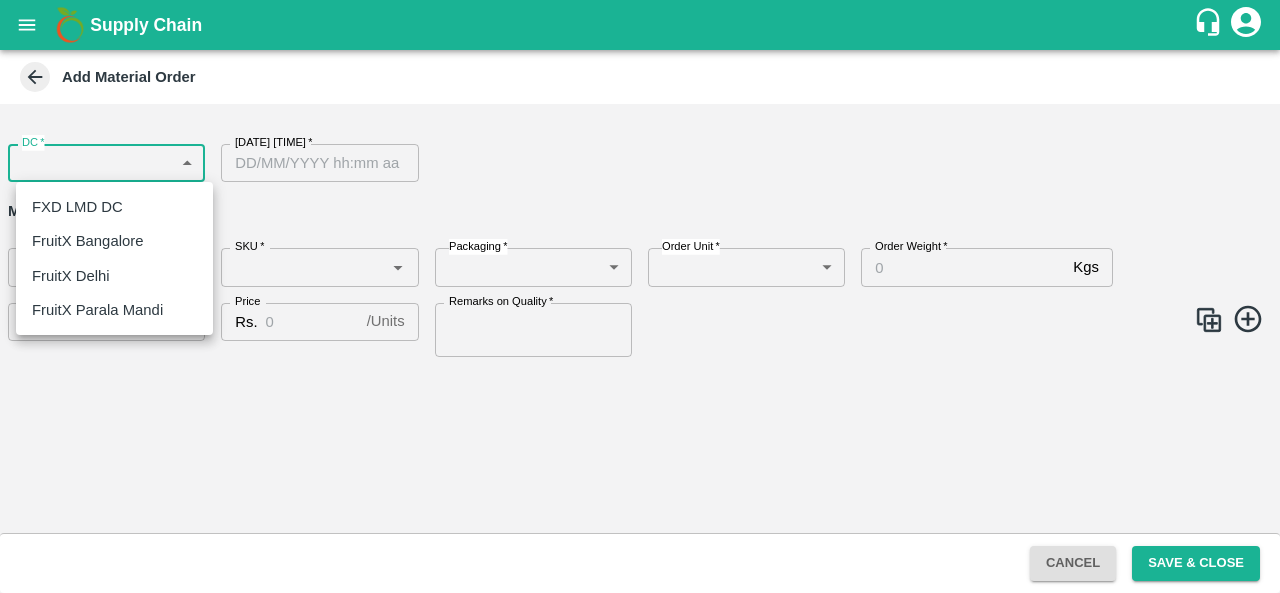 type 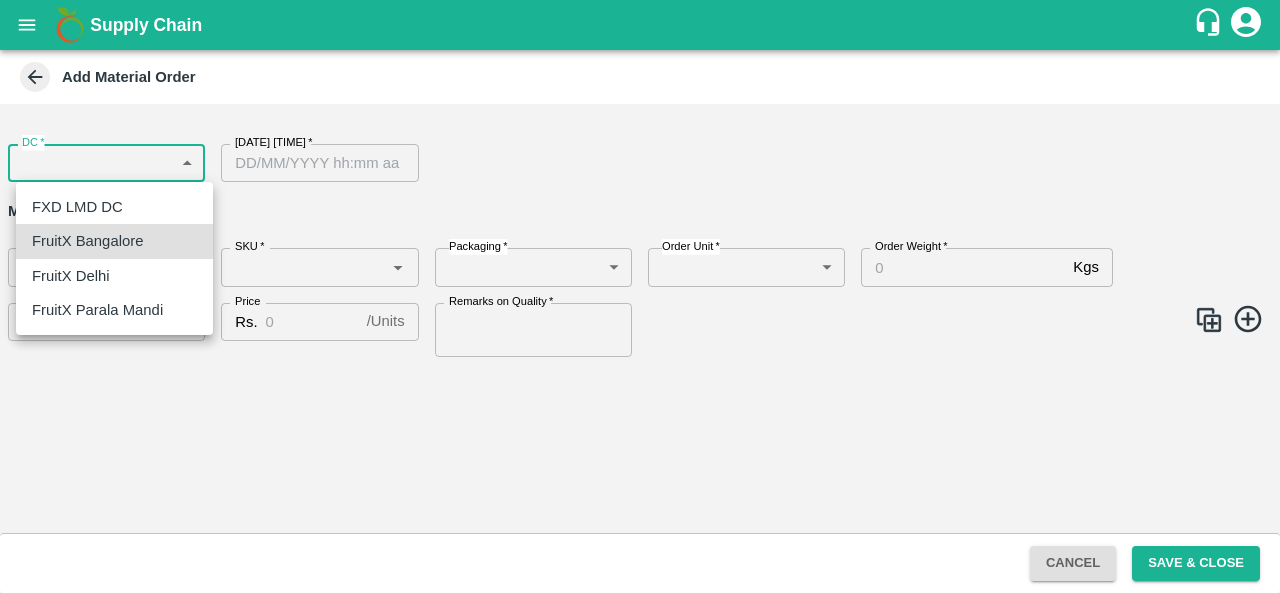 click on "FruitX Bangalore" at bounding box center (87, 241) 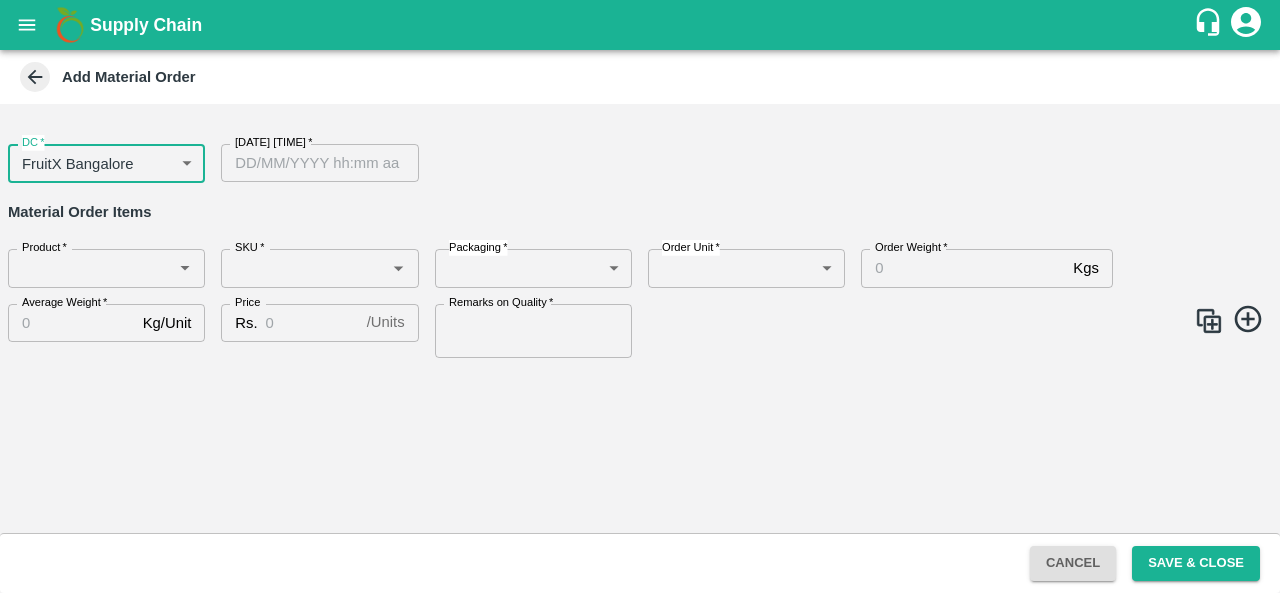 type on "DD/MM/YYYY hh:mm aa" 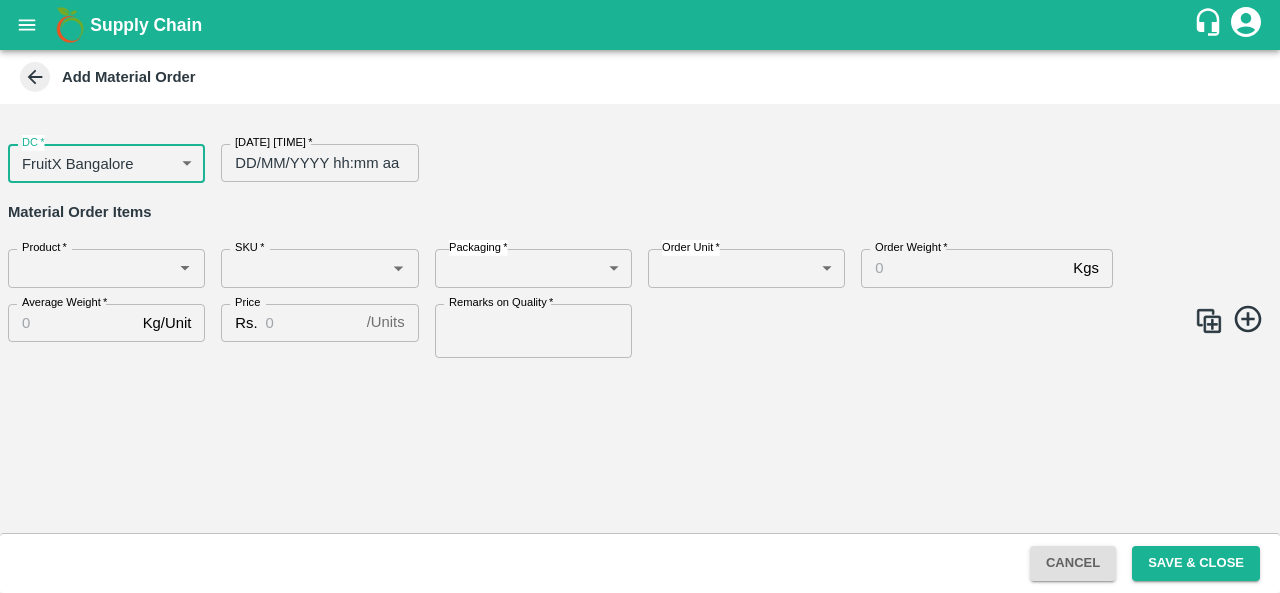 click on "DD/MM/YYYY hh:mm aa" at bounding box center [312, 163] 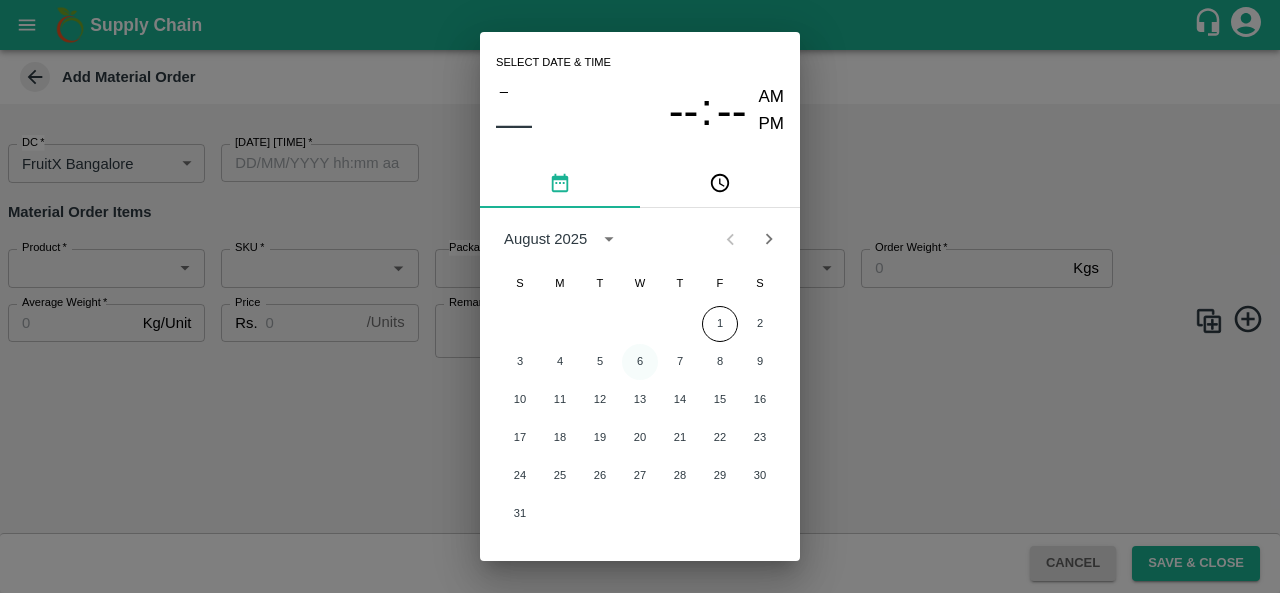 click on "6" at bounding box center [640, 362] 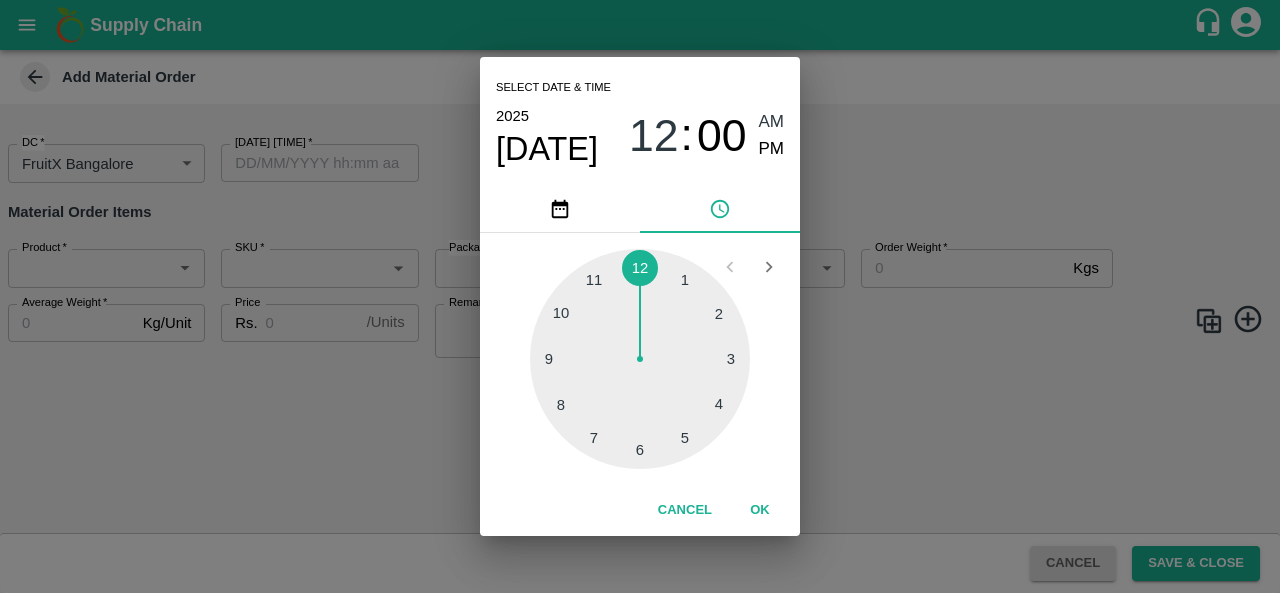type on "[DATE] [TIME]" 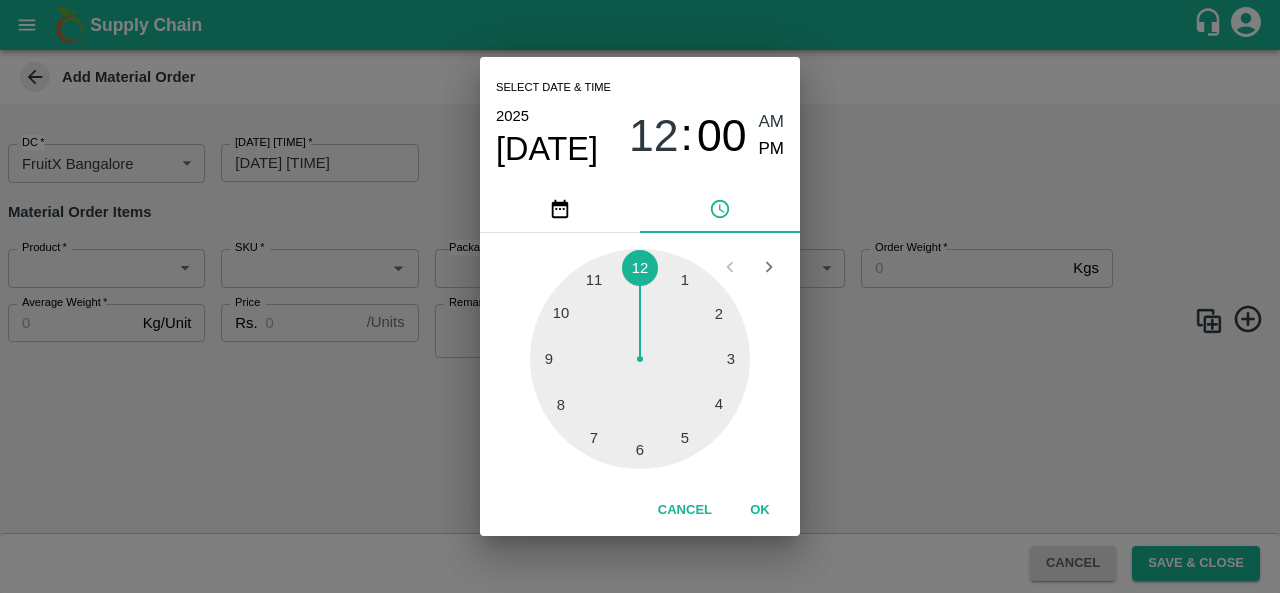 click on "Select date & time 2025 Aug 6 12 : 00 AM PM 1 2 3 4 5 6 7 8 9 10 11 12 Cancel OK" at bounding box center (640, 296) 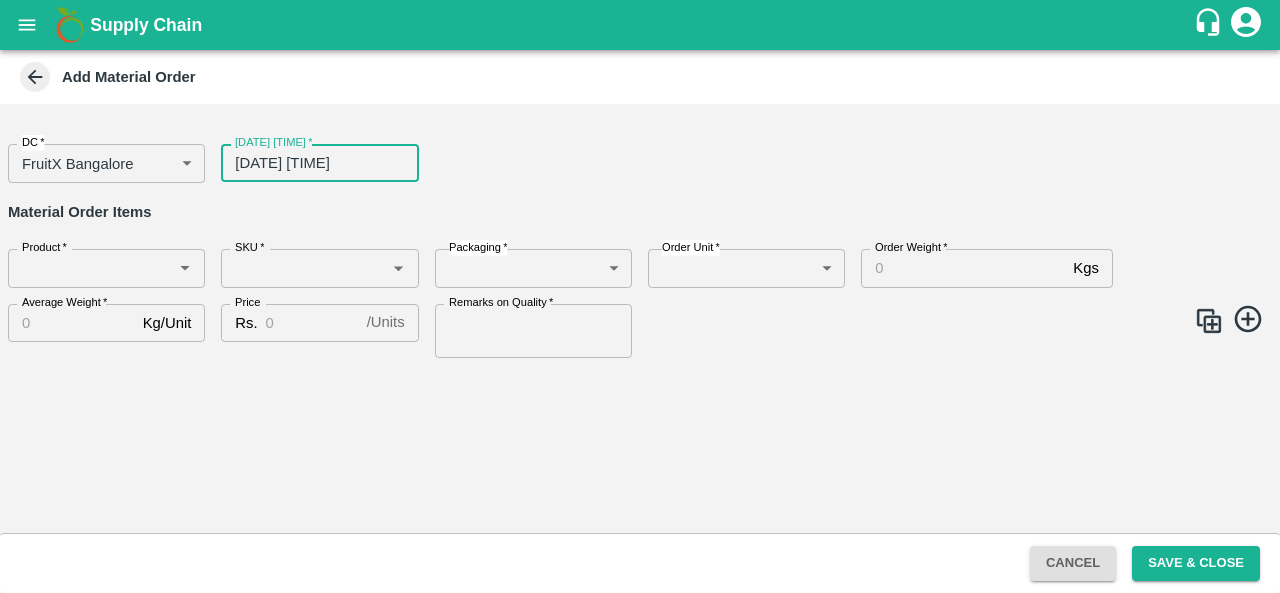 click on "Product   *" at bounding box center [106, 268] 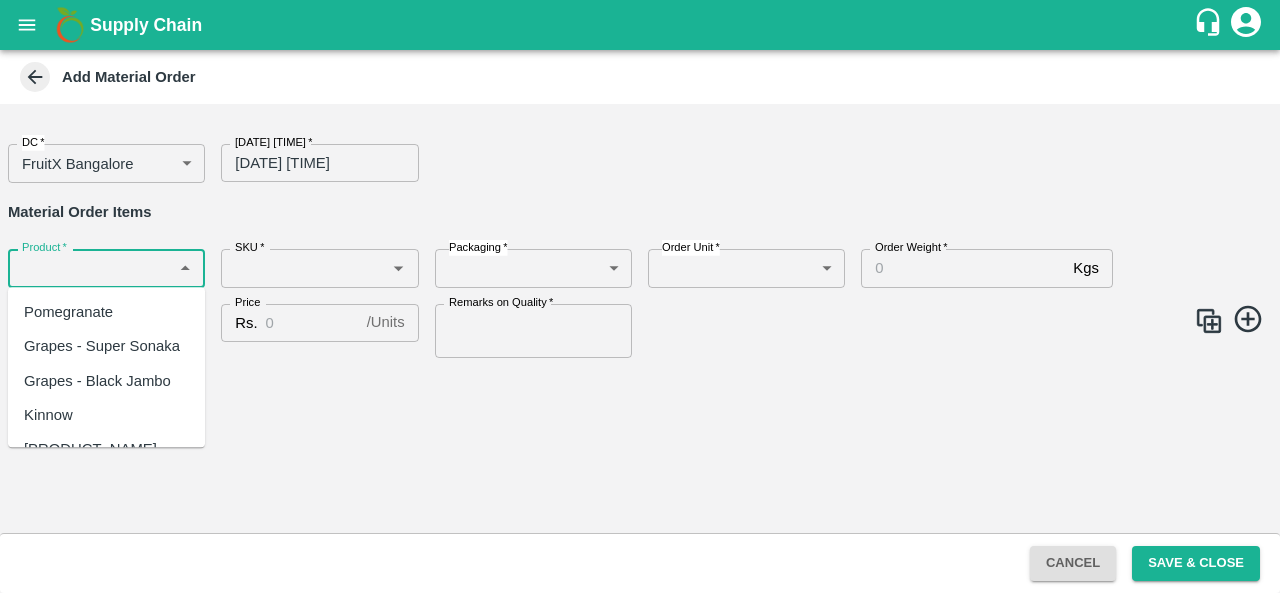 click on "Product   *" at bounding box center (106, 268) 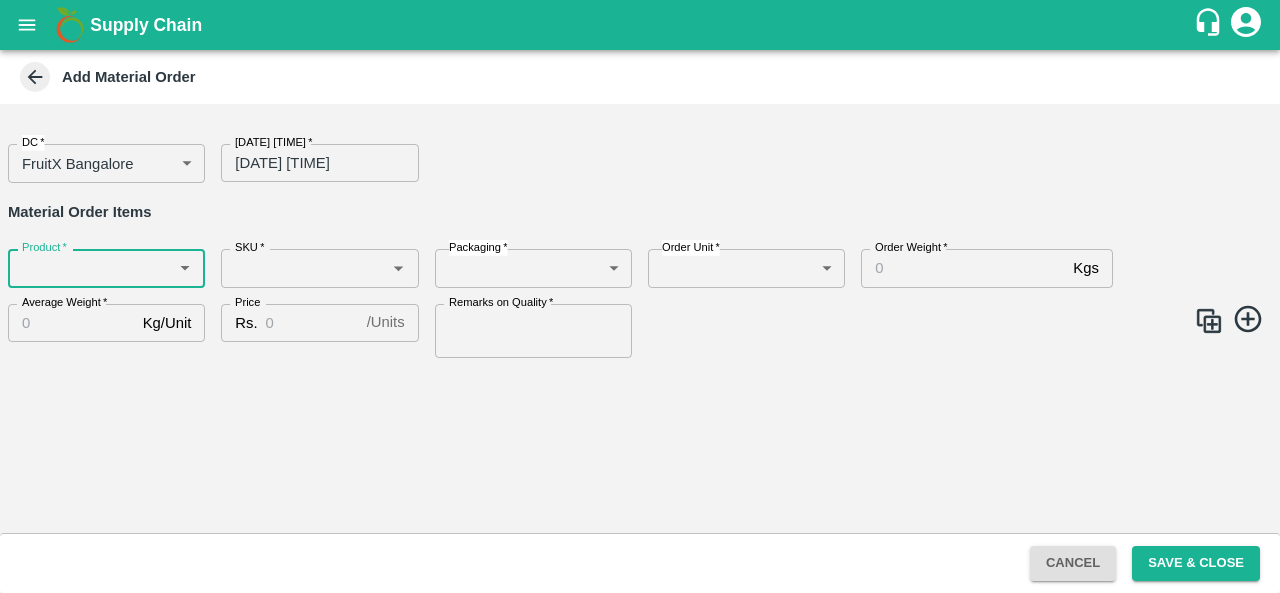 click on "Product   *" at bounding box center (106, 268) 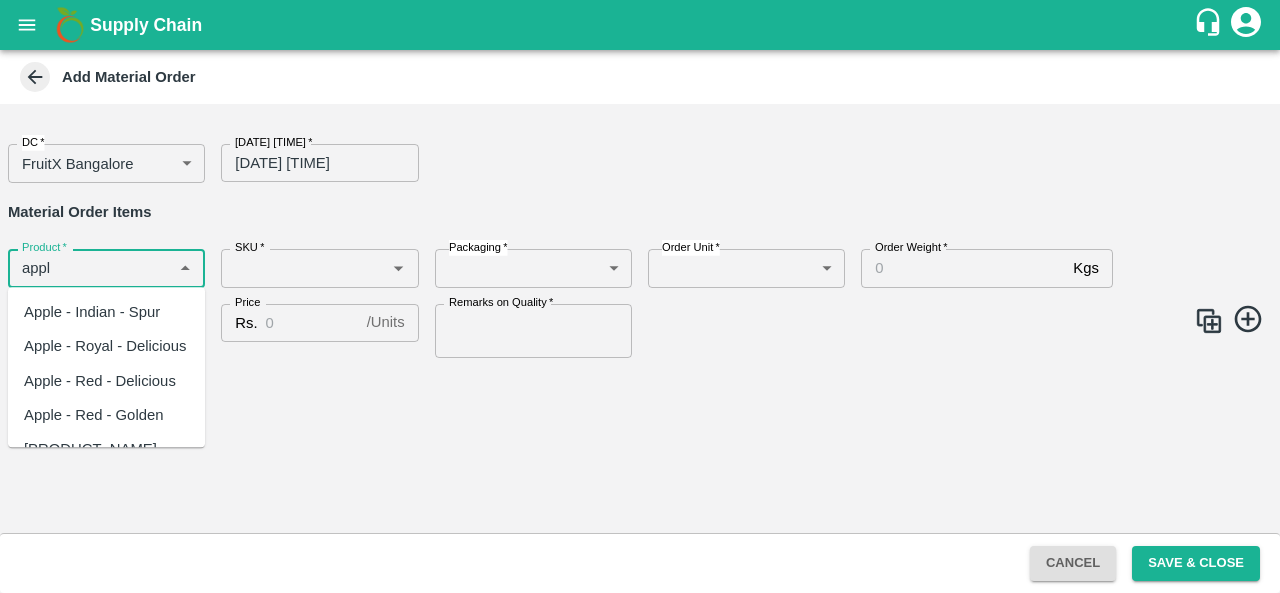 click on "Apple - Royal - Delicious" at bounding box center (105, 347) 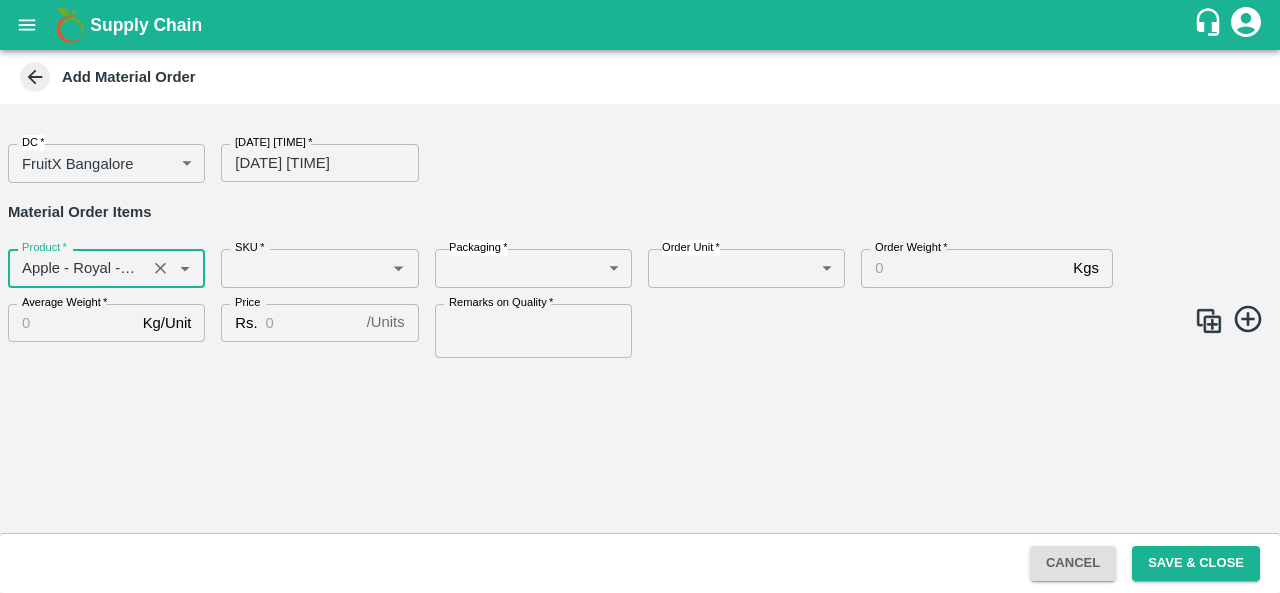 type on "Apple - Royal - Delicious" 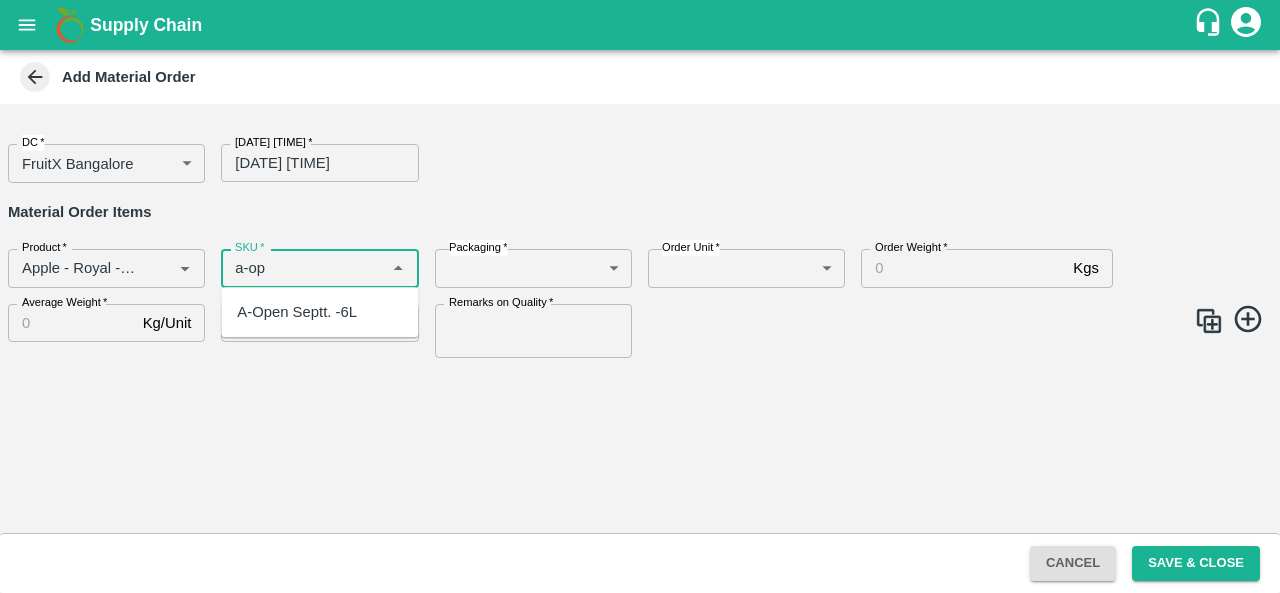 click on "A-Open Septt. -6L" at bounding box center [297, 312] 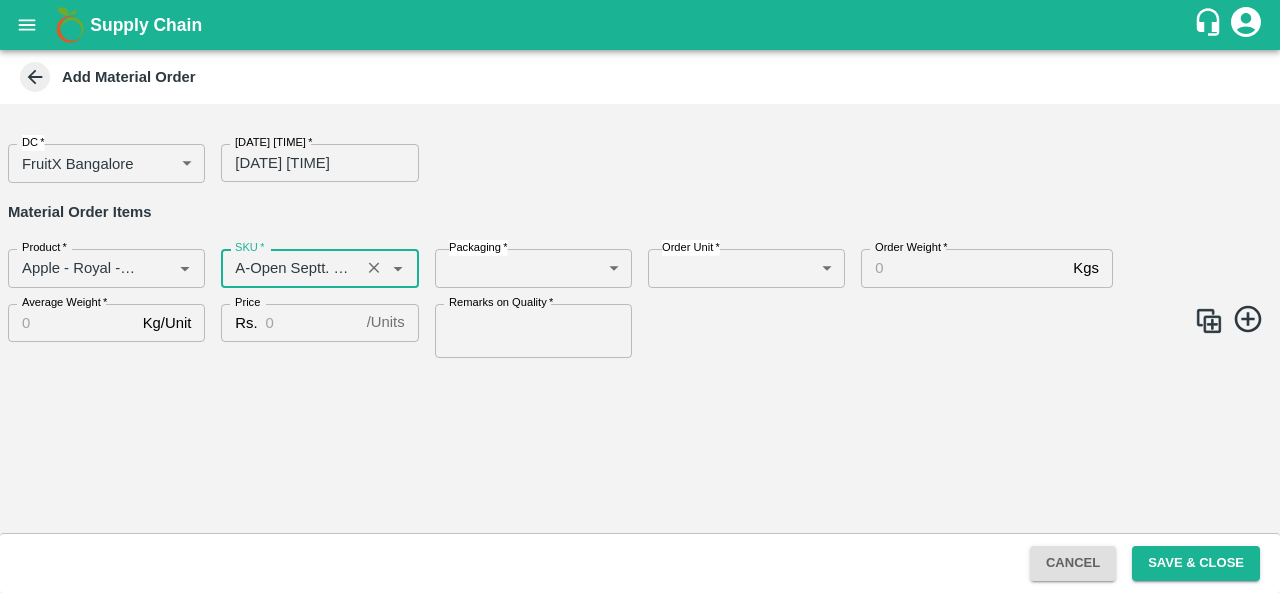 type on "A-Open Septt. -6L" 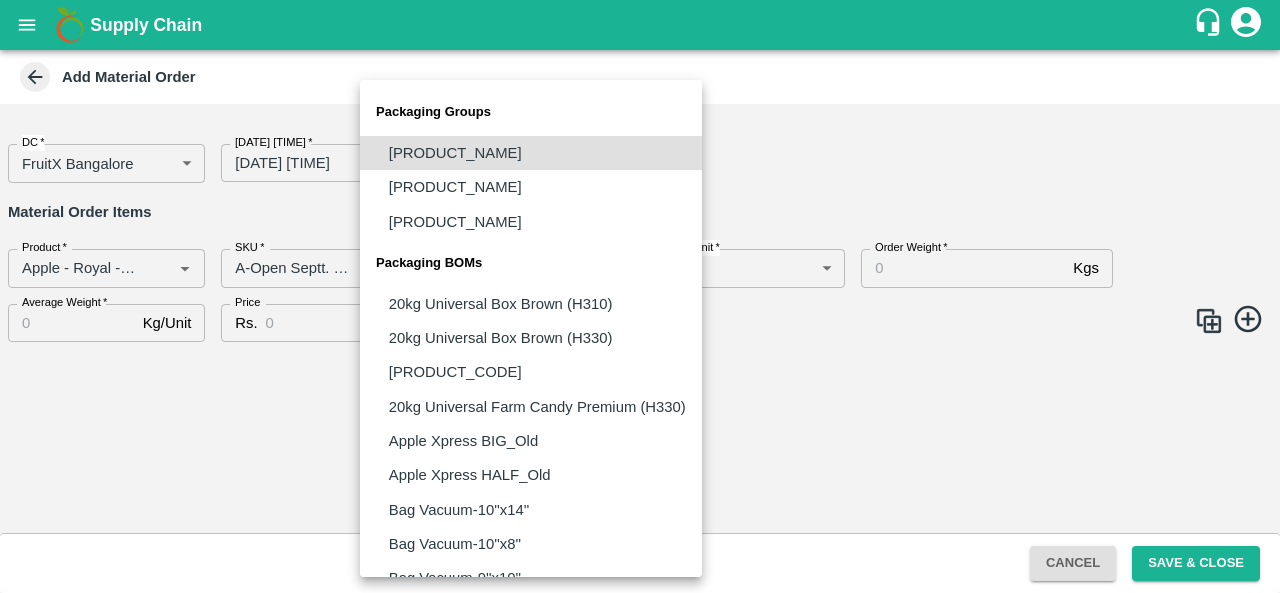 click on "Supply Chain Add Material Order DC   * FruitX [CITY] 147 DC Date   * 06/08/2025 12:00 AM Date   * Material Order Items Product   * Product   * SKU   * SKU   * Packaging   * ​ Packaging Order Unit   * ​ Order Unit Order Weight   * Kgs Order Weight Average Weight   * Kg/Unit Average Weight Price Rs. / Units Price Remarks on Quality   * Remarks on Quality Cancel Save & Close FXD LMD DC Direct Customer FruitX [CITY] FruitX [CITY] FruitX [CITY] [PERSON] Logout Packaging Groups Box Single use crate BAG Packaging BOMs 20kg Universal Box Brown (H310) 20kg Universal Box Brown (H330) 20kg Universal Farm Candy Premium (H310) 20kg Universal Farm Candy Premium (H330) Apple Xpress BIG_Old Apple Xpress HALF_Old Bag Vacuum-10''x14'' Bag Vacuum-10''x8'' Bag Vacuum-9''x10'' Bag Vacuum-9''x12'' Bin BO Crate Box Apple Express 10kg Box Apple Express 20kg Box Apple Express 5kg Box Brown 20kg Box Farm Candy 10kg Box Farm Candy 20kg Box Farm Candy 5kg Loose" at bounding box center (640, 296) 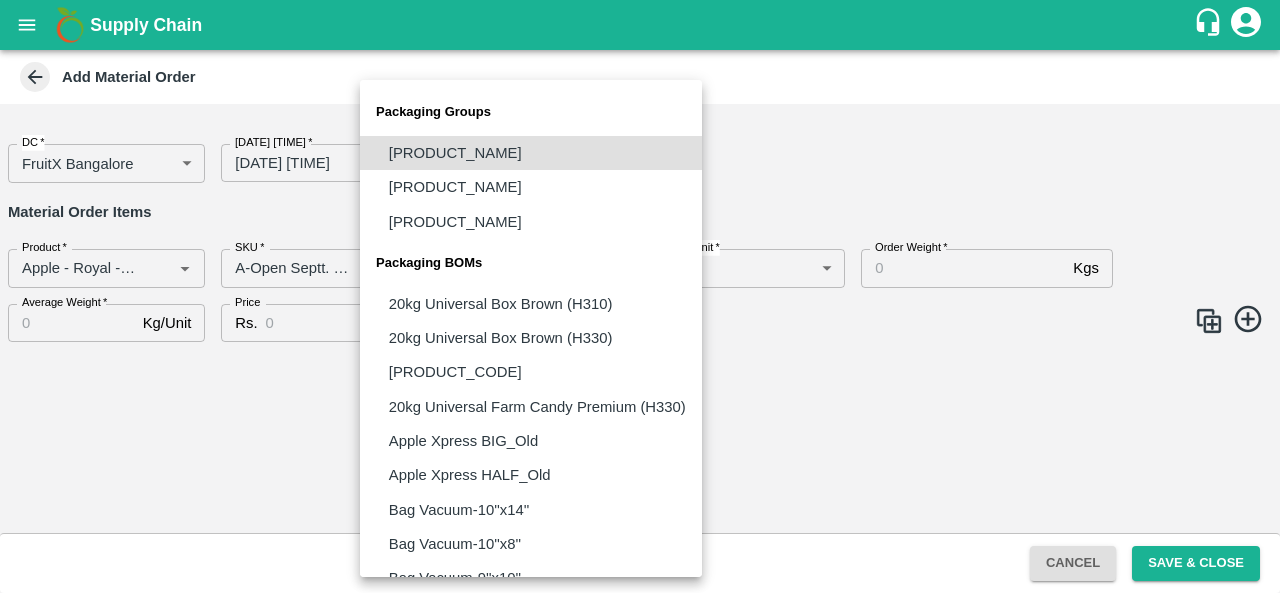type 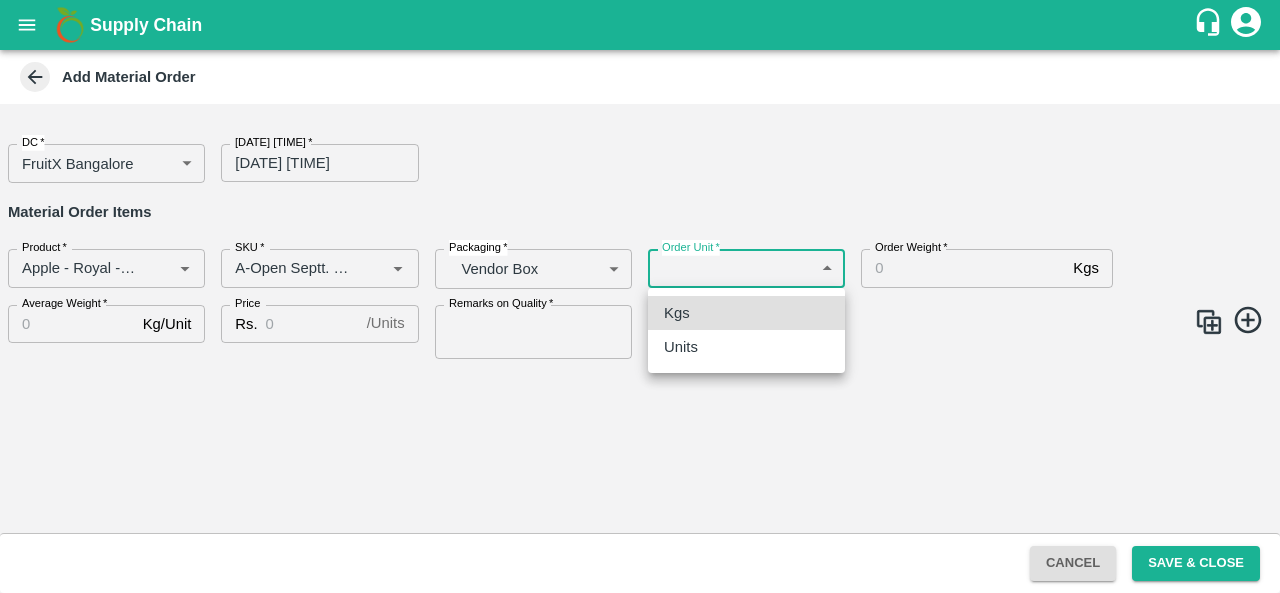 click on "Supply Chain Add Material Order DC   * FruitX Bangalore 147 DC Date & time of delivery   * [DATE] [TIME] Date & time of delivery Material Order Items Product   * Product   * SKU   * SKU   * Packaging   * Vendor Box BOM/276 Packaging Order Unit   * ​ Order Unit Order Weight   * Kgs Order Weight Average Weight   * Kg/Unit Average Weight Price Rs. / Units Price Remarks on Quality   * Remarks on Quality Cancel Save & Close FXD LMD DC Direct Customer FruitX Bangalore FruitX Delhi FruitX Parala Mandi Anil Kumar Logout Kgs Units" at bounding box center [640, 296] 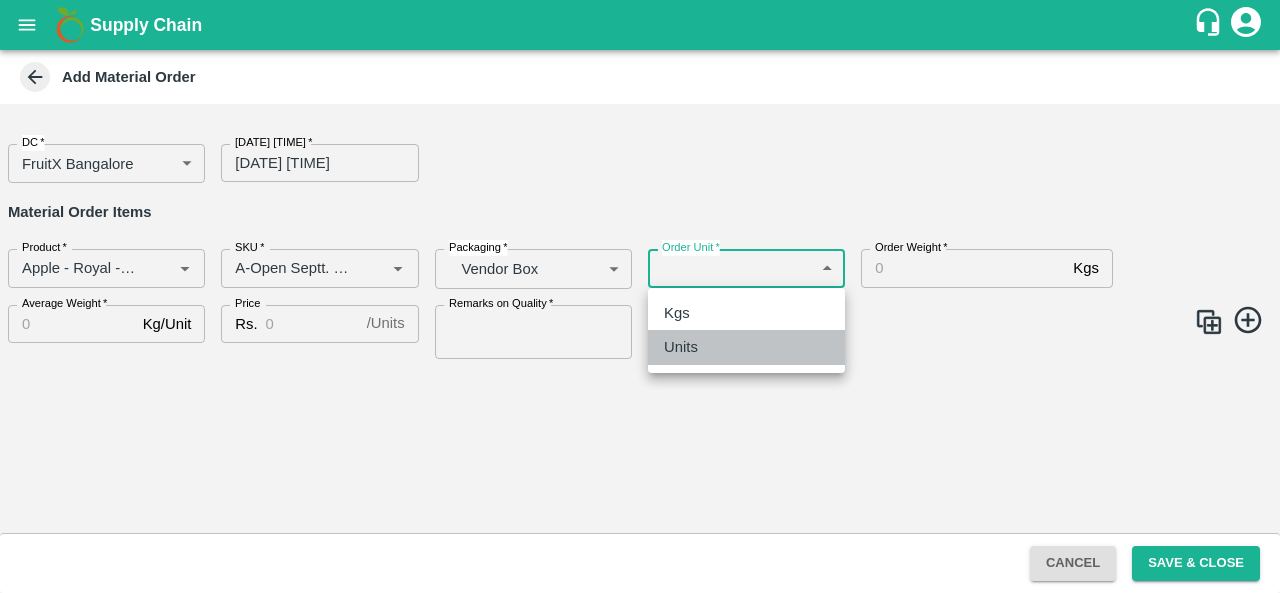 click on "Units" at bounding box center [746, 347] 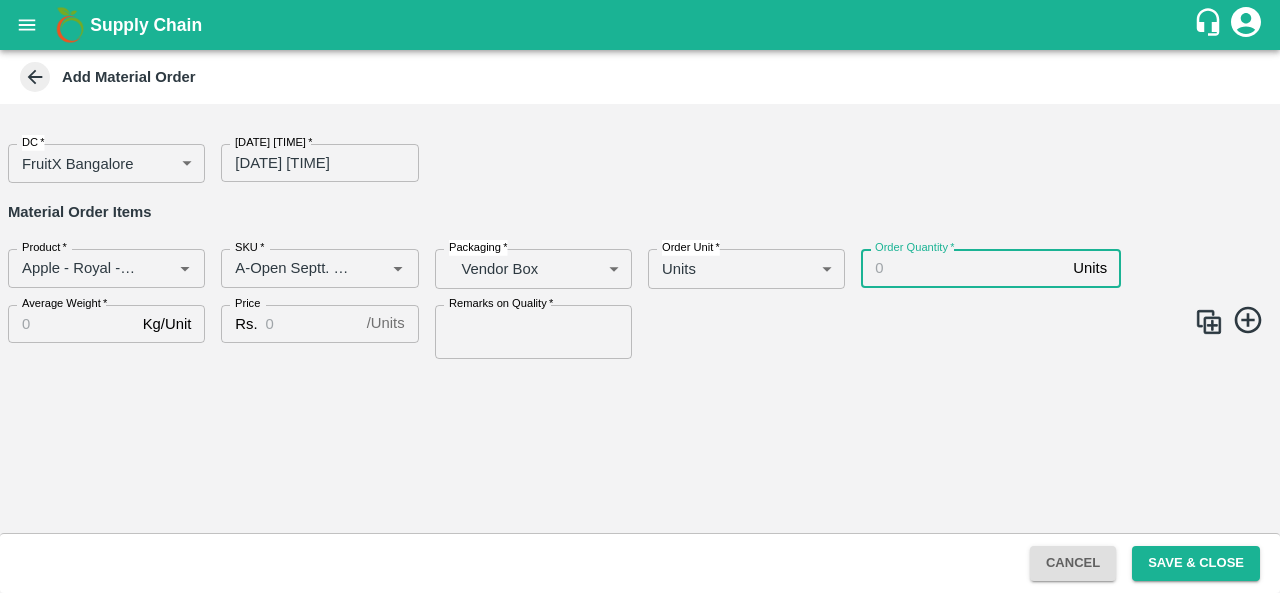 click on "Order Quantity   *" at bounding box center [963, 268] 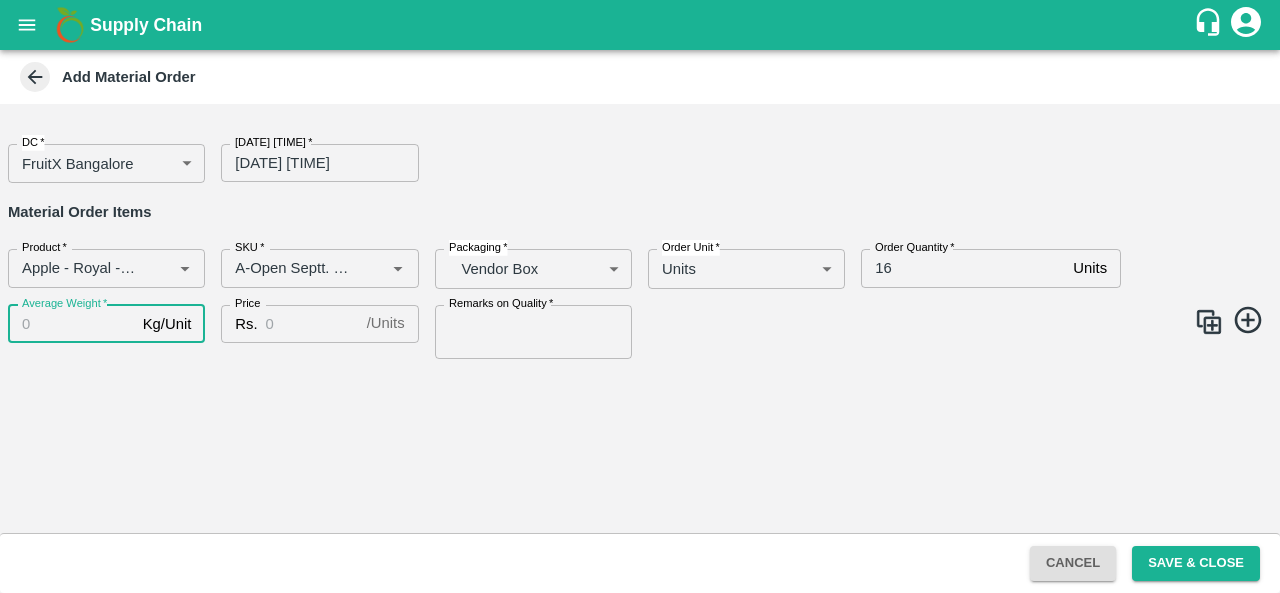 click on "Average Weight   *" at bounding box center [71, 324] 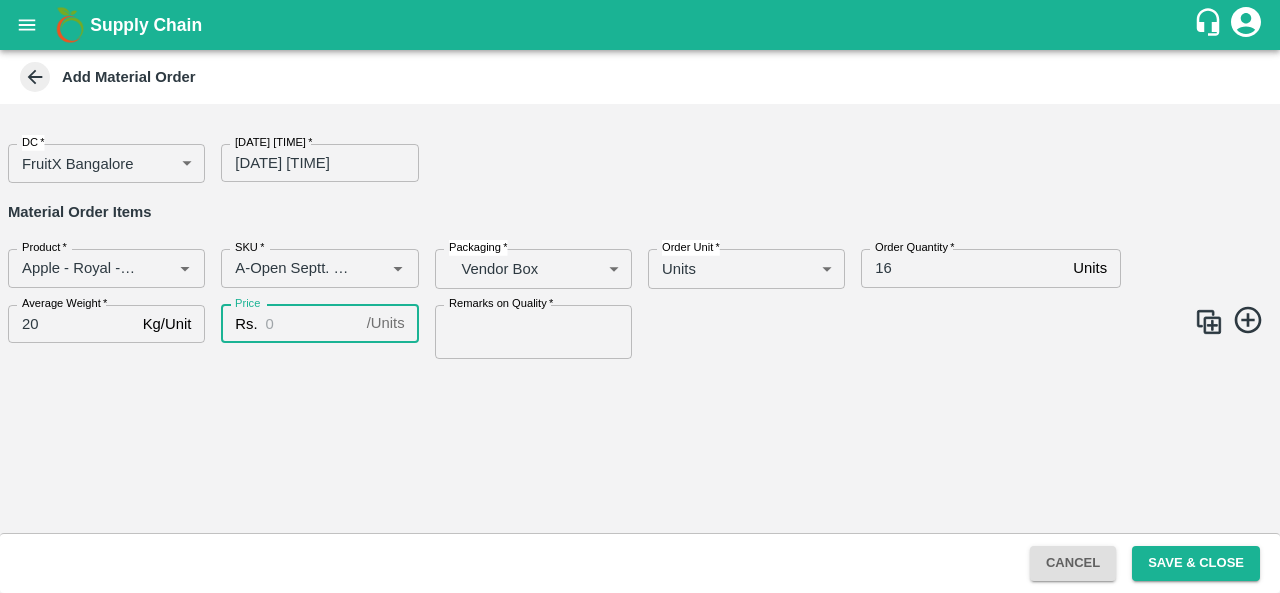 click on "Price" at bounding box center (312, 324) 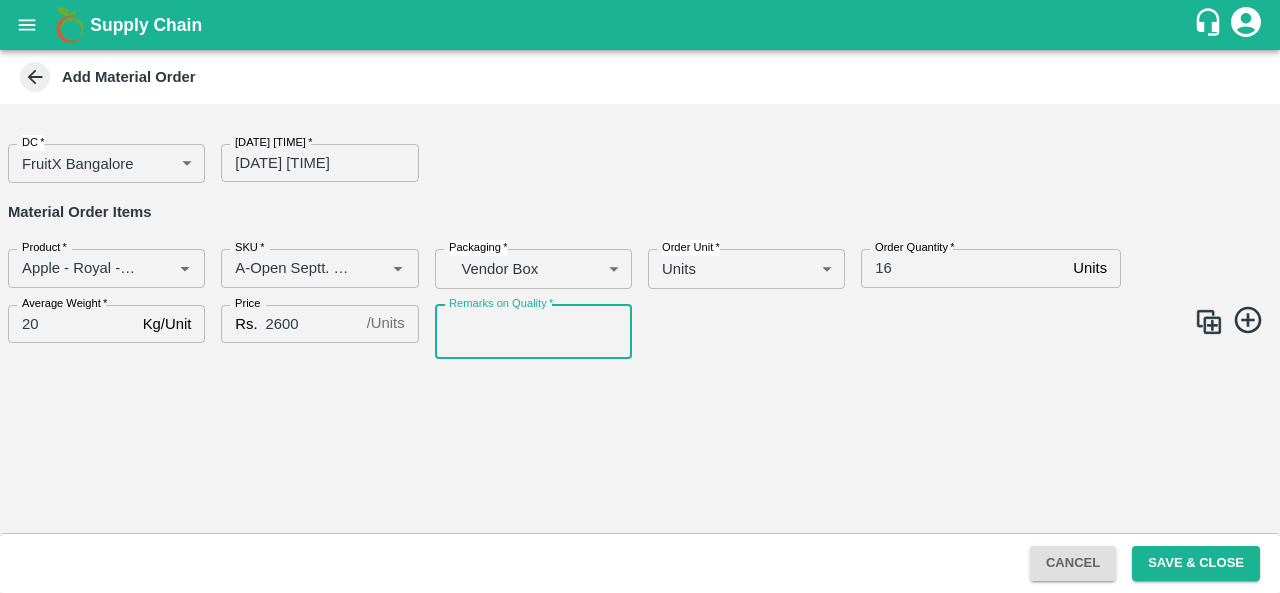 click on "Remarks on Quality   *" at bounding box center (533, 332) 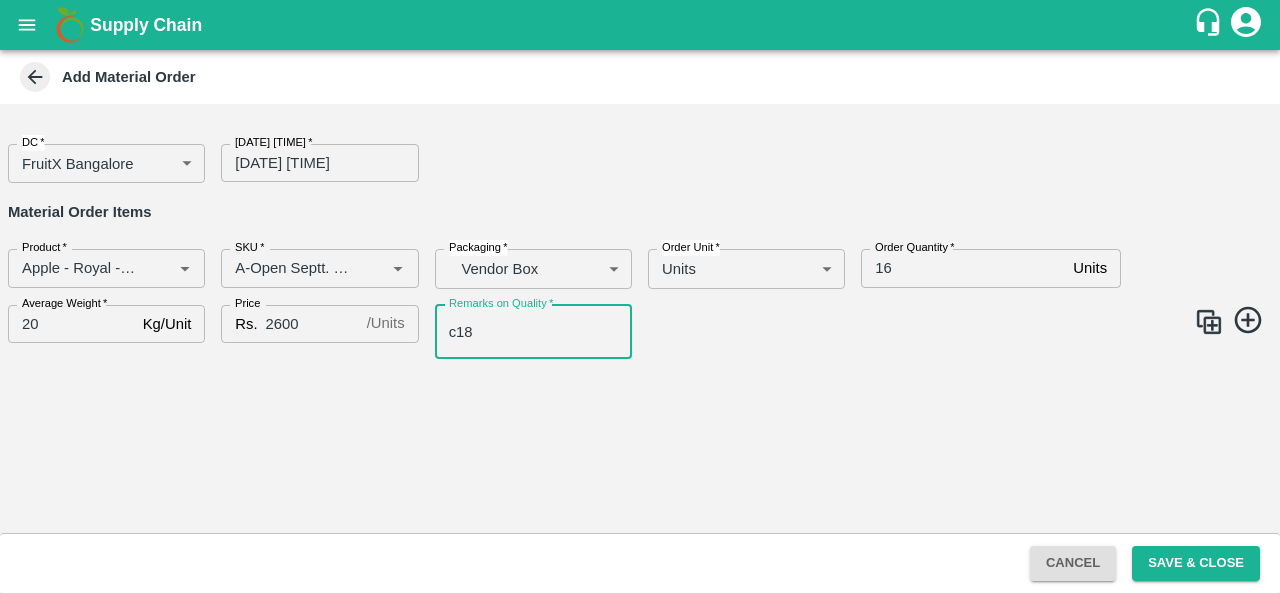 click on "c18" at bounding box center [533, 332] 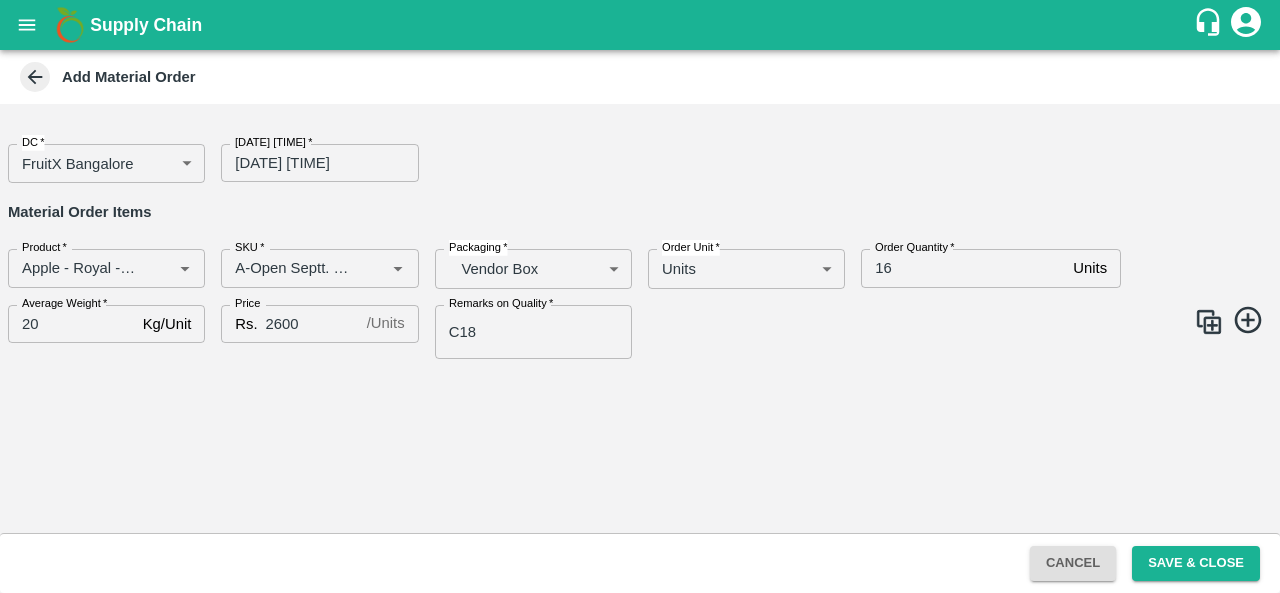 click at bounding box center (1209, 322) 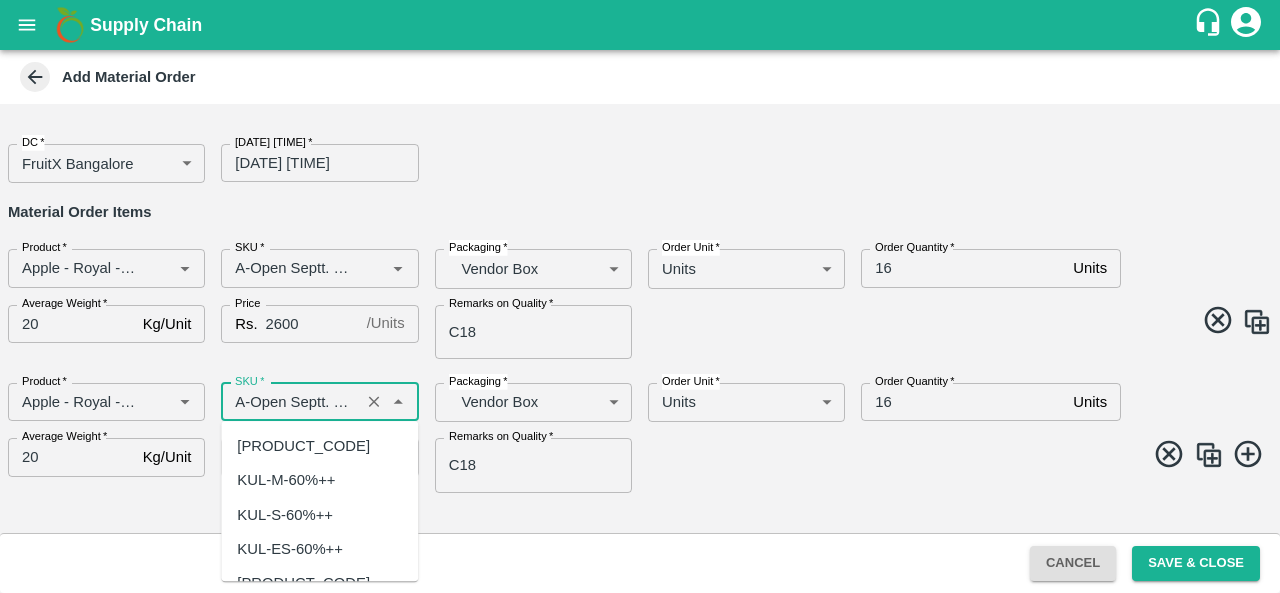 click on "SKU   *" at bounding box center [290, 402] 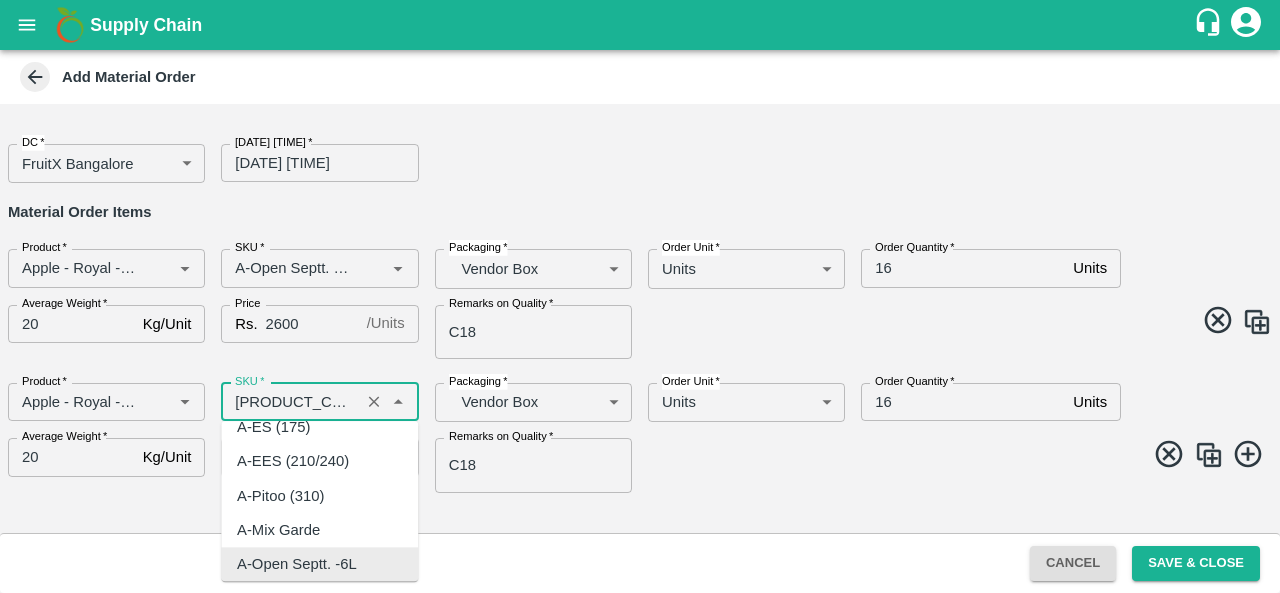 scroll, scrollTop: 0, scrollLeft: 0, axis: both 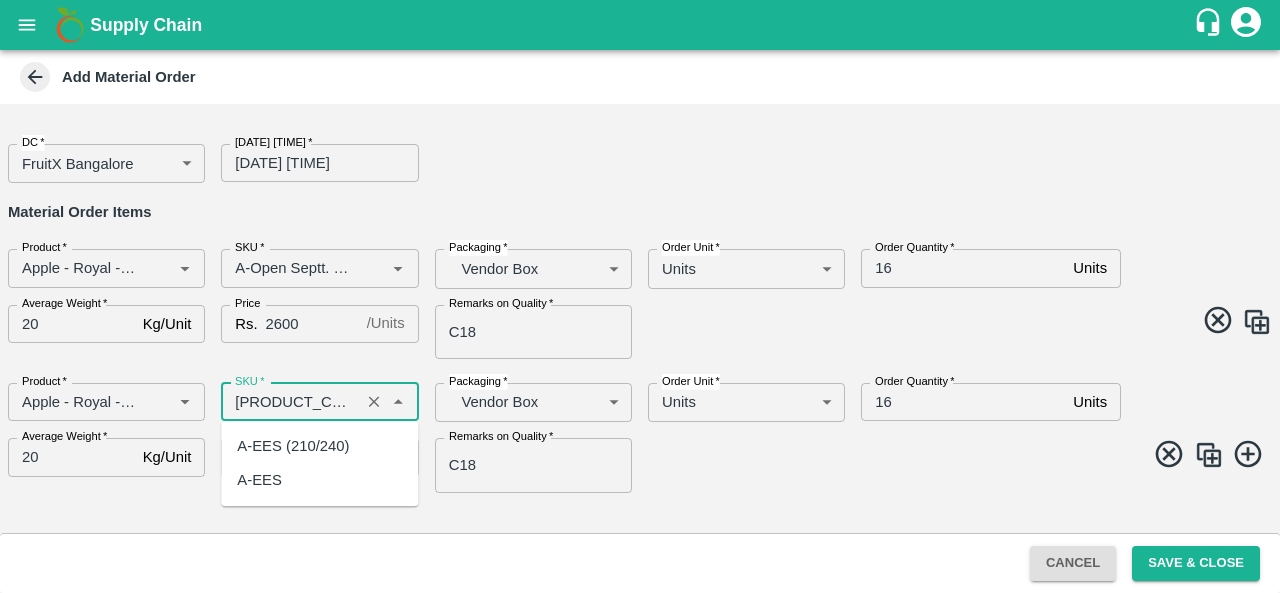click on "A-EES (210/240)" at bounding box center (293, 446) 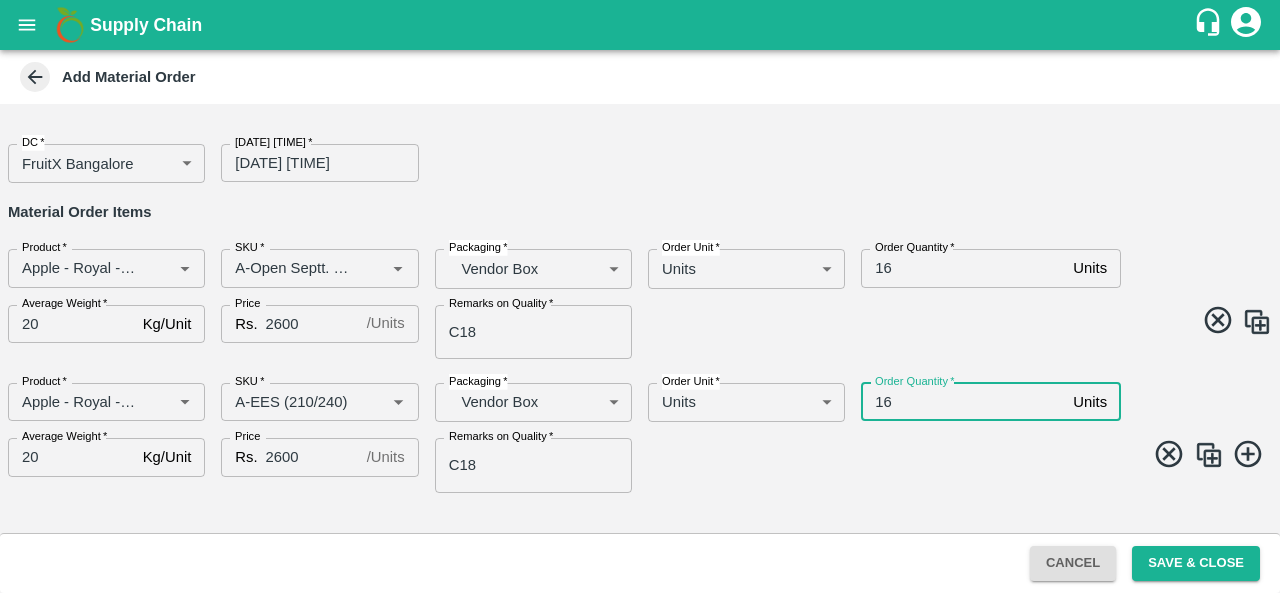 click on "16" at bounding box center [963, 402] 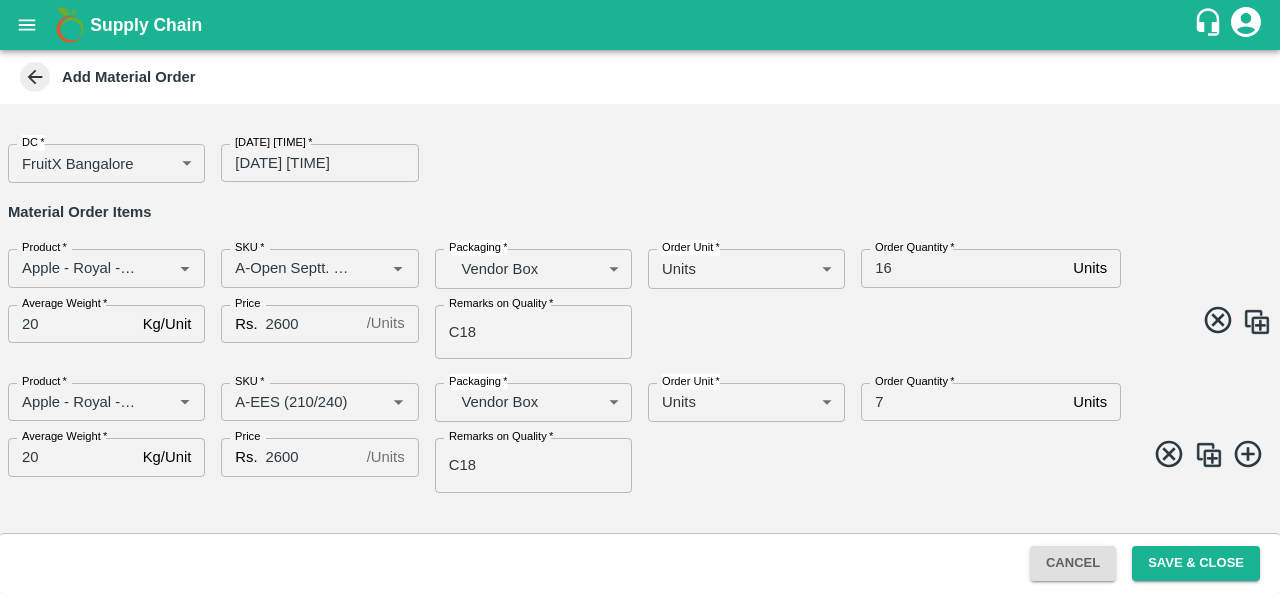 click at bounding box center [1209, 455] 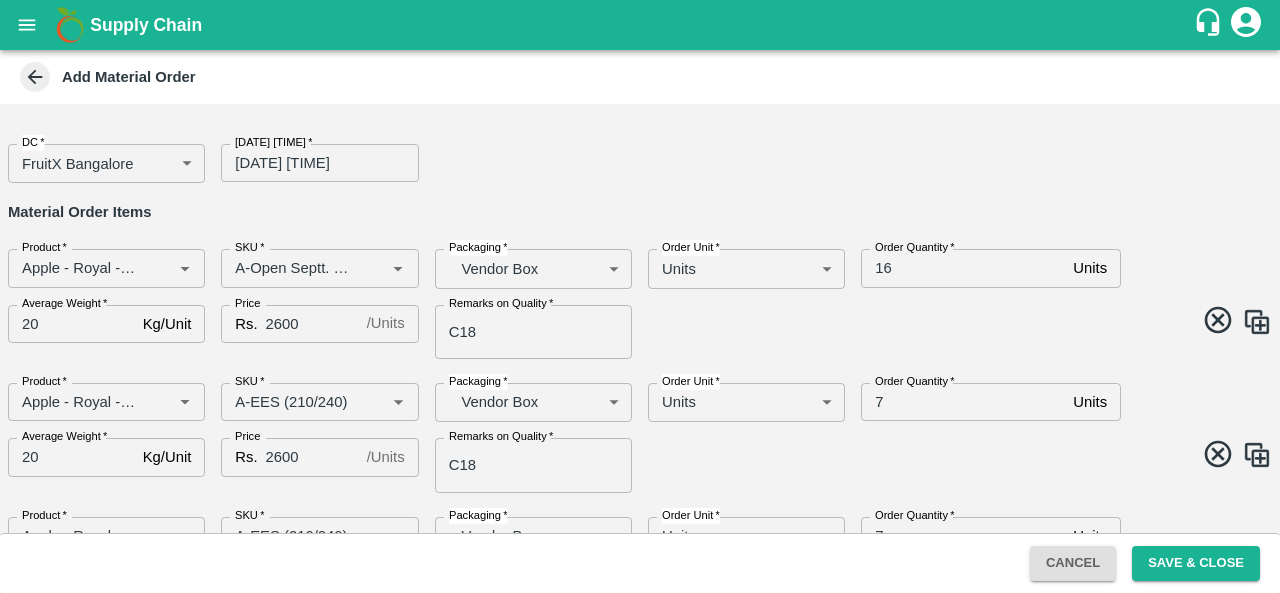 scroll, scrollTop: 100, scrollLeft: 0, axis: vertical 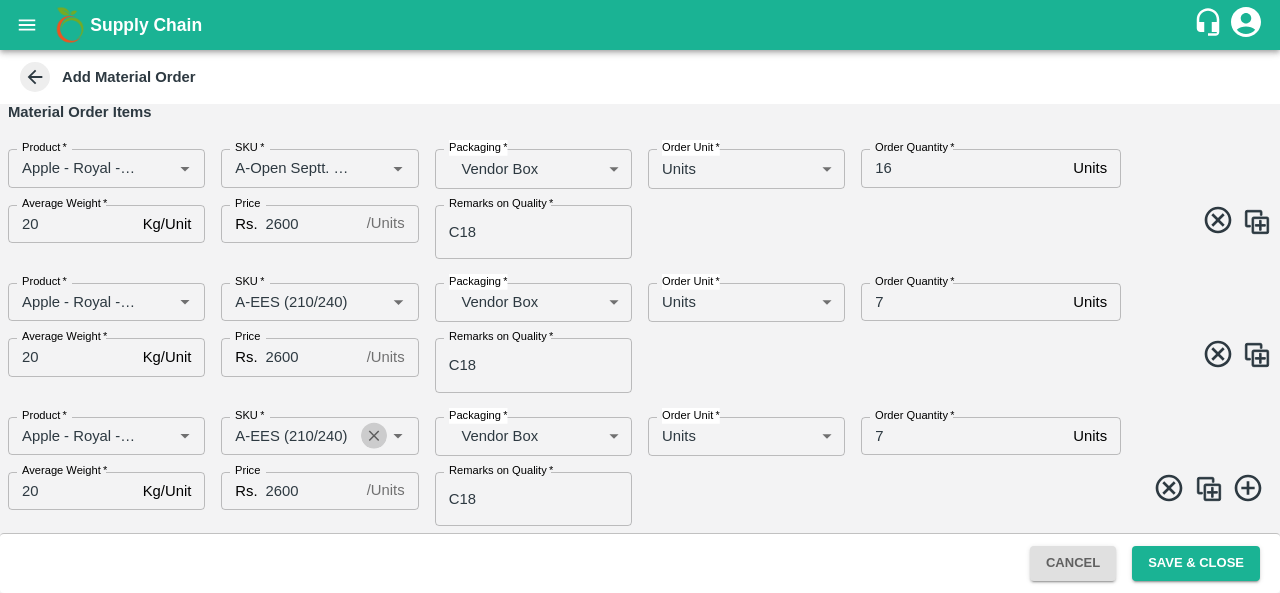 click 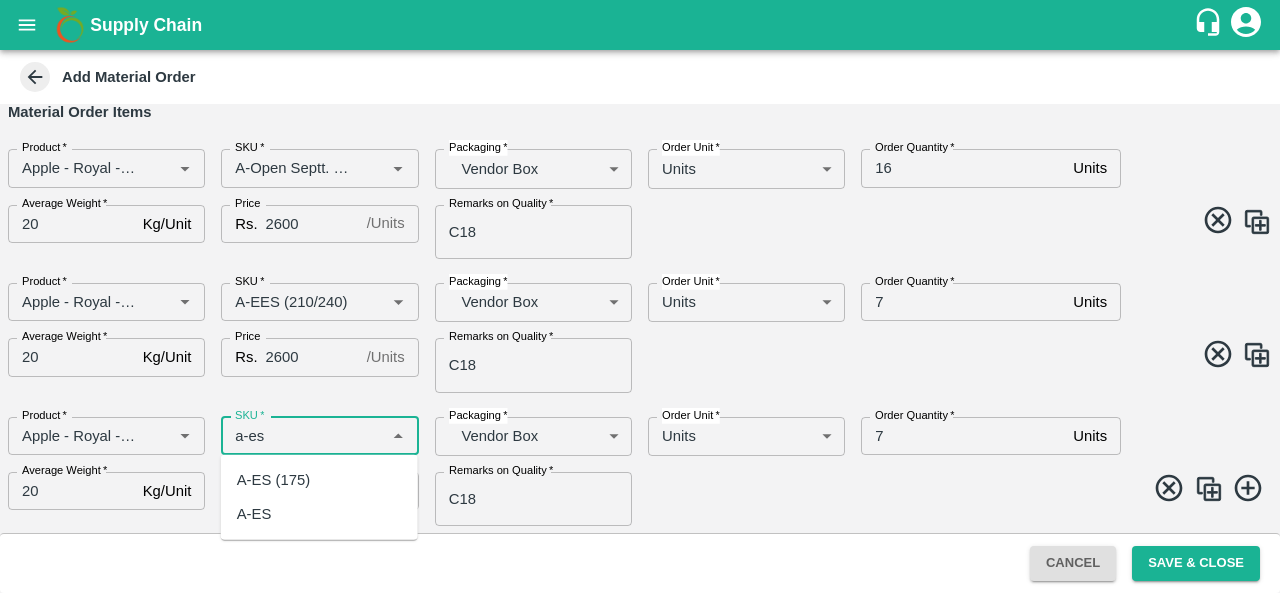 click on "A-ES (175)" at bounding box center (319, 480) 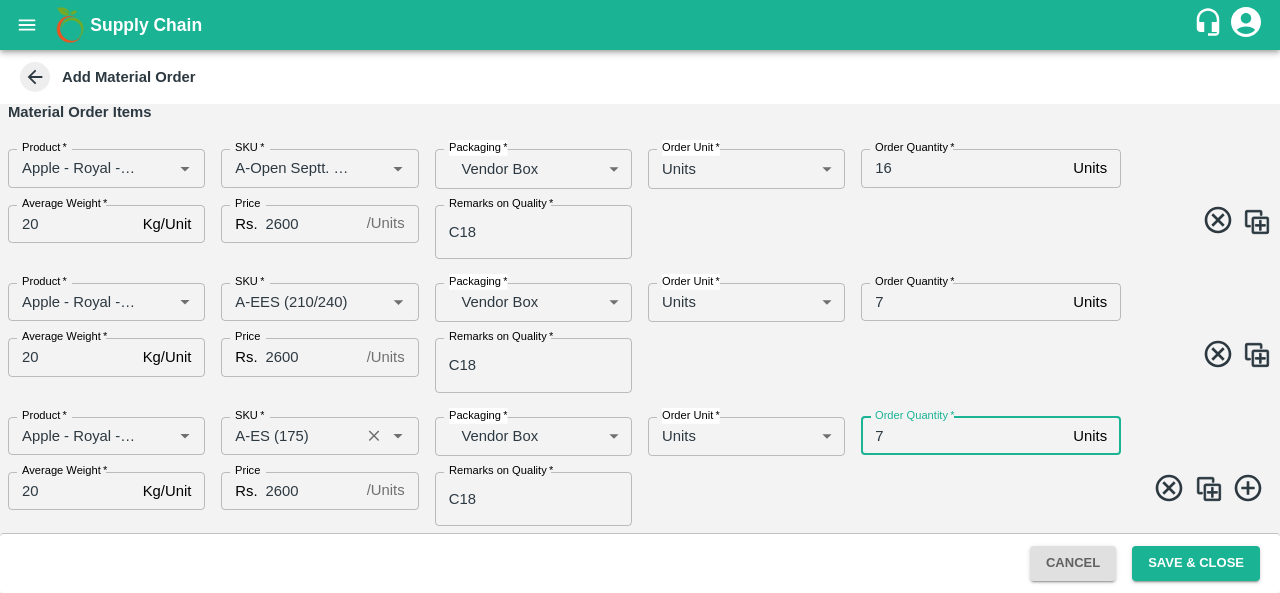 click on "7" at bounding box center (963, 436) 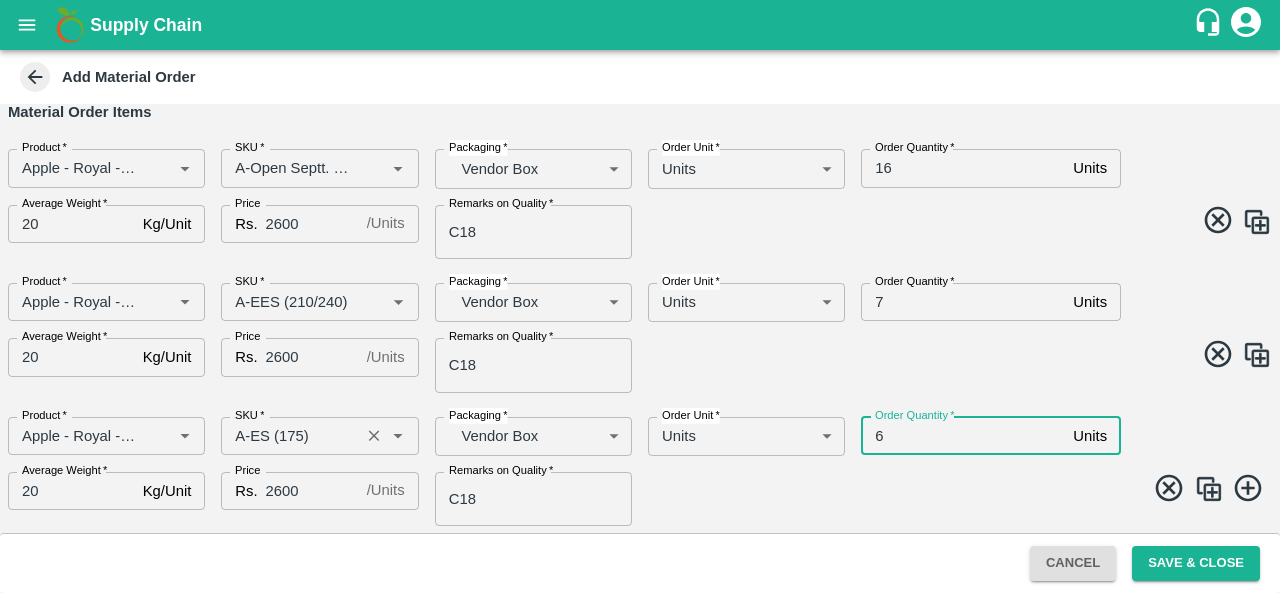 click at bounding box center (1209, 489) 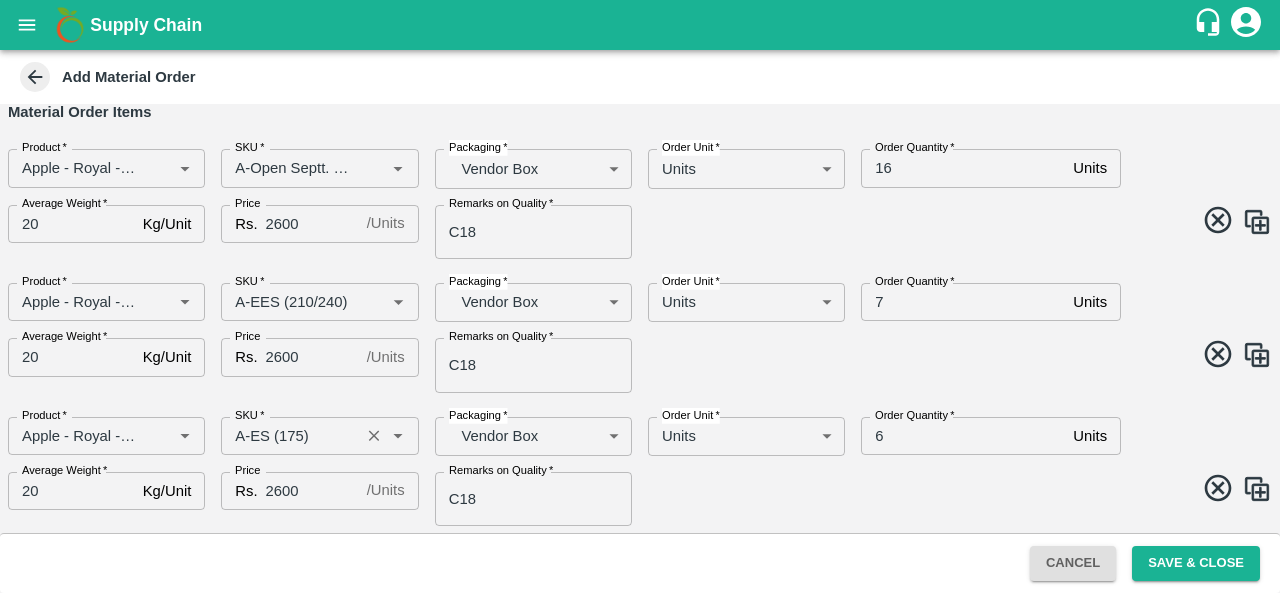 scroll, scrollTop: 234, scrollLeft: 0, axis: vertical 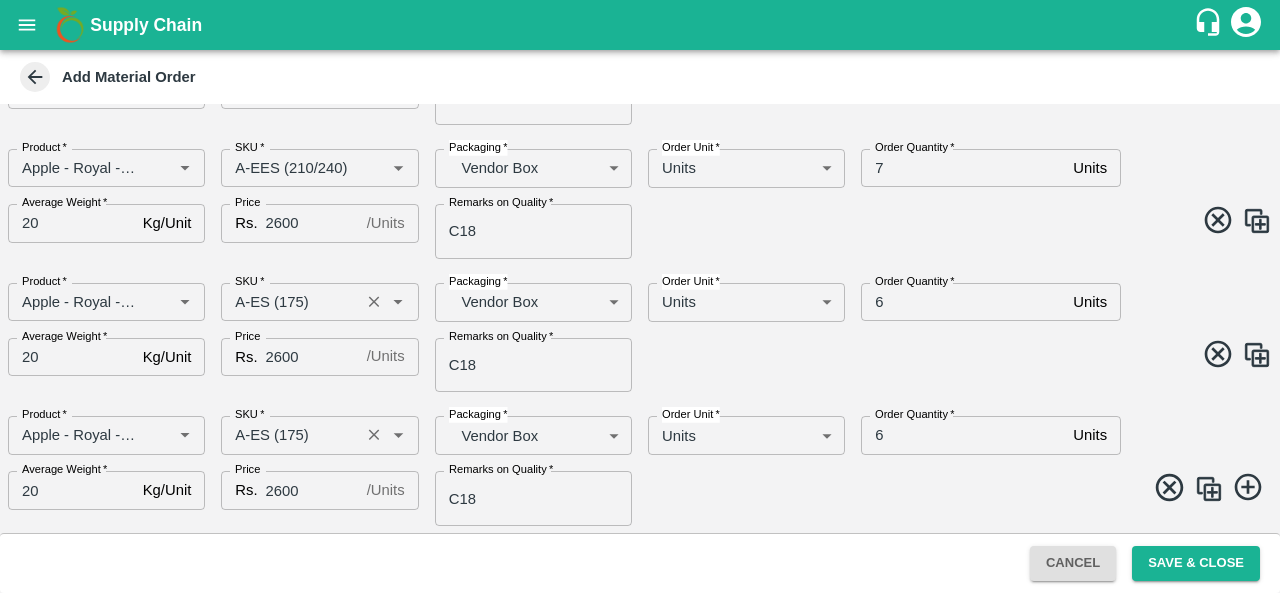 click on "SKU   *" at bounding box center [290, 435] 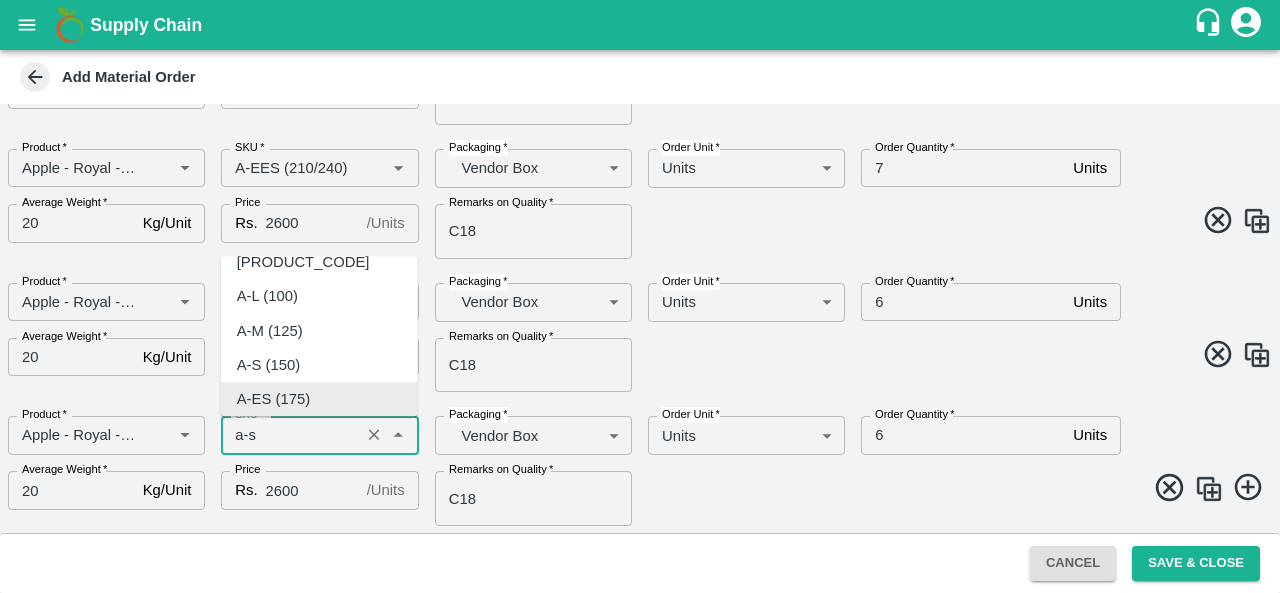 scroll, scrollTop: 0, scrollLeft: 0, axis: both 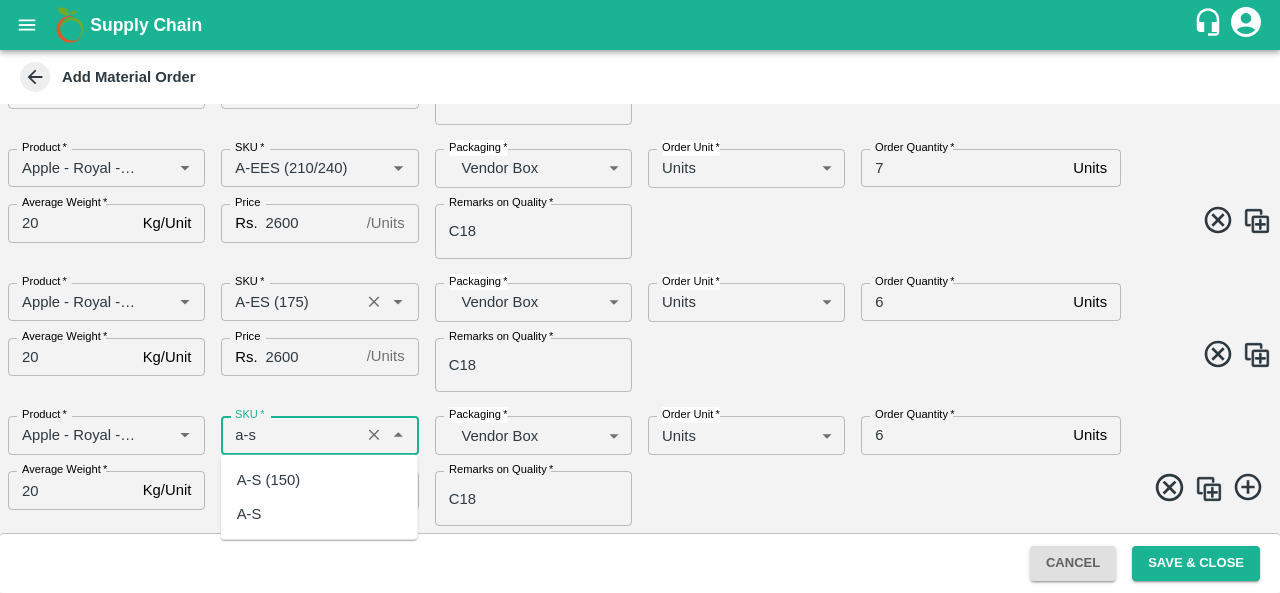 click on "A-S (150)" at bounding box center (269, 480) 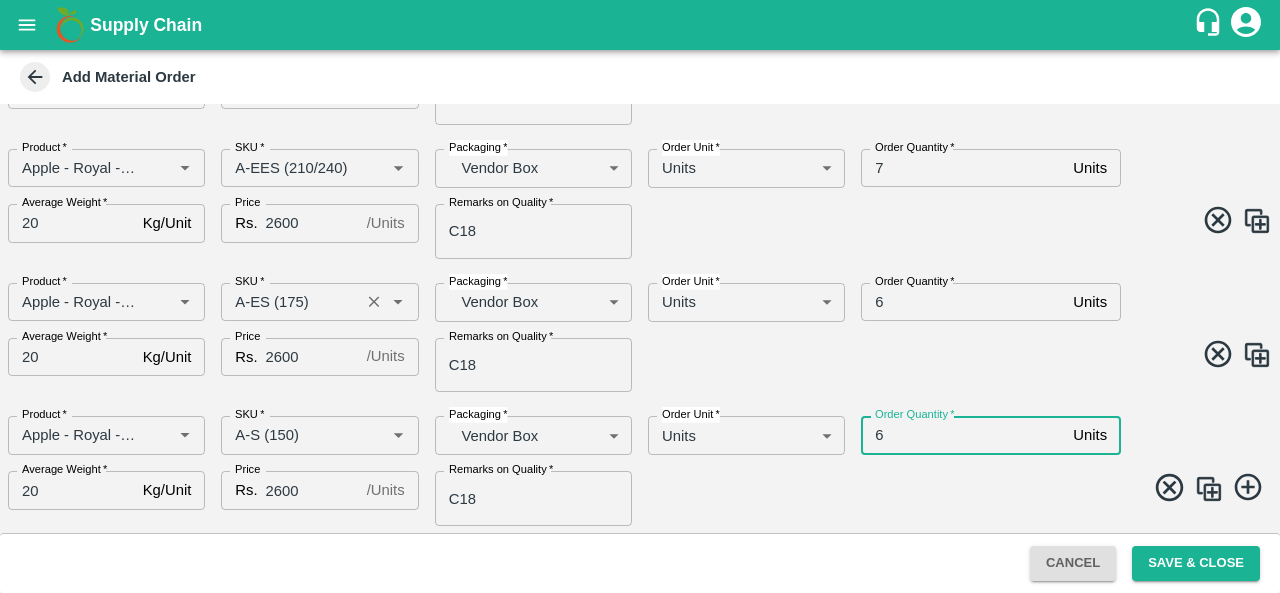 click on "6" at bounding box center (963, 435) 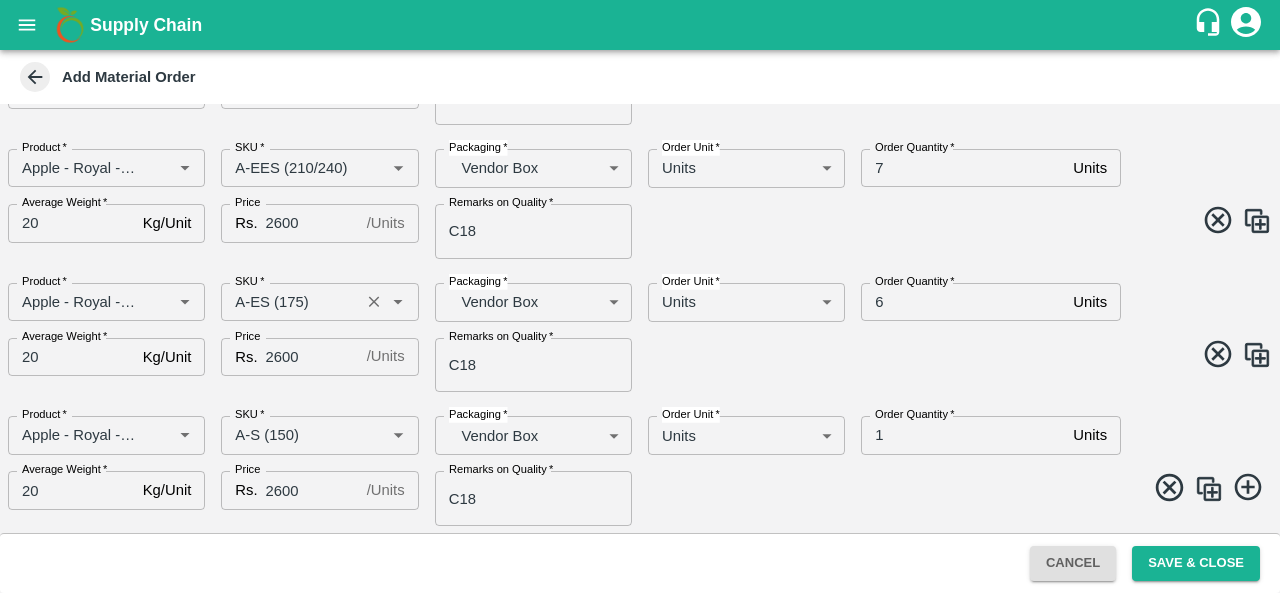 click at bounding box center (1209, 489) 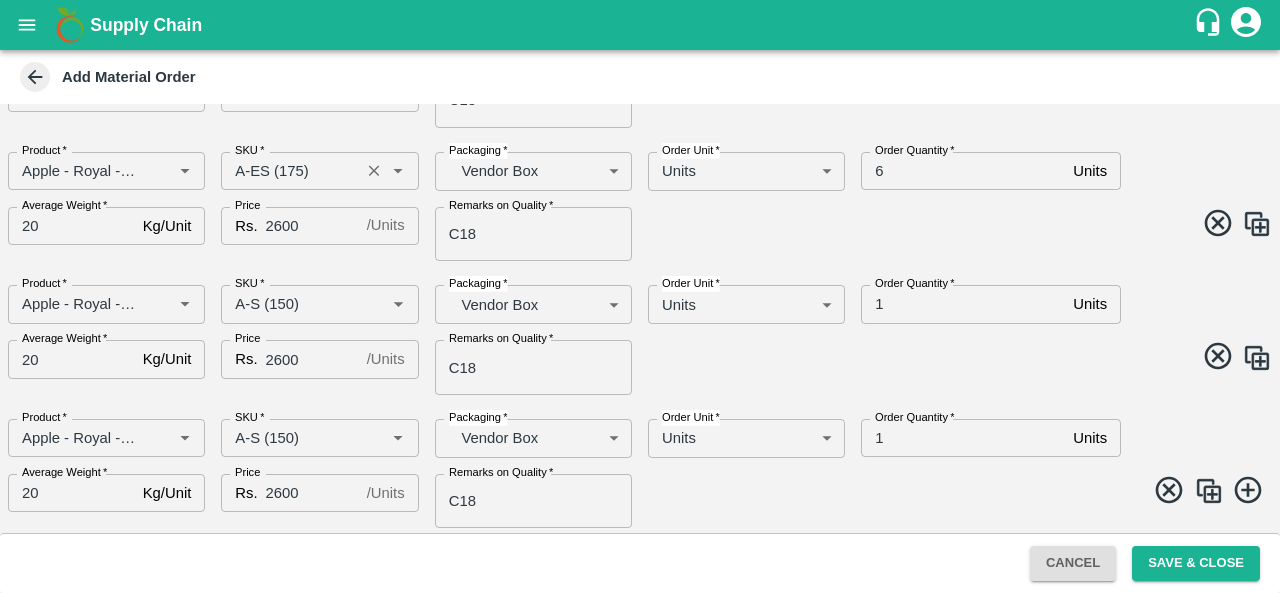 scroll, scrollTop: 367, scrollLeft: 0, axis: vertical 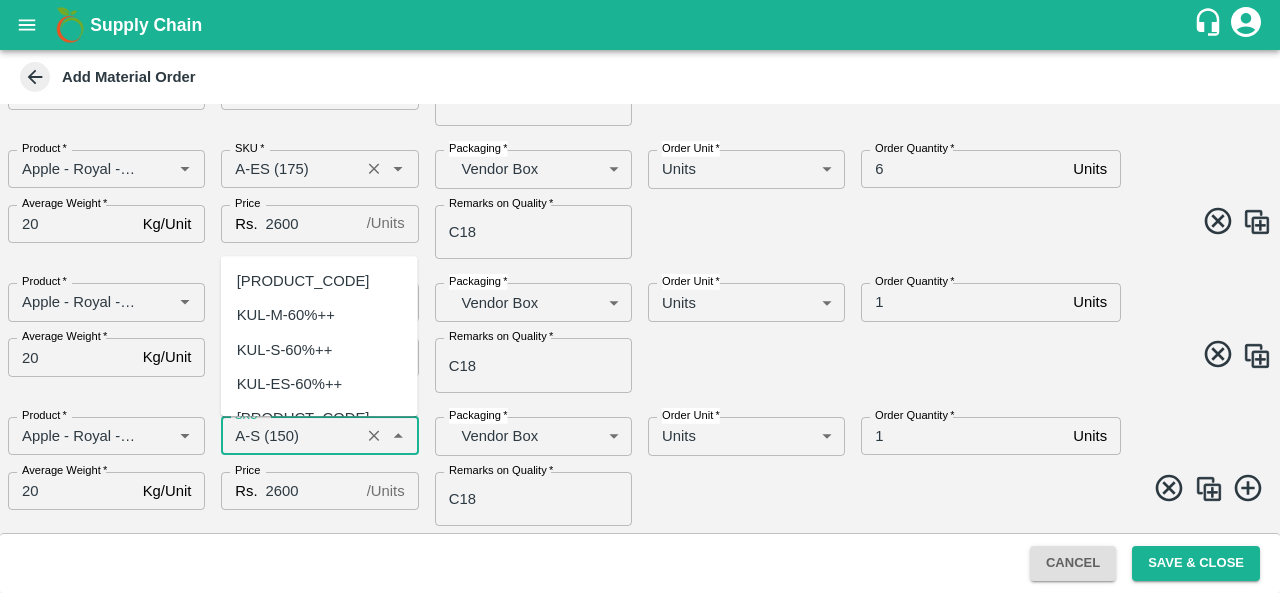click on "SKU   *" at bounding box center [290, 436] 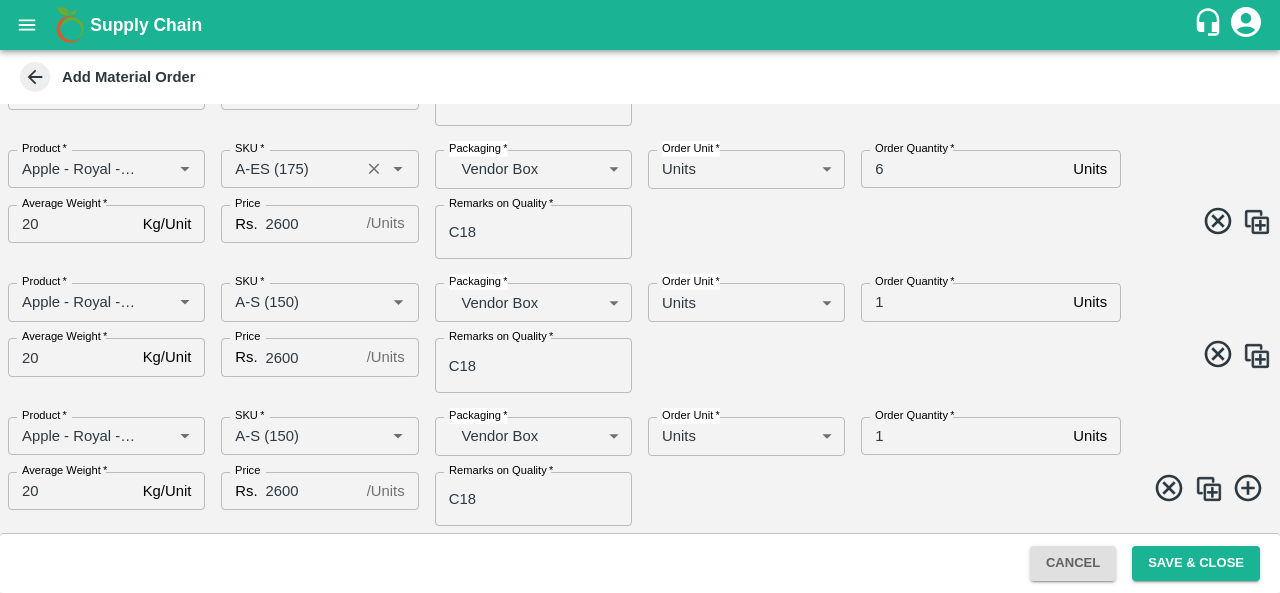 click at bounding box center [952, 491] 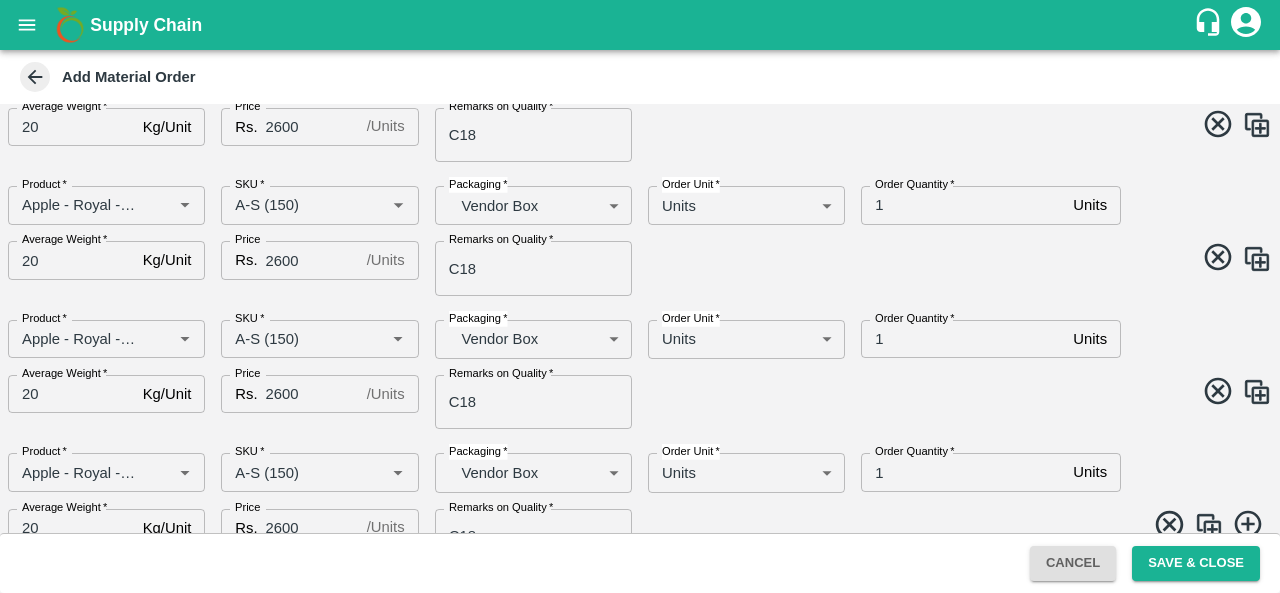 scroll, scrollTop: 501, scrollLeft: 0, axis: vertical 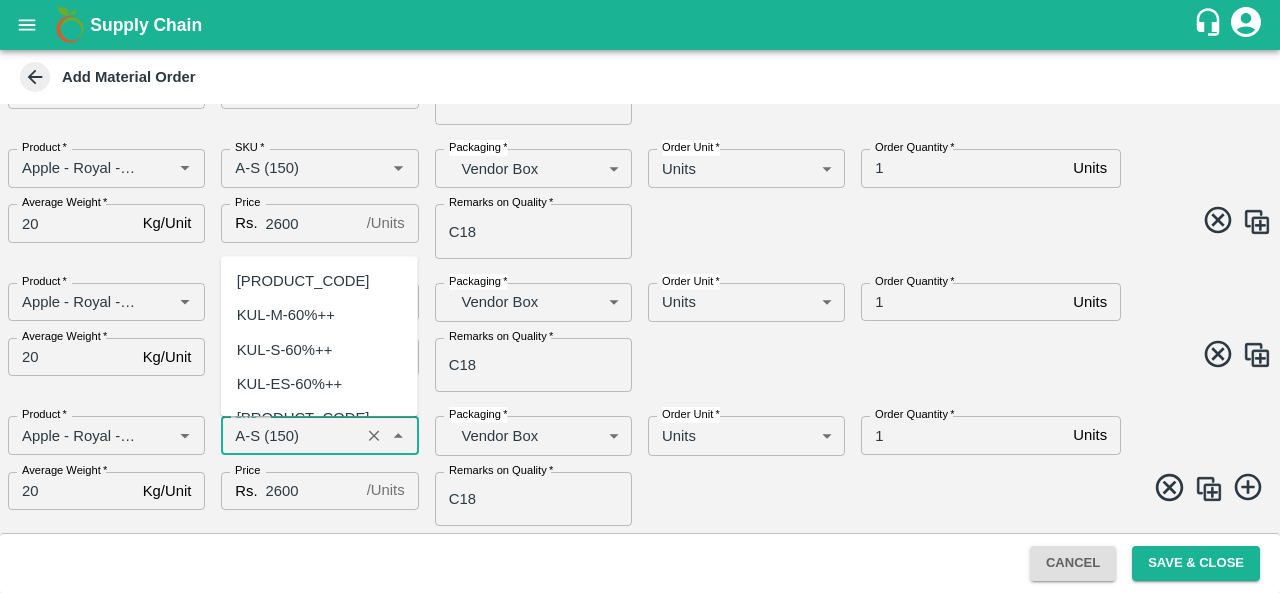 click on "SKU   *" at bounding box center (290, 435) 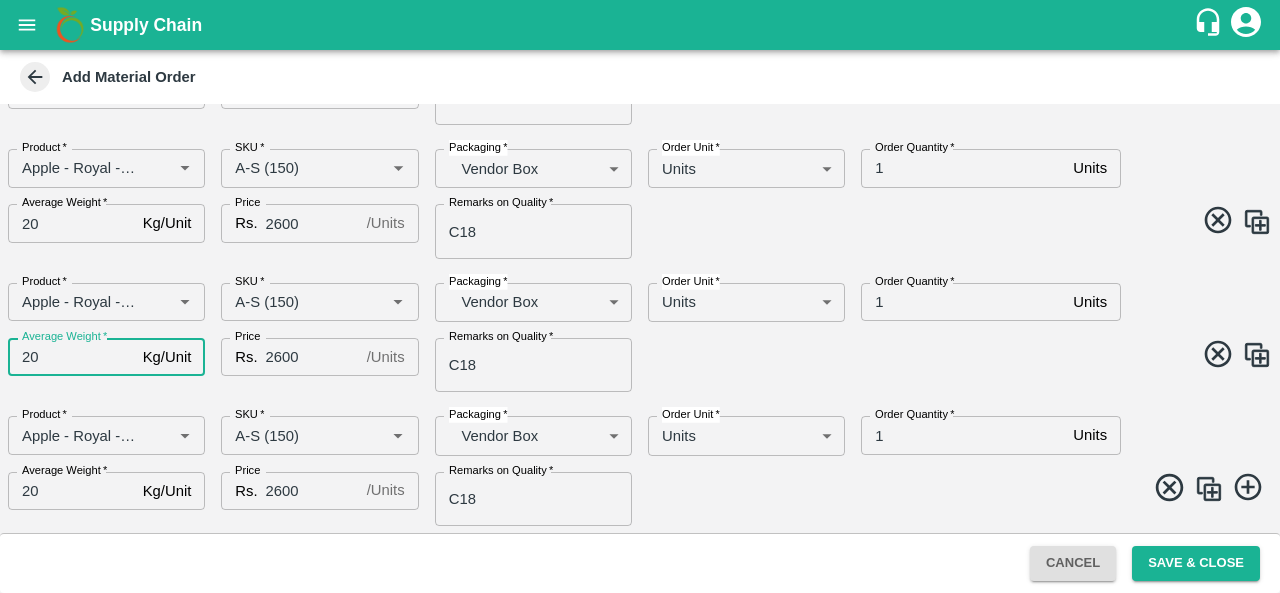 click on "20" at bounding box center (71, 357) 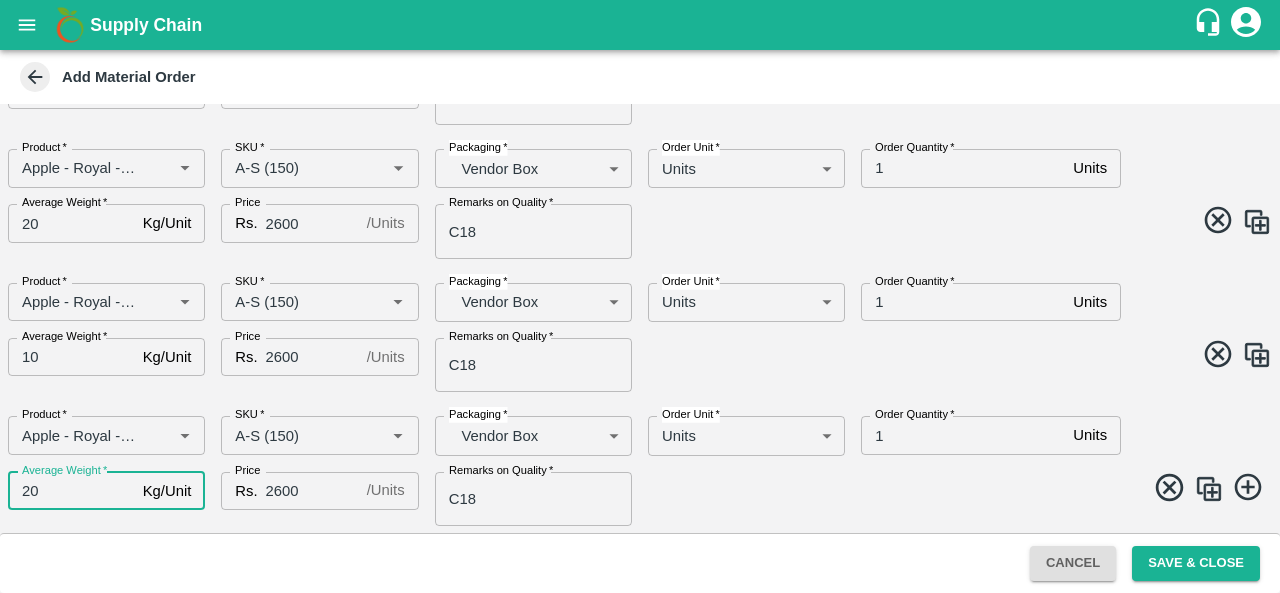 click on "20" at bounding box center [71, 491] 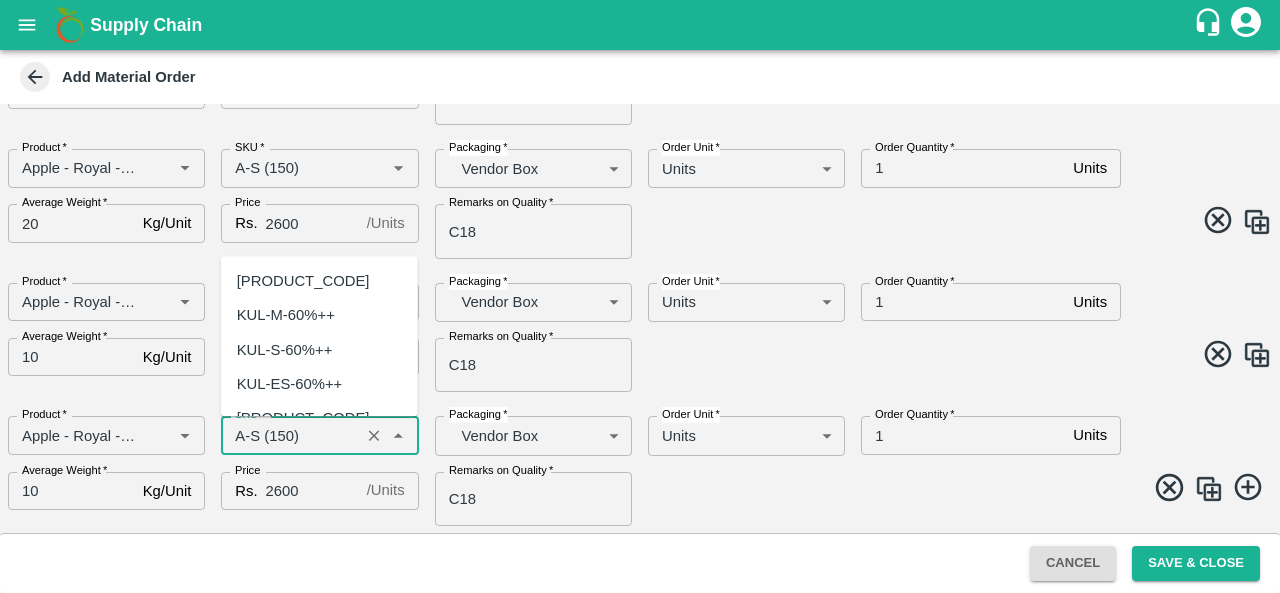 click on "SKU   *" at bounding box center (290, 435) 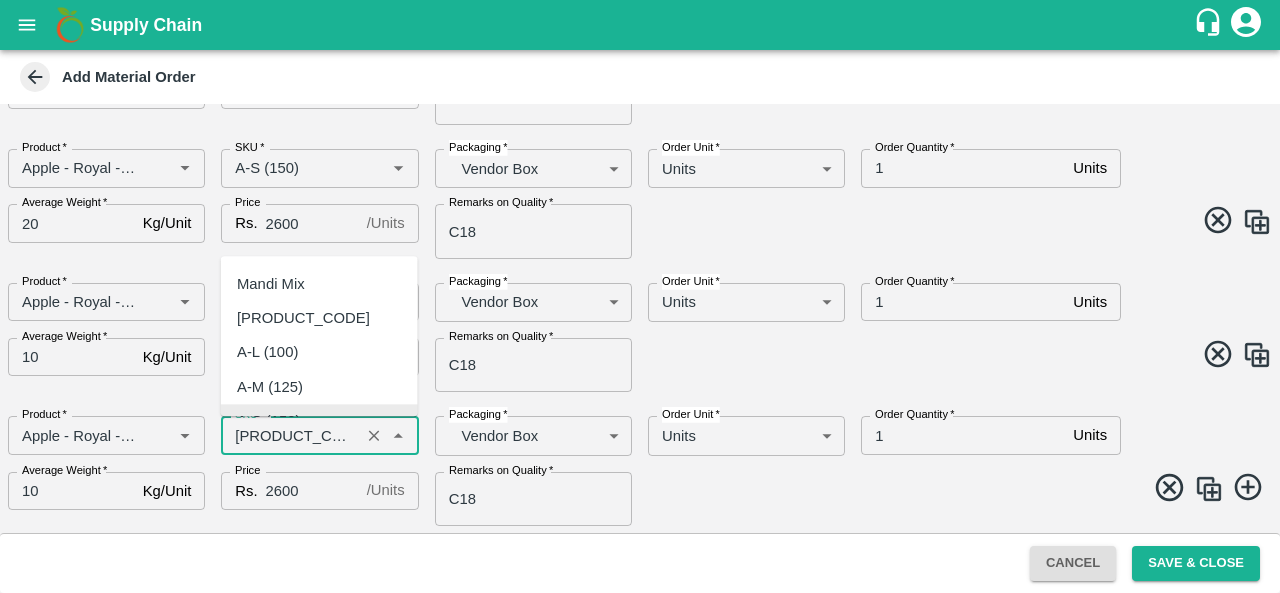 scroll, scrollTop: 0, scrollLeft: 0, axis: both 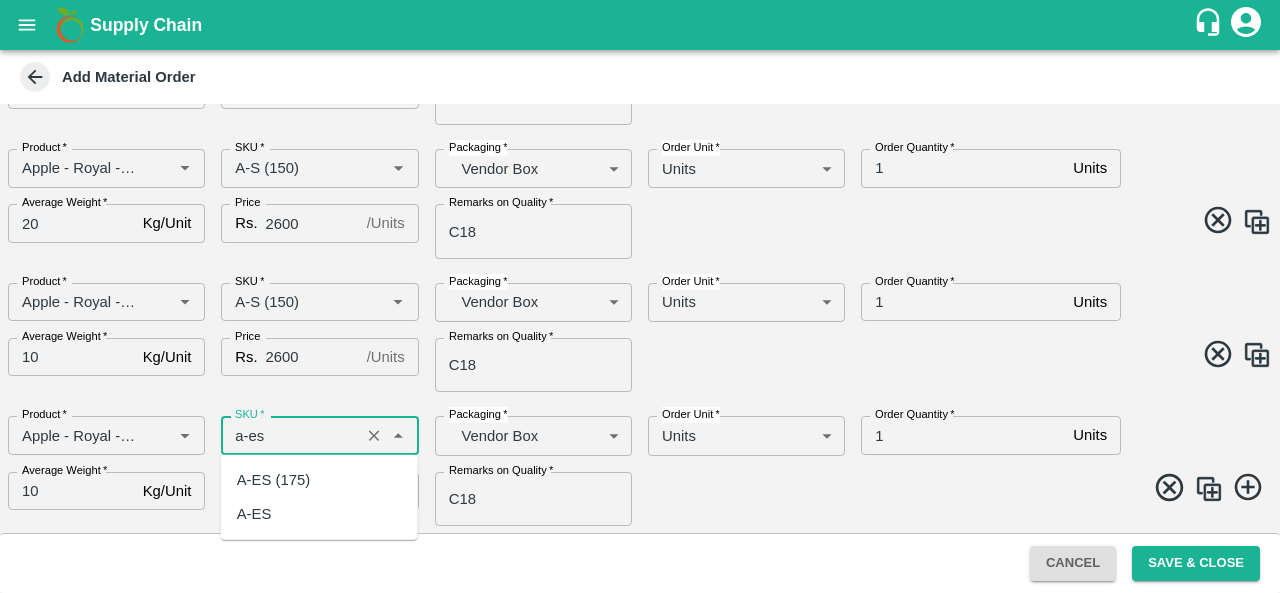 click on "A-ES (175)" at bounding box center (273, 480) 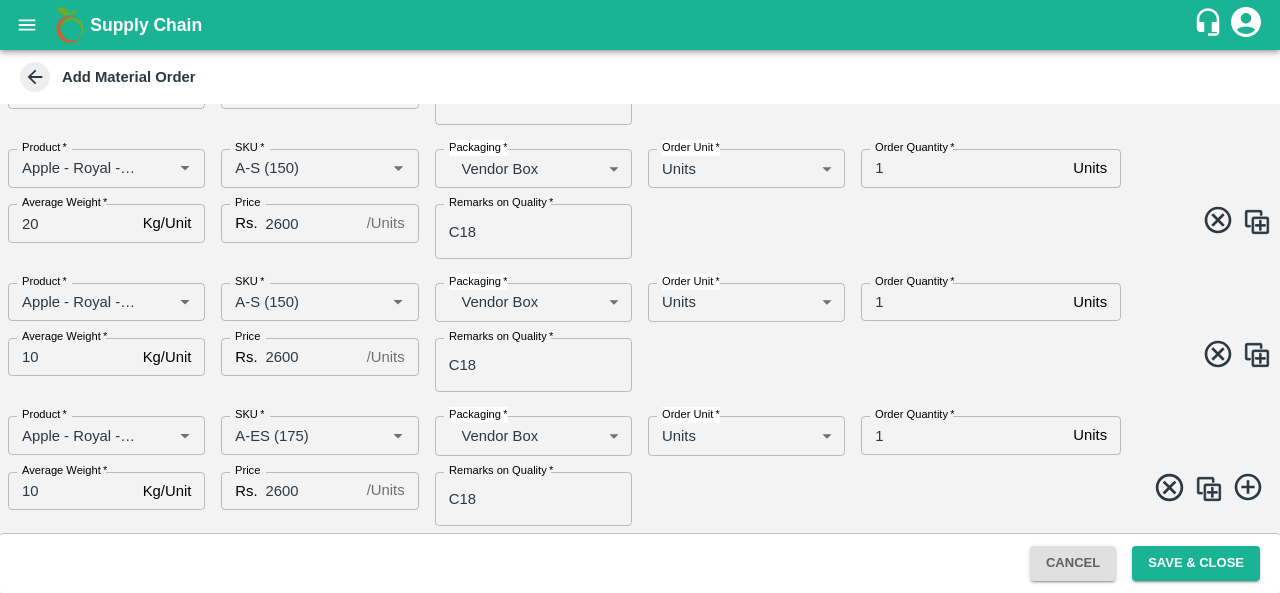 click at bounding box center [1209, 489] 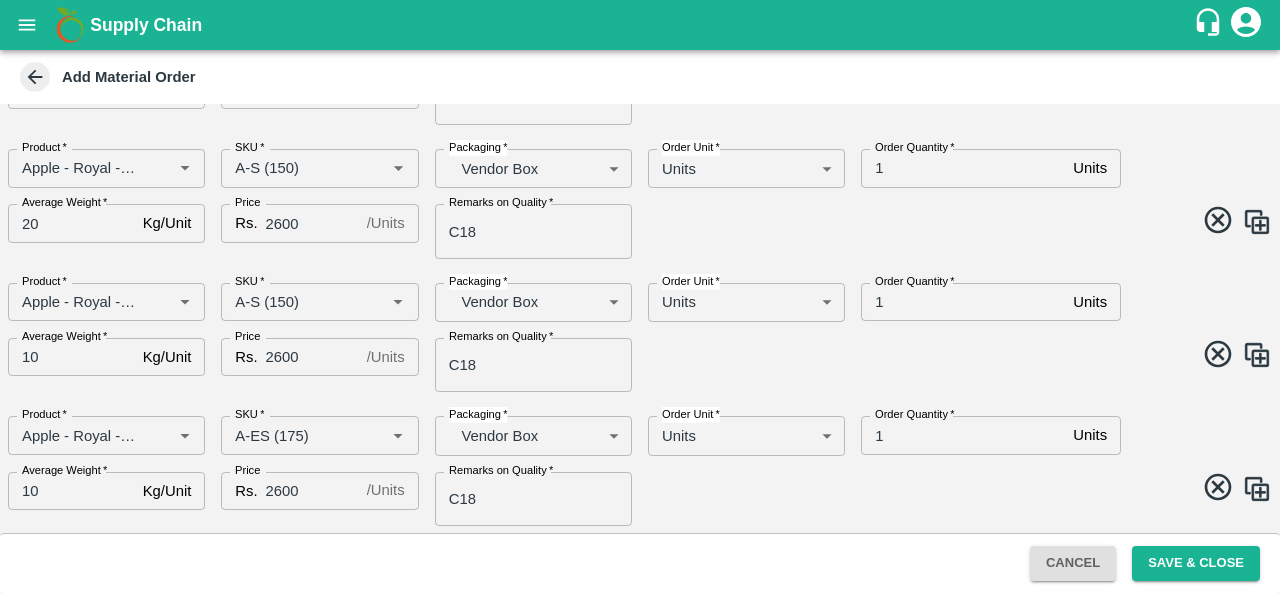 scroll, scrollTop: 634, scrollLeft: 0, axis: vertical 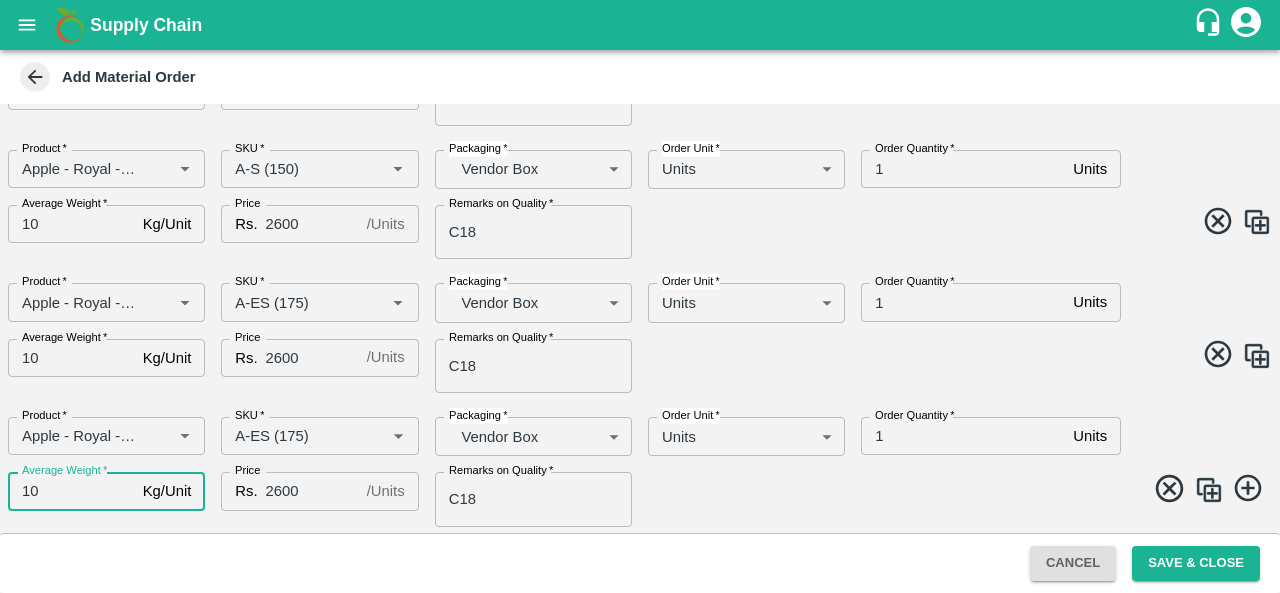 click on "10" at bounding box center [71, 491] 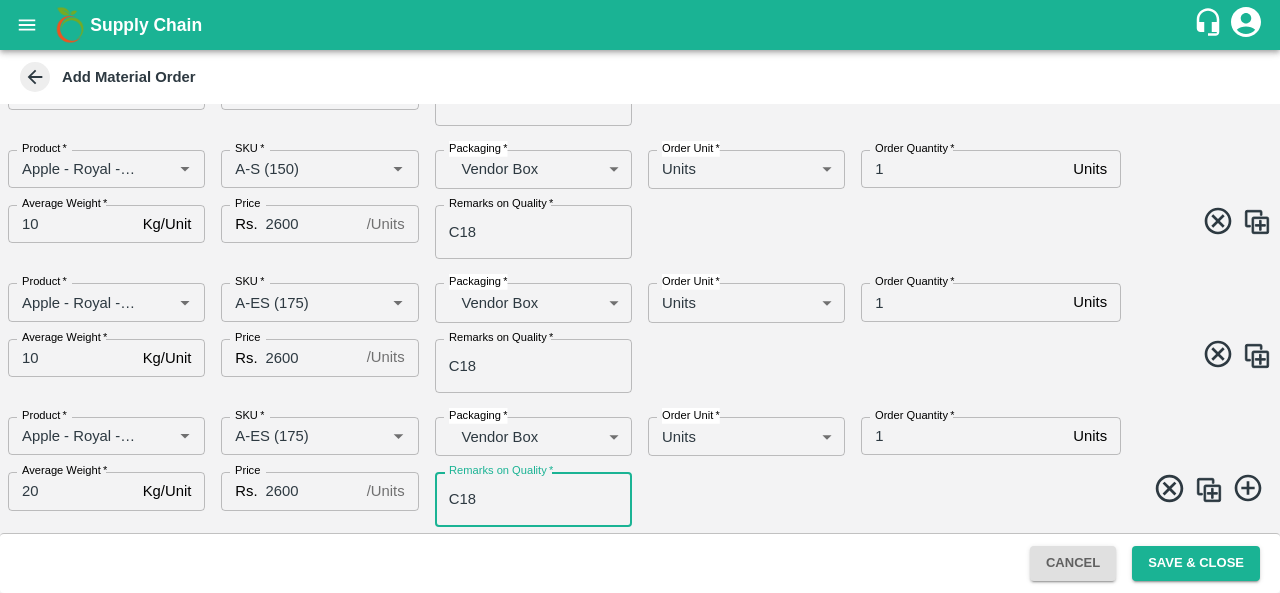 click on "C18" at bounding box center [533, 499] 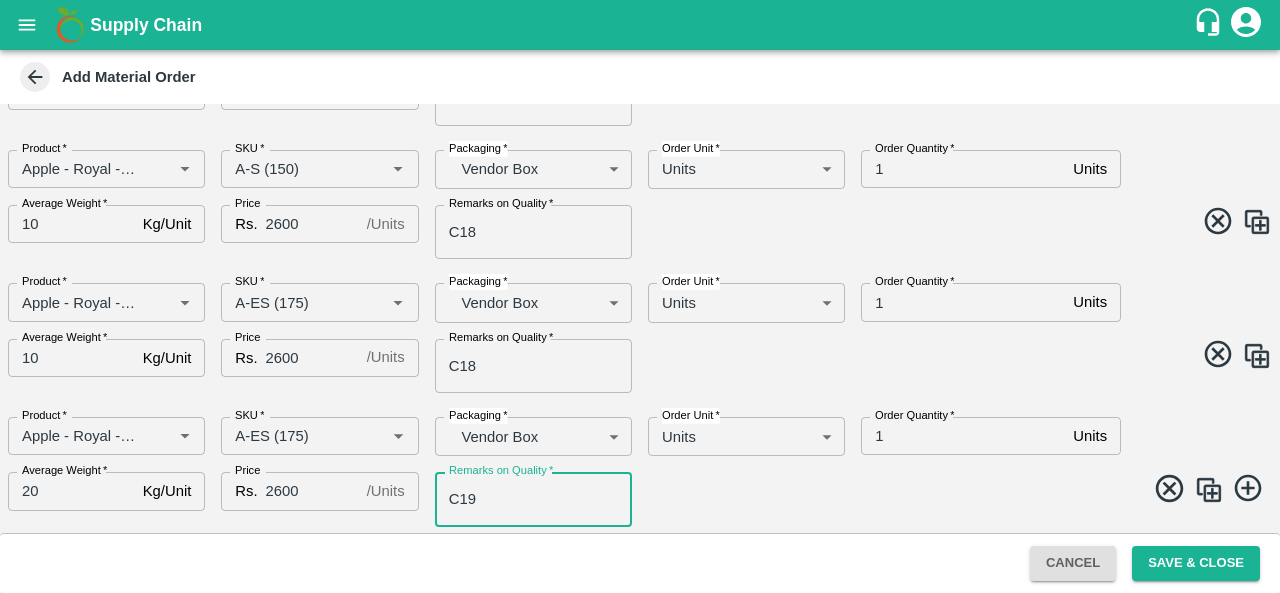 click on "C19" at bounding box center (533, 499) 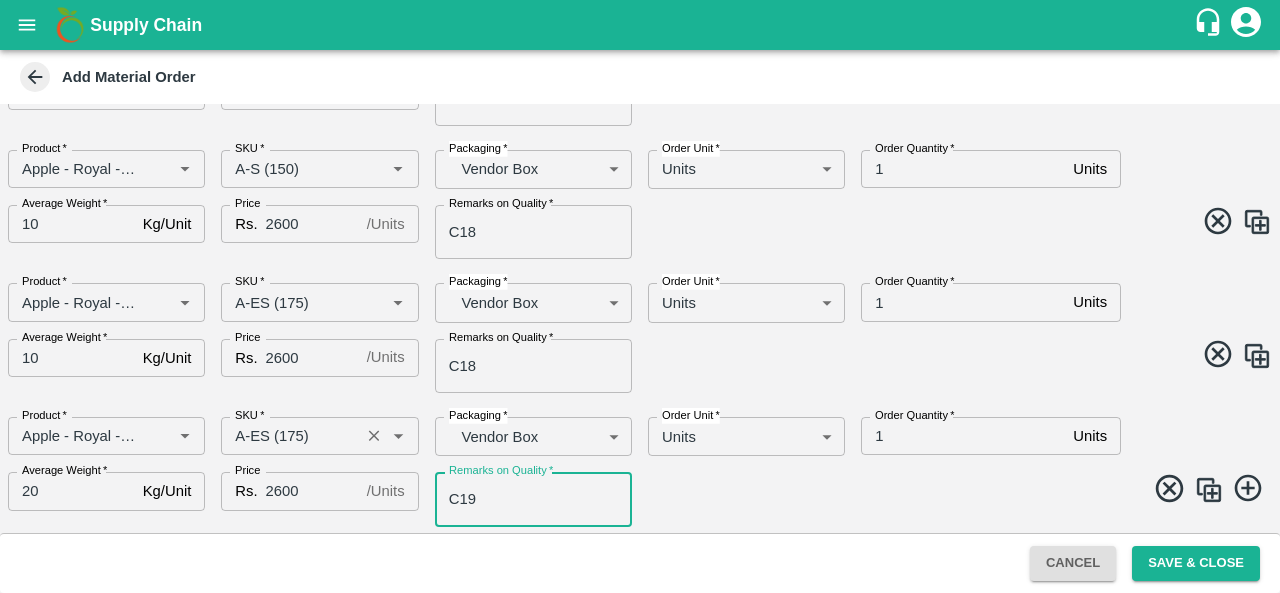 click on "SKU   *" at bounding box center (290, 436) 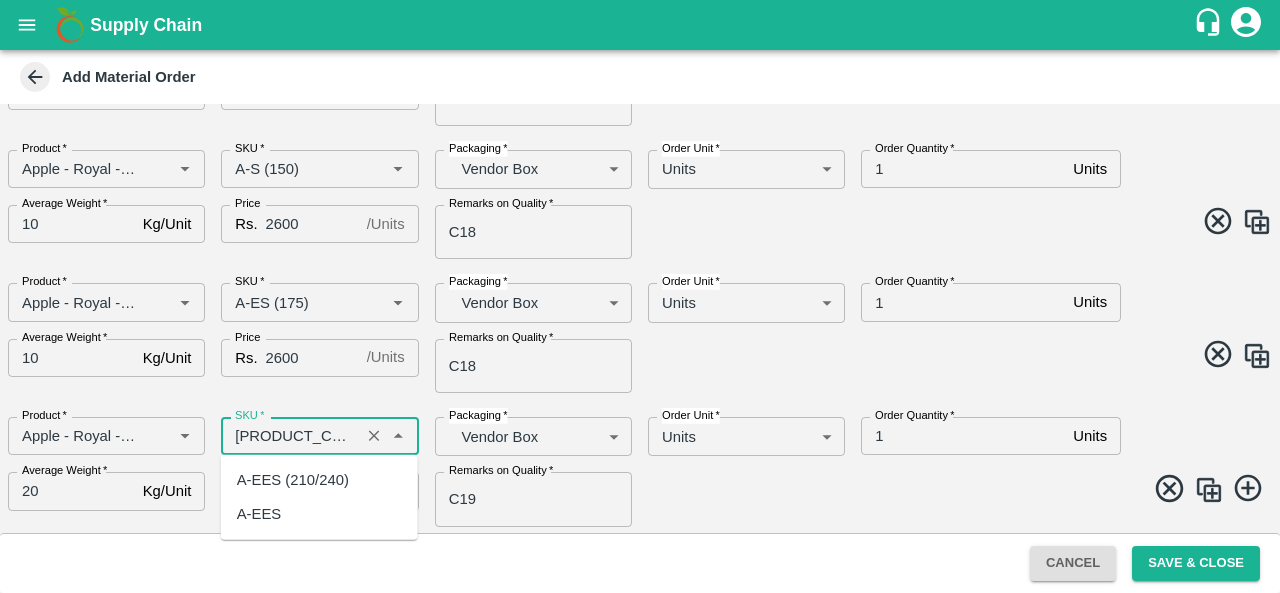 scroll, scrollTop: 0, scrollLeft: 0, axis: both 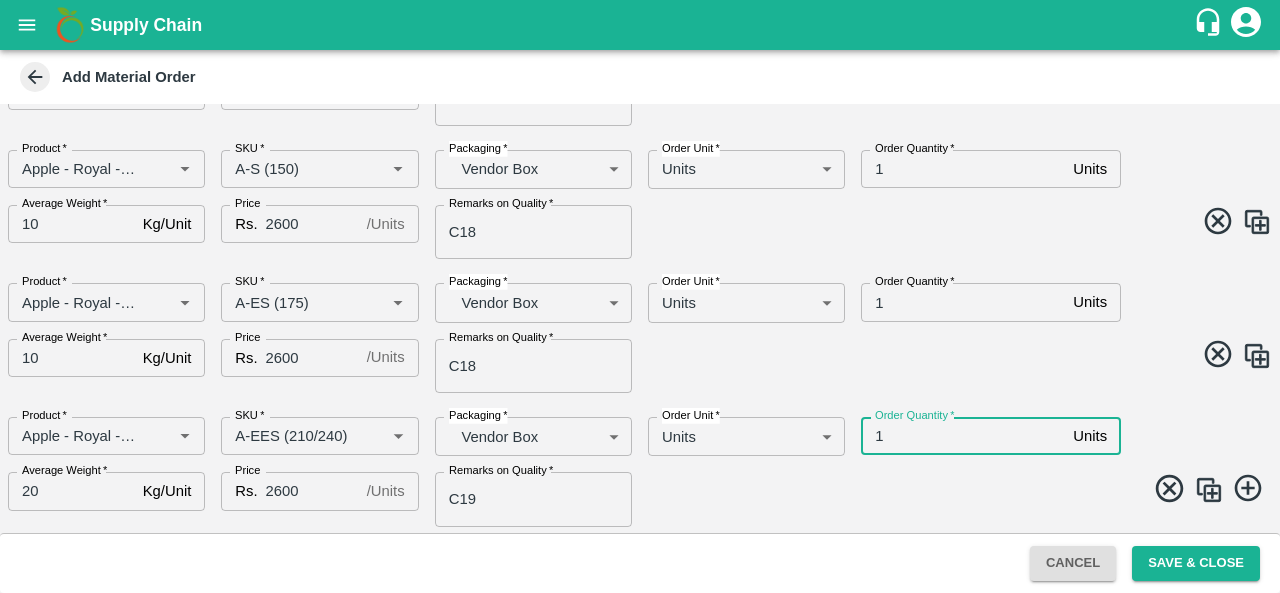 click on "1" at bounding box center [963, 436] 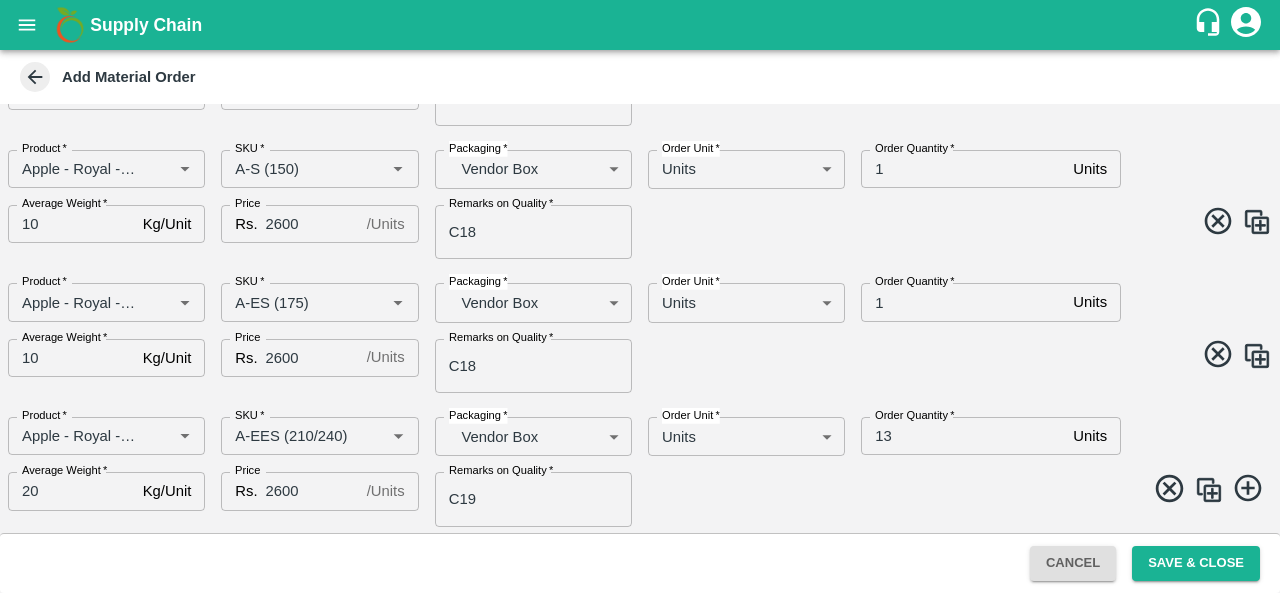 click at bounding box center (1209, 490) 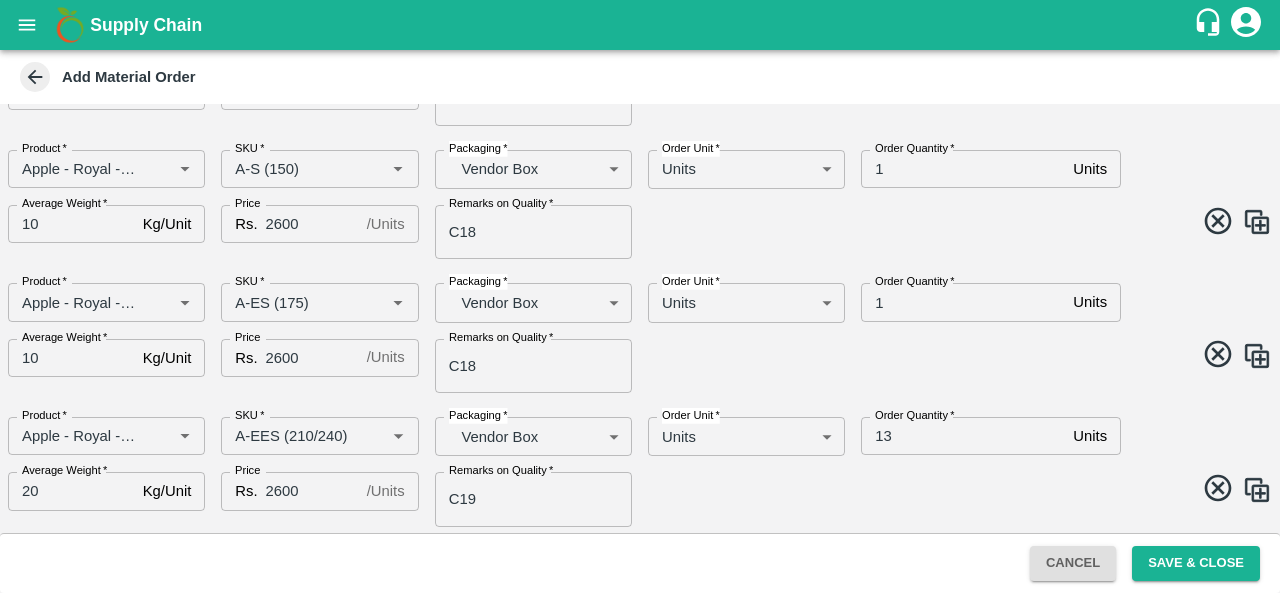 scroll, scrollTop: 768, scrollLeft: 0, axis: vertical 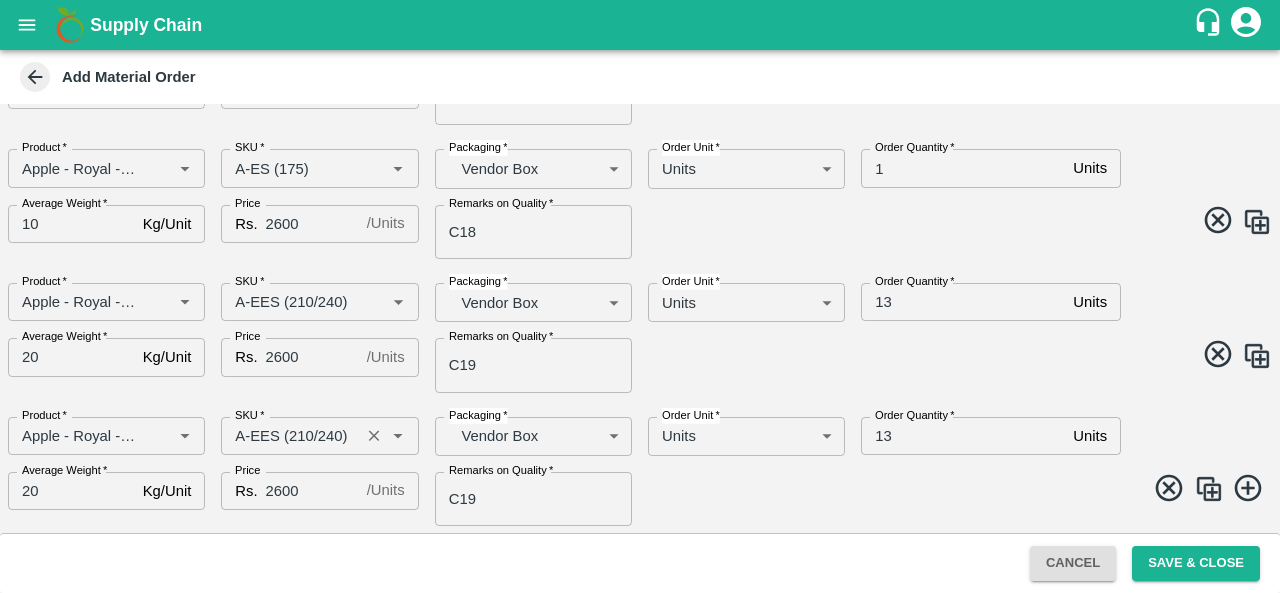 click on "SKU   *" at bounding box center [290, 436] 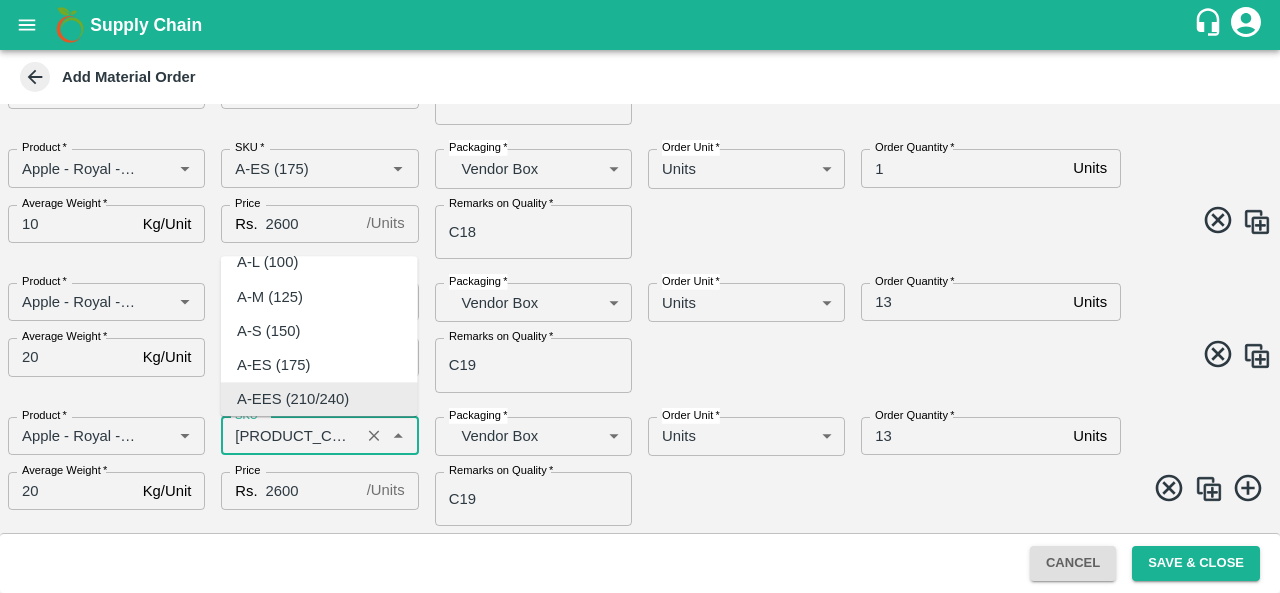 scroll, scrollTop: 0, scrollLeft: 0, axis: both 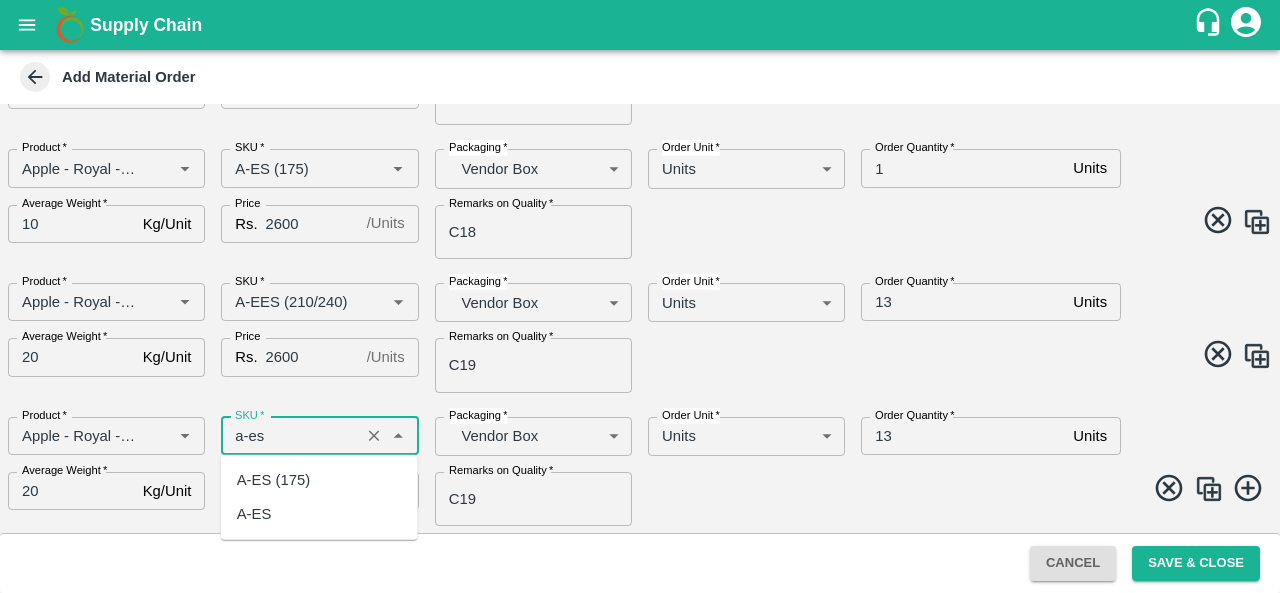 click on "A-ES (175)" at bounding box center [319, 480] 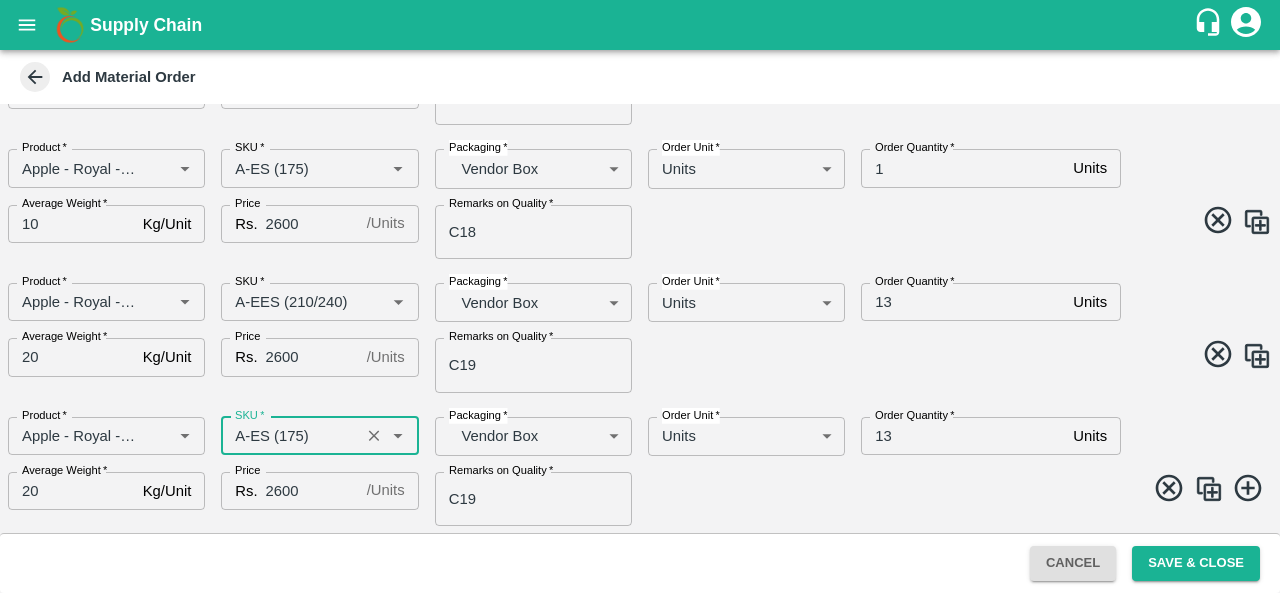 click at bounding box center (1209, 489) 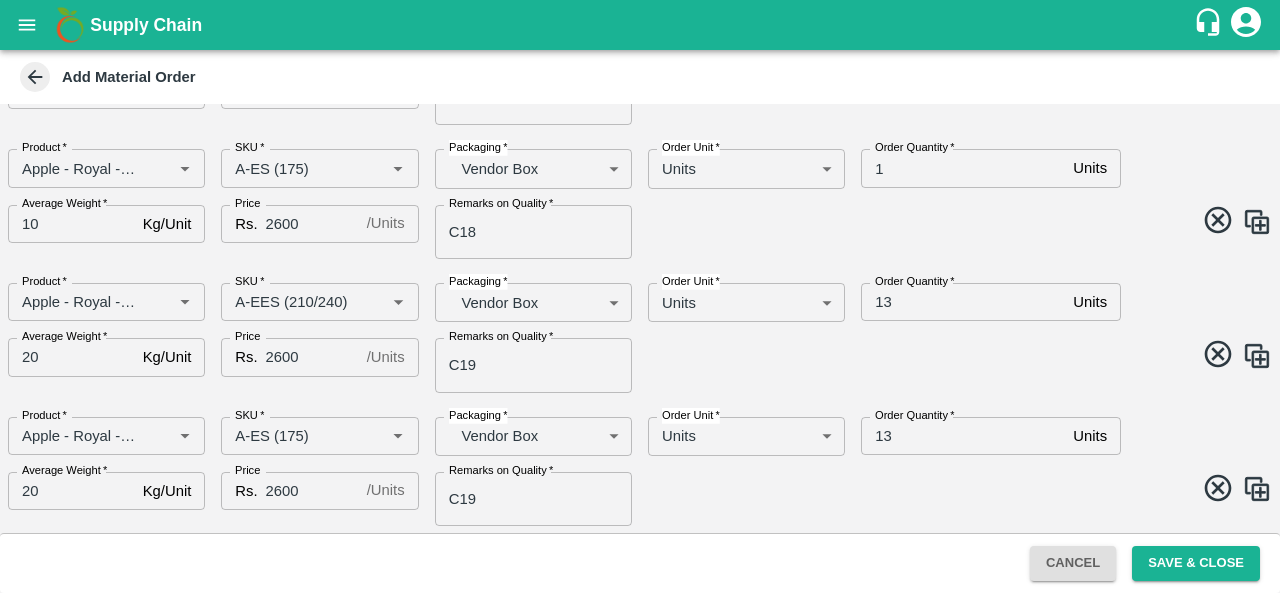 scroll, scrollTop: 902, scrollLeft: 0, axis: vertical 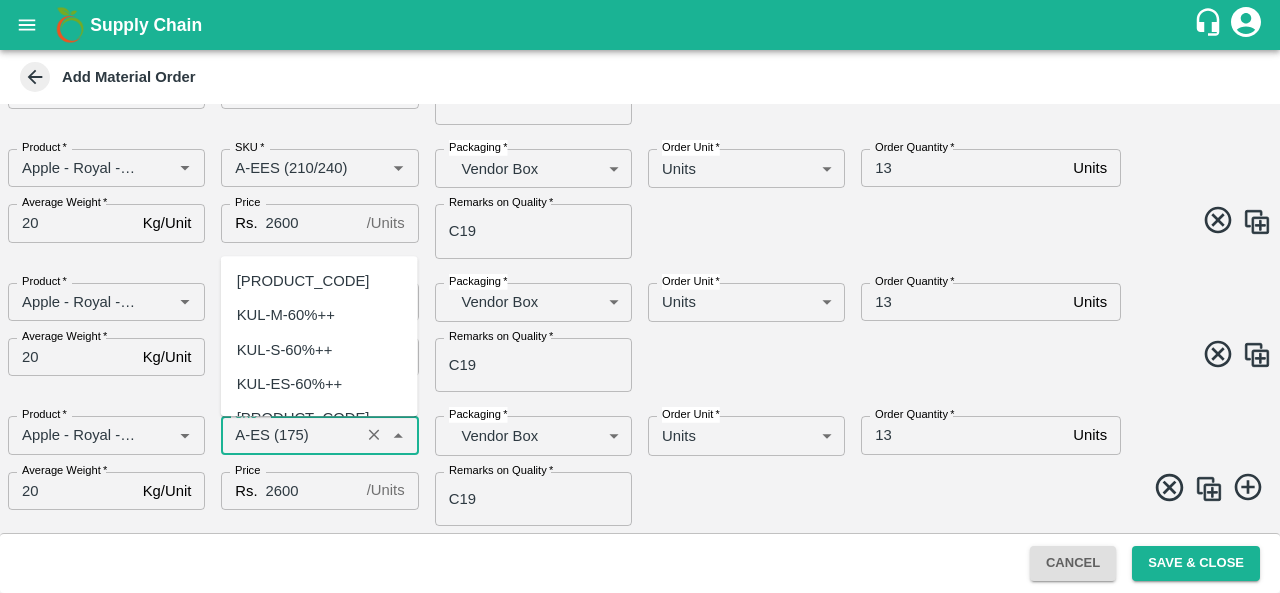 click on "SKU   *" at bounding box center (290, 435) 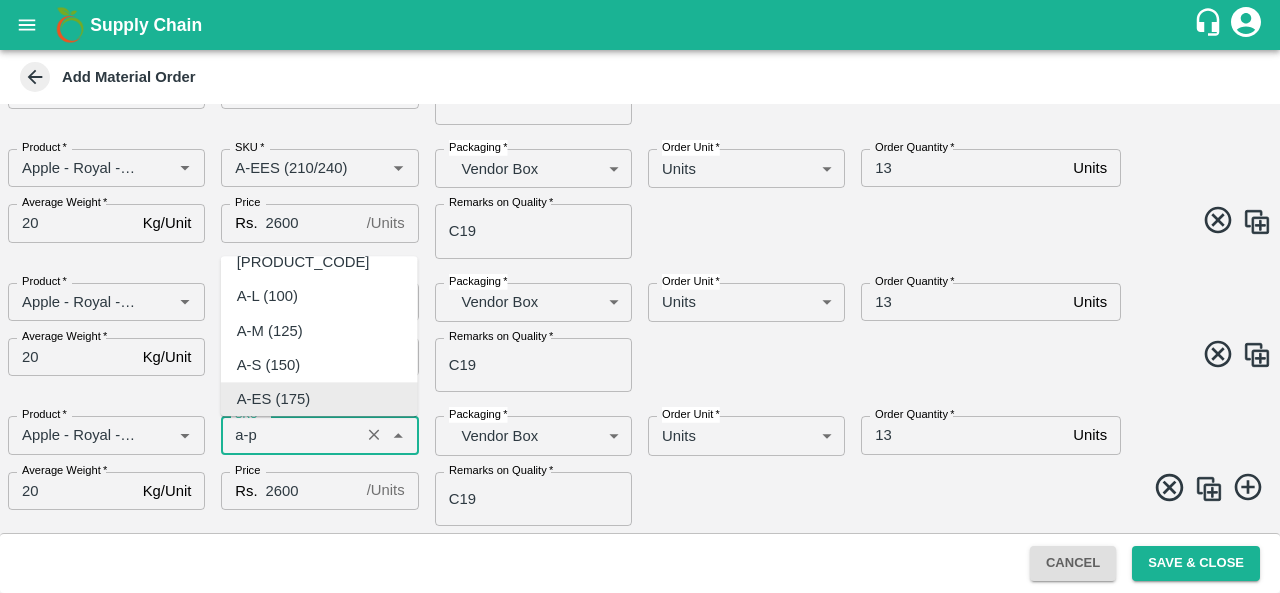 scroll, scrollTop: 0, scrollLeft: 0, axis: both 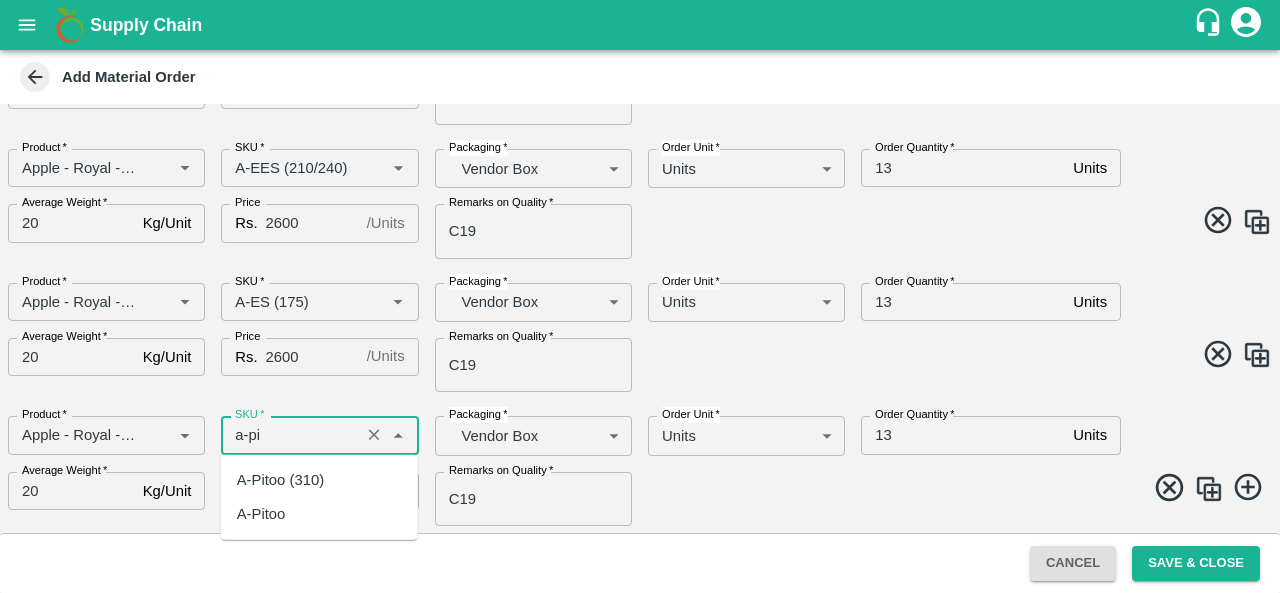 click on "A-Pitoo (310)" at bounding box center (280, 480) 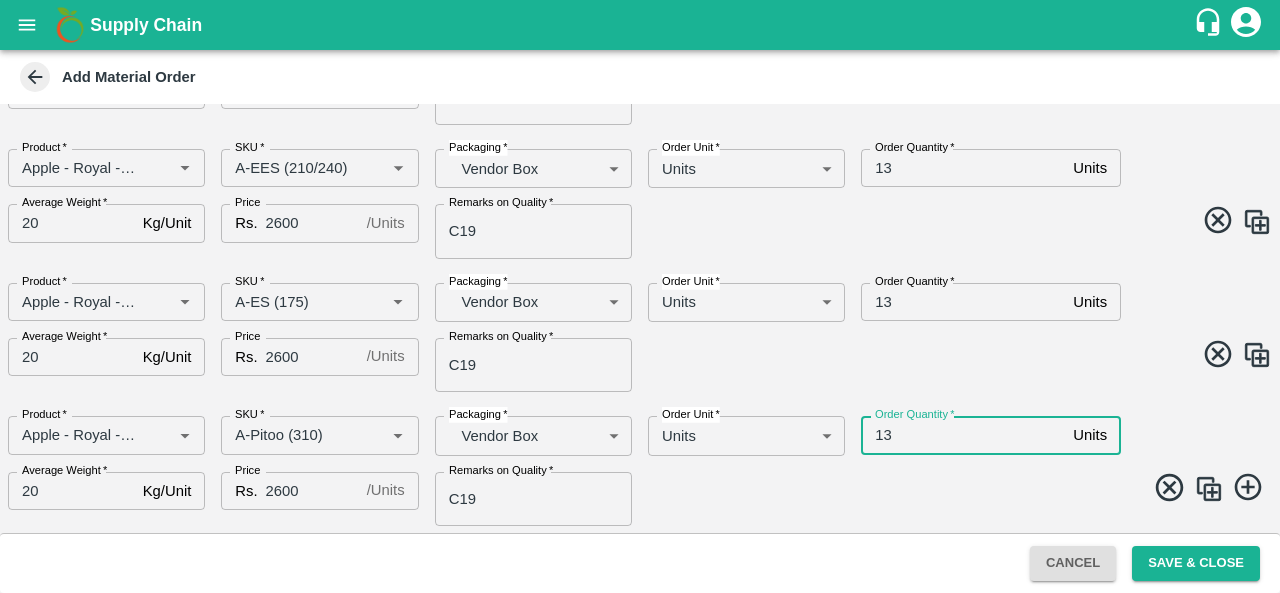 click on "13" at bounding box center (963, 435) 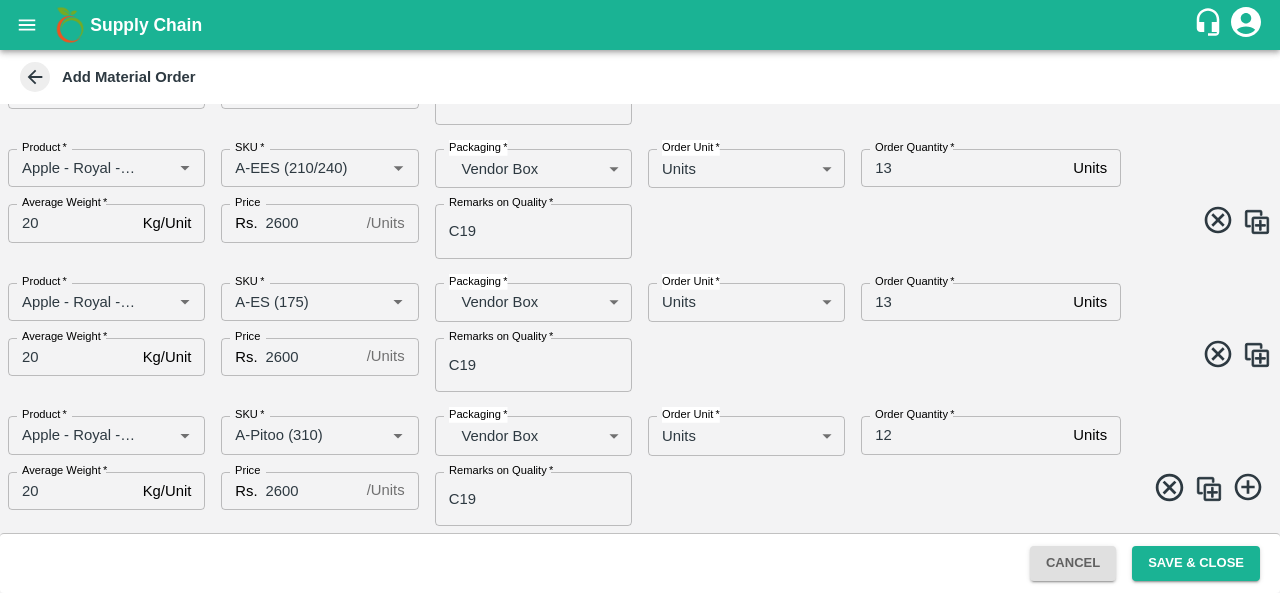 click at bounding box center [1209, 489] 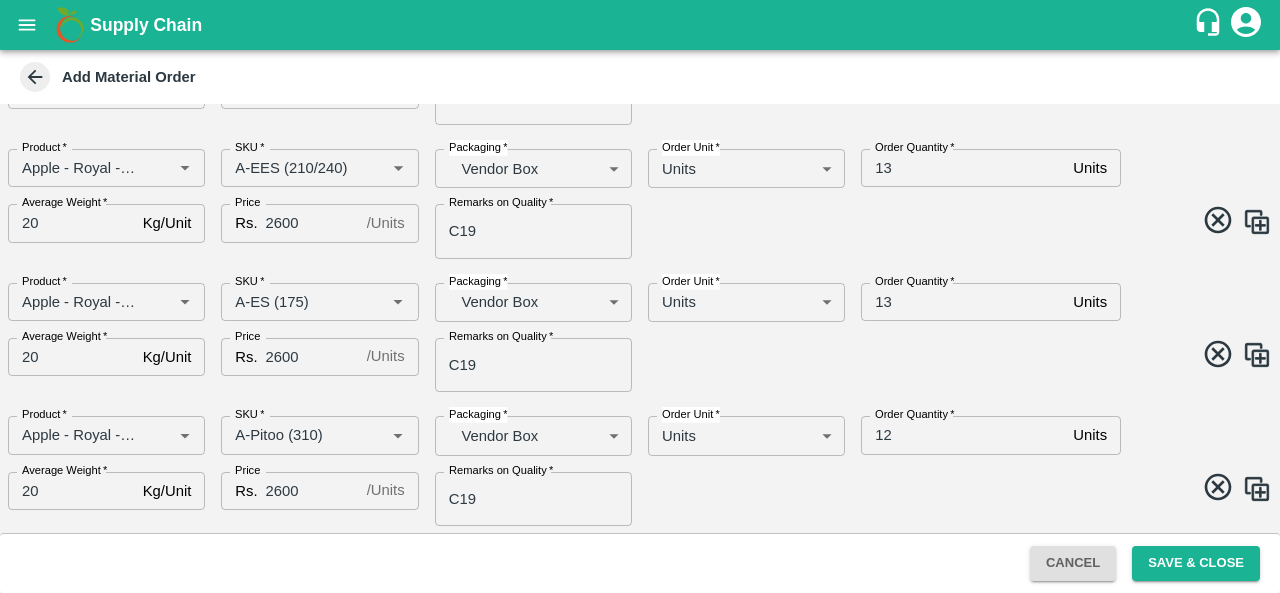 scroll, scrollTop: 1035, scrollLeft: 0, axis: vertical 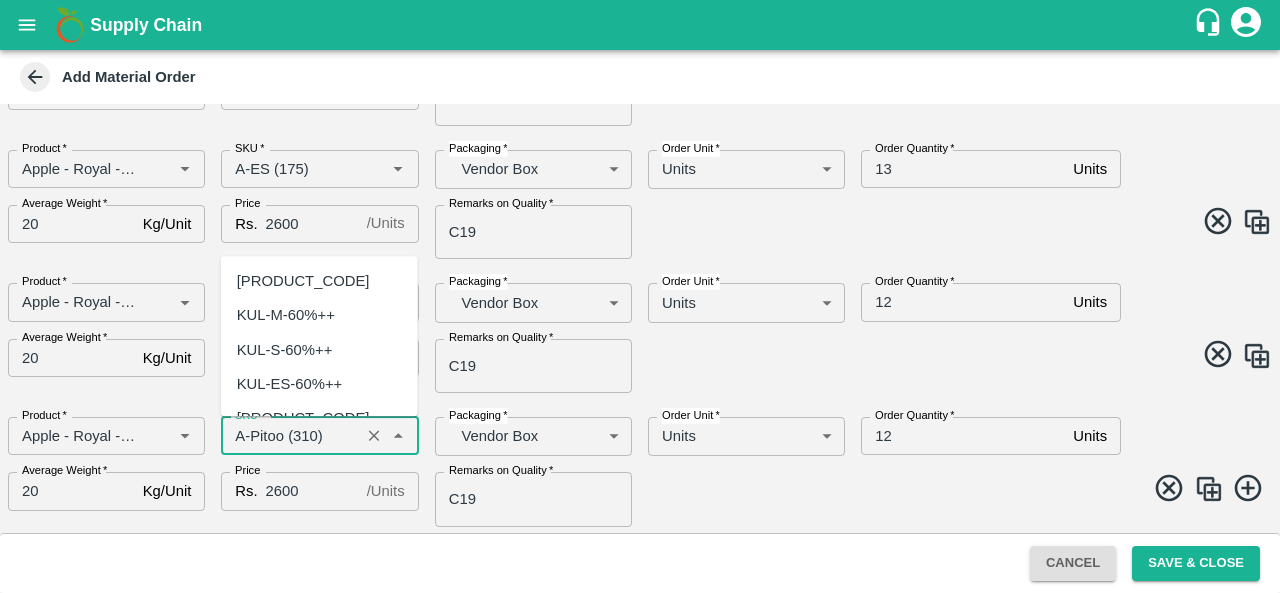 click on "SKU   *" at bounding box center (290, 436) 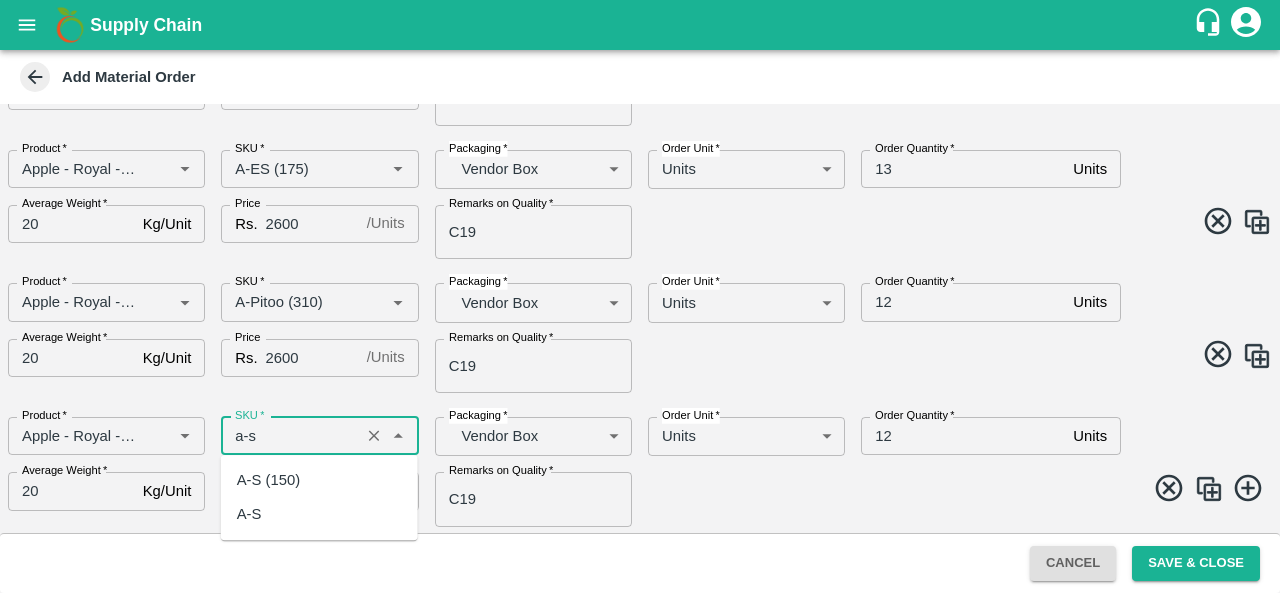 scroll, scrollTop: 0, scrollLeft: 0, axis: both 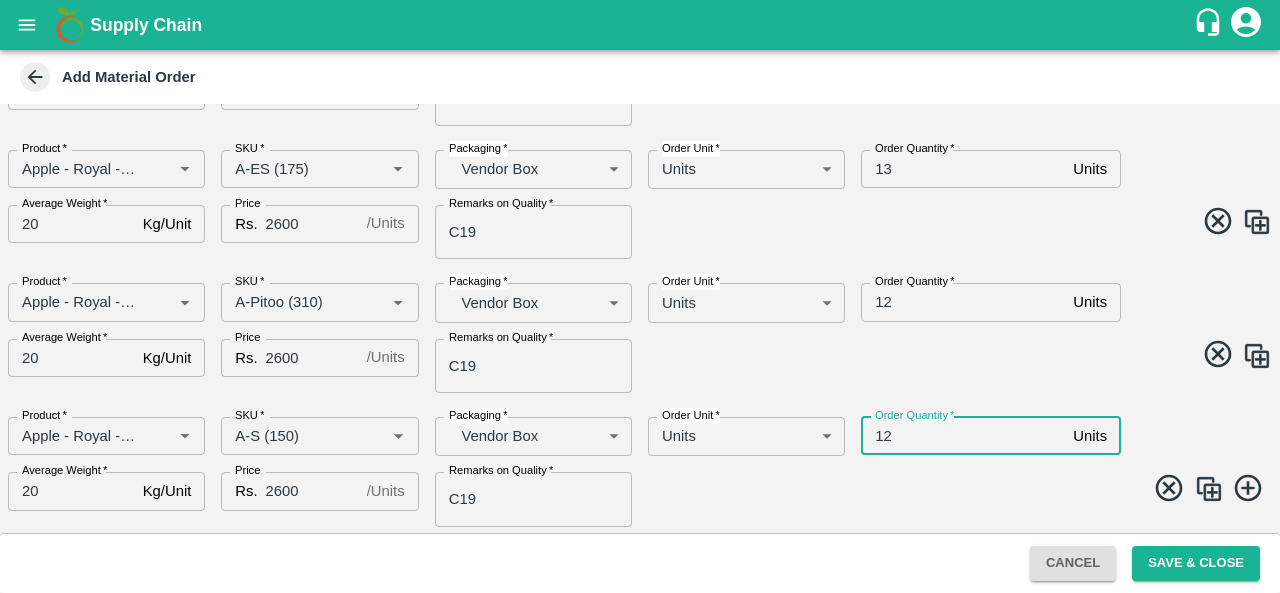 click on "12" at bounding box center (963, 436) 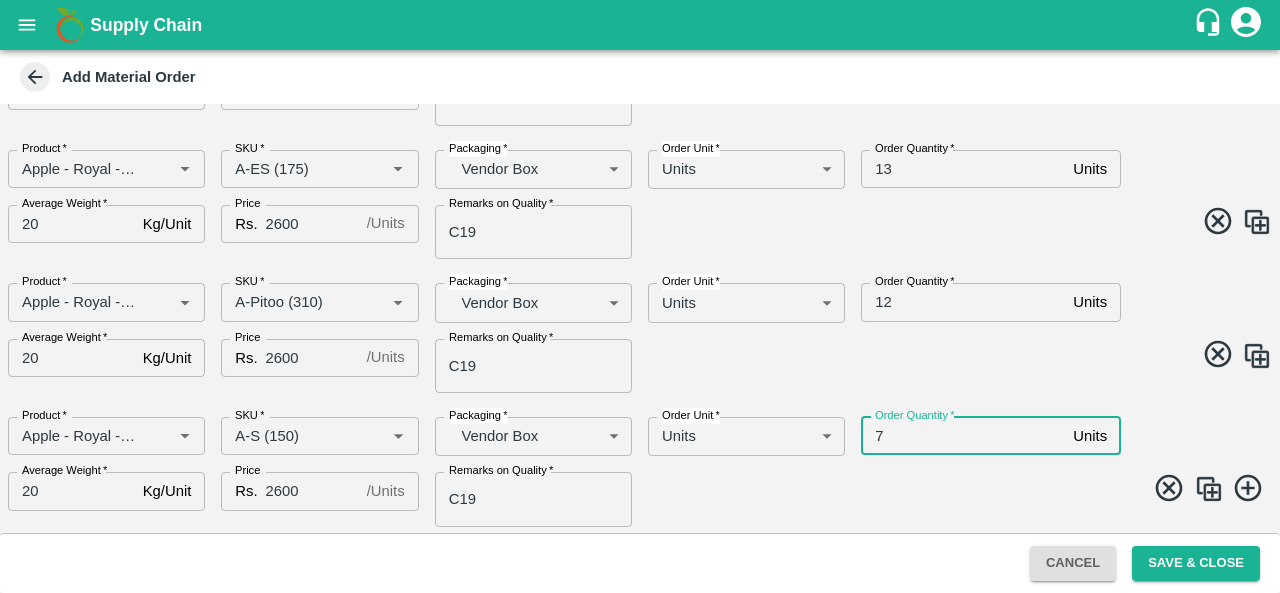 click at bounding box center (1209, 489) 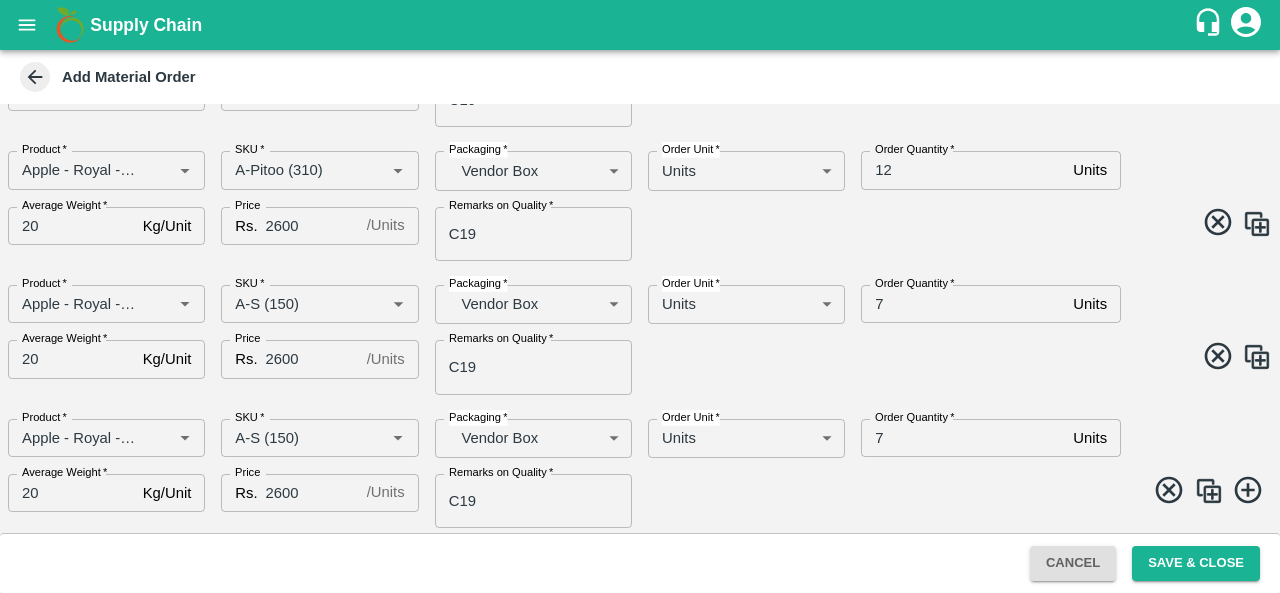 scroll, scrollTop: 1169, scrollLeft: 0, axis: vertical 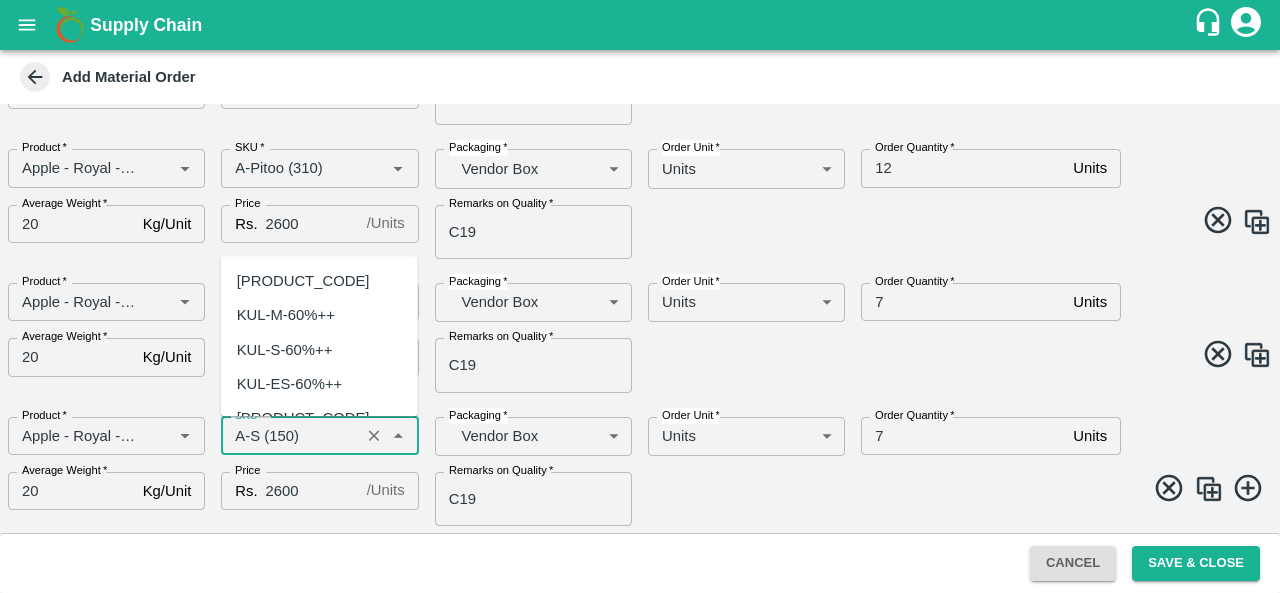 click on "SKU   *" at bounding box center (290, 436) 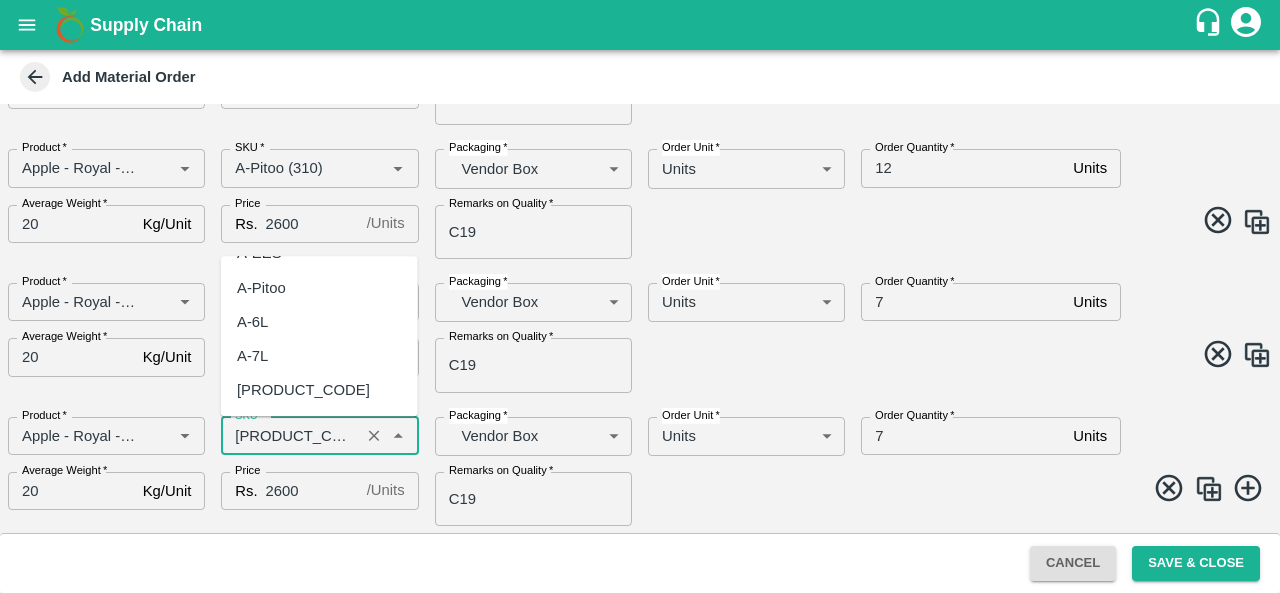 scroll, scrollTop: 0, scrollLeft: 0, axis: both 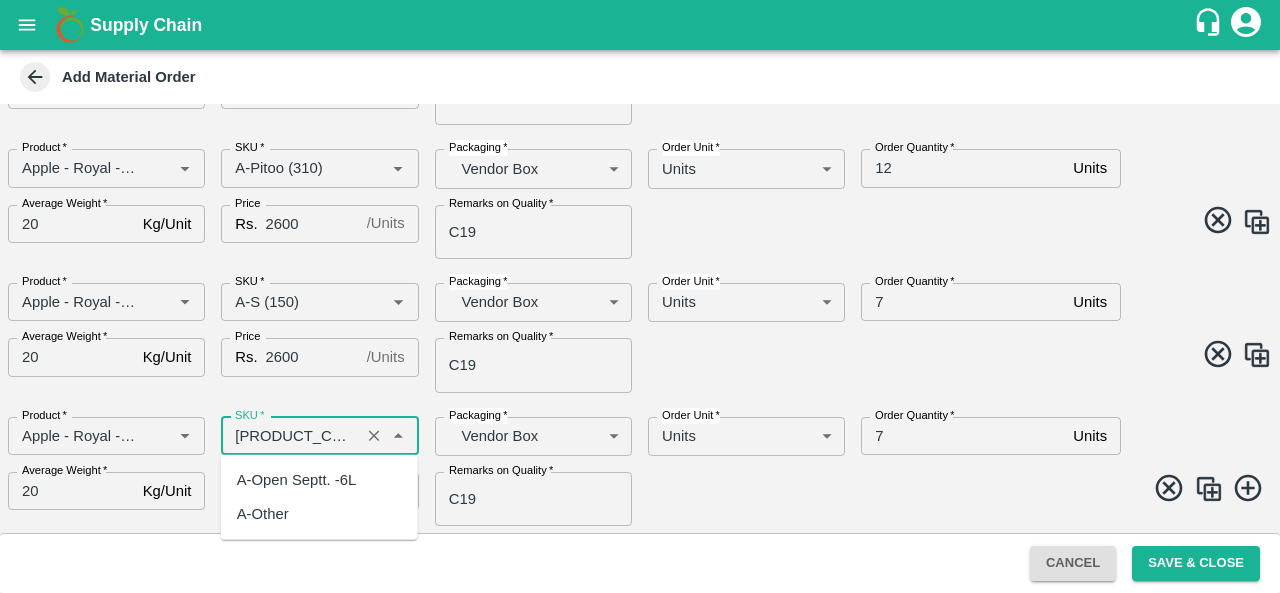 click on "A-Open Septt. -6L" at bounding box center (297, 480) 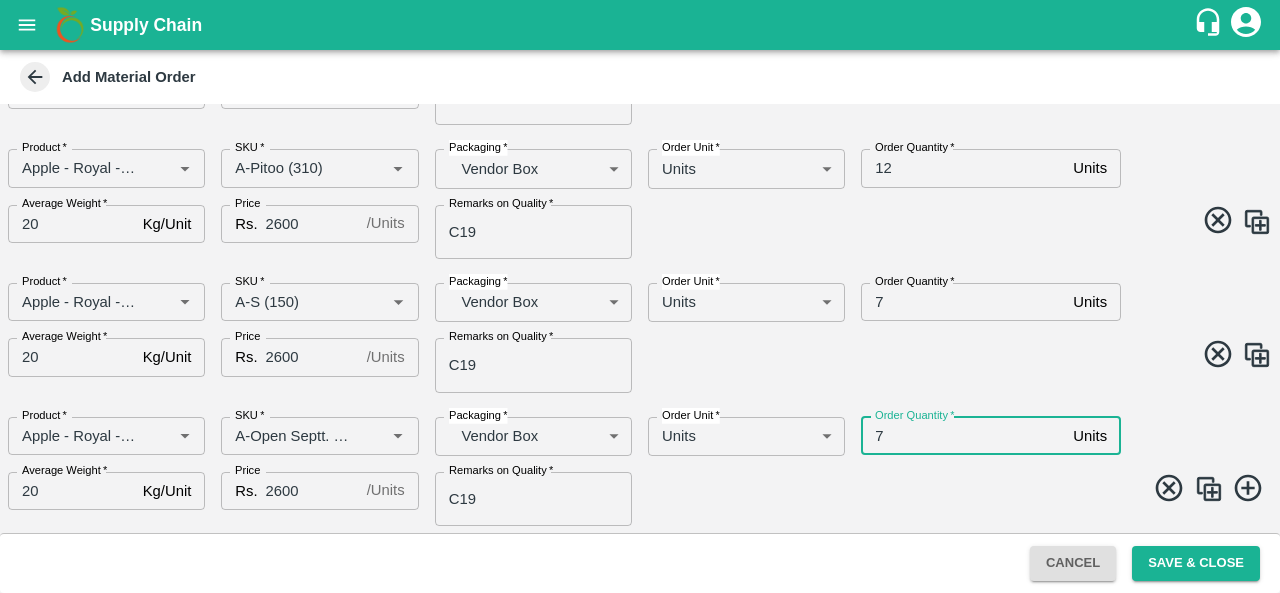 click on "7" at bounding box center (963, 436) 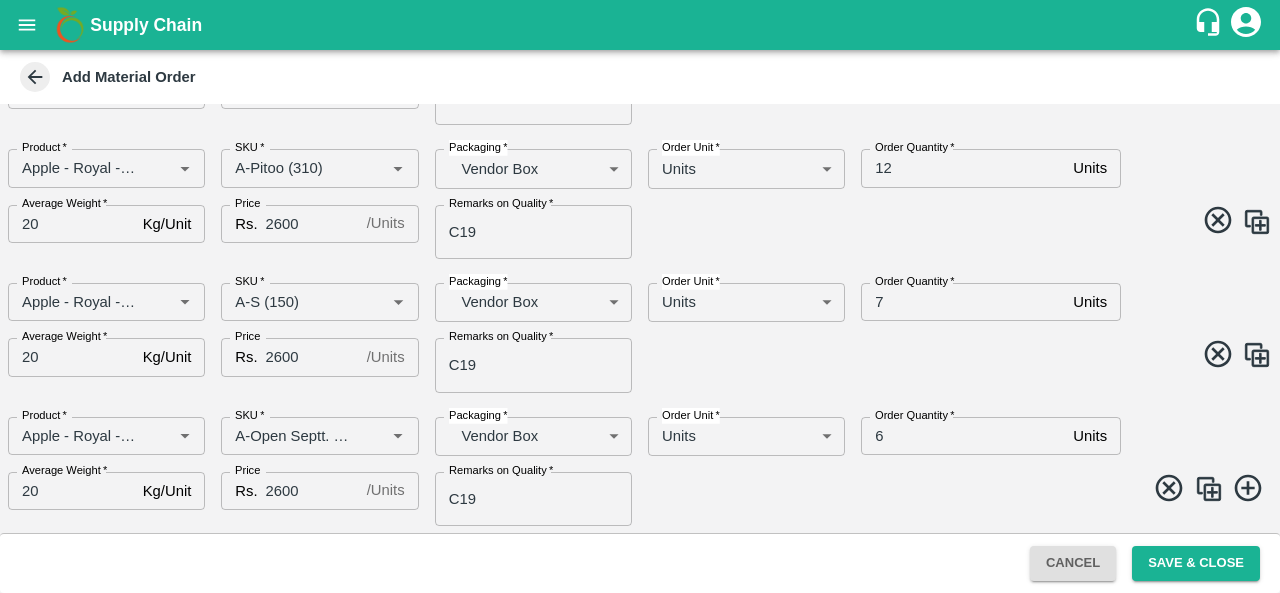 click at bounding box center (1209, 489) 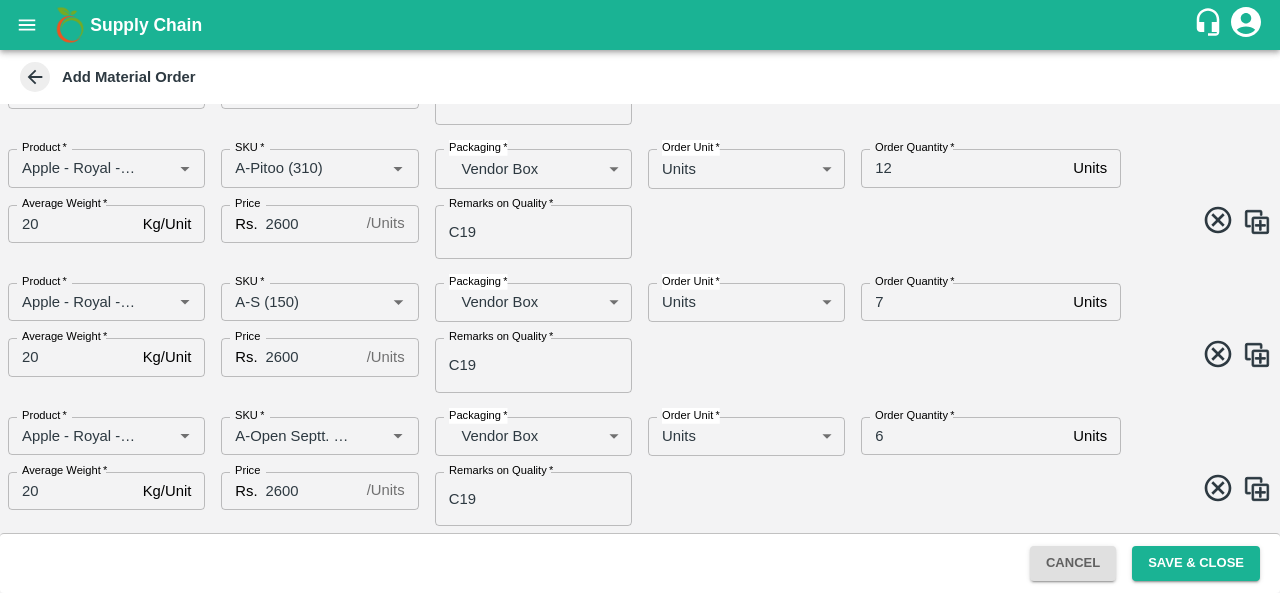 scroll, scrollTop: 1302, scrollLeft: 0, axis: vertical 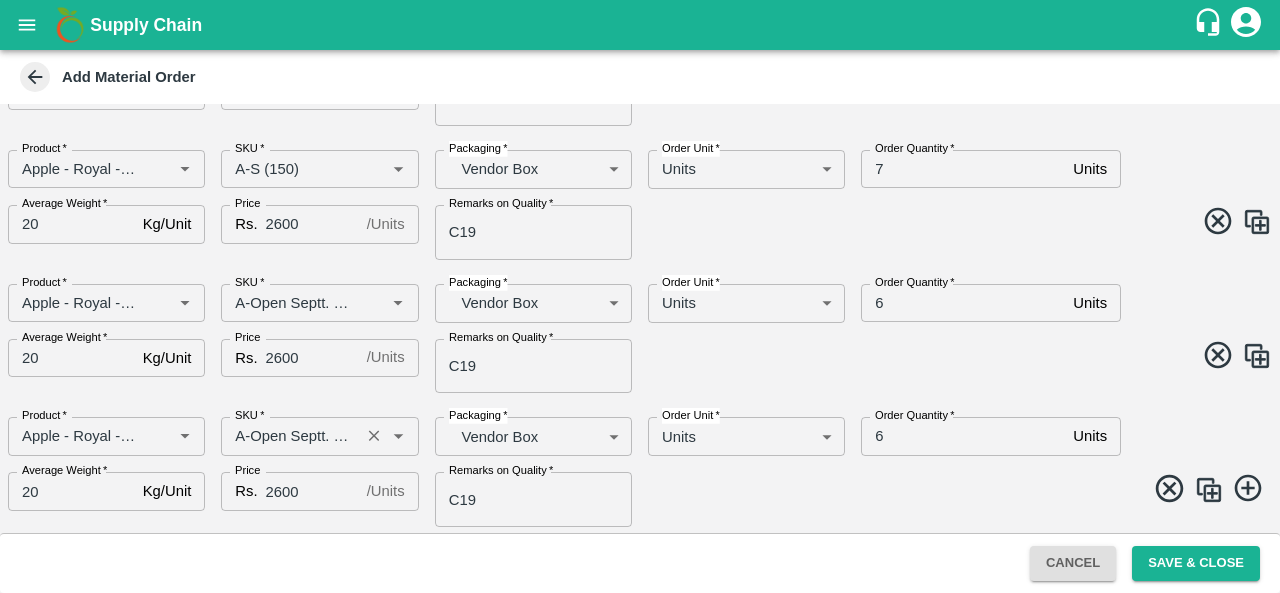 click on "SKU   *" at bounding box center (290, 436) 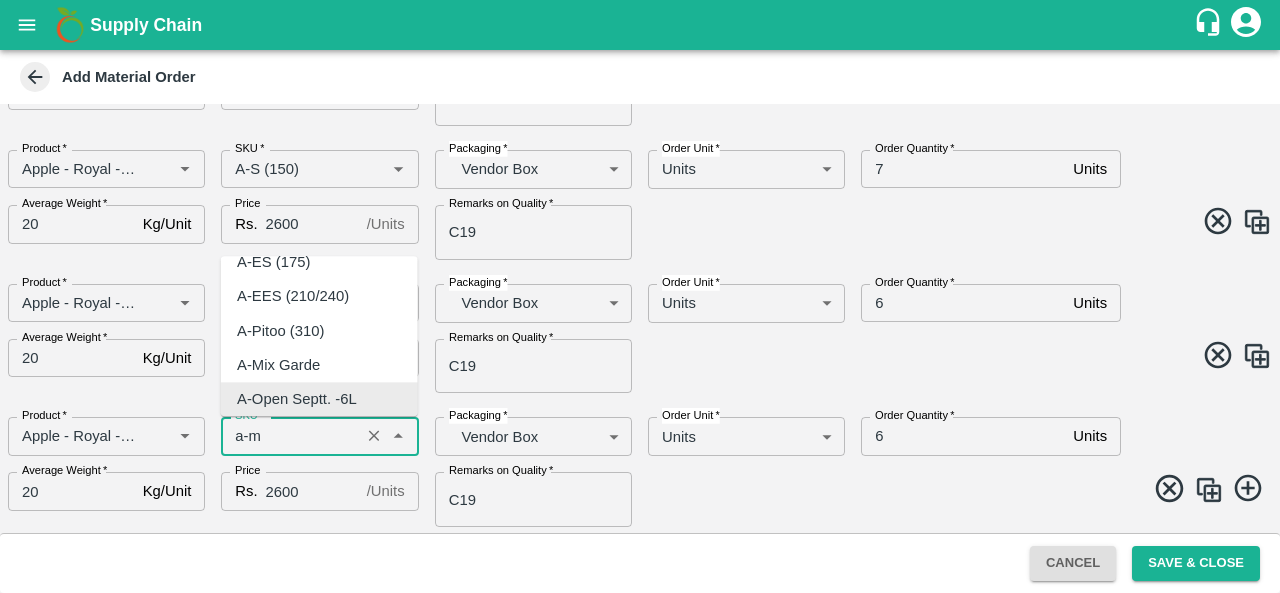 scroll, scrollTop: 0, scrollLeft: 0, axis: both 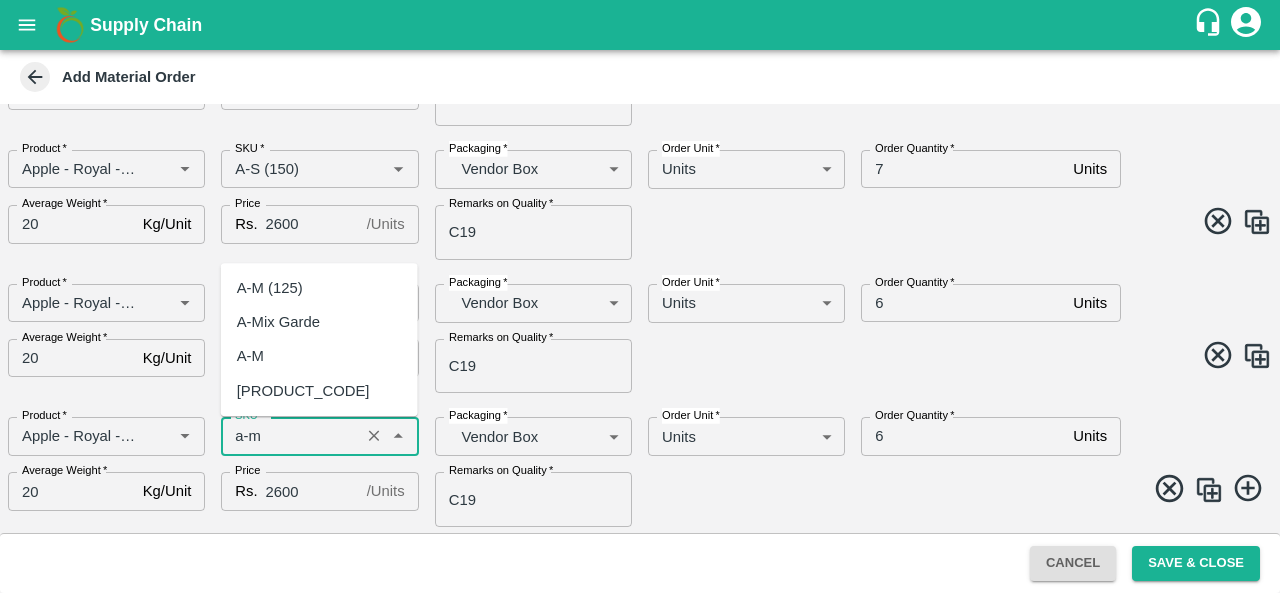 click on "A-M (125)" at bounding box center (270, 288) 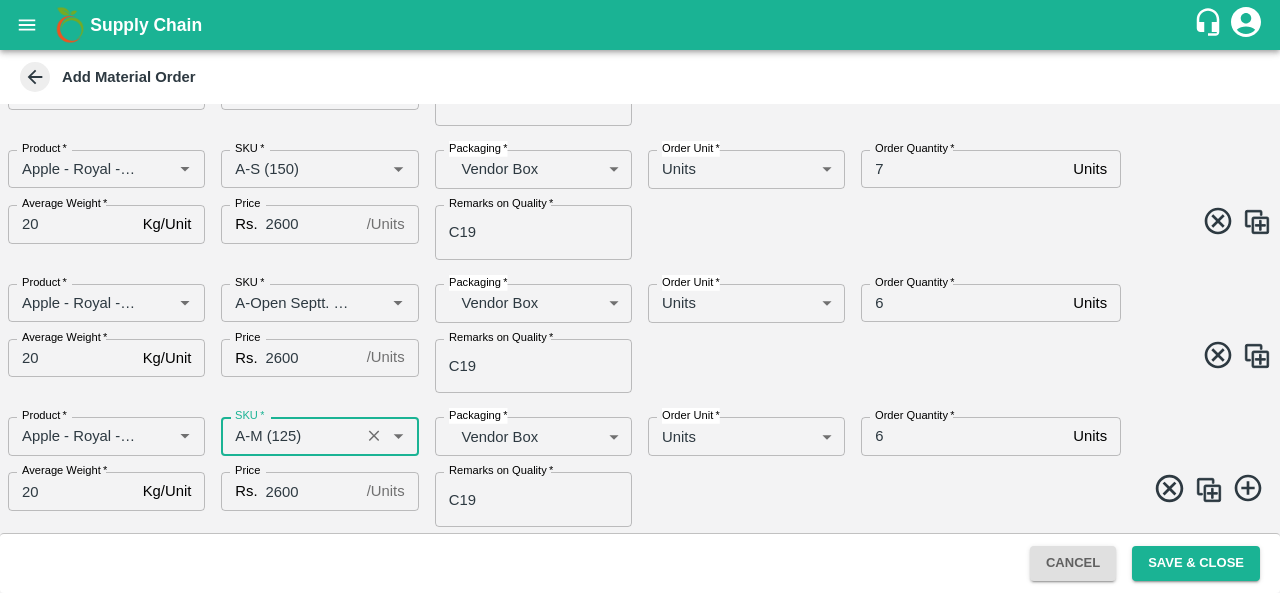 click on "6" at bounding box center (963, 436) 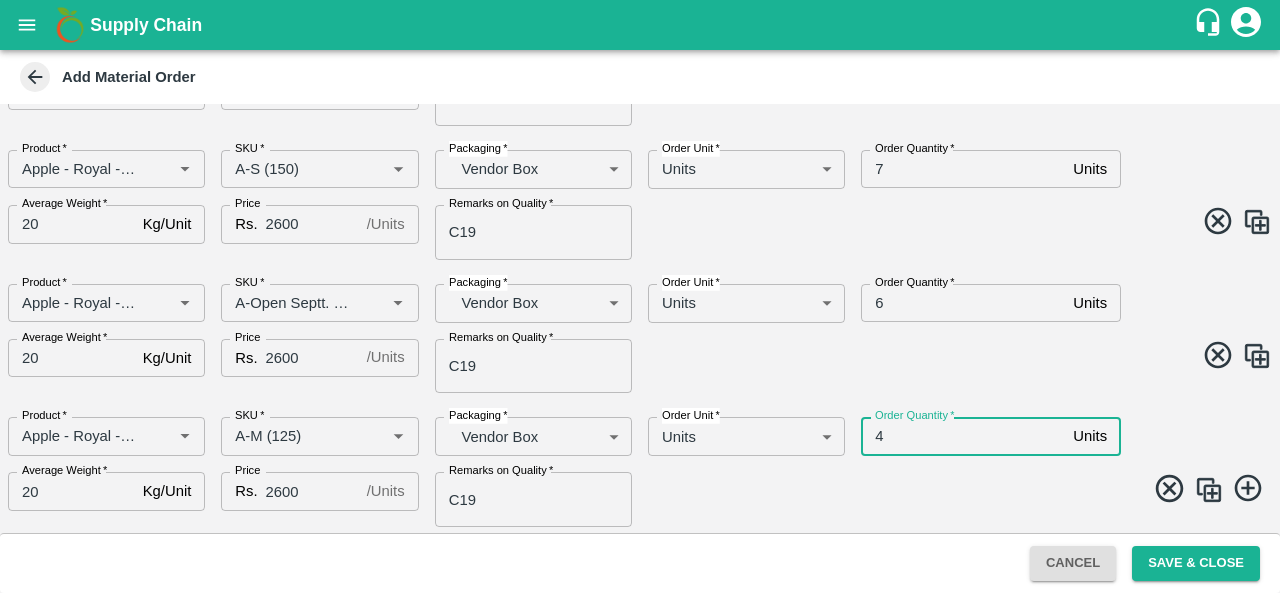 click at bounding box center (1209, 490) 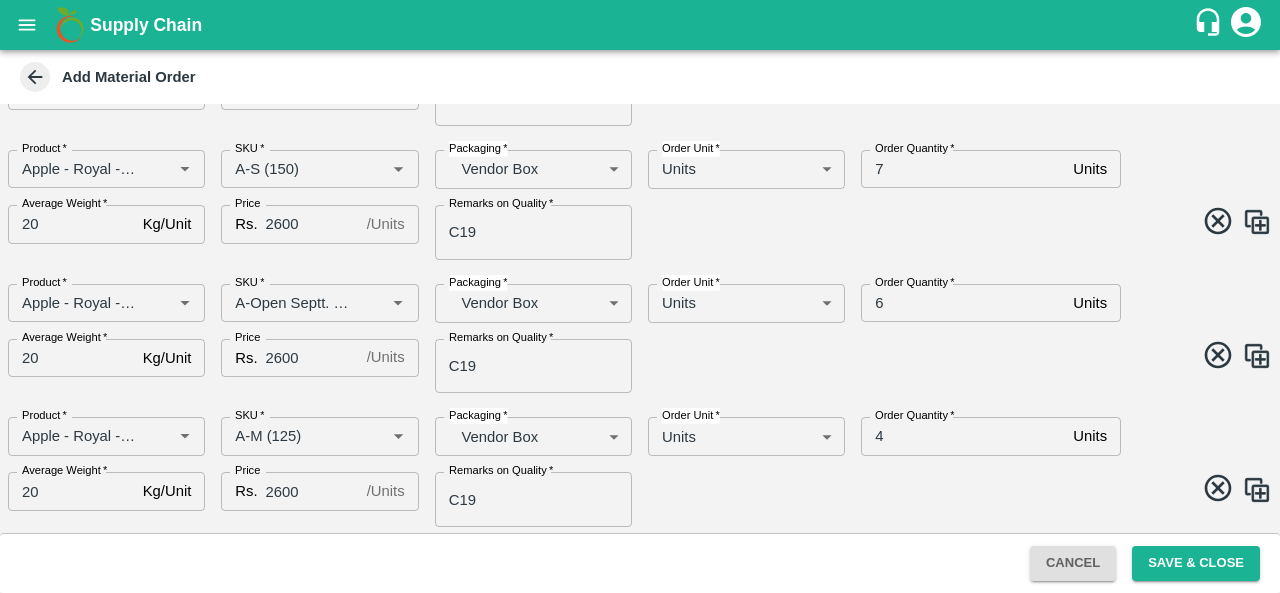 scroll, scrollTop: 1436, scrollLeft: 0, axis: vertical 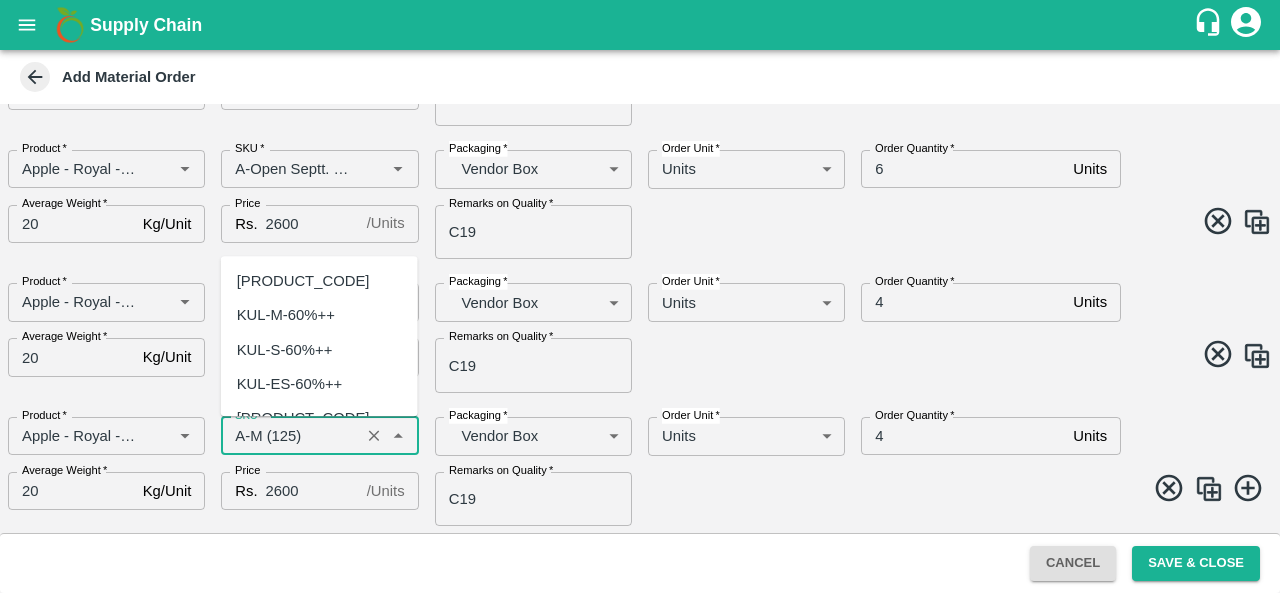 click on "SKU   *" at bounding box center (290, 436) 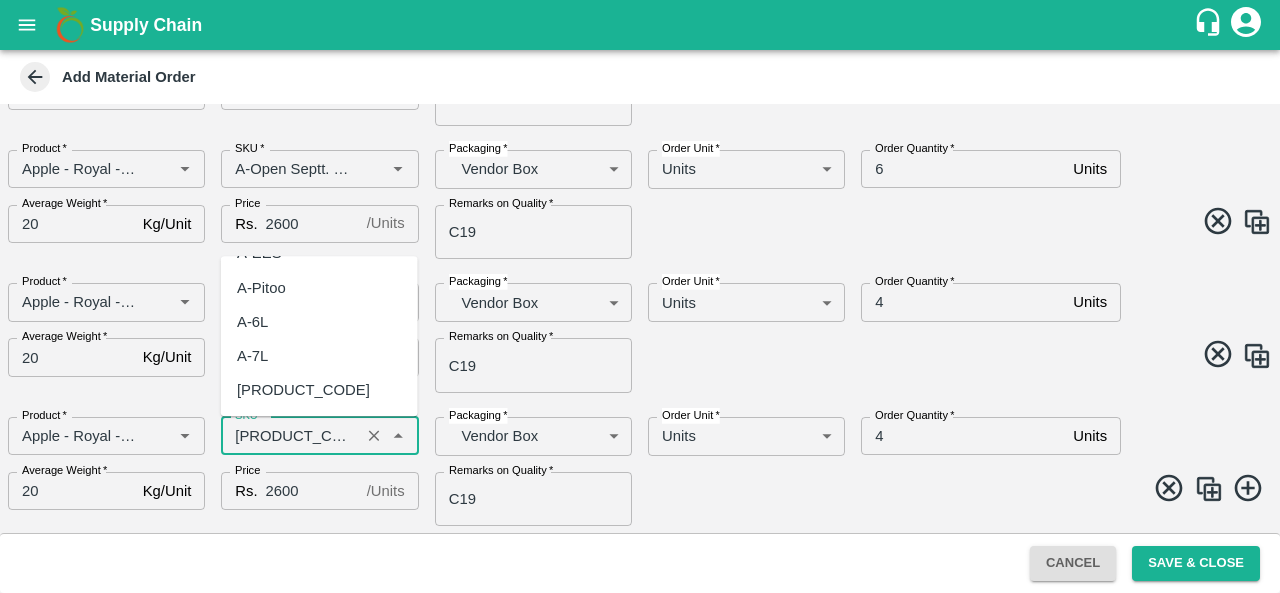 scroll, scrollTop: 0, scrollLeft: 0, axis: both 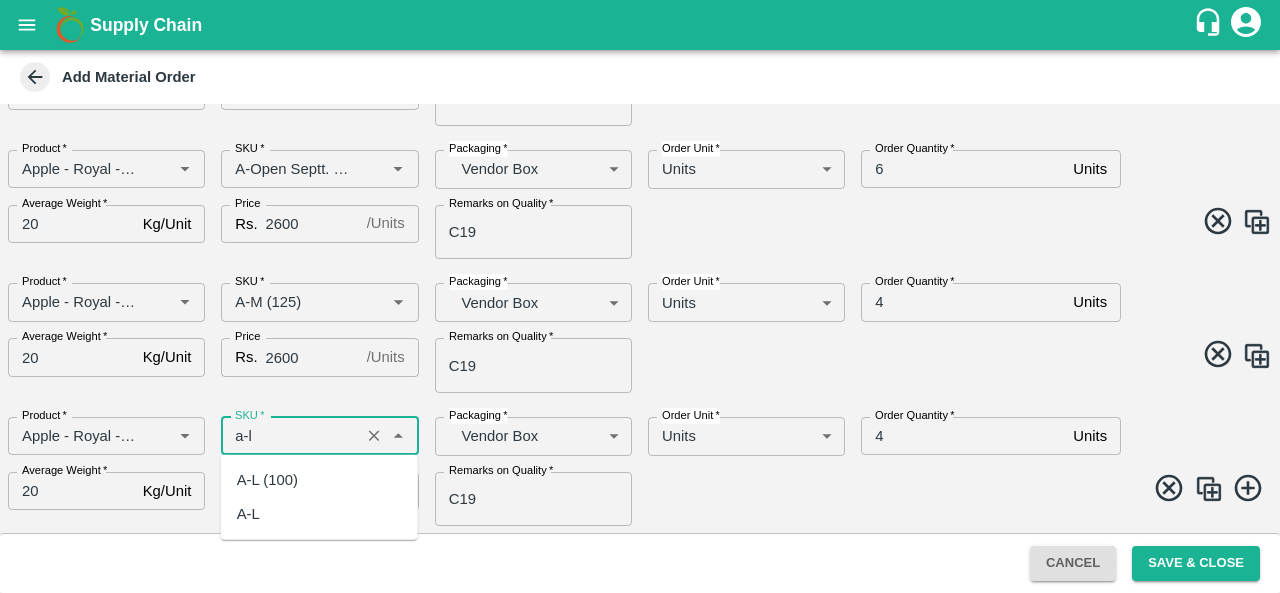 click on "A-L (100)" at bounding box center [319, 480] 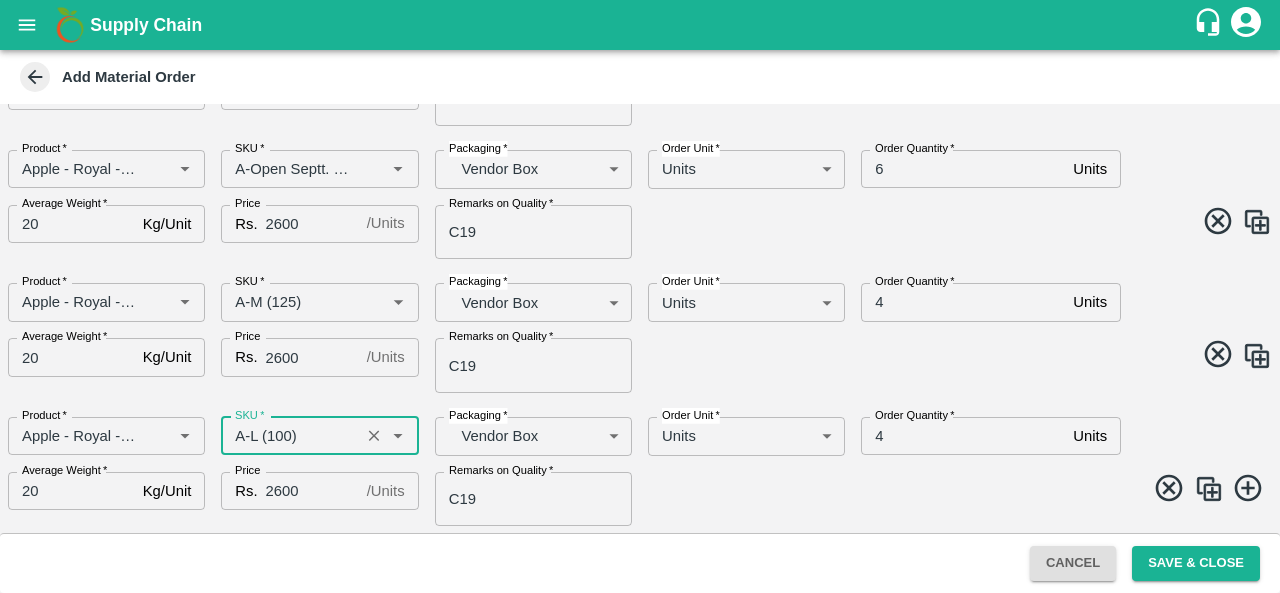 click on "4" at bounding box center [963, 436] 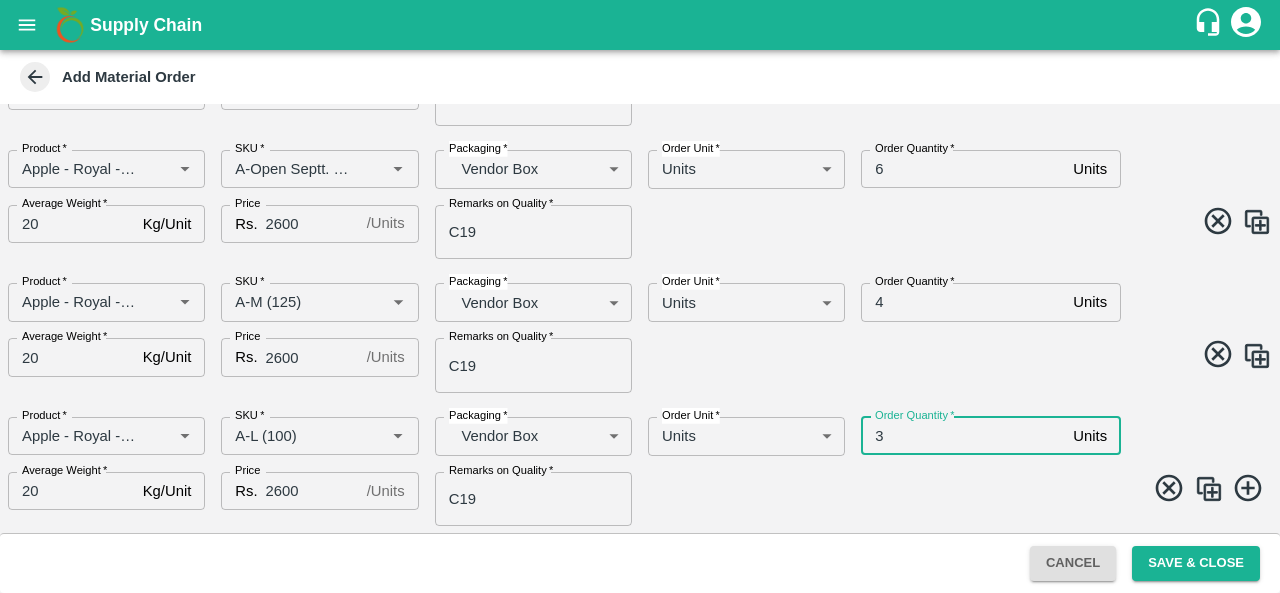 click at bounding box center (1209, 489) 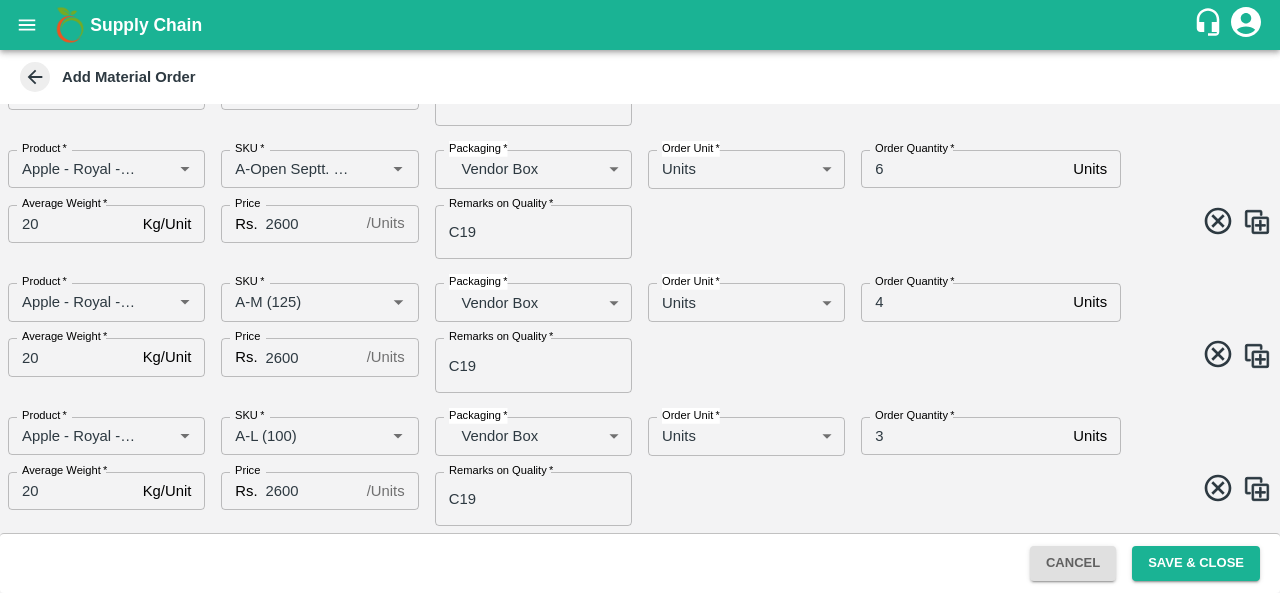 scroll, scrollTop: 1570, scrollLeft: 0, axis: vertical 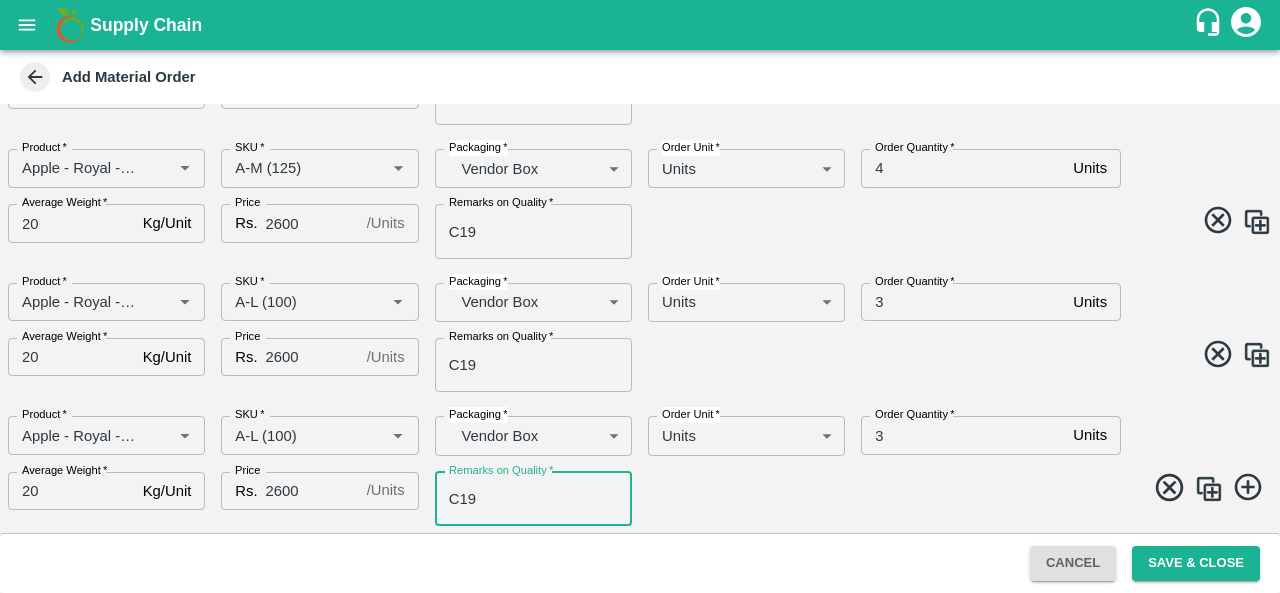 click on "C19" at bounding box center (533, 499) 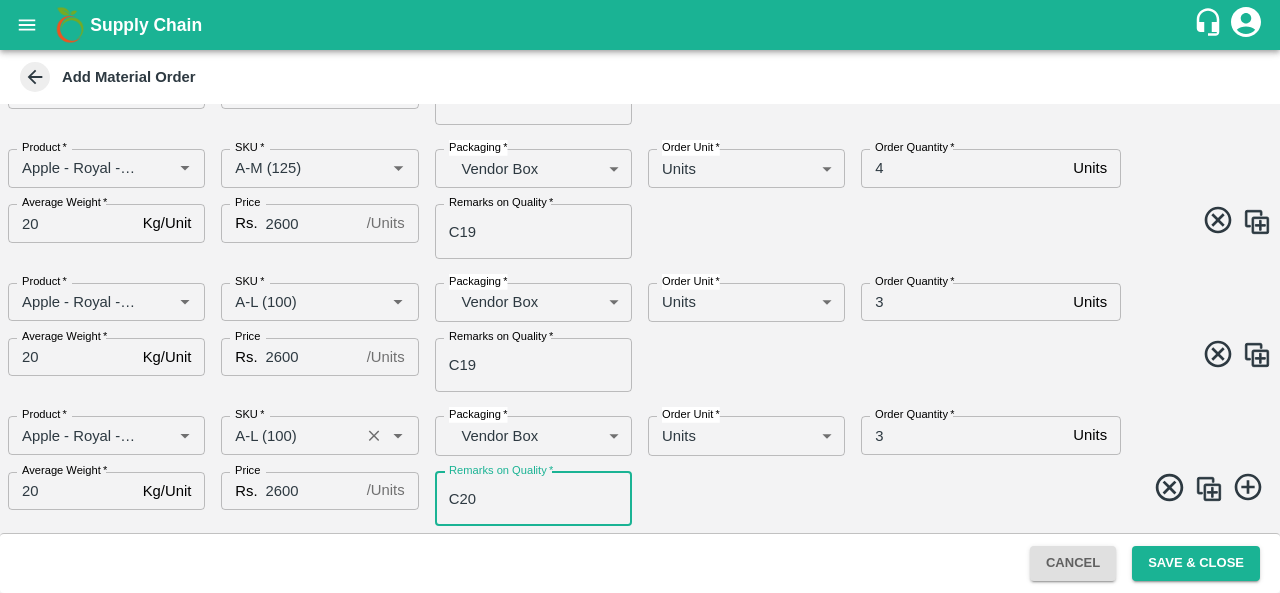 click on "SKU   *" at bounding box center (290, 435) 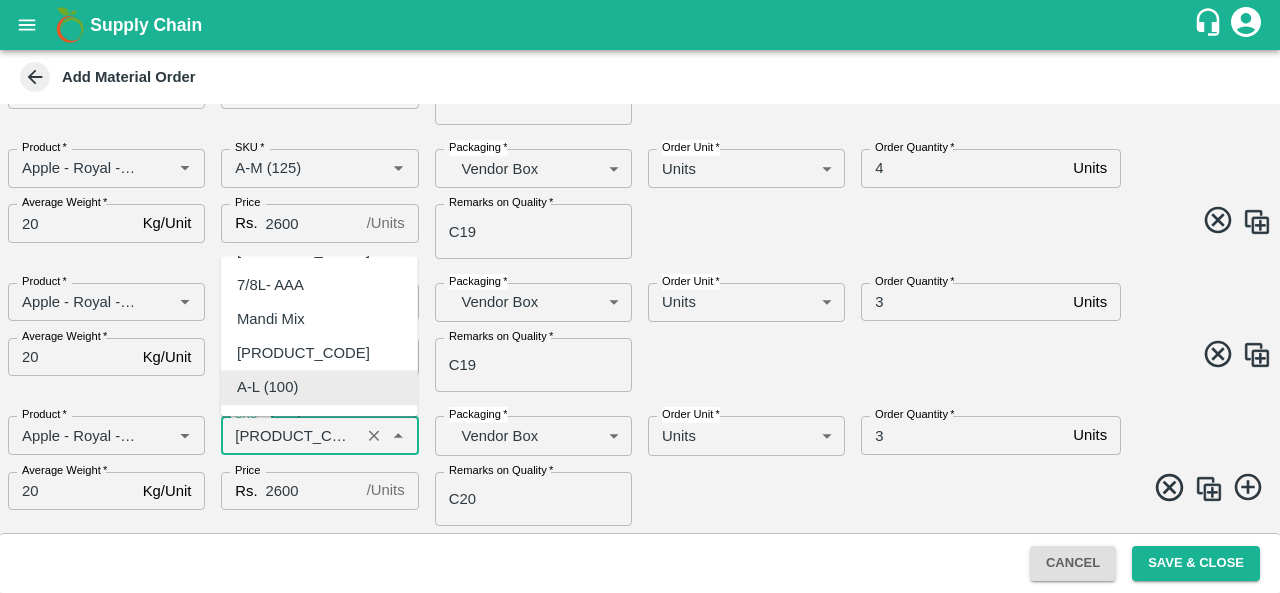 scroll, scrollTop: 0, scrollLeft: 0, axis: both 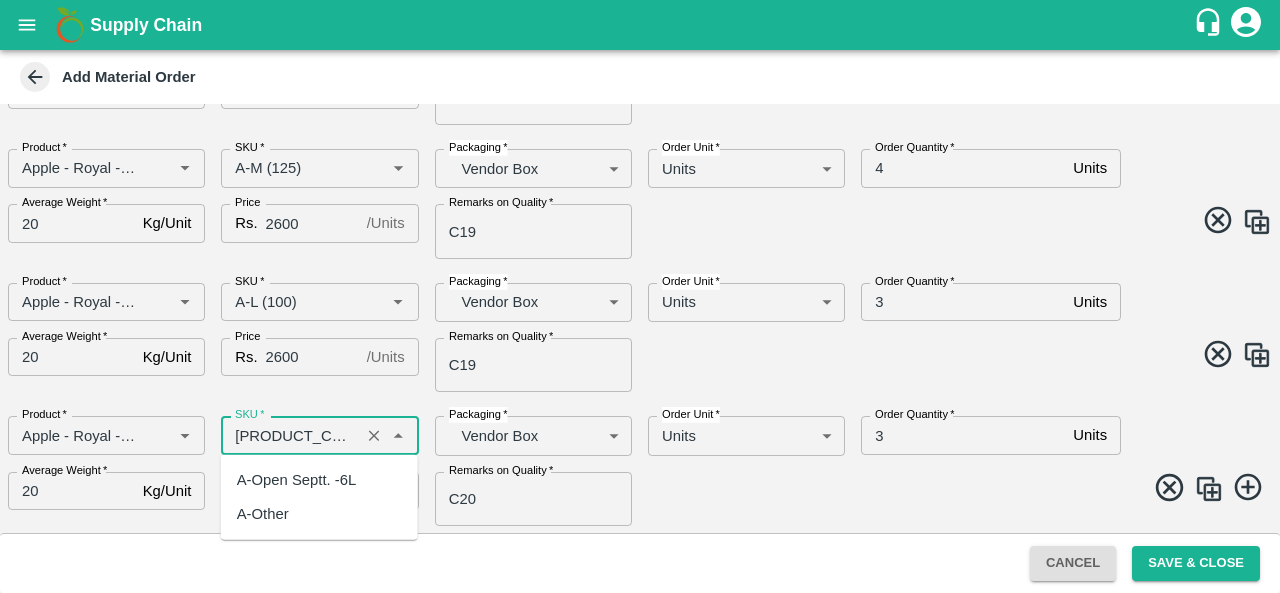 click on "A-Open Septt. -6L" at bounding box center [297, 480] 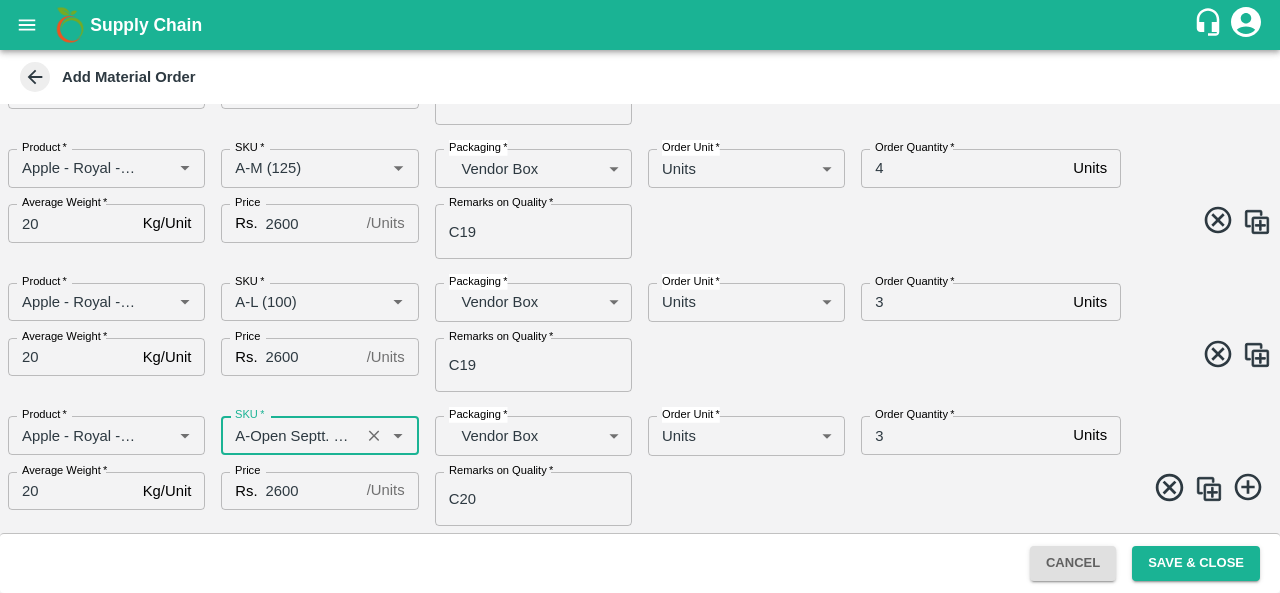 click on "3" at bounding box center (963, 435) 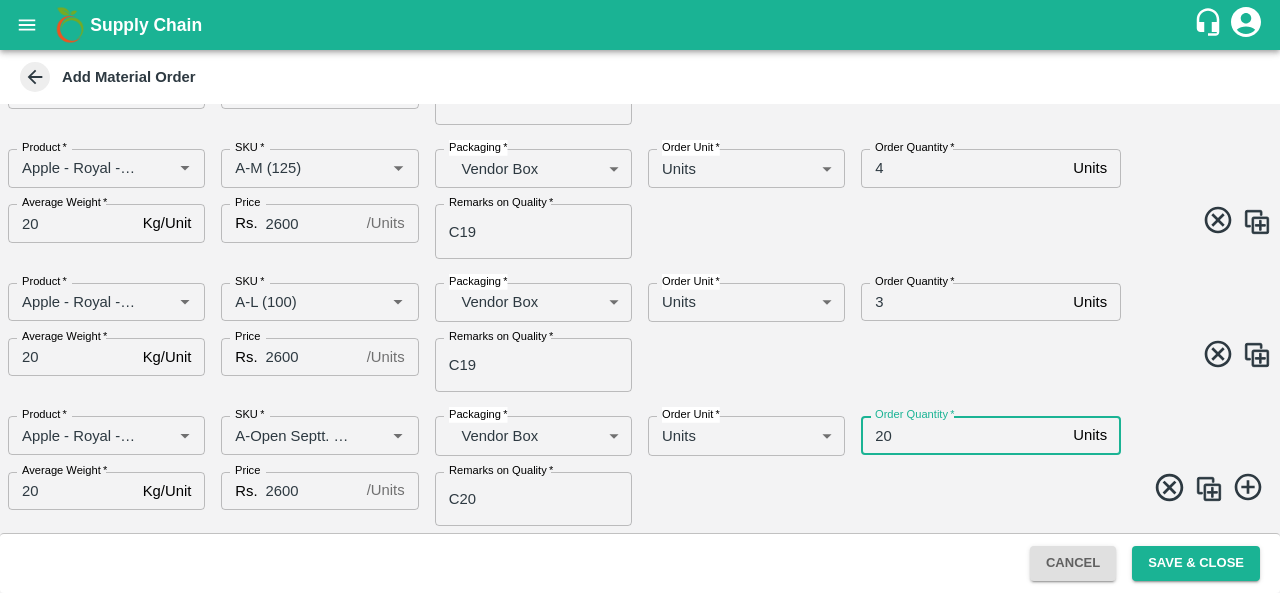 click at bounding box center (1209, 489) 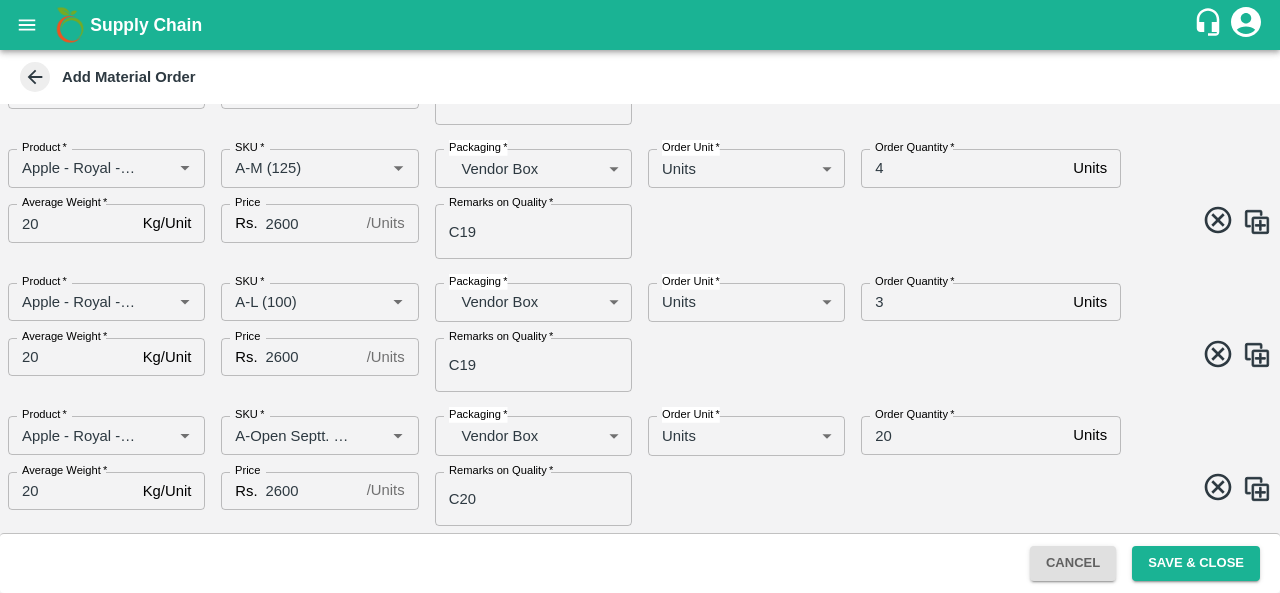 scroll, scrollTop: 1704, scrollLeft: 0, axis: vertical 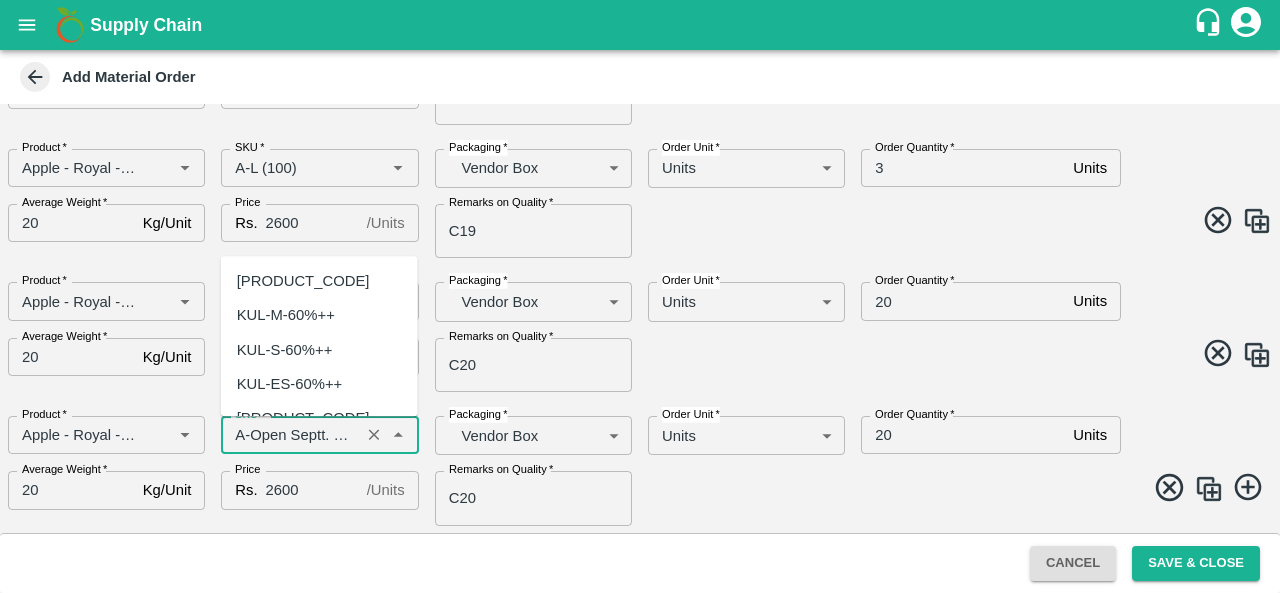 click on "SKU   *" at bounding box center [290, 435] 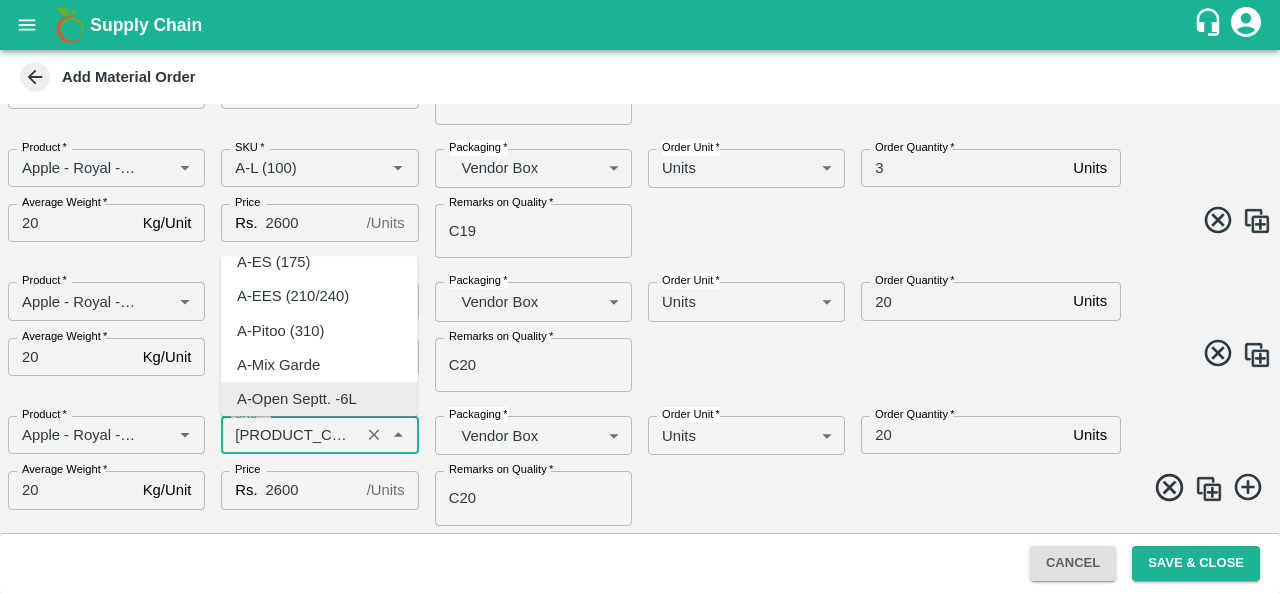 scroll, scrollTop: 0, scrollLeft: 0, axis: both 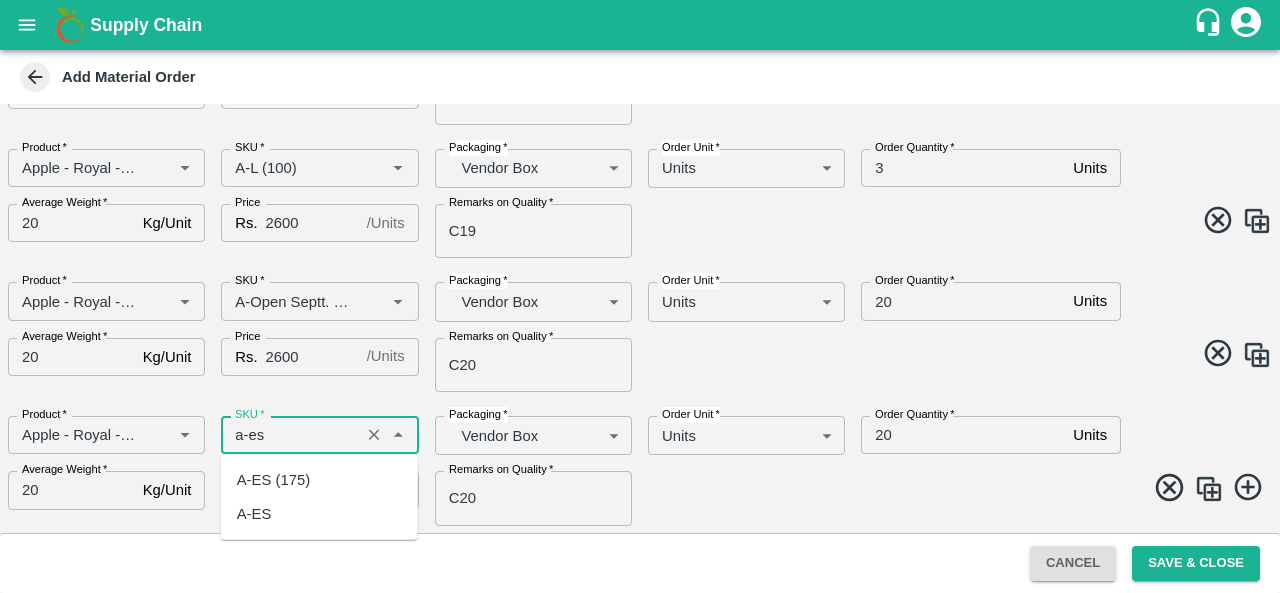 click on "A-ES (175)" at bounding box center [319, 480] 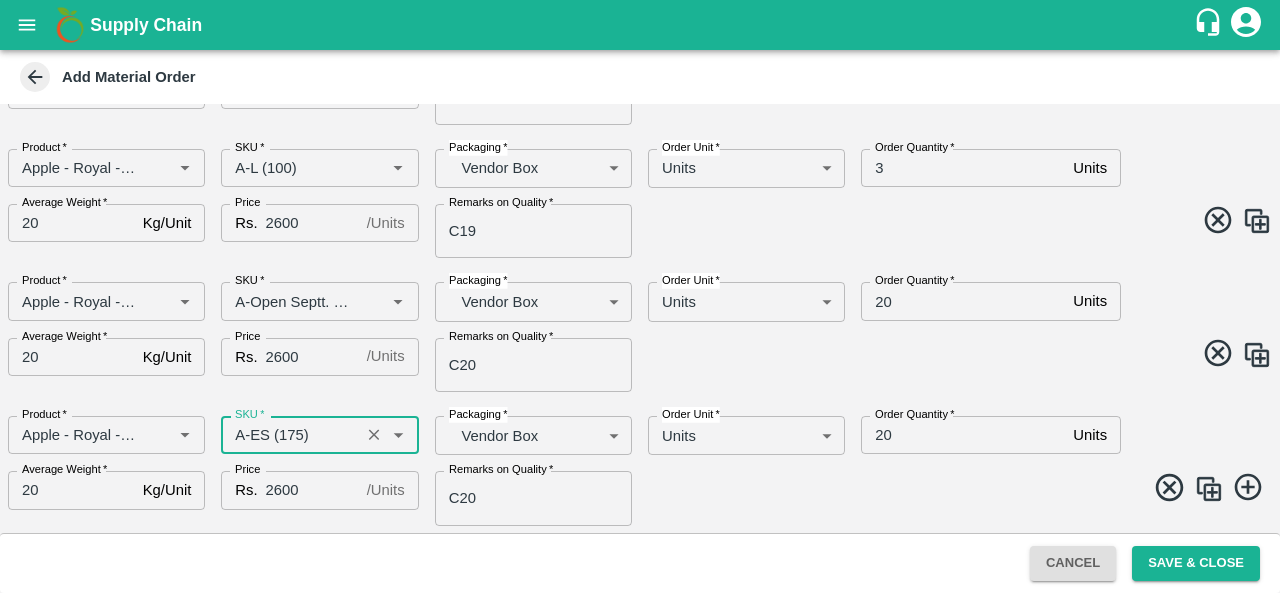 click at bounding box center [1209, 489] 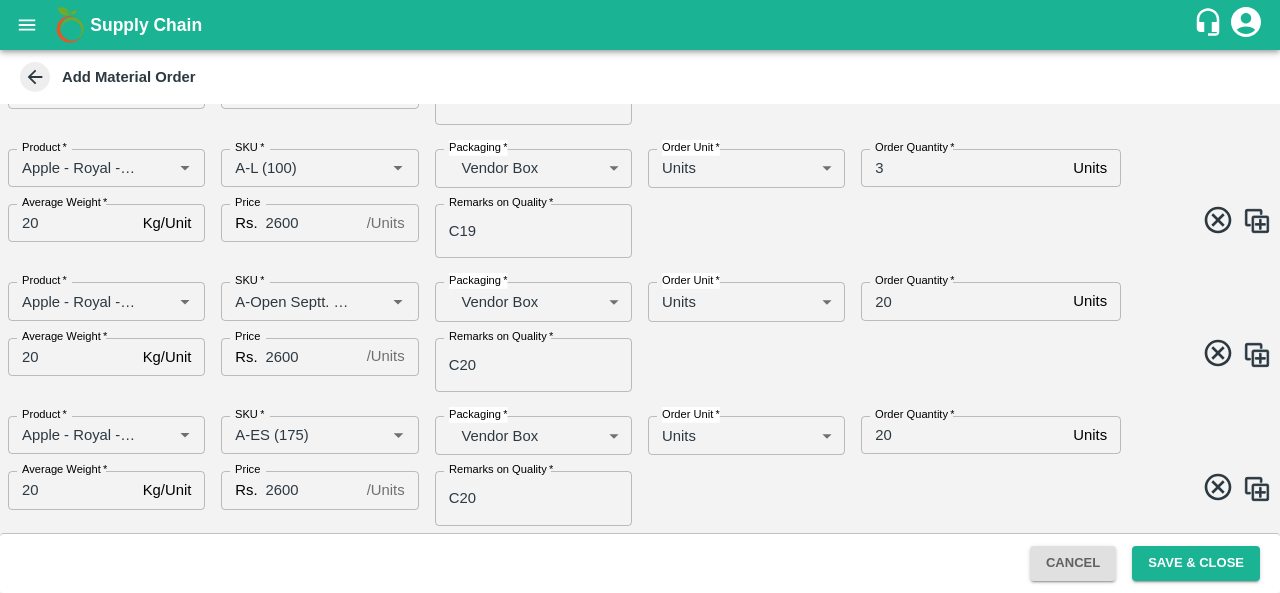 scroll, scrollTop: 1837, scrollLeft: 0, axis: vertical 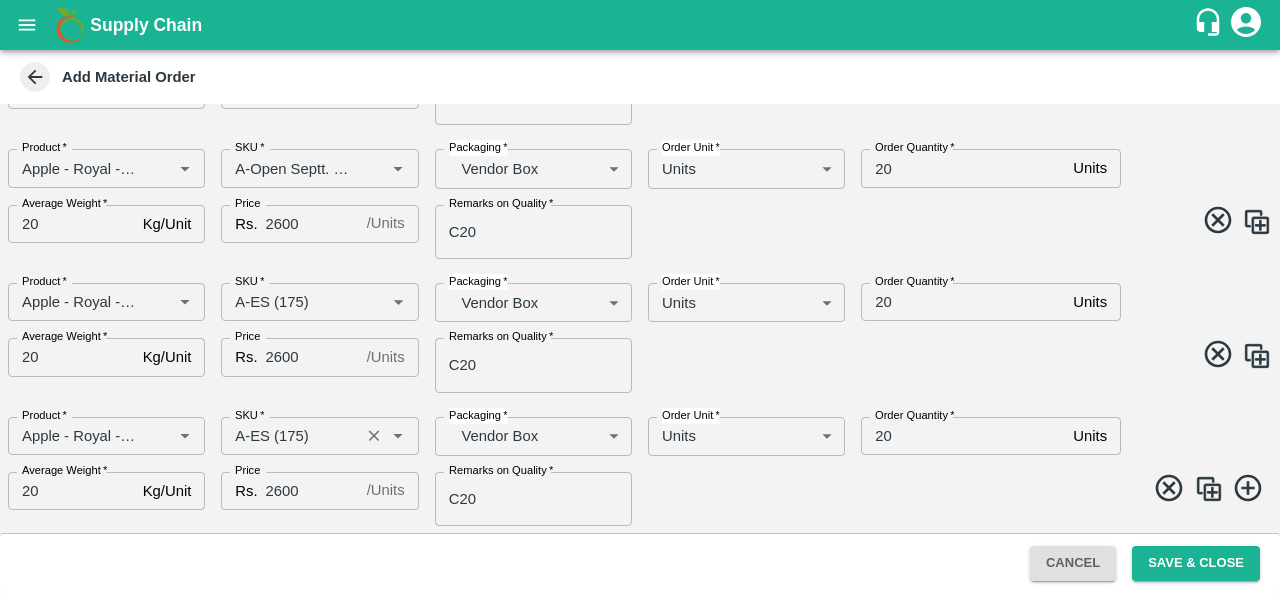 click on "SKU   *" at bounding box center [290, 436] 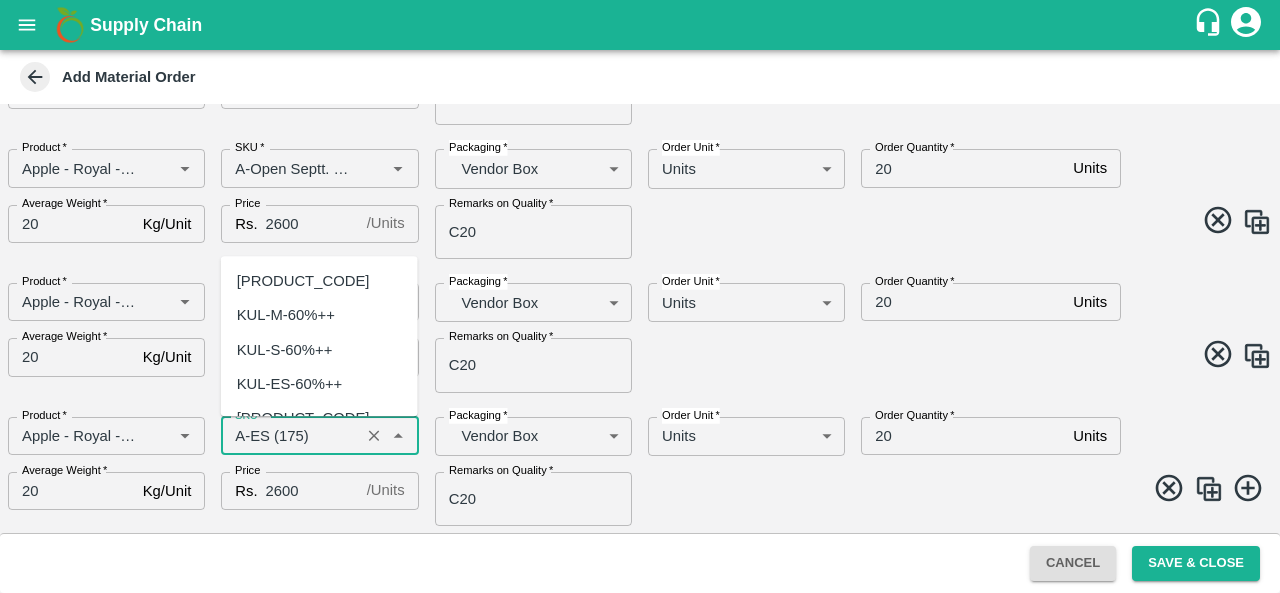 scroll, scrollTop: 16702, scrollLeft: 0, axis: vertical 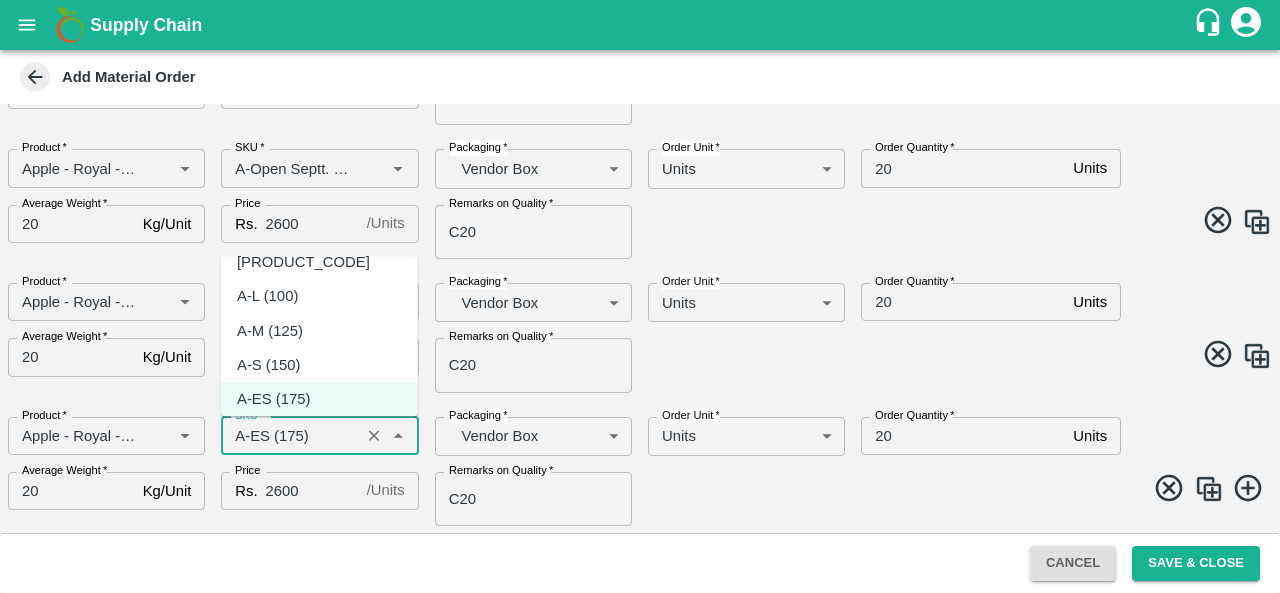 click on "20" at bounding box center (963, 302) 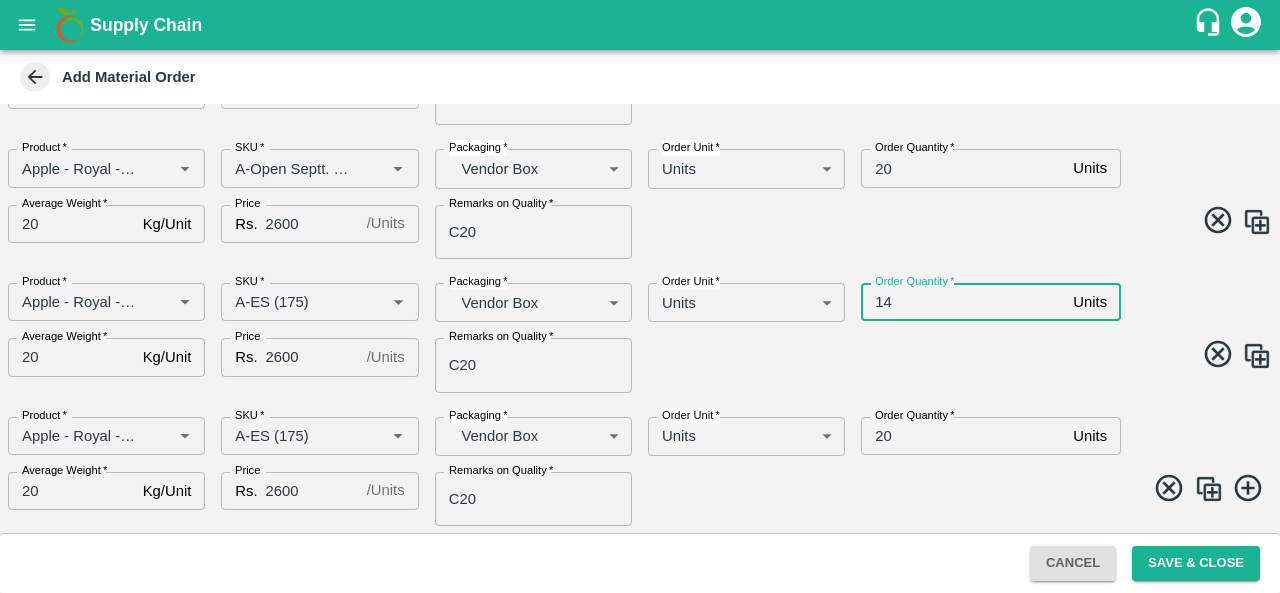 click on "20" at bounding box center (963, 436) 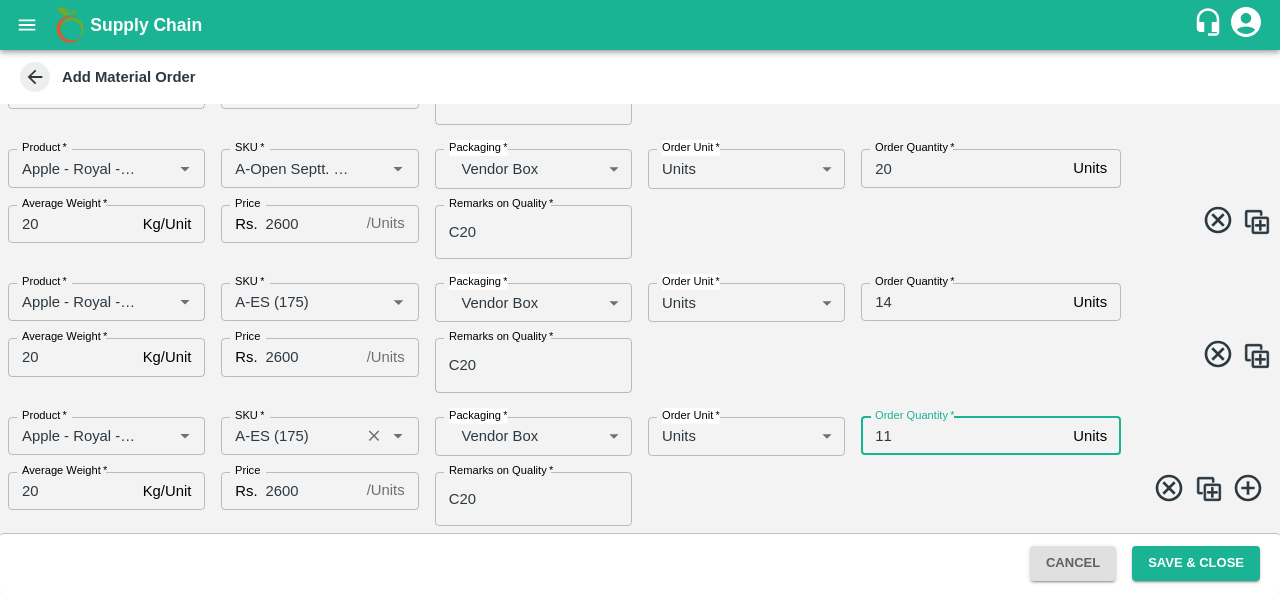 click on "SKU   *" at bounding box center [290, 436] 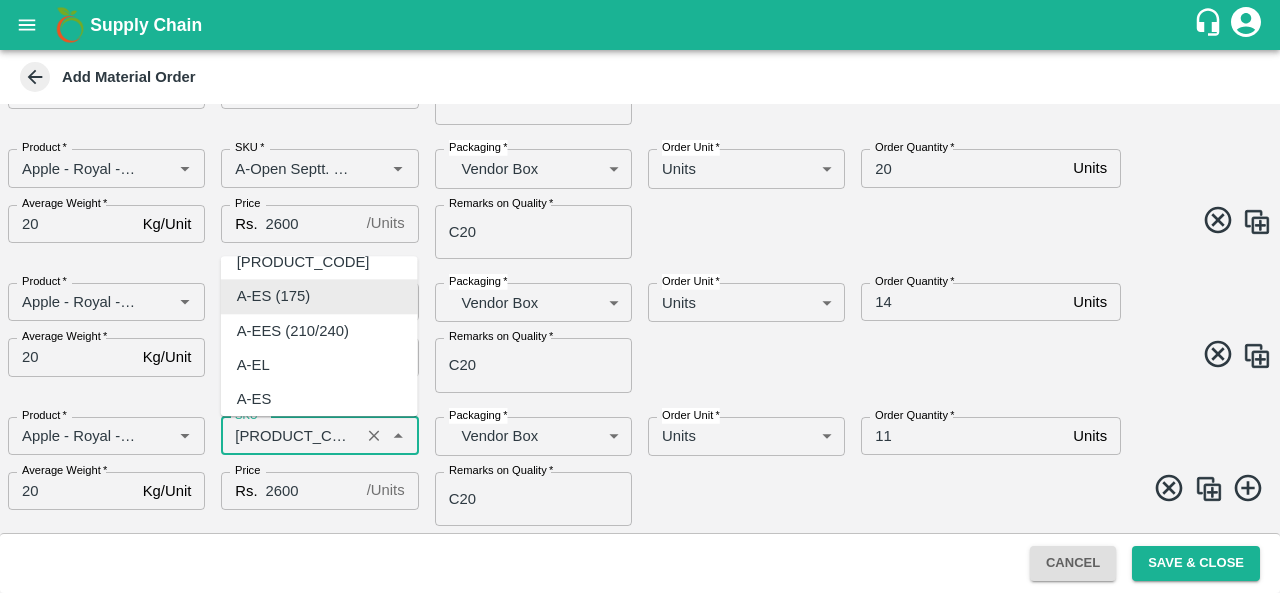scroll, scrollTop: 0, scrollLeft: 0, axis: both 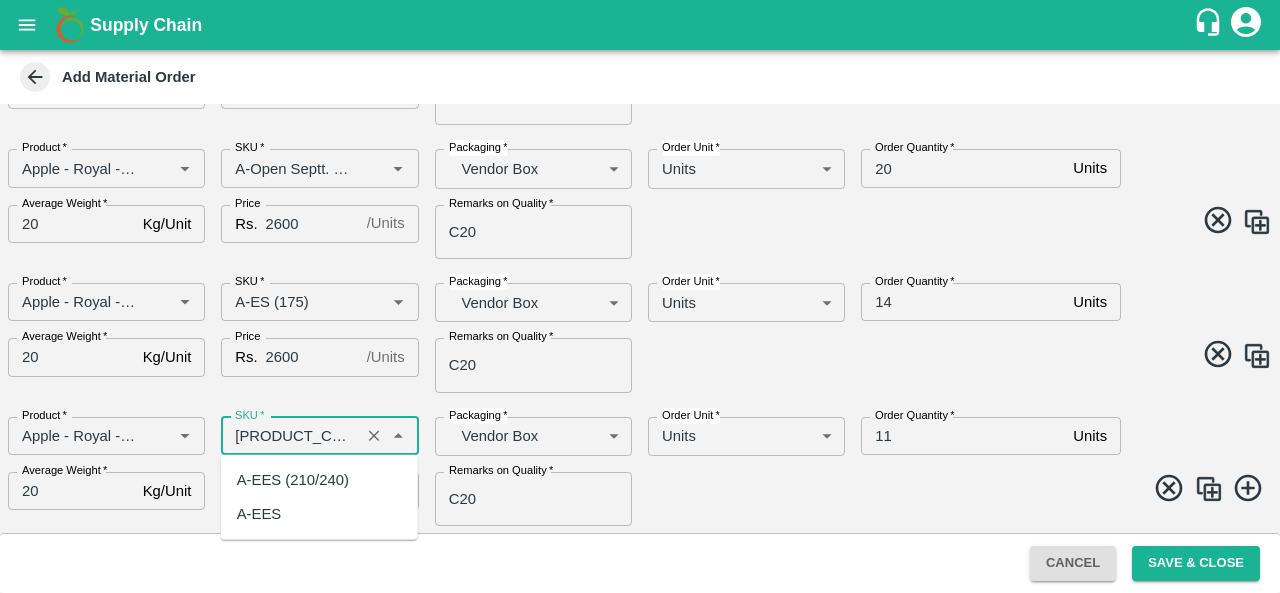 click on "A-EES (210/240)" at bounding box center (293, 480) 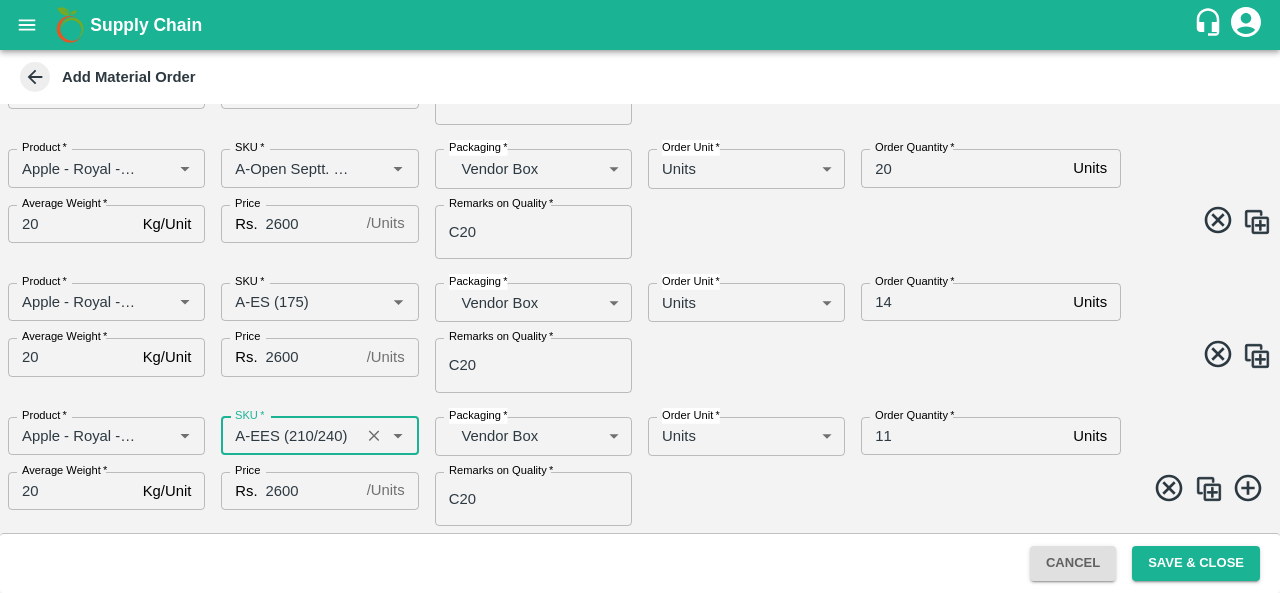 click at bounding box center [1209, 489] 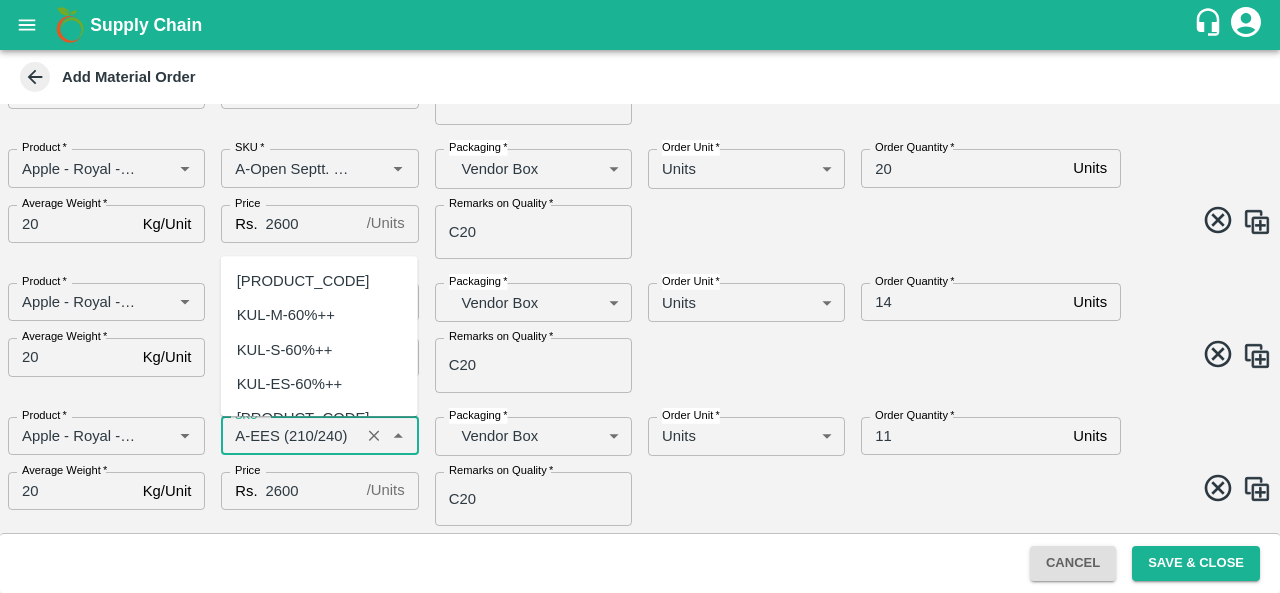click on "SKU   *" at bounding box center [290, 436] 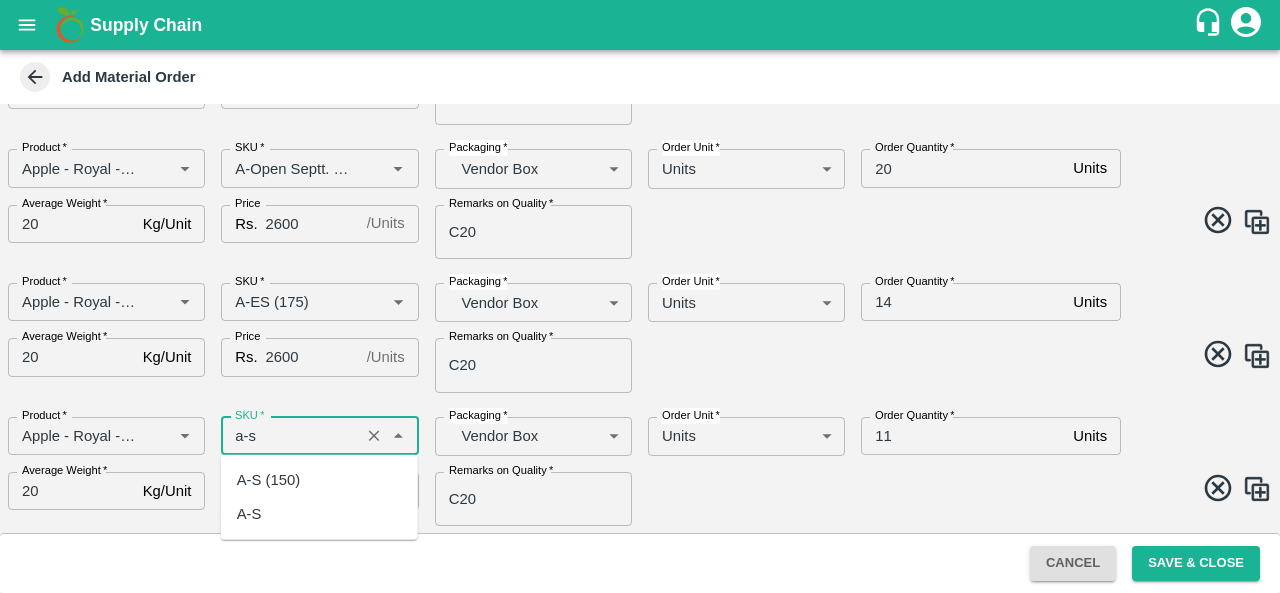 scroll, scrollTop: 0, scrollLeft: 0, axis: both 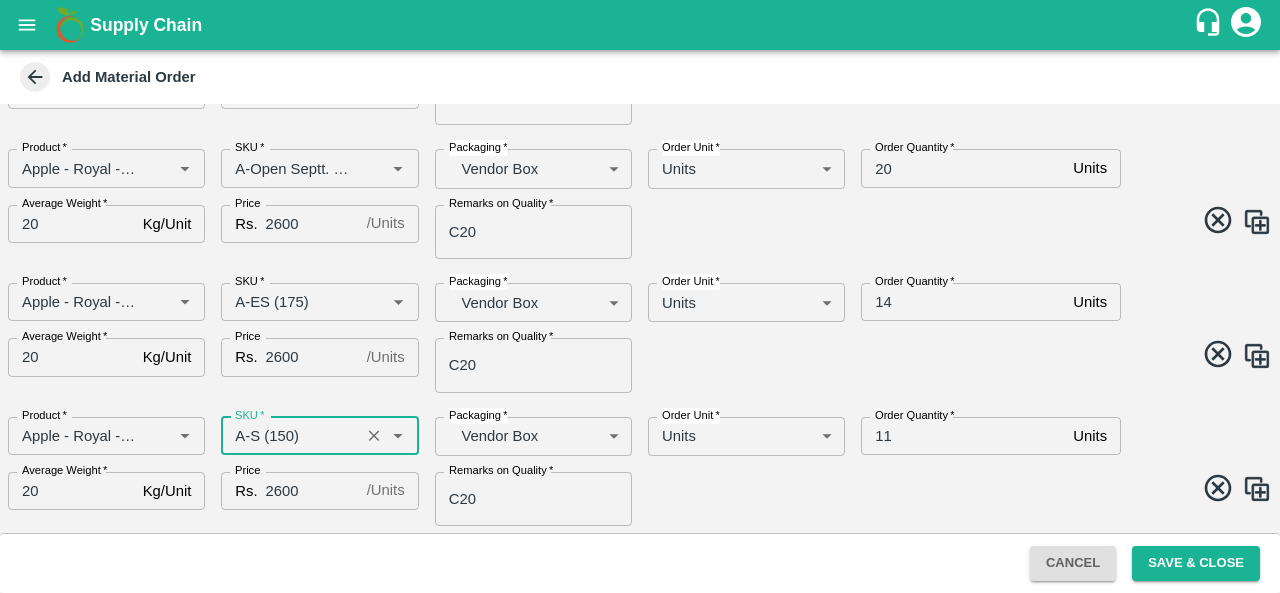 click on "11" at bounding box center (963, 436) 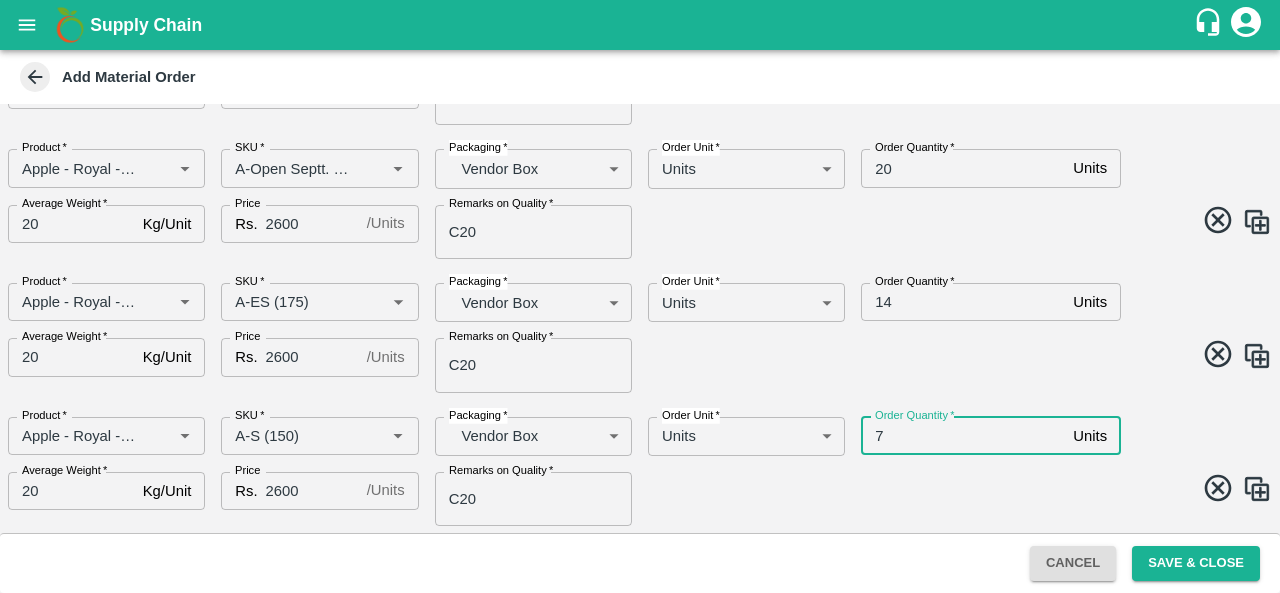 click at bounding box center (1257, 489) 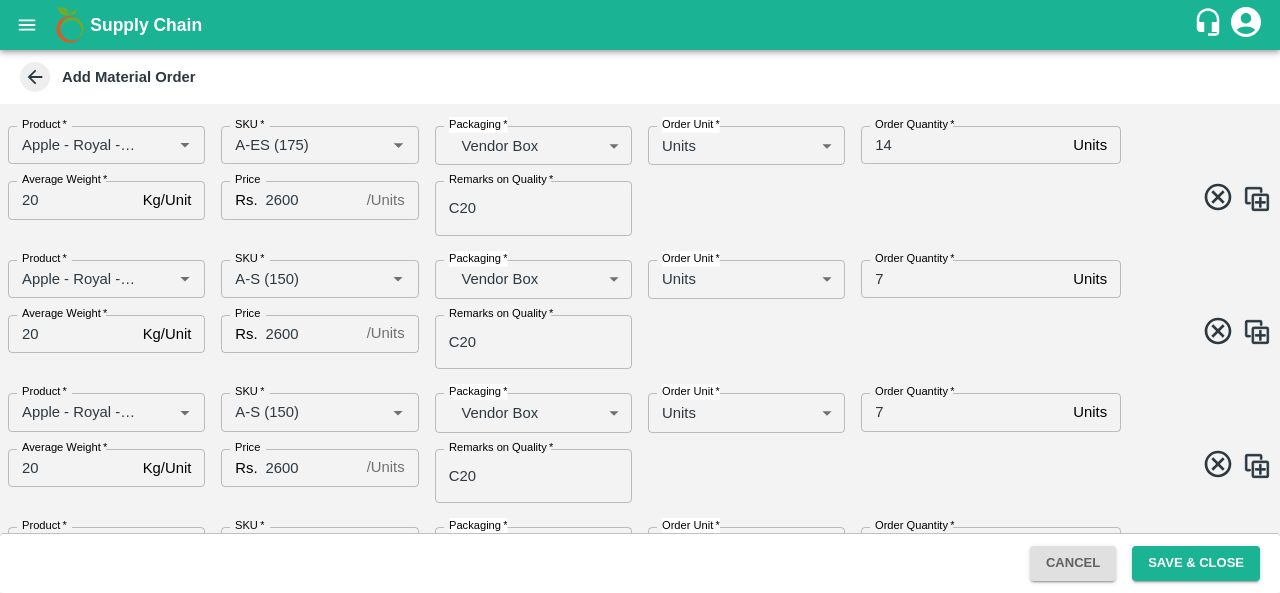 scroll, scrollTop: 1996, scrollLeft: 0, axis: vertical 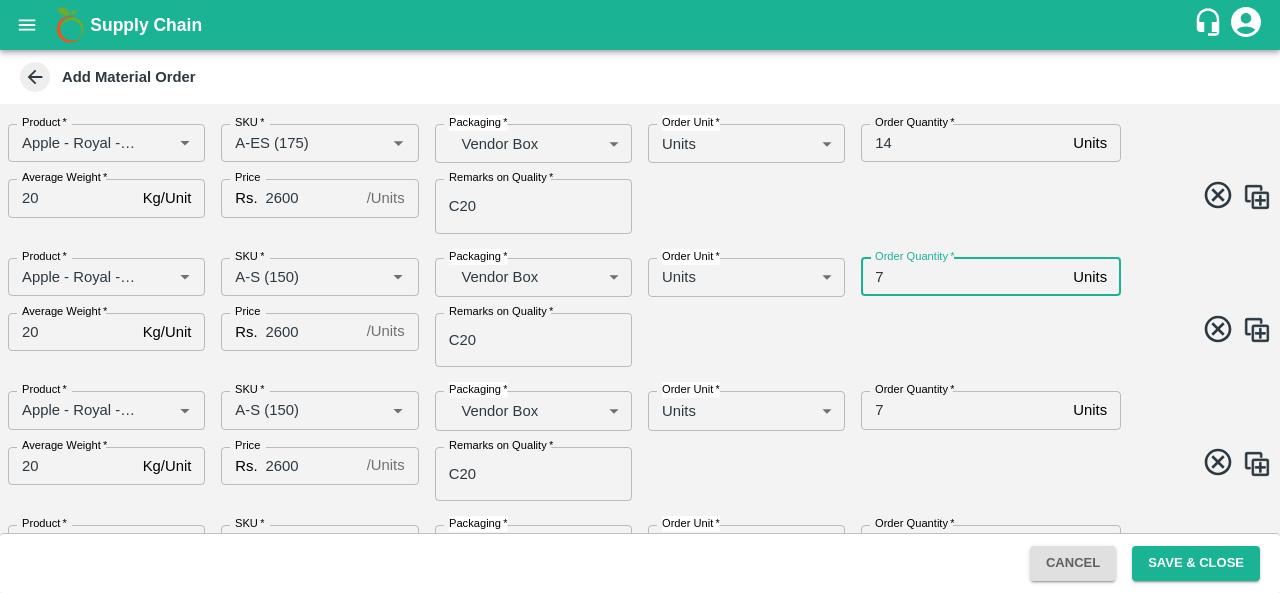 click on "7" at bounding box center [963, 277] 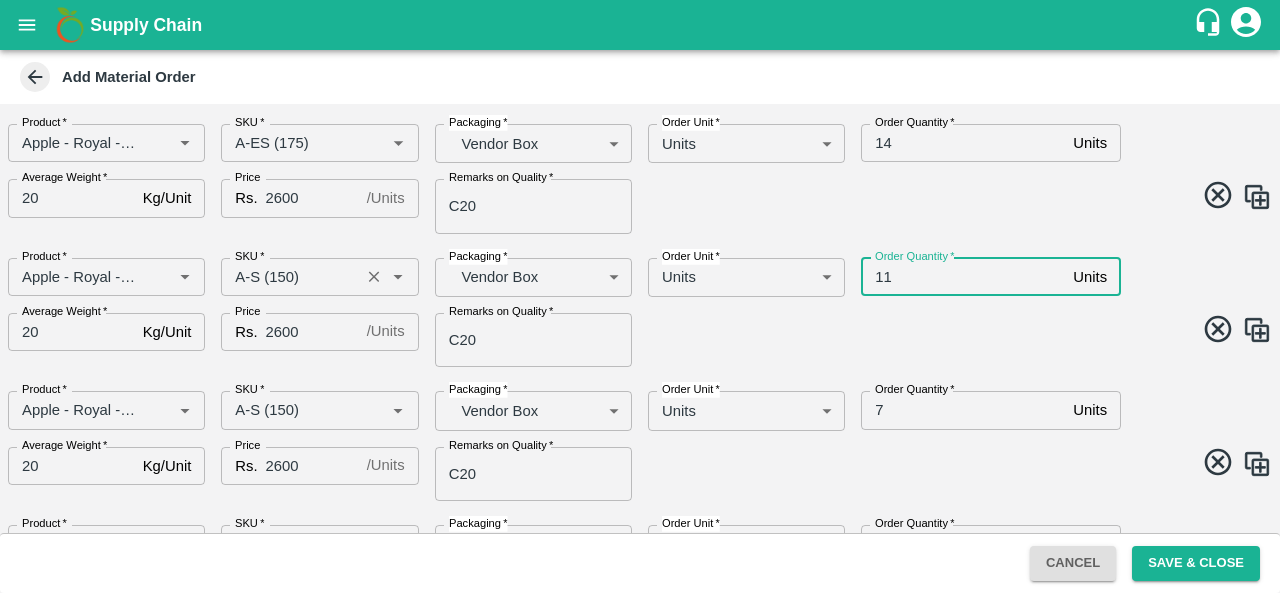 click on "SKU   *" at bounding box center [290, 277] 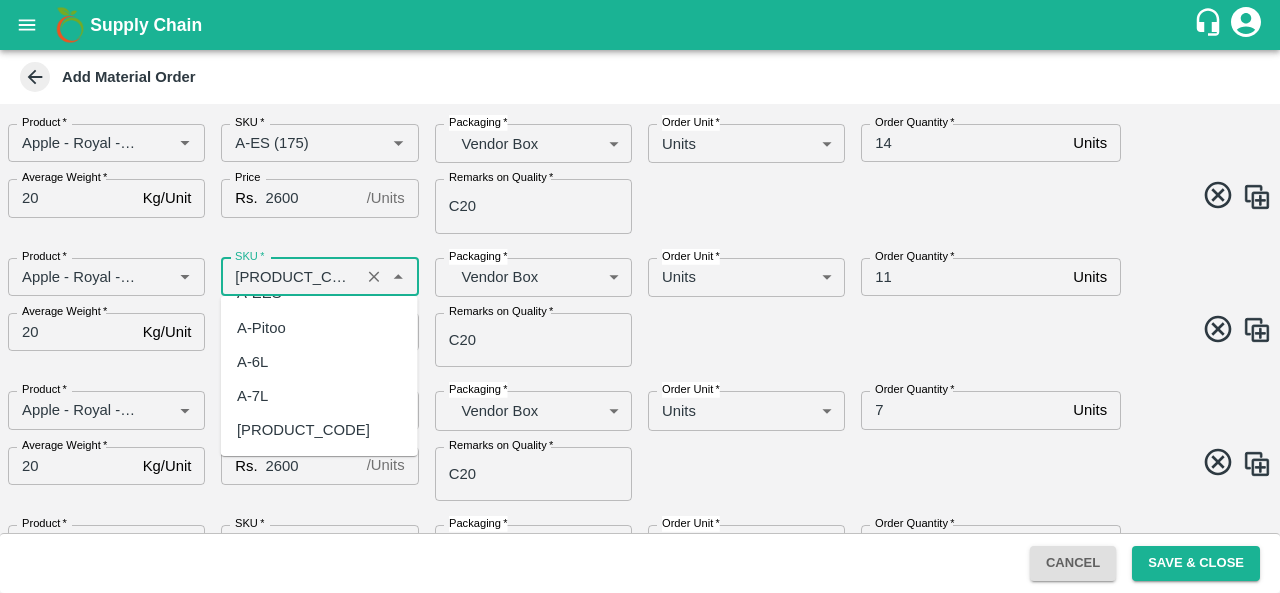 scroll, scrollTop: 0, scrollLeft: 0, axis: both 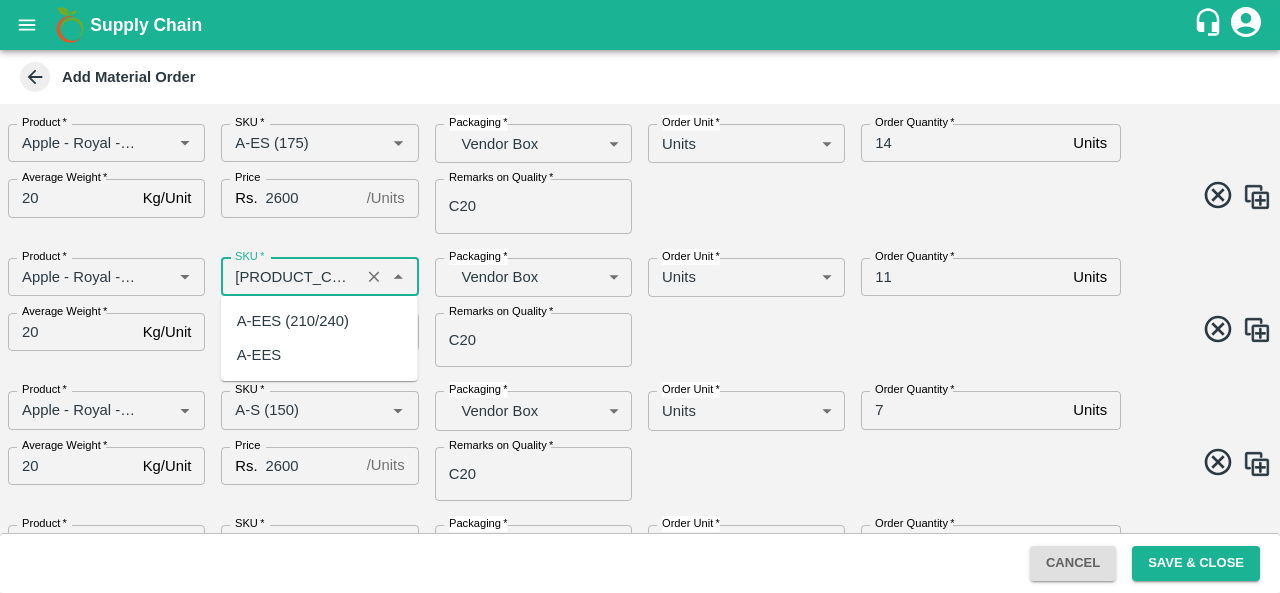 click on "A-EES (210/240)" at bounding box center [293, 321] 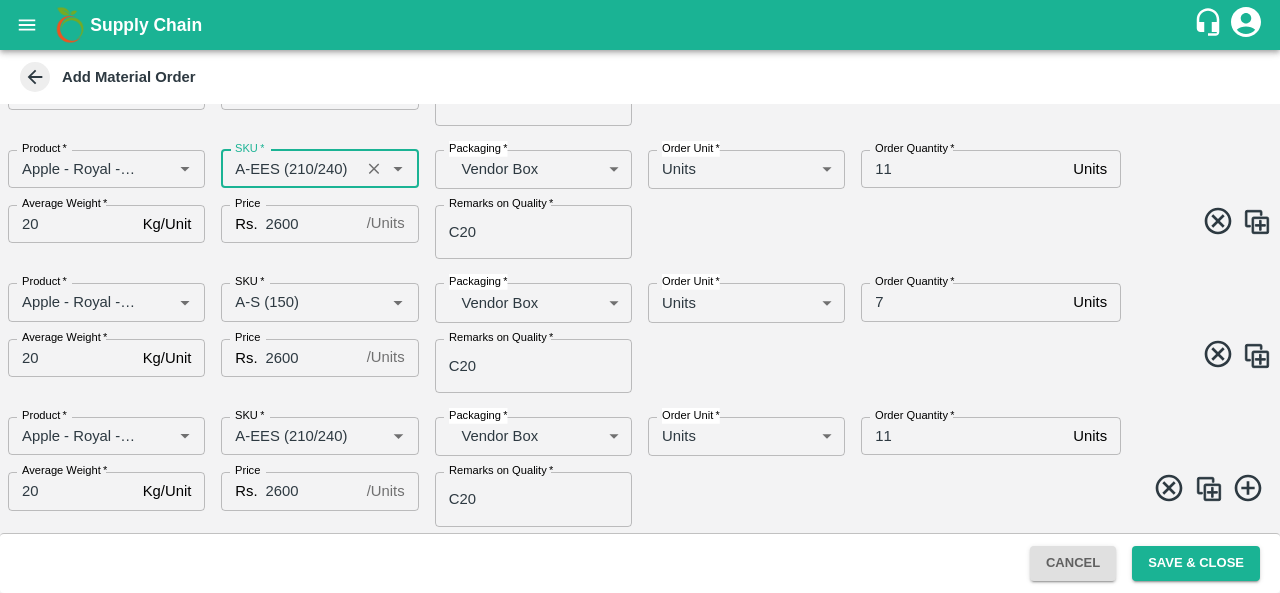 scroll, scrollTop: 2104, scrollLeft: 0, axis: vertical 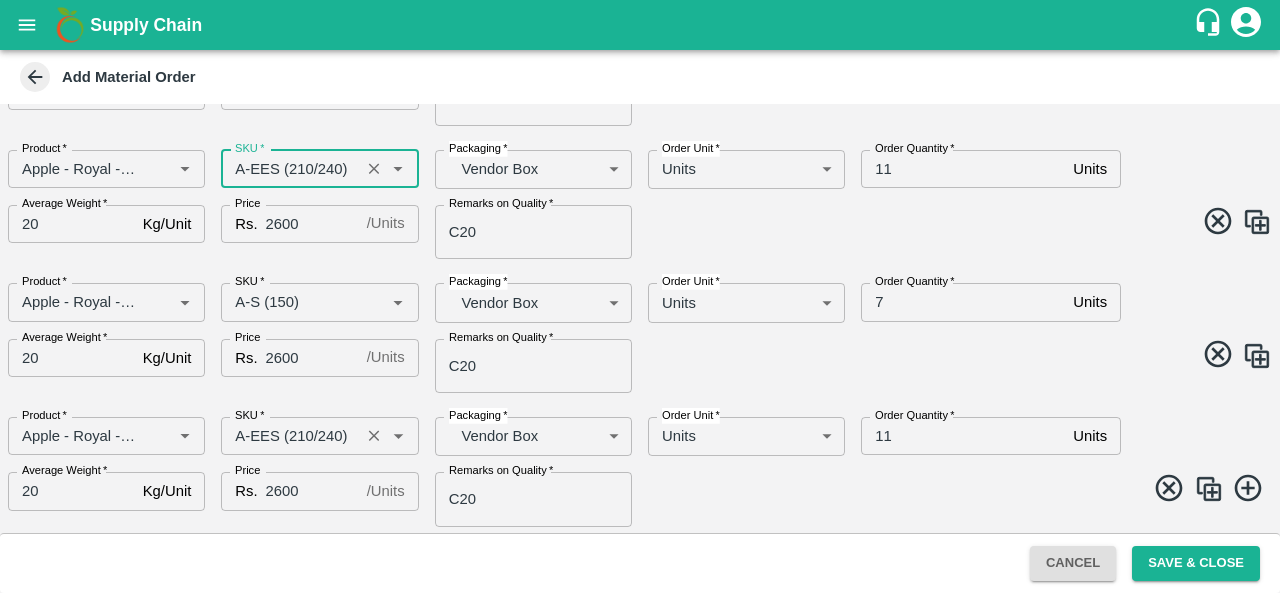 click on "SKU   *" at bounding box center [290, 436] 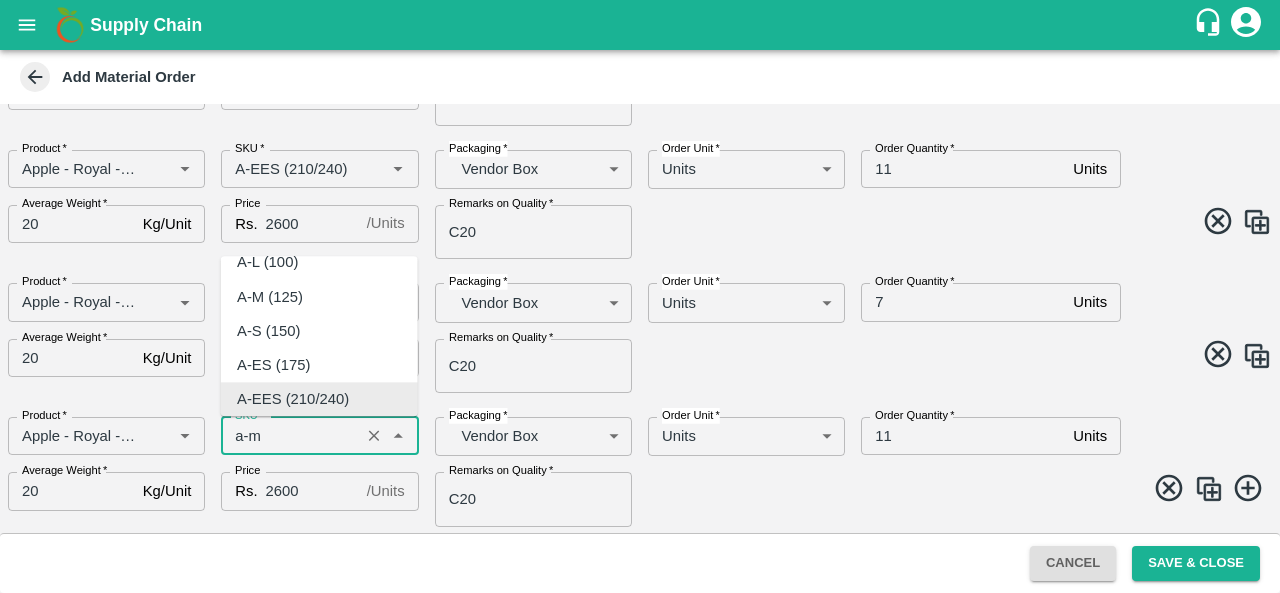 scroll, scrollTop: 0, scrollLeft: 0, axis: both 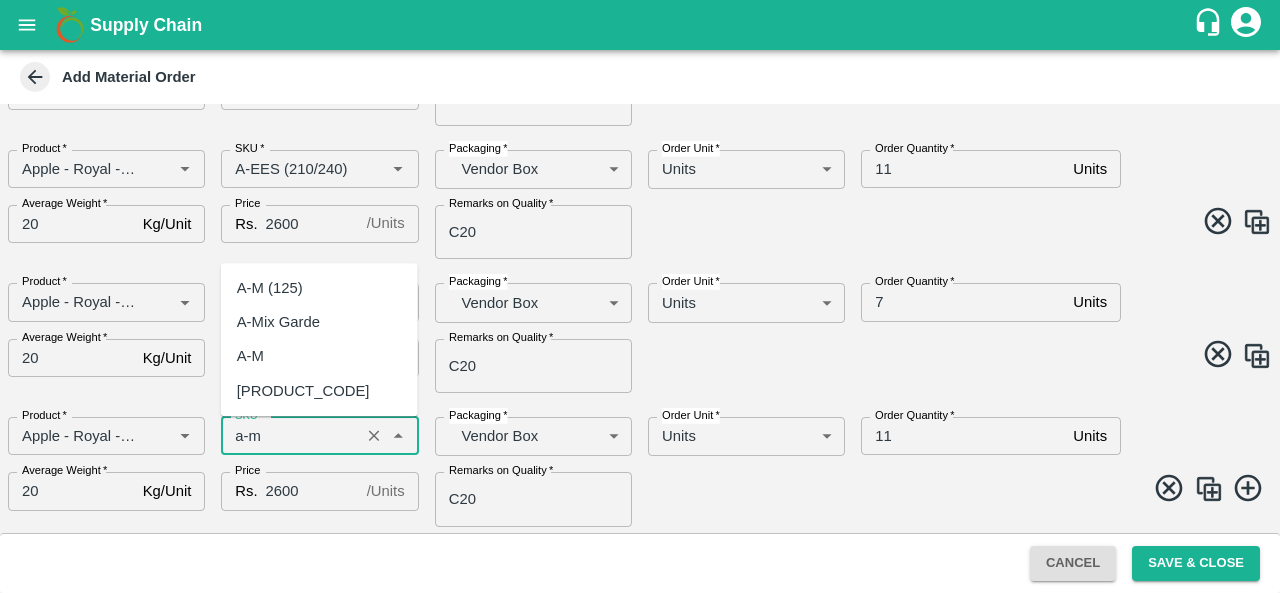 click on "A-M (125)" at bounding box center [270, 288] 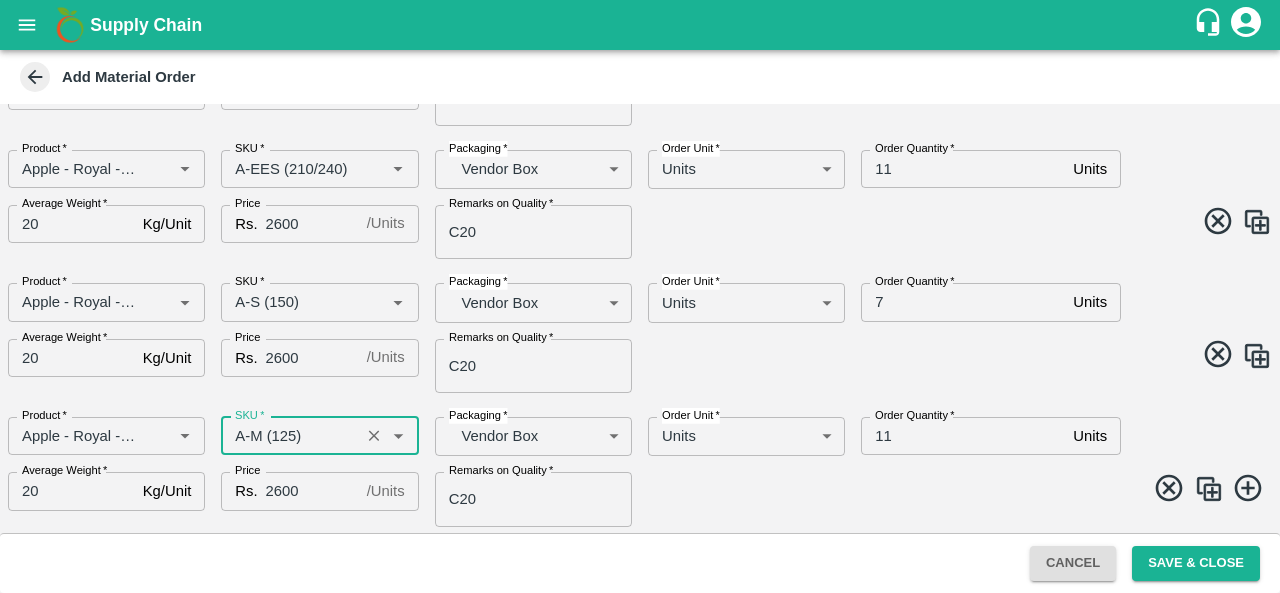 click on "11" at bounding box center [963, 436] 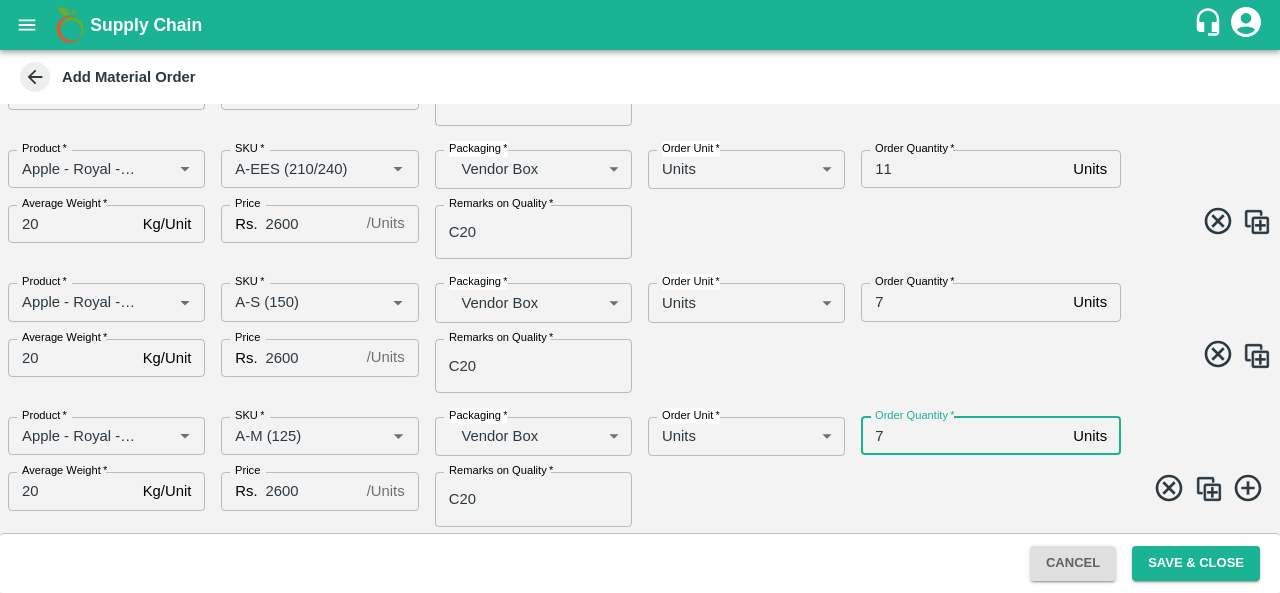click at bounding box center (1209, 489) 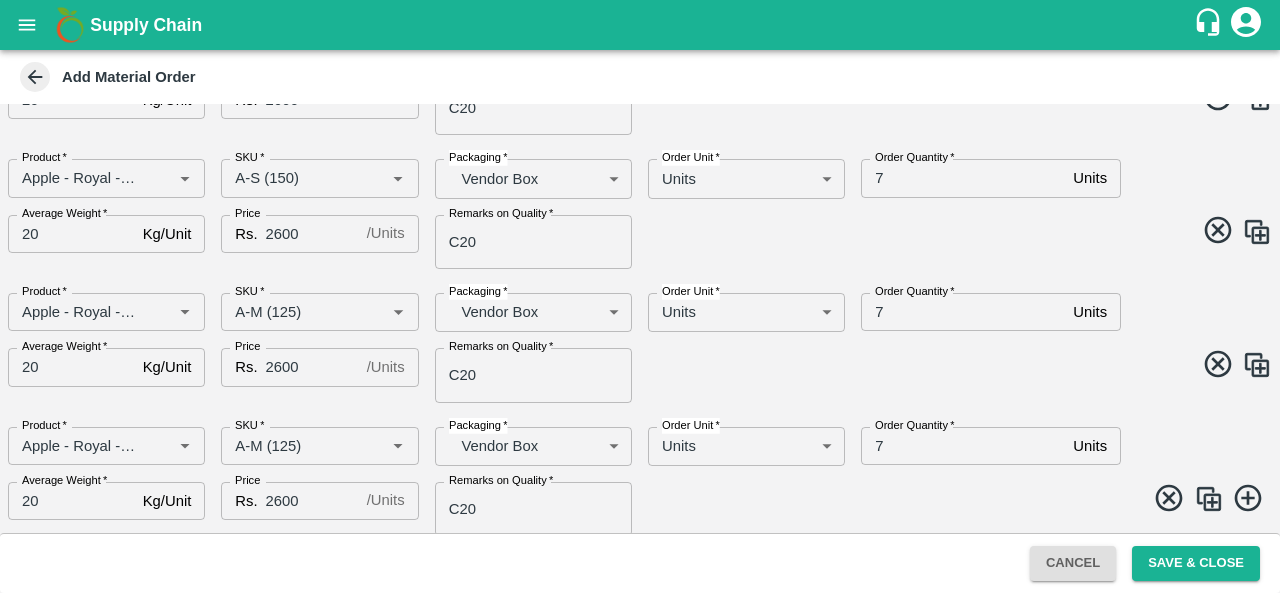scroll, scrollTop: 2238, scrollLeft: 0, axis: vertical 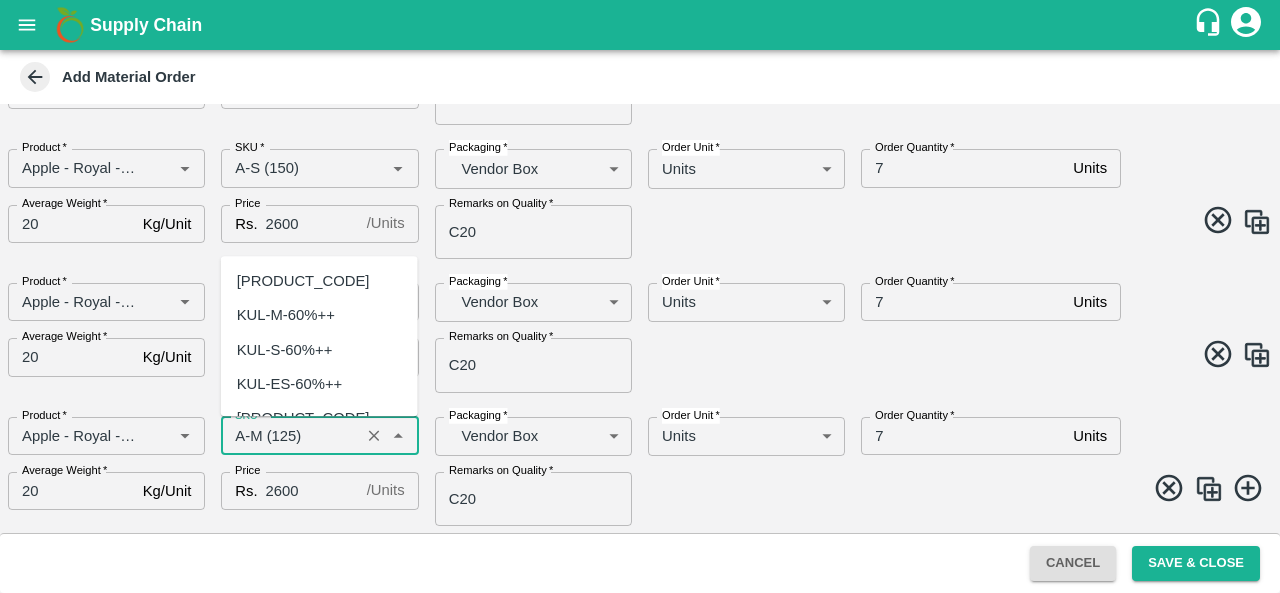 click on "SKU   *" at bounding box center (290, 436) 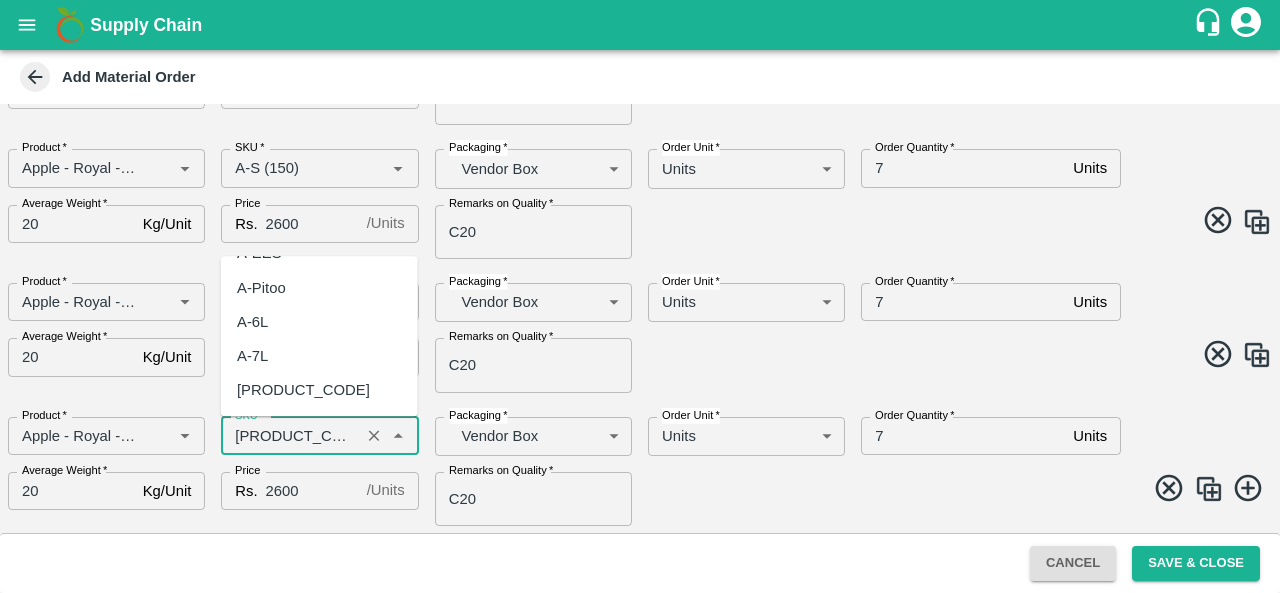 scroll, scrollTop: 0, scrollLeft: 0, axis: both 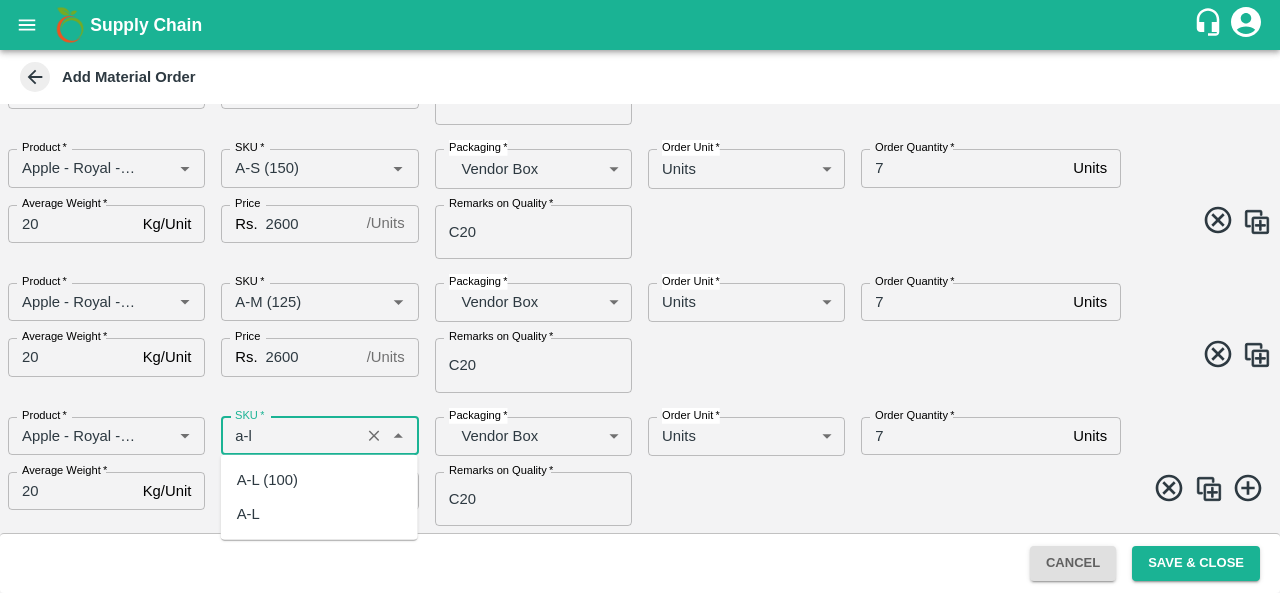 click on "A-L" at bounding box center [248, 514] 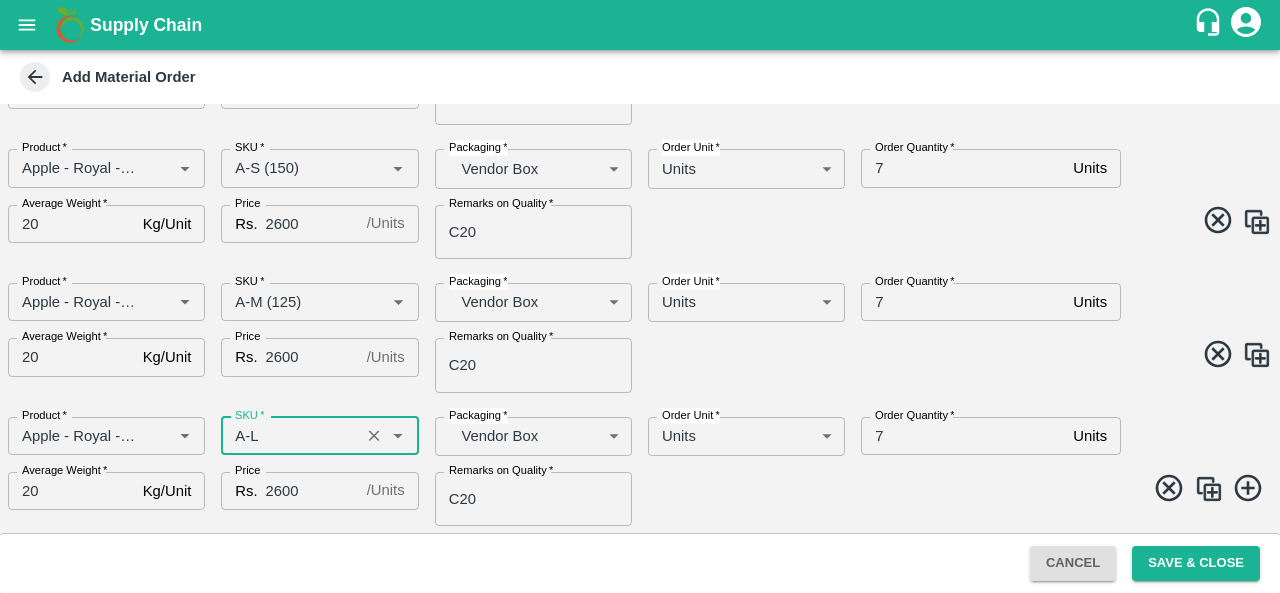 click on "7" at bounding box center [963, 436] 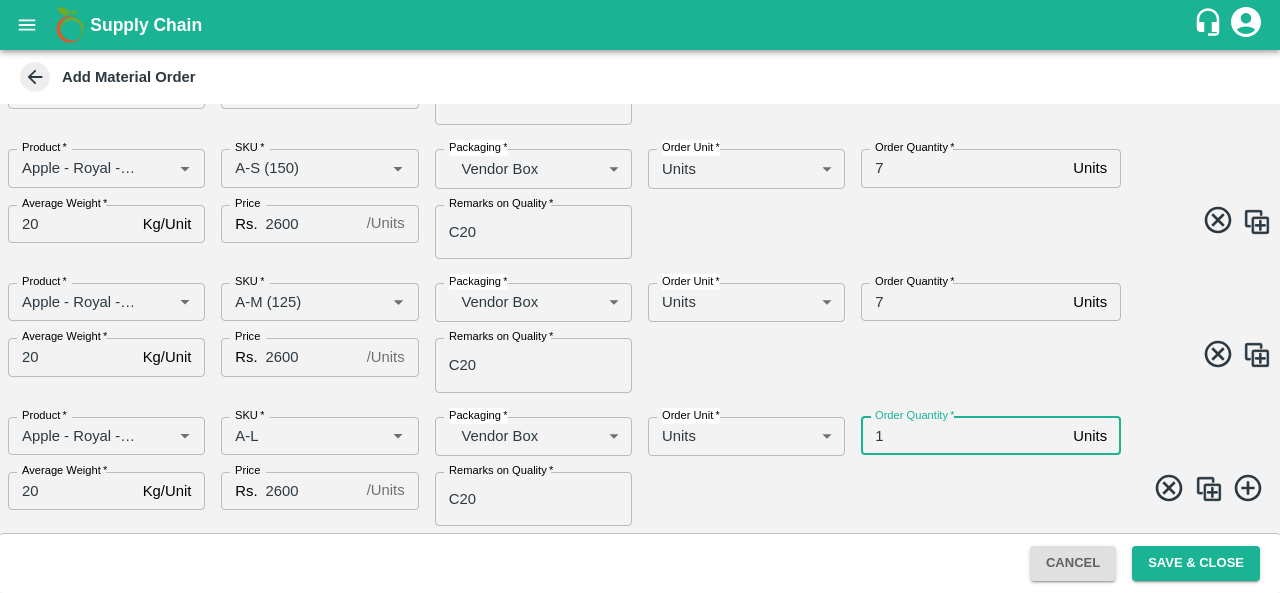 click on "C20" at bounding box center [533, 499] 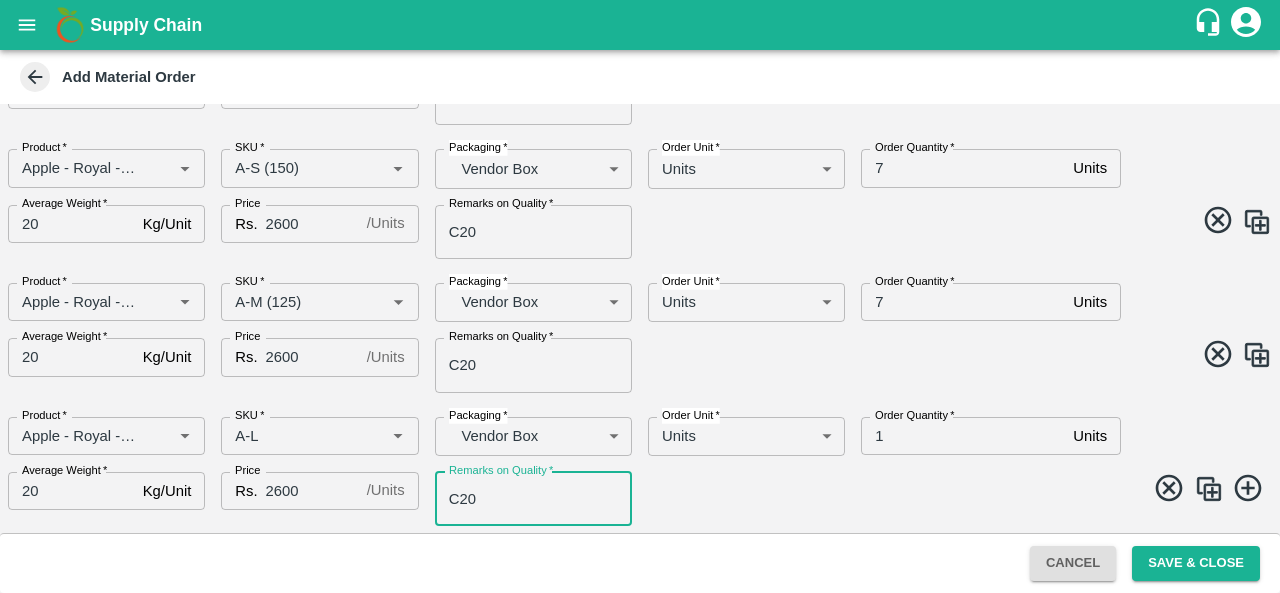 click at bounding box center [1209, 489] 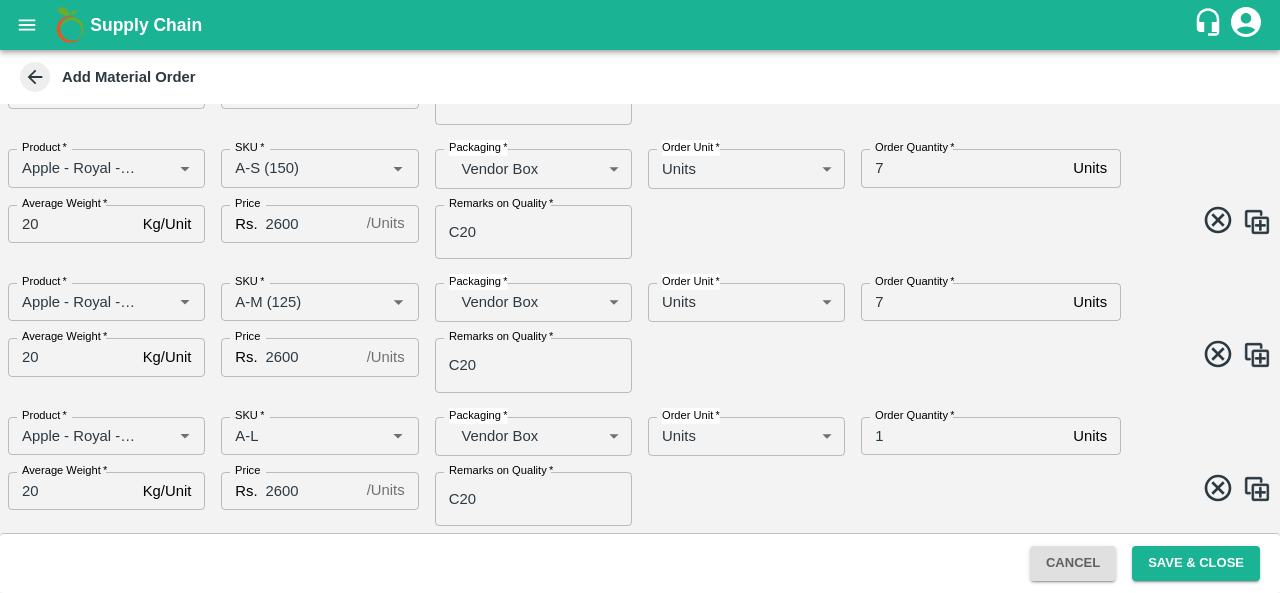 scroll, scrollTop: 2372, scrollLeft: 0, axis: vertical 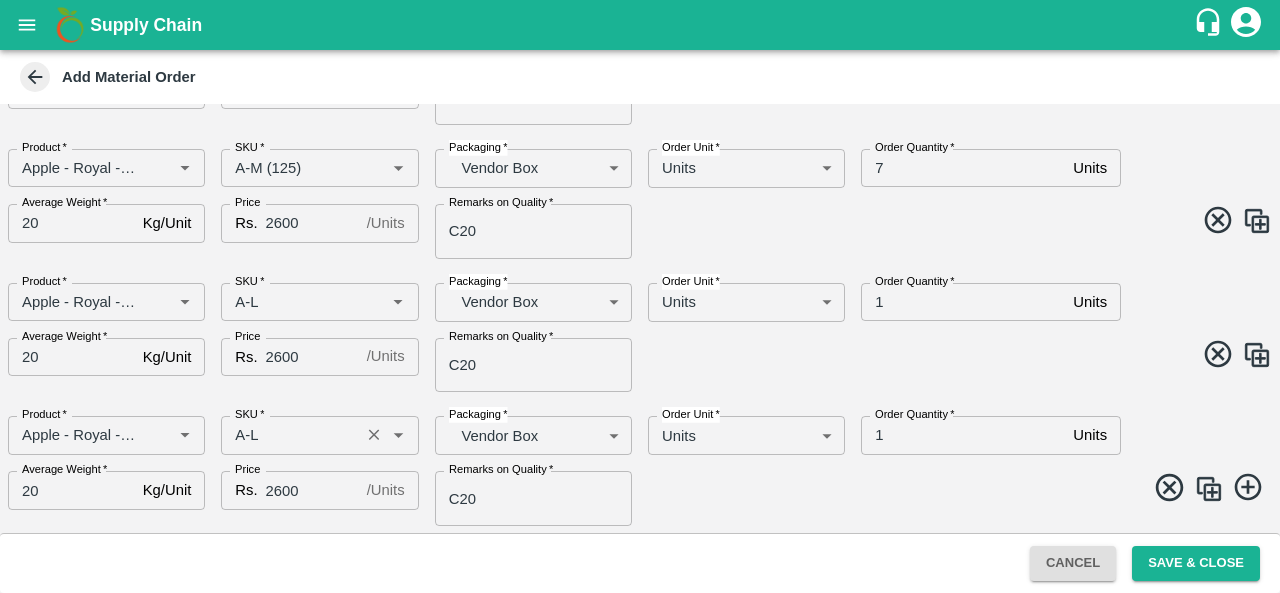 click on "SKU   *" at bounding box center (290, 435) 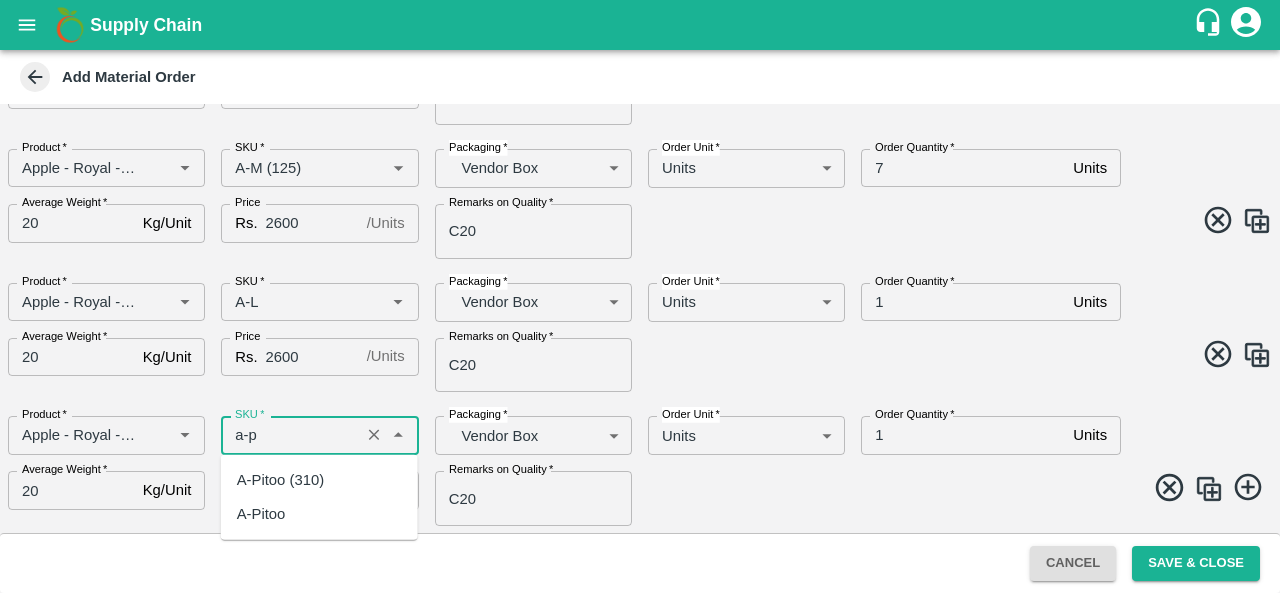 scroll, scrollTop: 0, scrollLeft: 0, axis: both 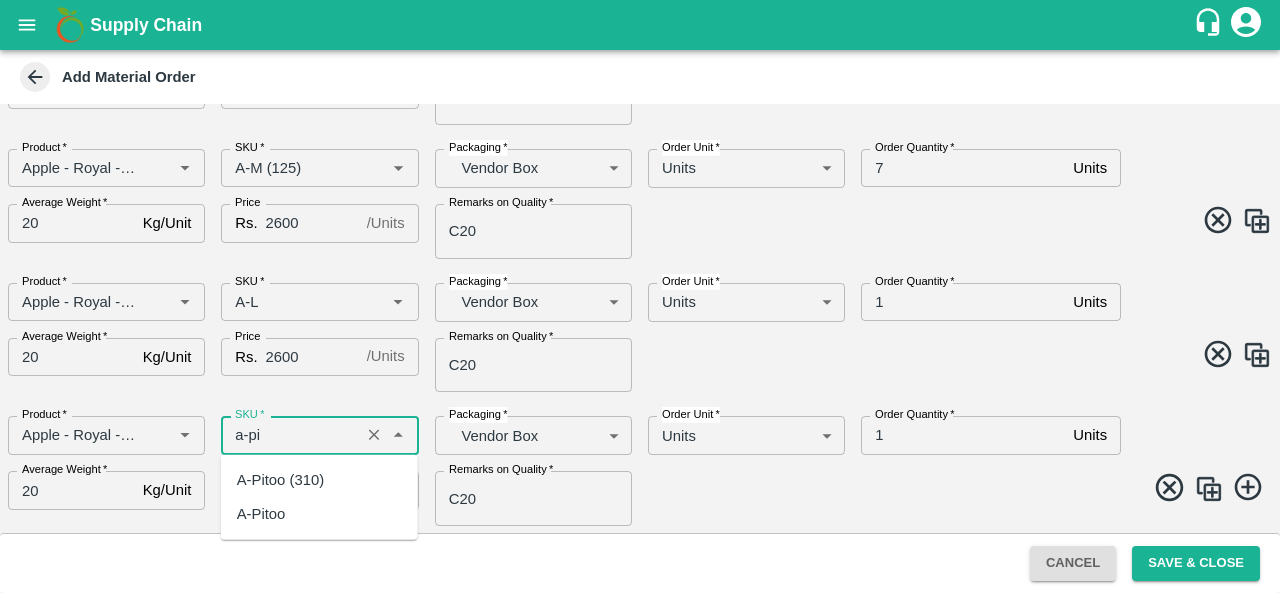 click on "A-Pitoo (310)" at bounding box center [280, 480] 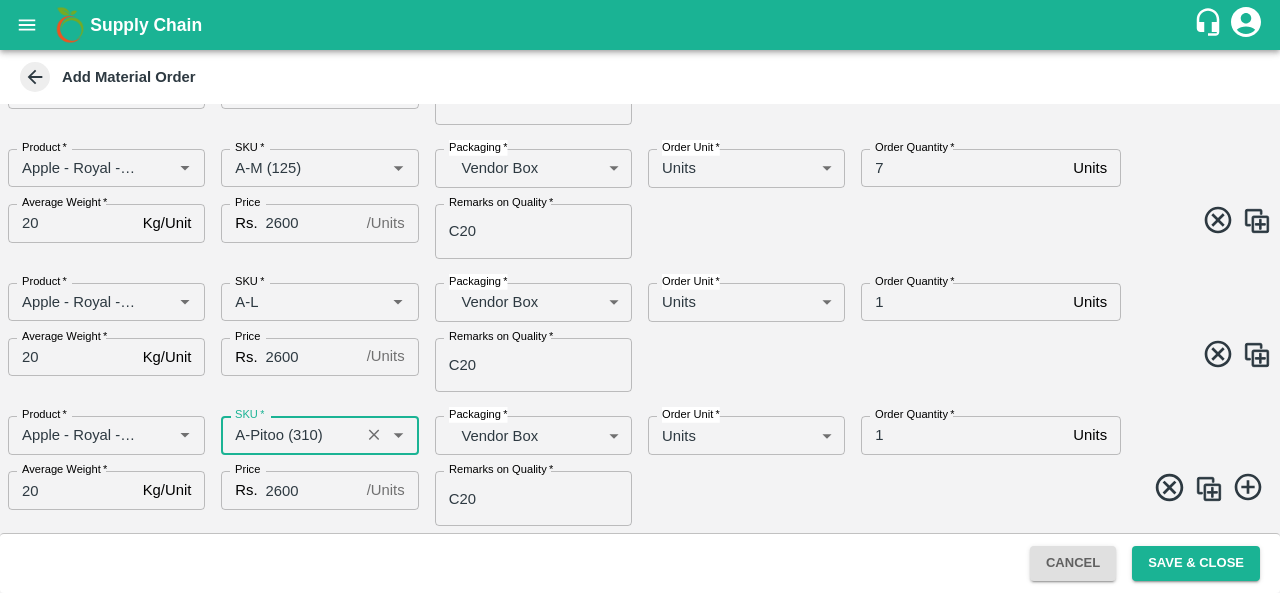 click at bounding box center [1209, 489] 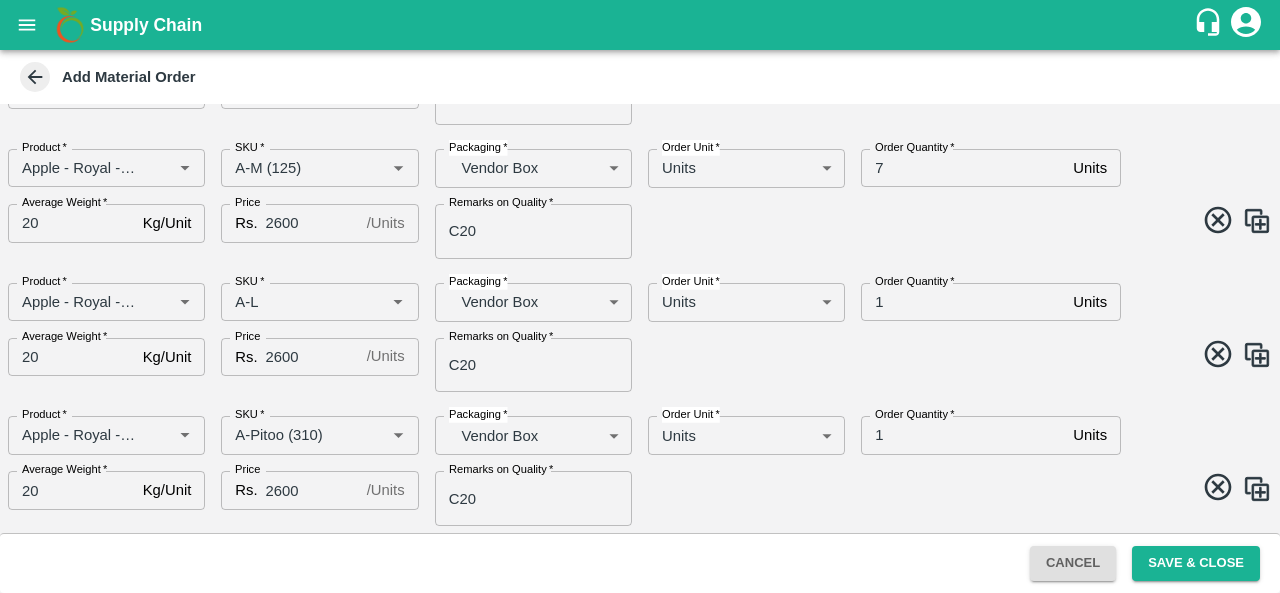 scroll, scrollTop: 2505, scrollLeft: 0, axis: vertical 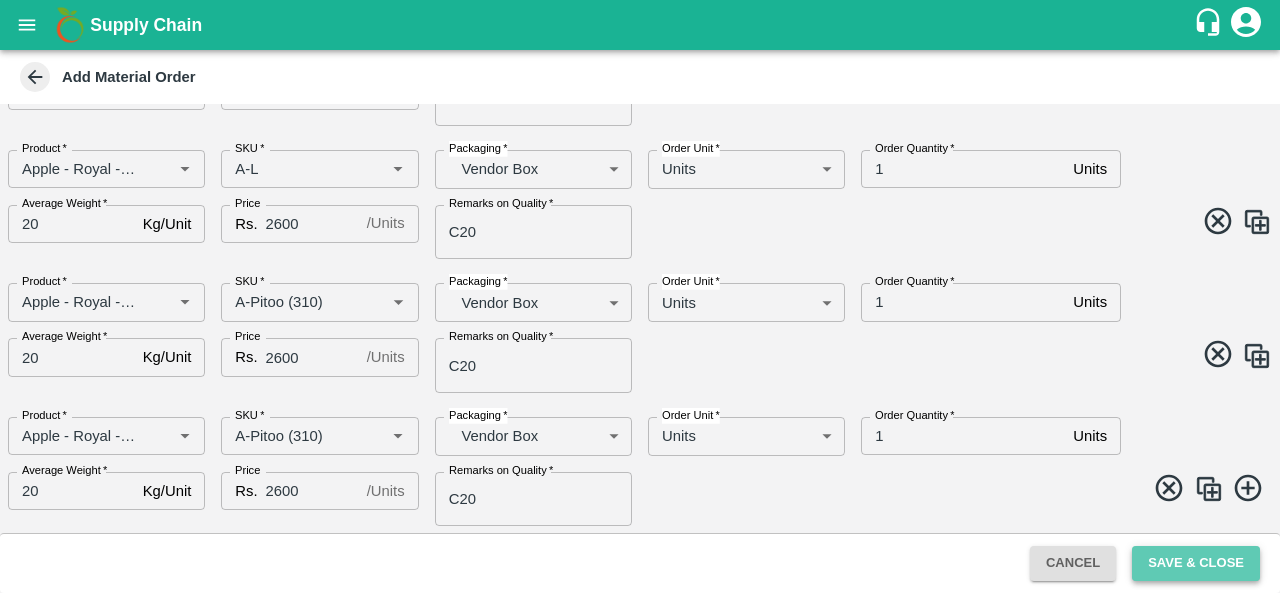 click on "Save & Close" at bounding box center [1196, 563] 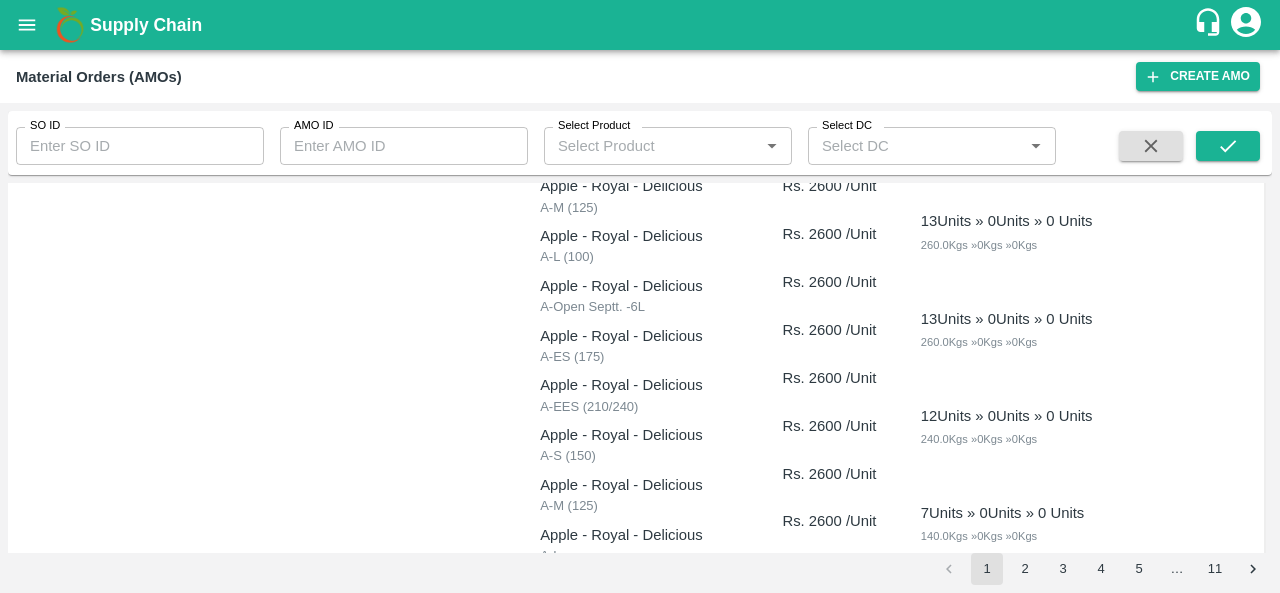 scroll, scrollTop: 0, scrollLeft: 0, axis: both 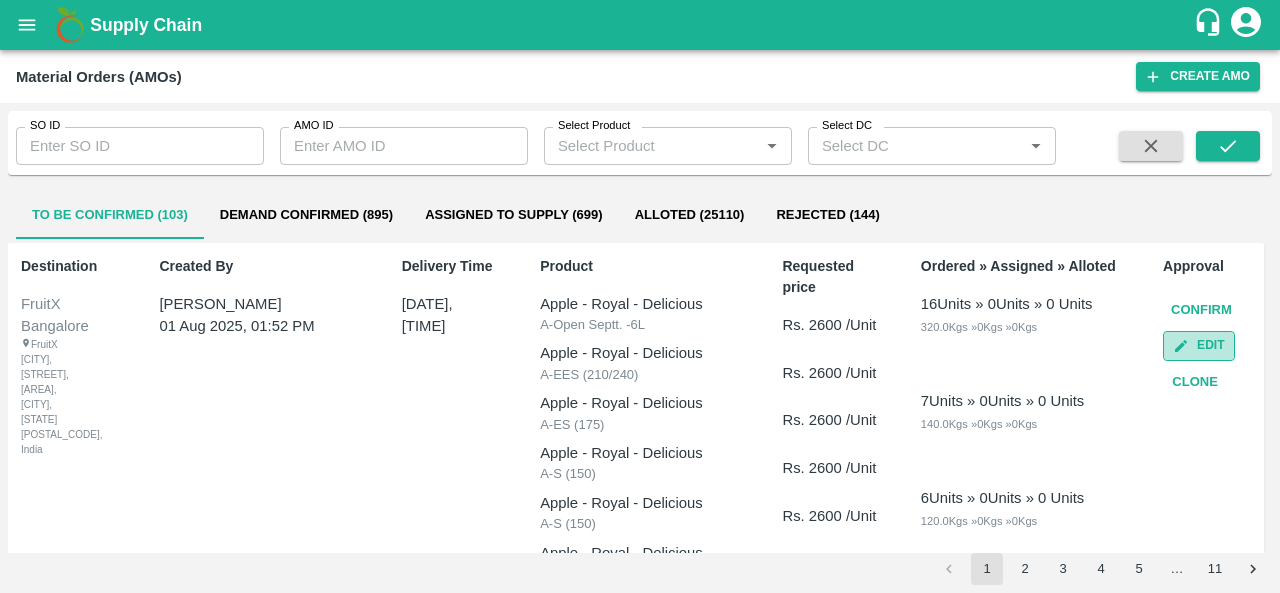 click 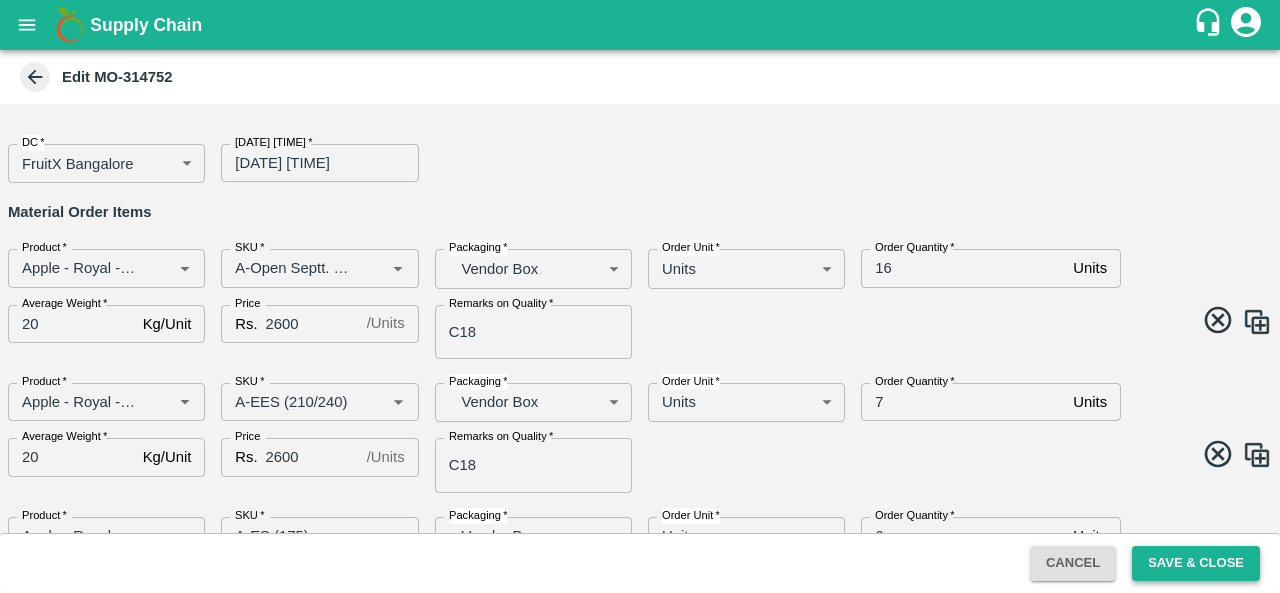 click on "Save & Close" at bounding box center [1196, 563] 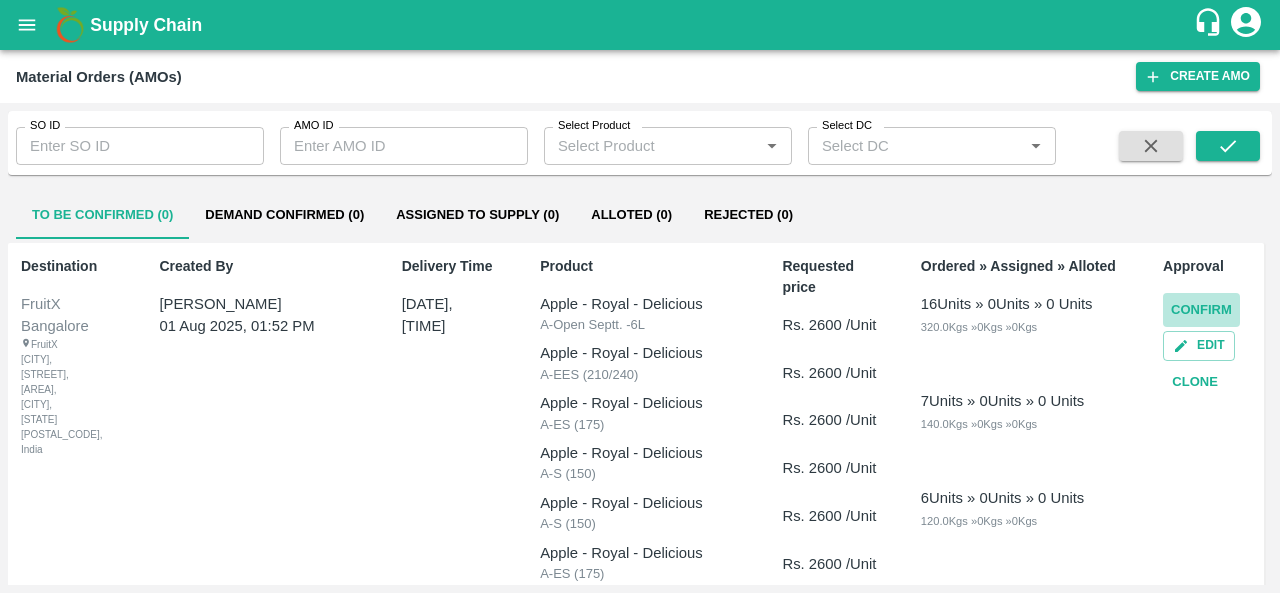 click on "Confirm" at bounding box center [1201, 310] 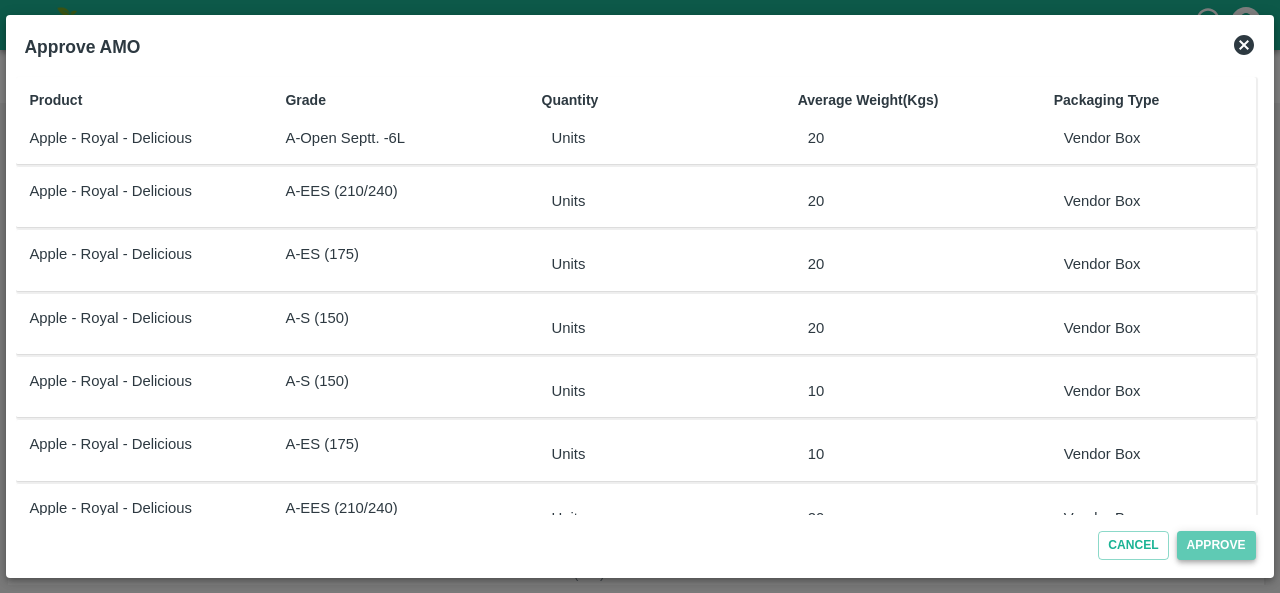 click on "Approve" at bounding box center [1216, 545] 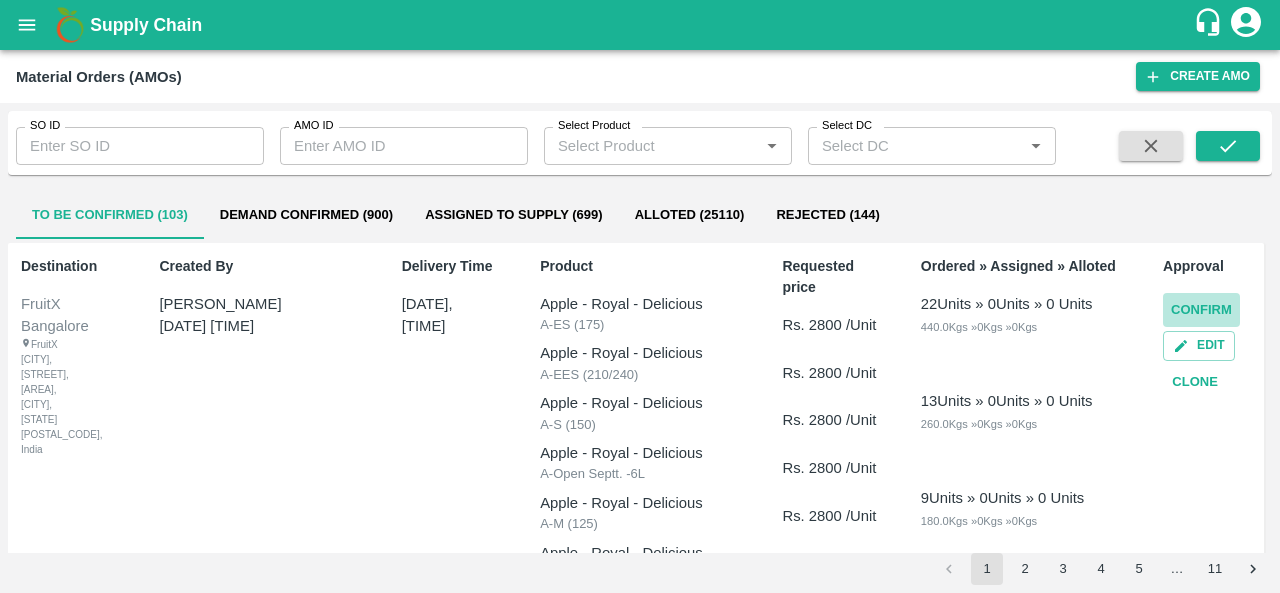 click on "Confirm" at bounding box center [1201, 310] 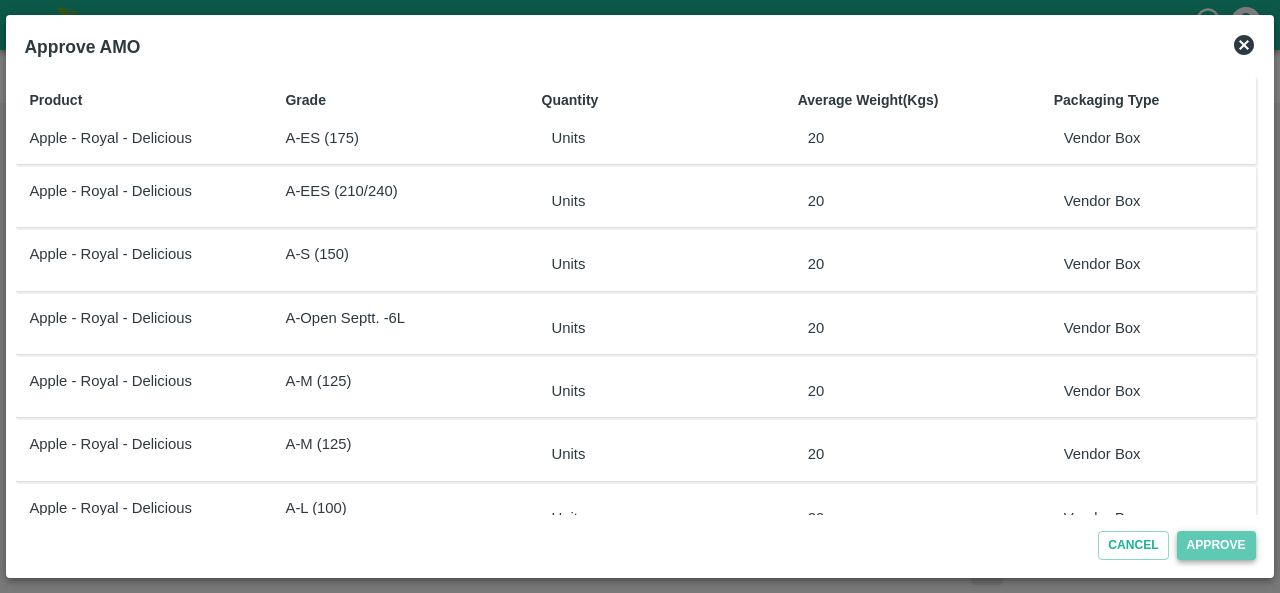 click on "Approve" at bounding box center (1216, 545) 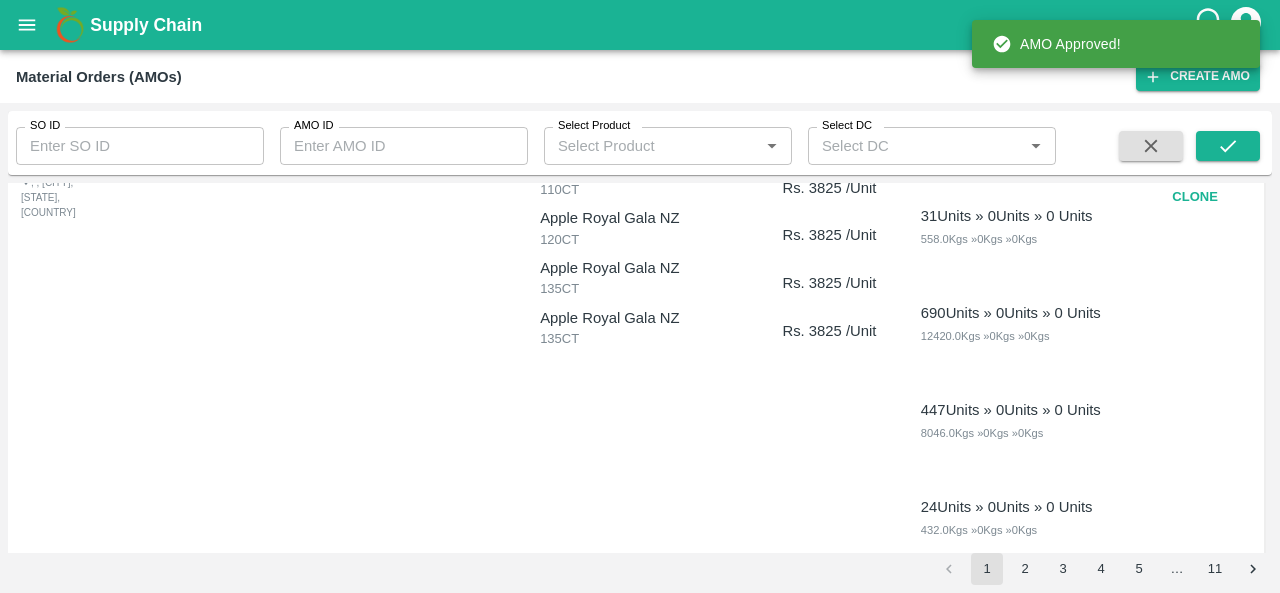 scroll, scrollTop: 0, scrollLeft: 0, axis: both 